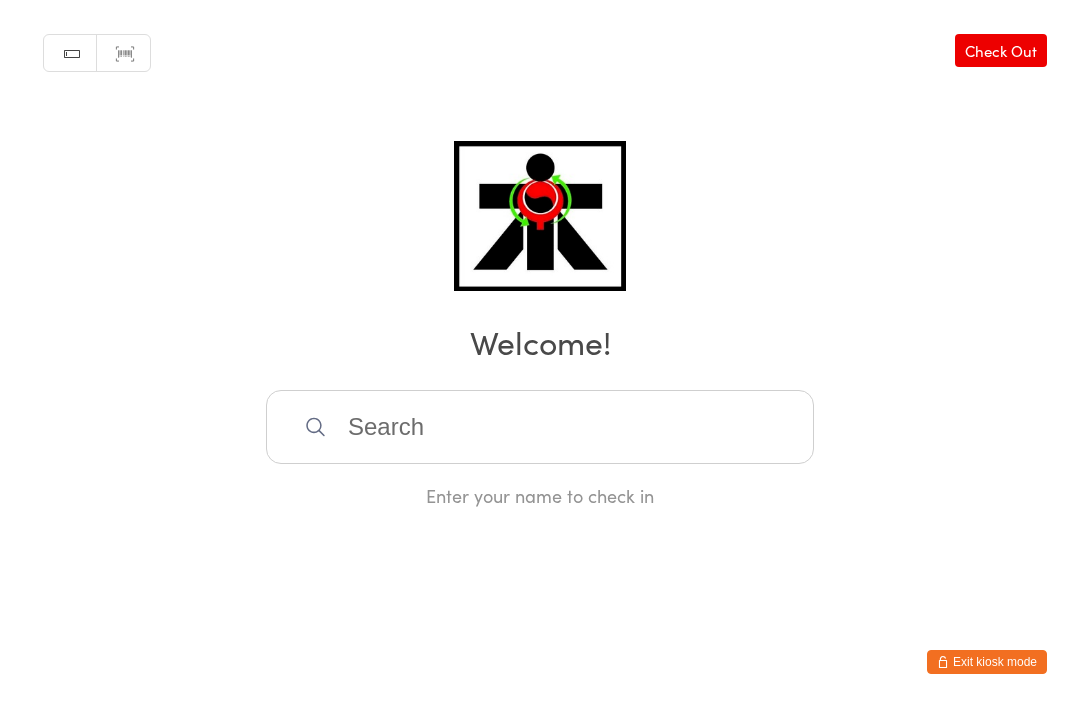 scroll, scrollTop: 405, scrollLeft: 0, axis: vertical 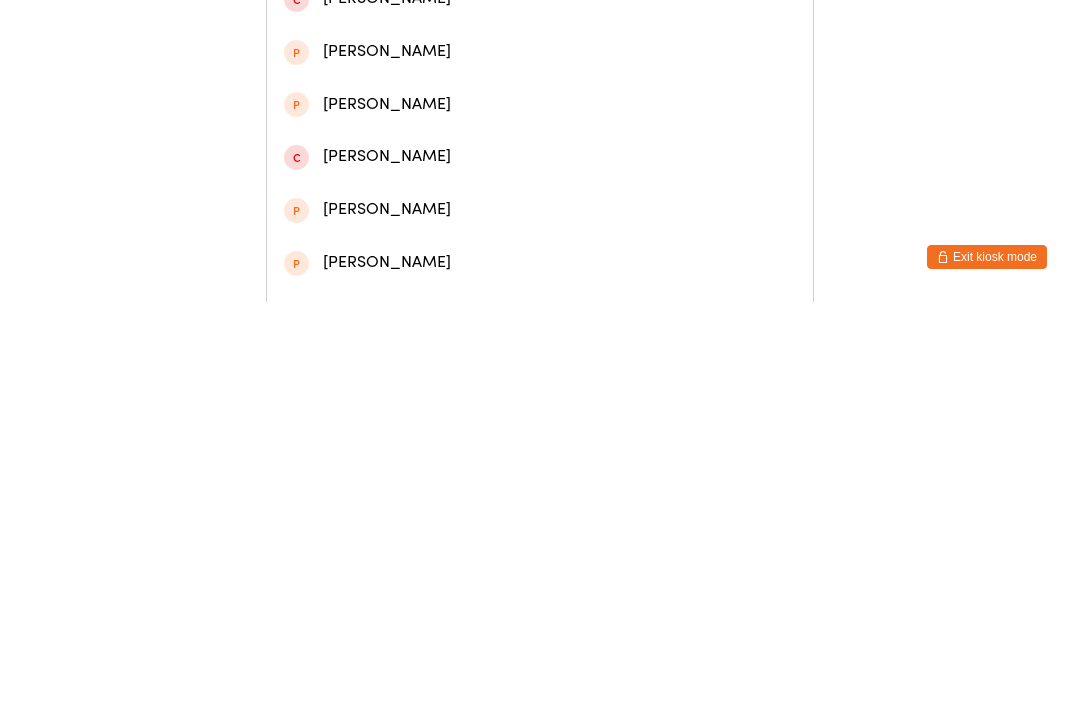 type on "[PERSON_NAME]" 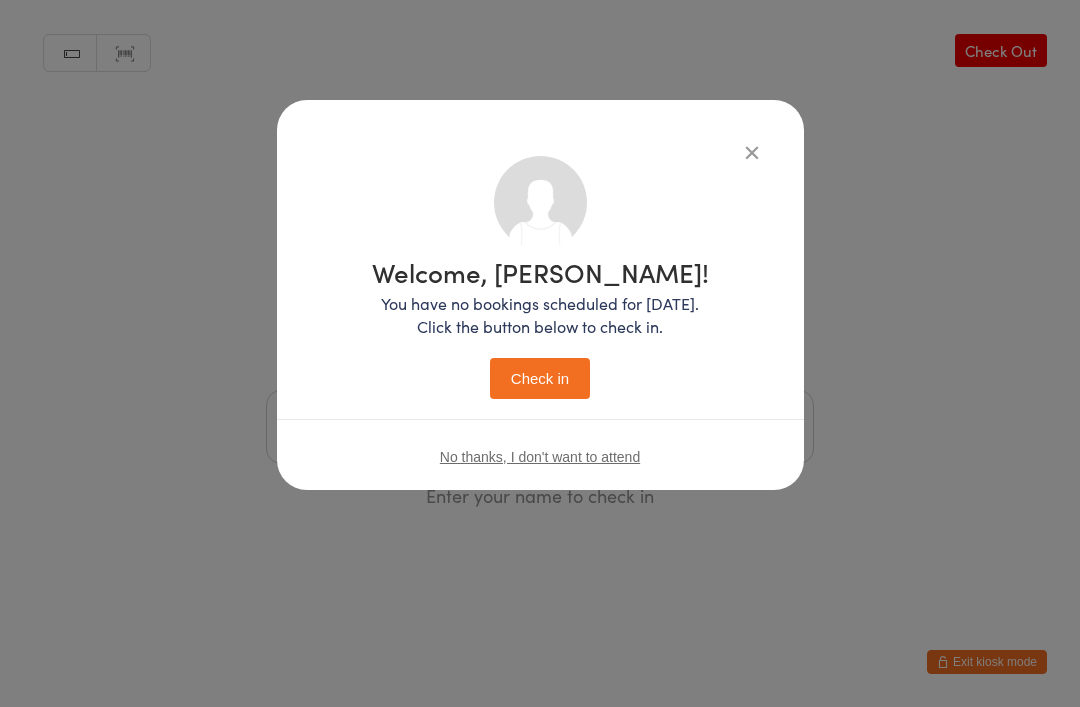 click on "Check in" at bounding box center [540, 378] 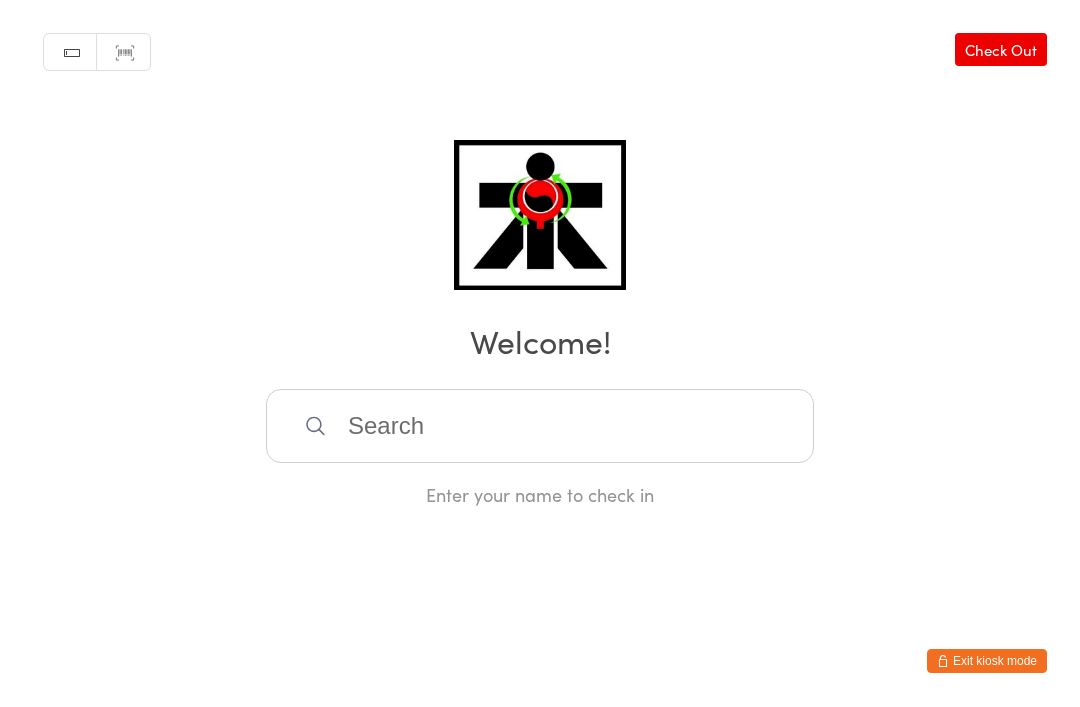click at bounding box center [540, 427] 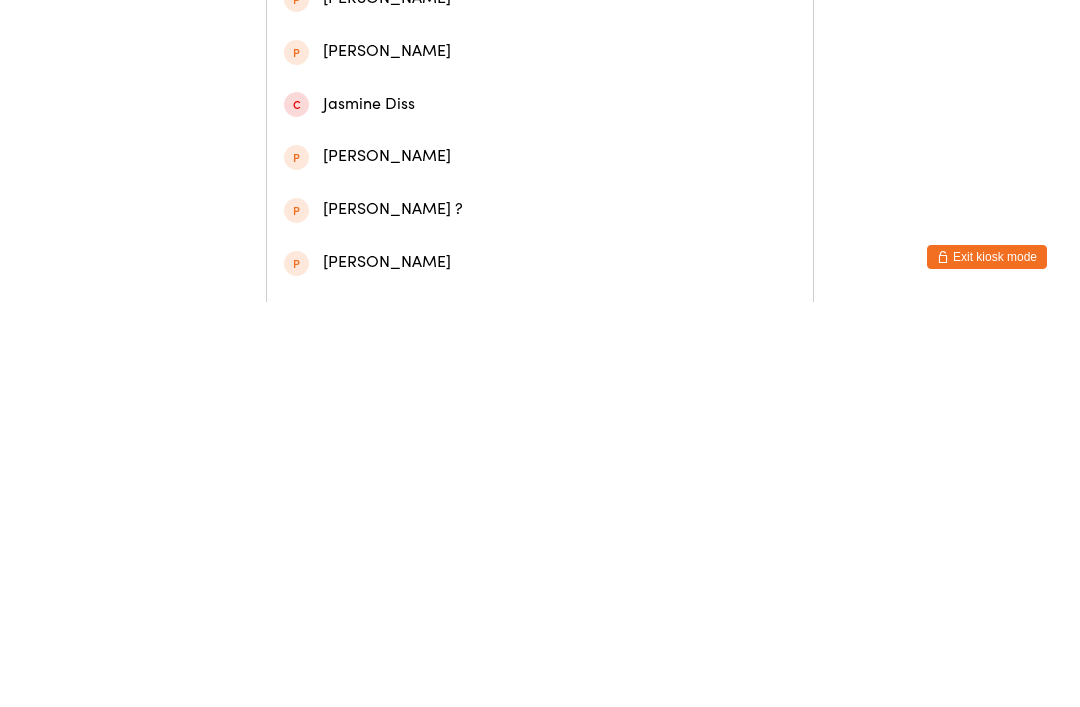 type on "[PERSON_NAME]" 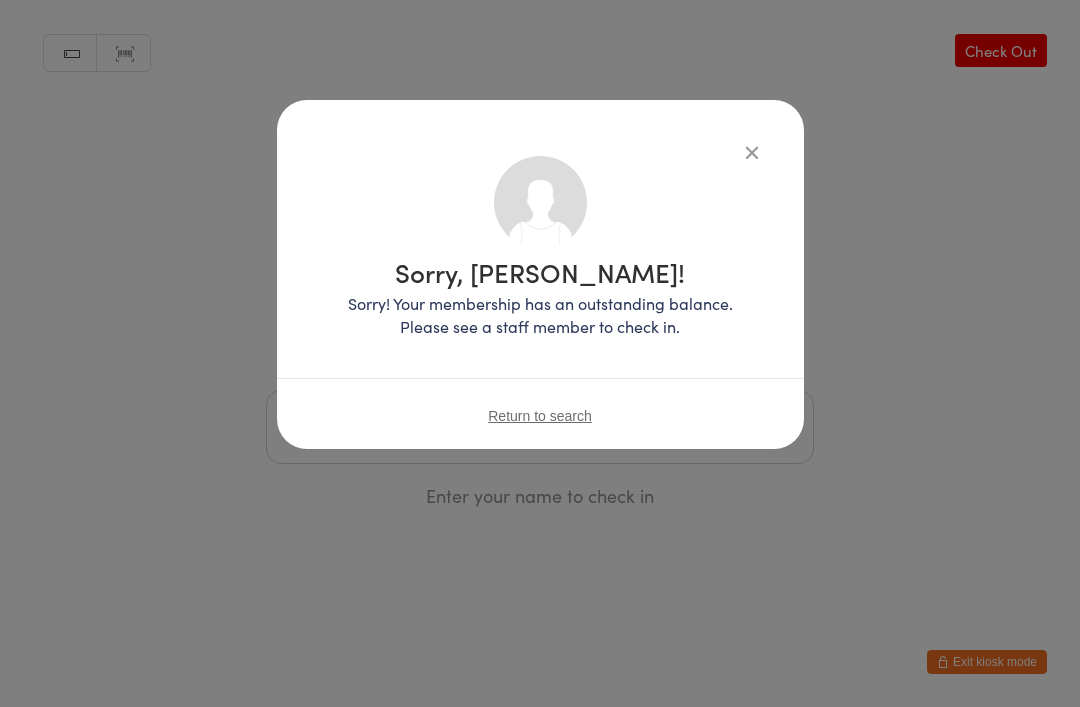 click on "Sorry, [PERSON_NAME]! Sorry! Your membership has an outstanding balance. Please see a staff member to check in. Return to search" at bounding box center (540, 274) 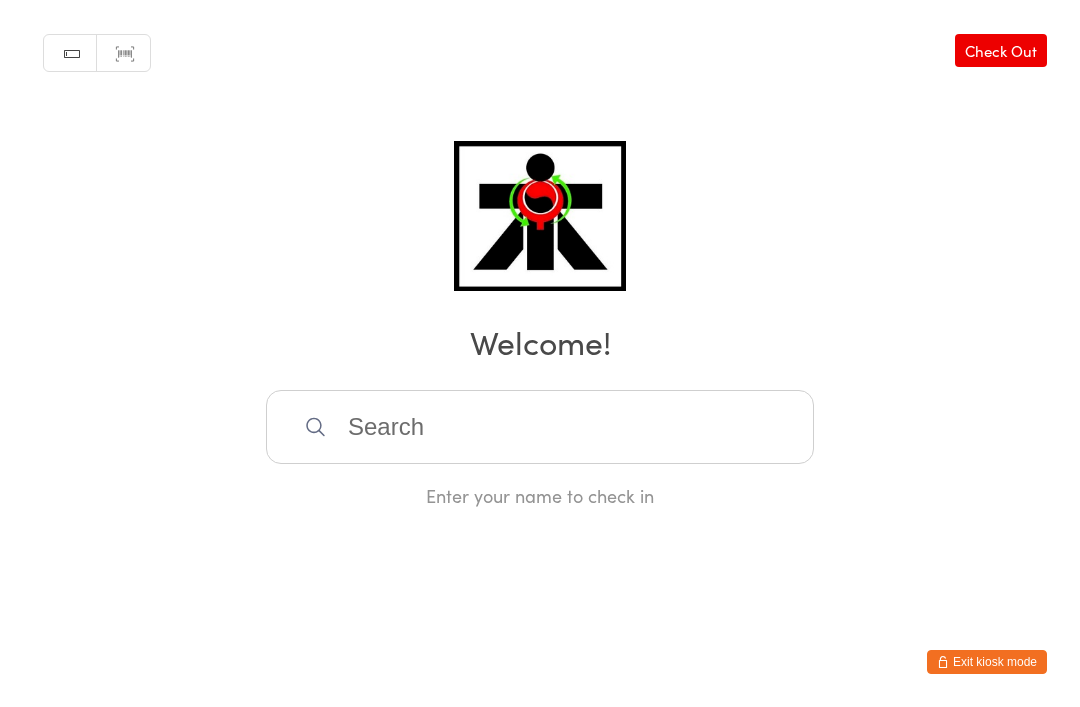 click at bounding box center [540, 427] 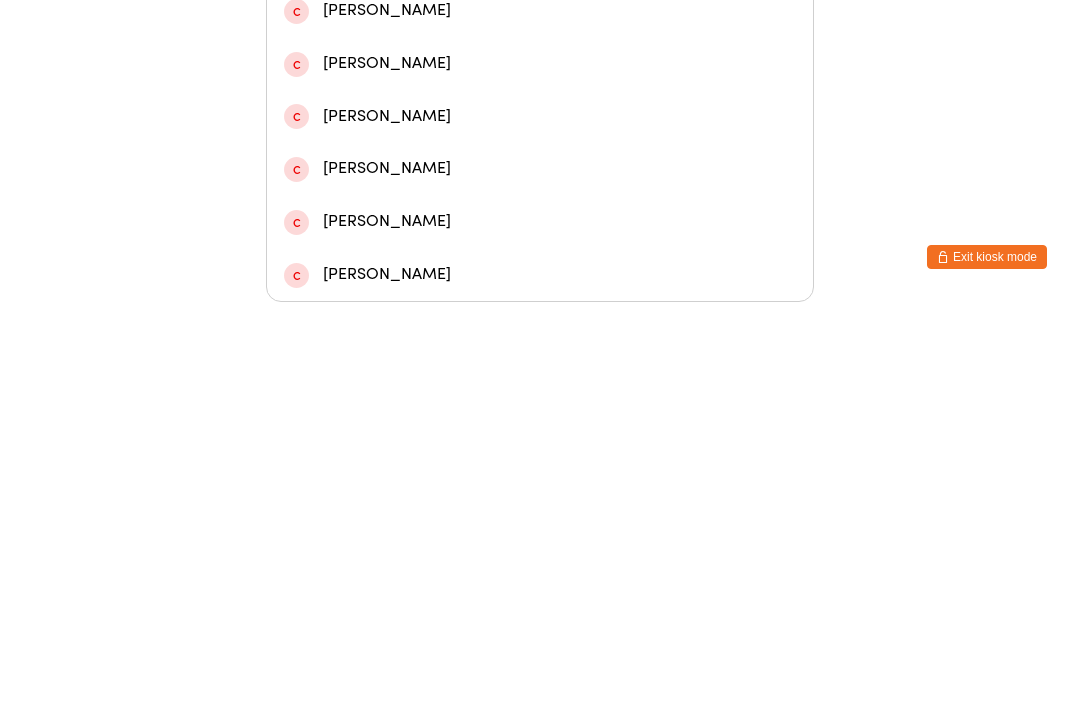 type on "[PERSON_NAME]" 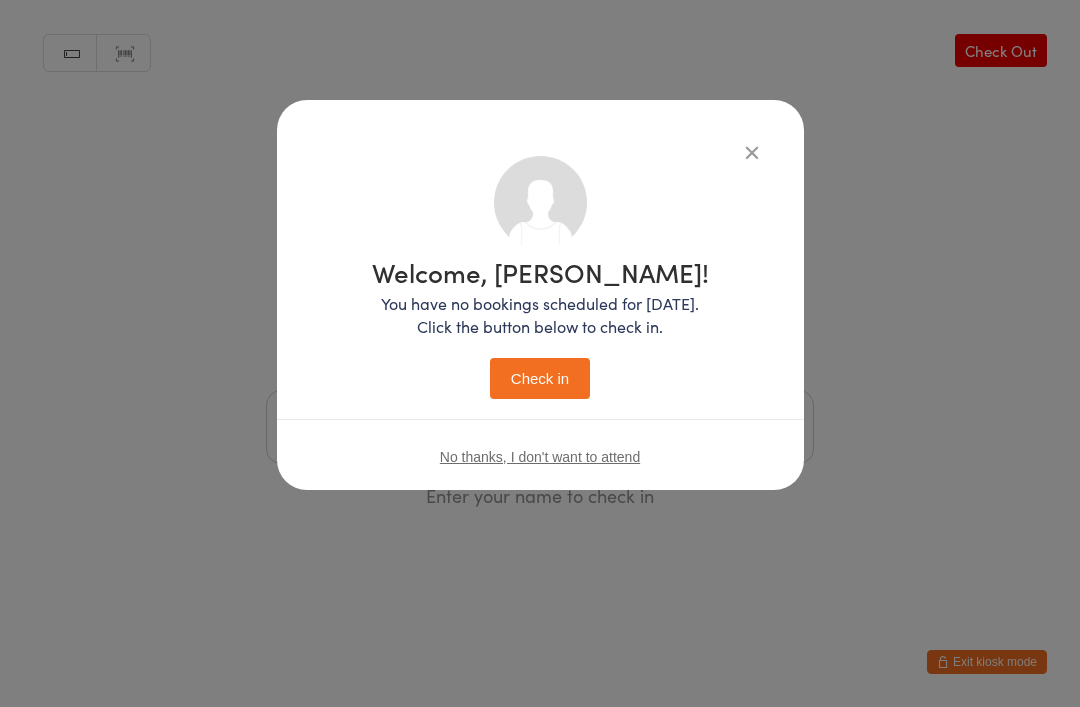 click on "Check in" at bounding box center [540, 378] 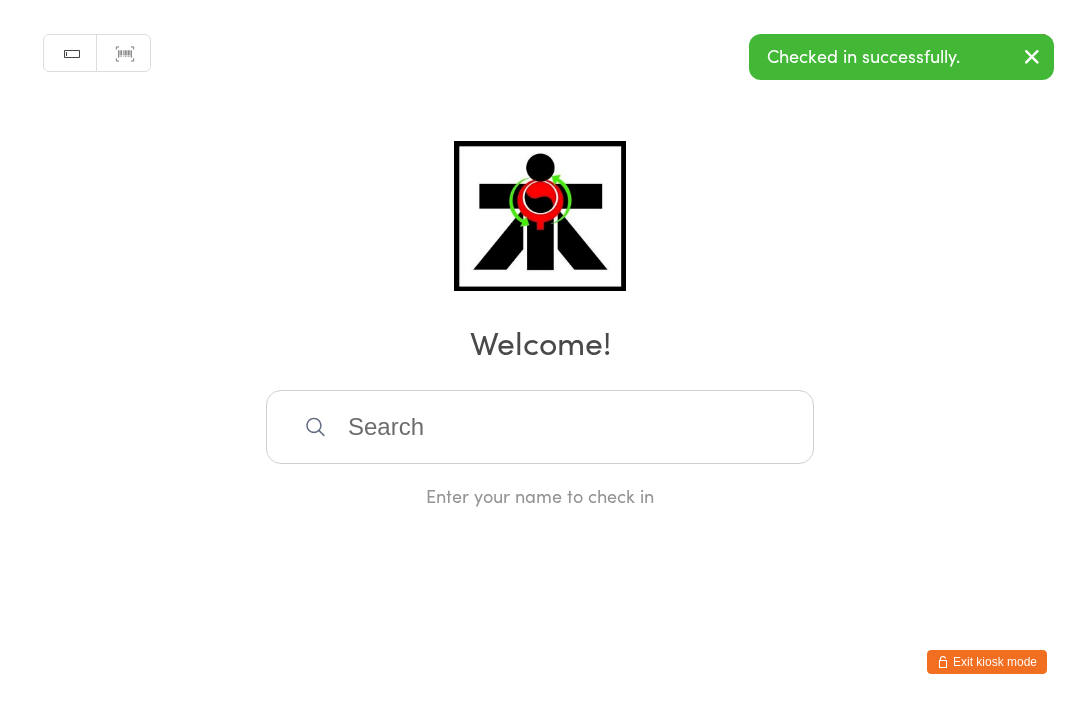 click at bounding box center [540, 427] 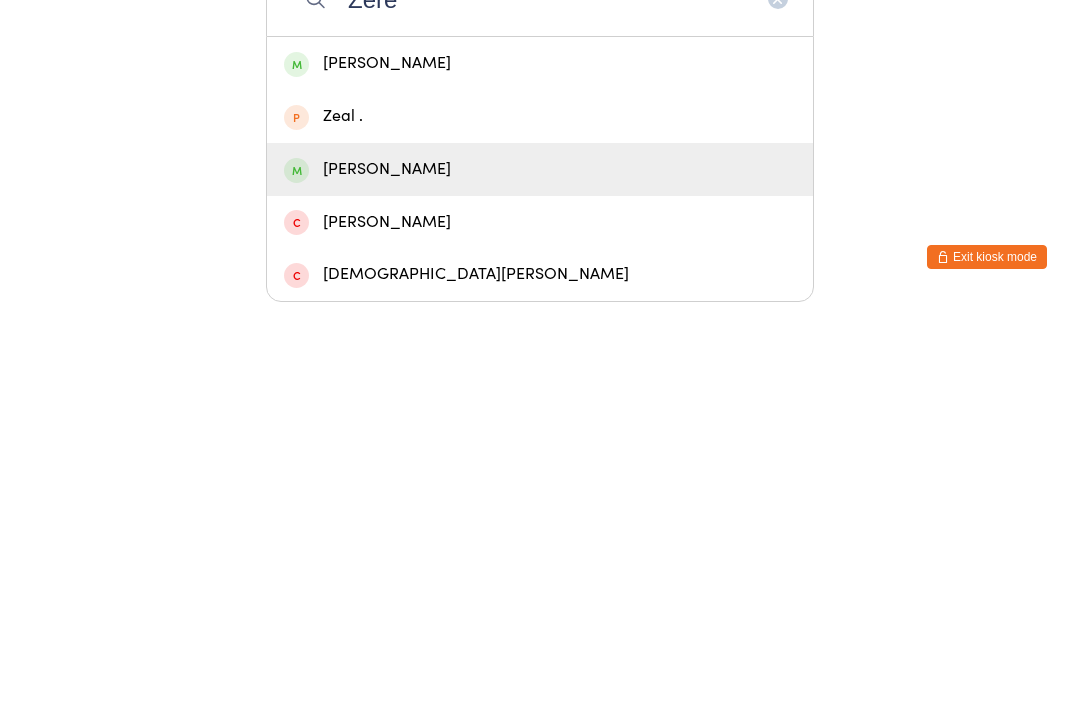 type on "Zere" 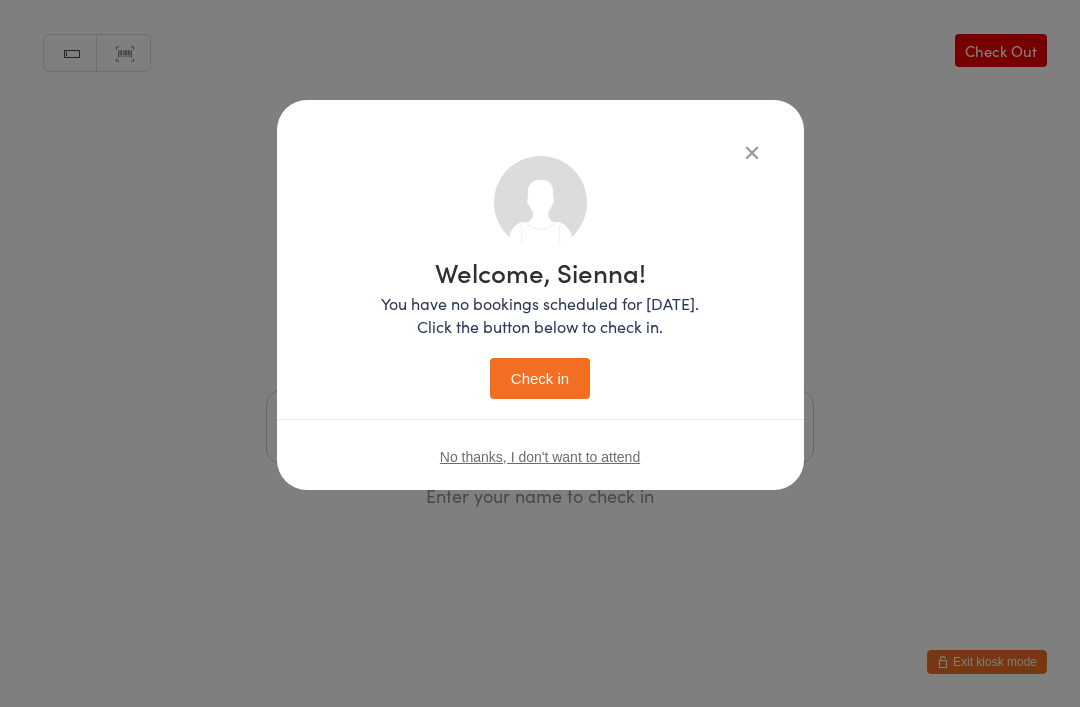 click on "Check in" at bounding box center (540, 378) 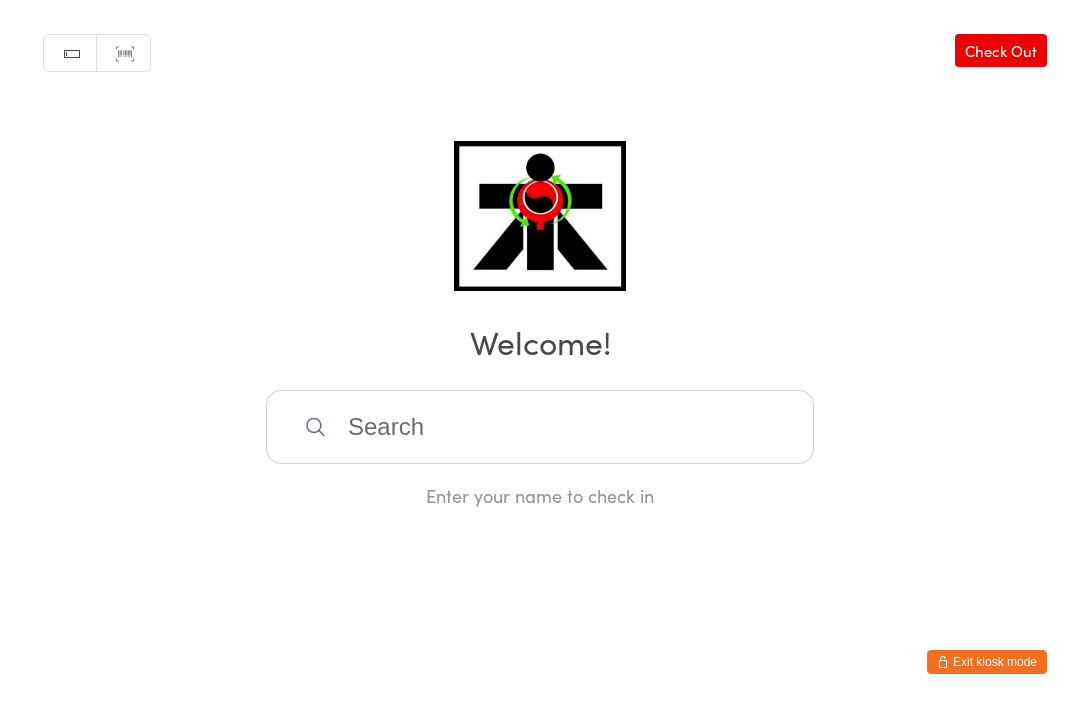 click at bounding box center [540, 427] 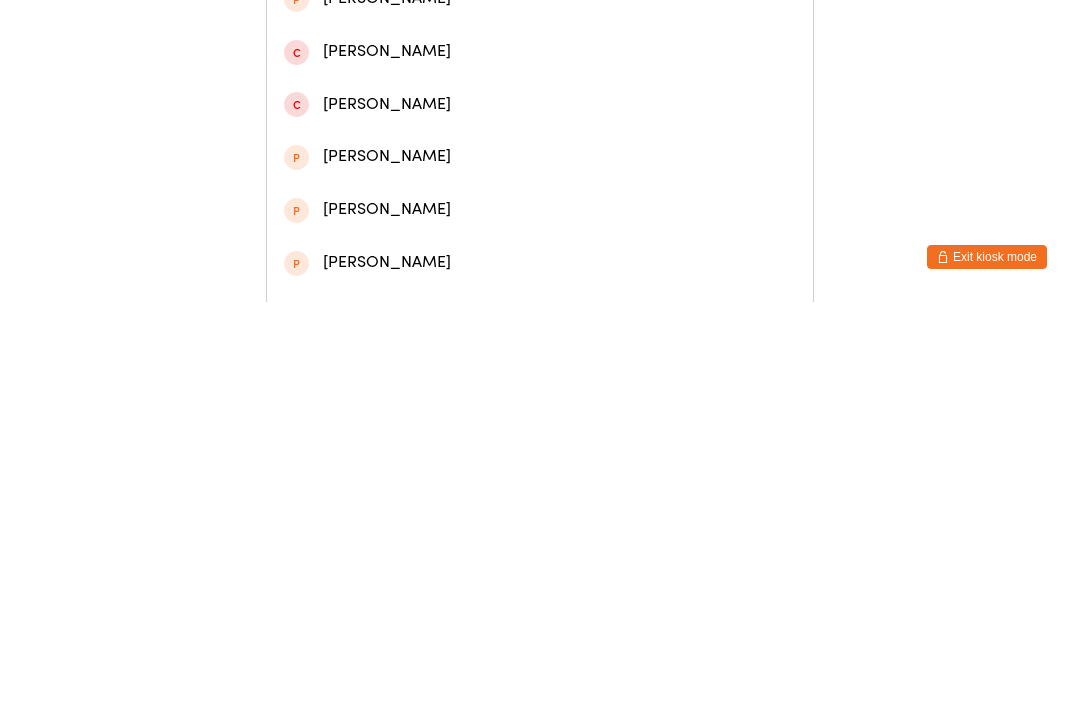 type on "Xande" 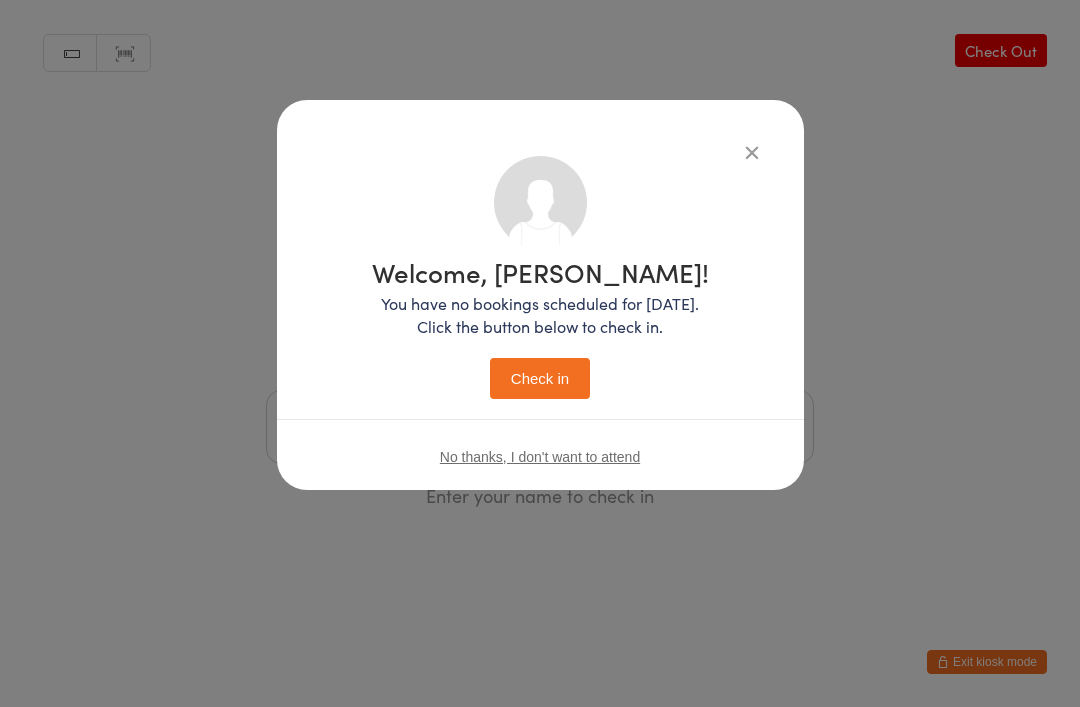 click on "Check in" at bounding box center (540, 378) 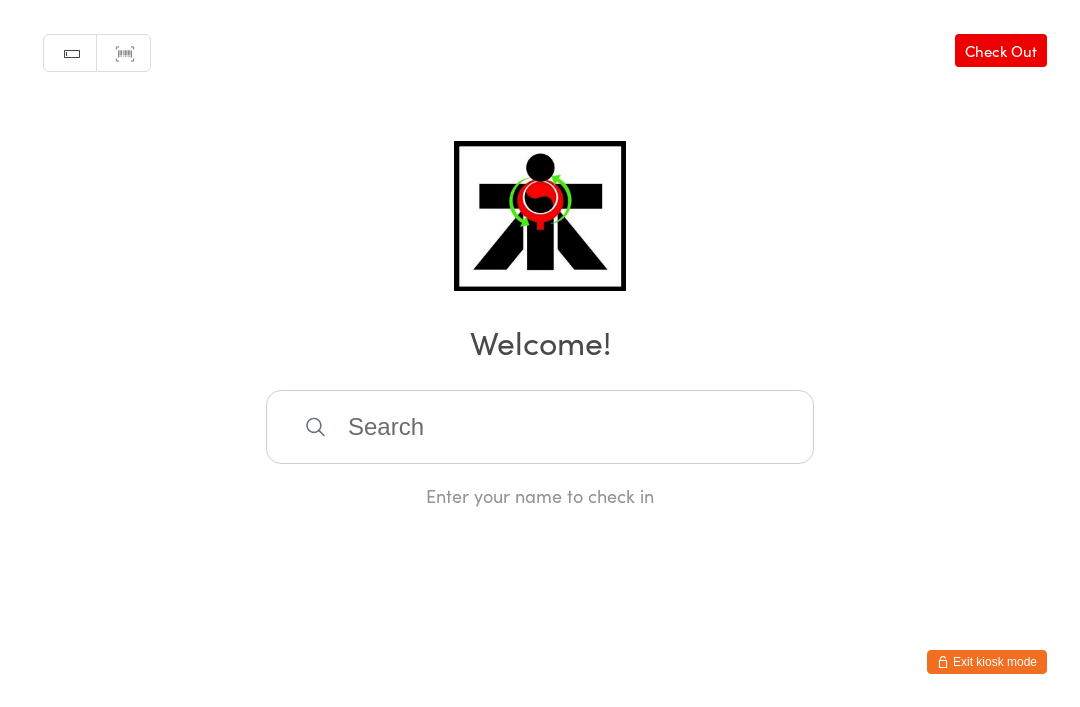 click at bounding box center [540, 427] 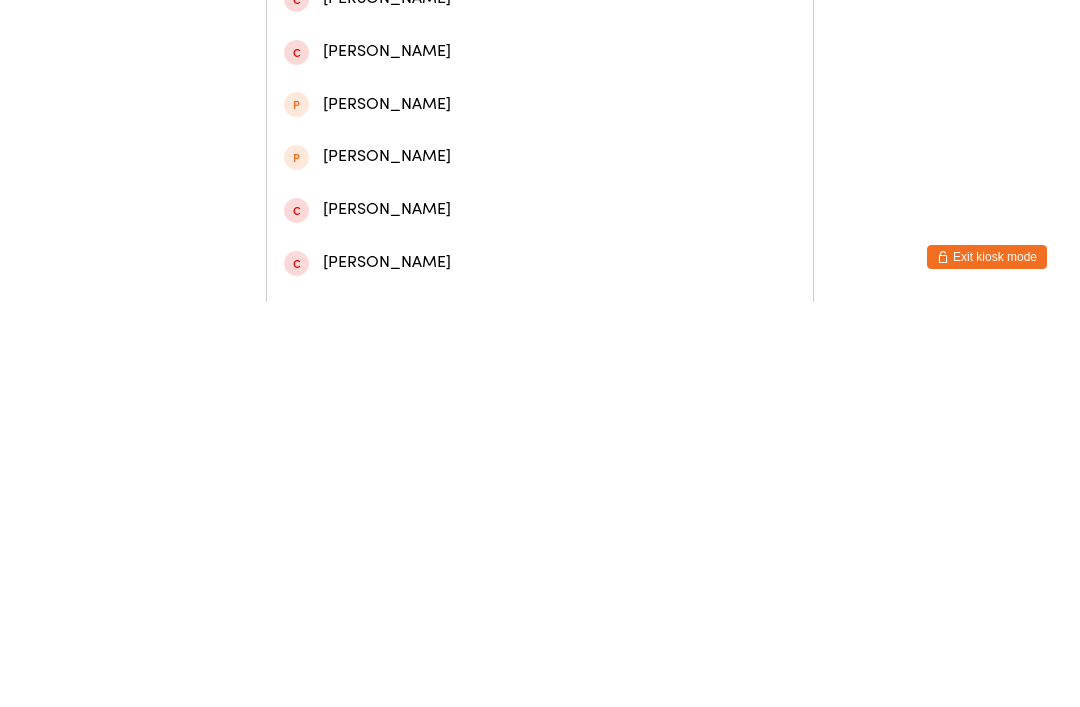 type on "[PERSON_NAME]" 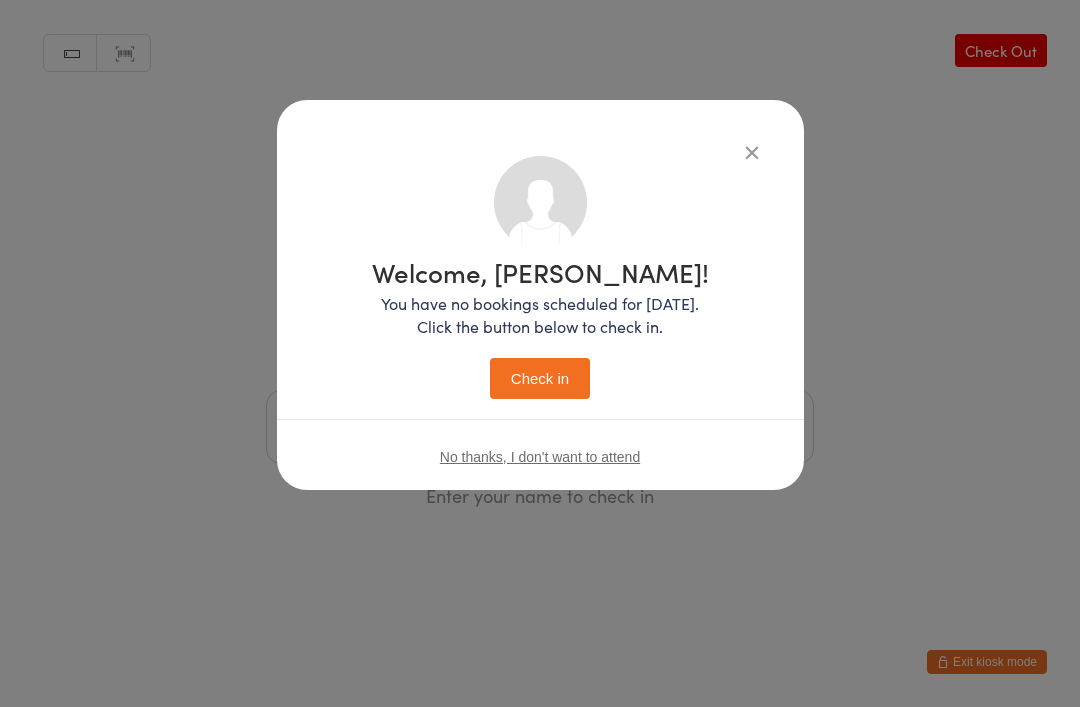 click on "Check in" at bounding box center [540, 378] 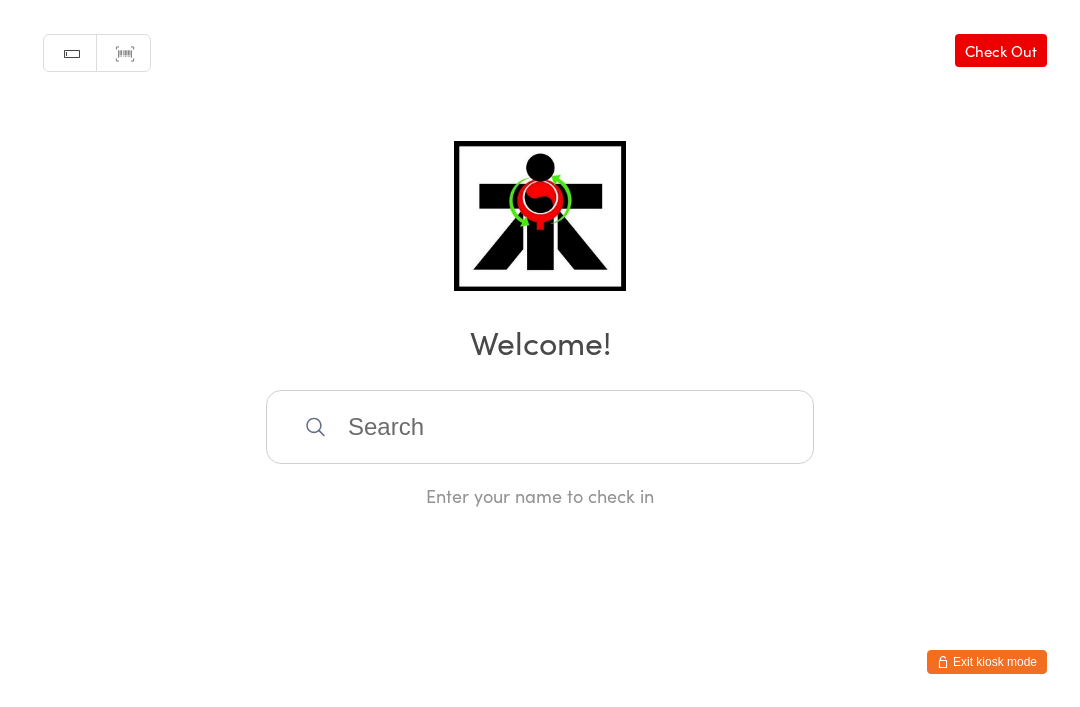 click at bounding box center [540, 427] 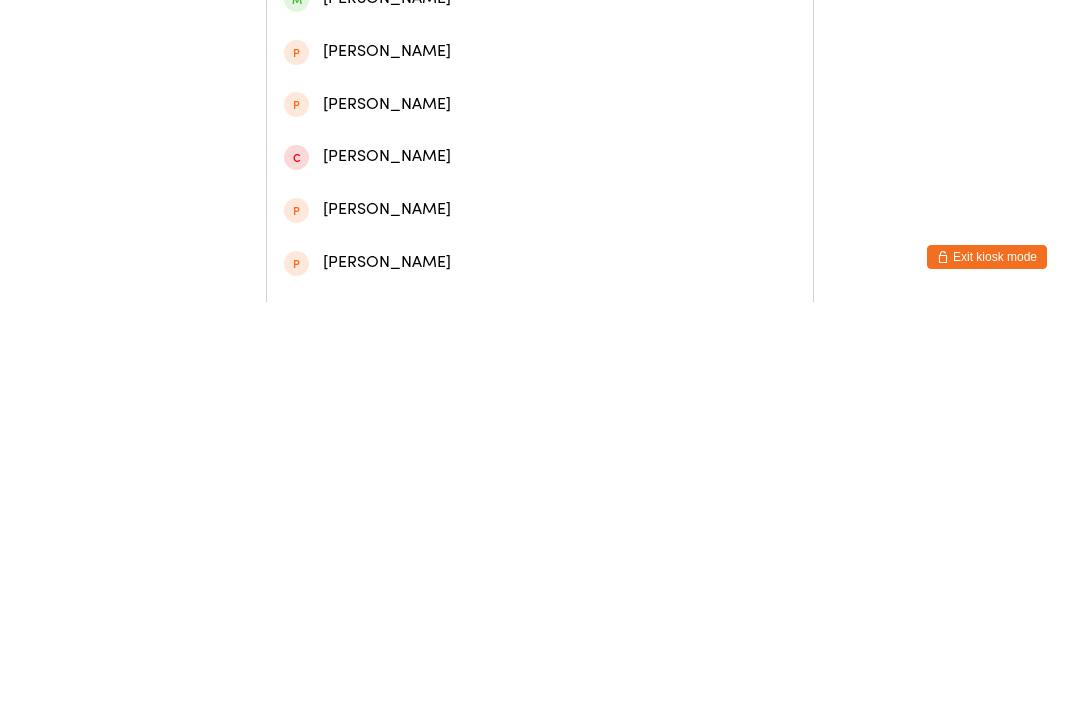 type on "[PERSON_NAME]" 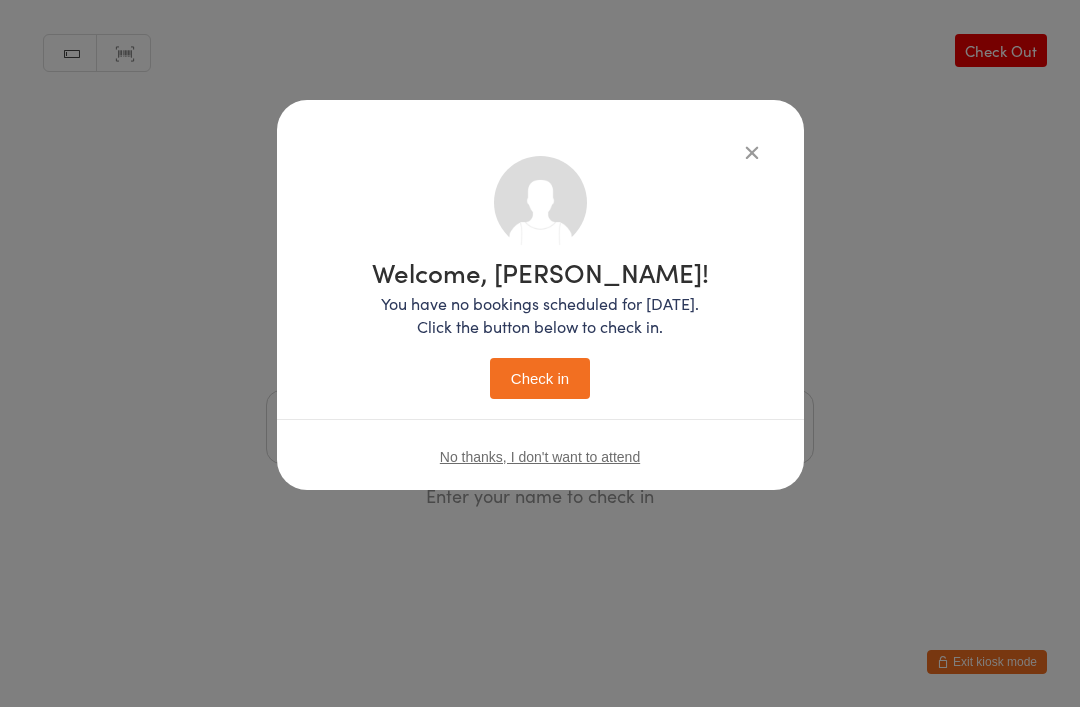 click on "Check in" at bounding box center [540, 378] 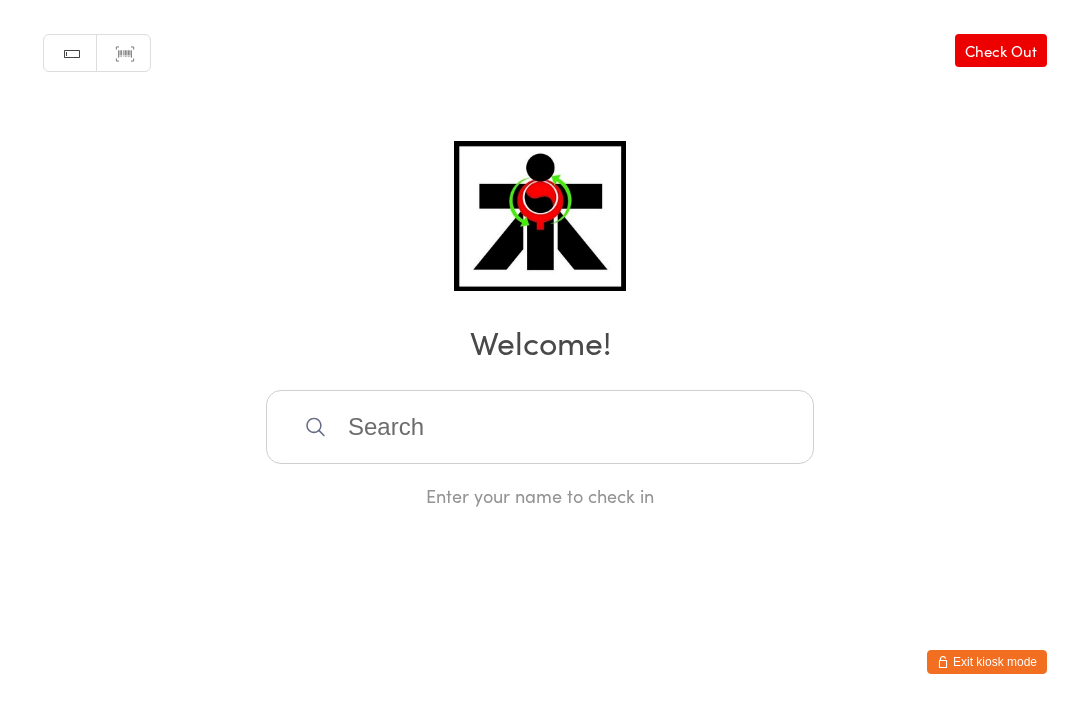 click at bounding box center (540, 427) 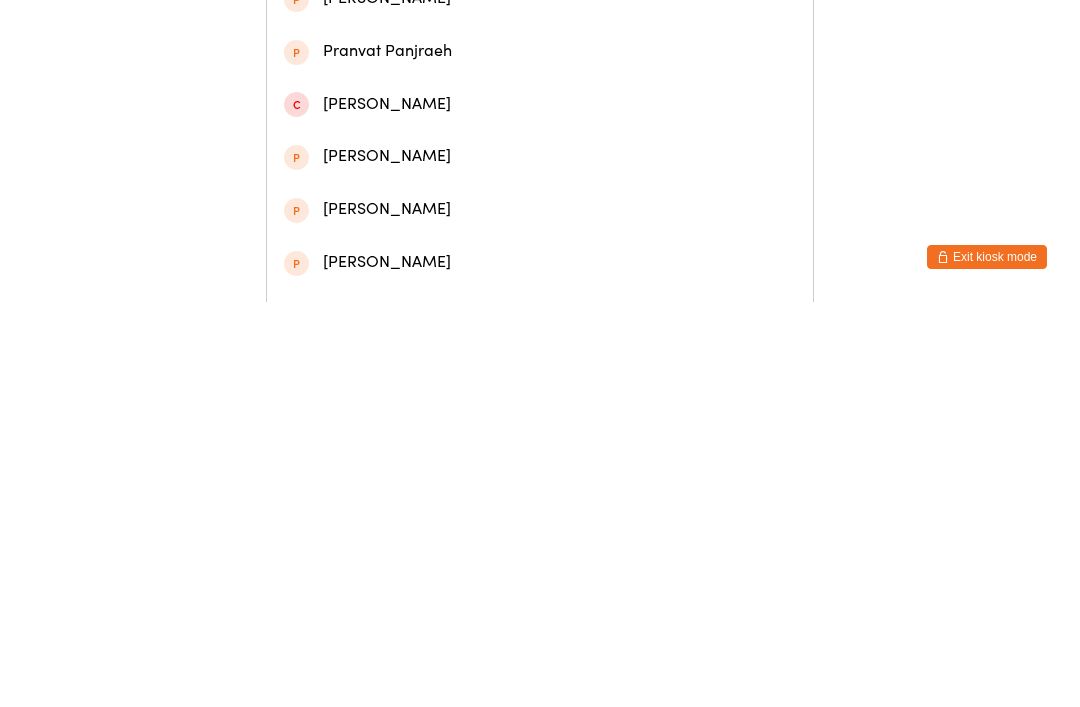 type on "[PERSON_NAME]" 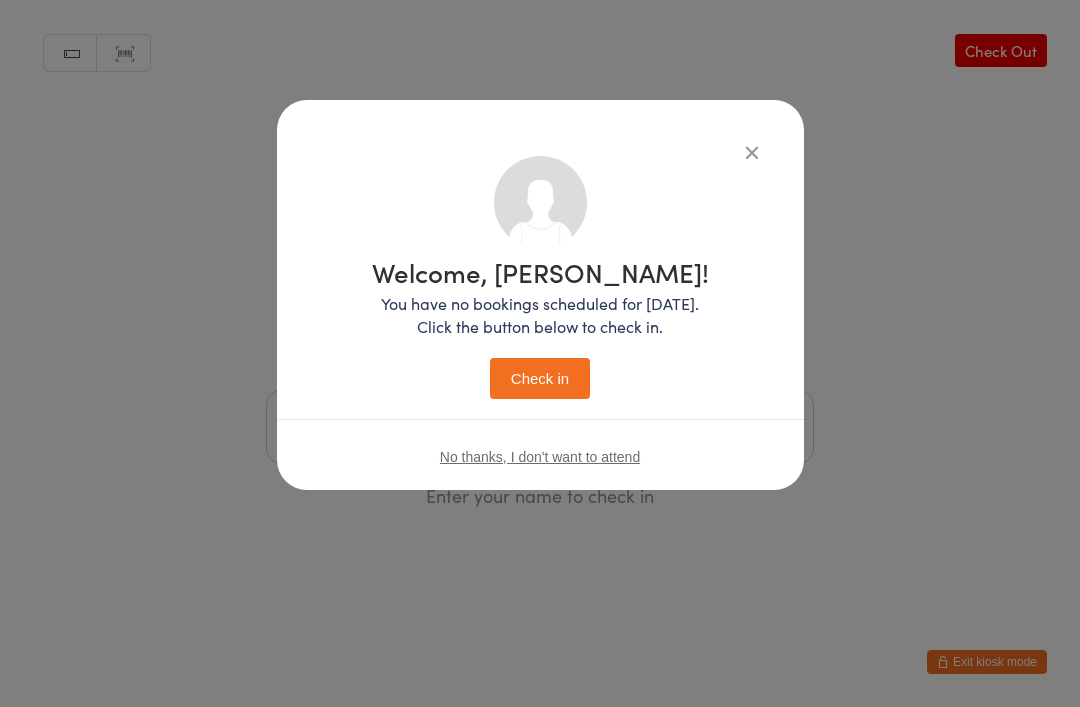 click on "Check in" at bounding box center (540, 378) 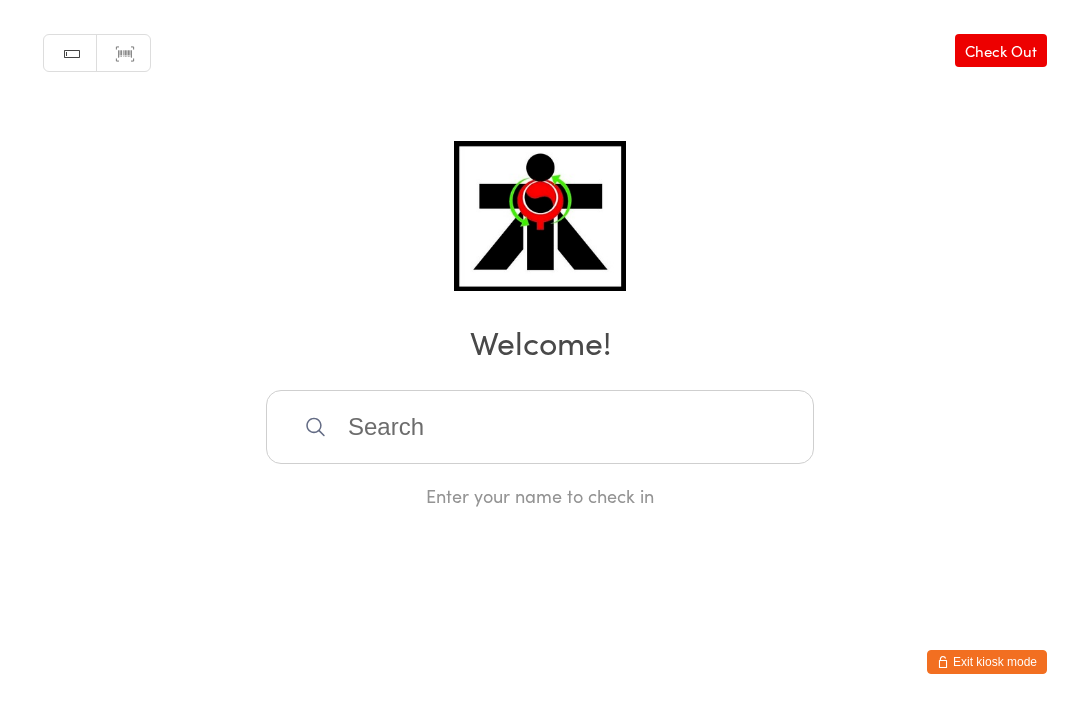 click at bounding box center (540, 427) 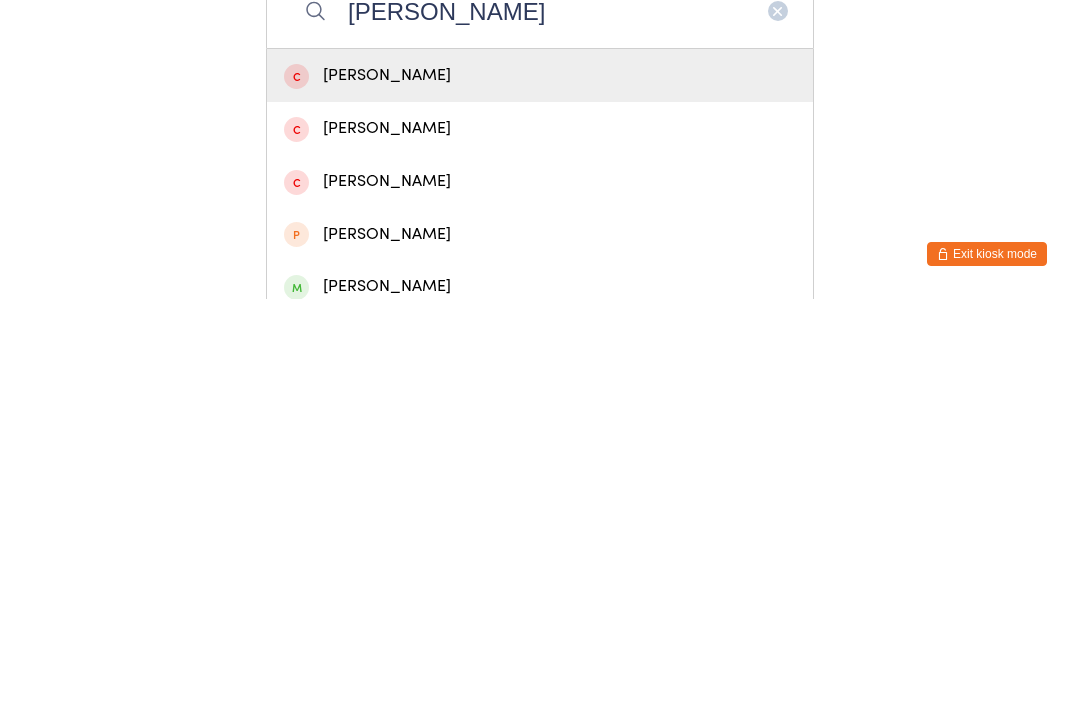 scroll, scrollTop: 27, scrollLeft: 0, axis: vertical 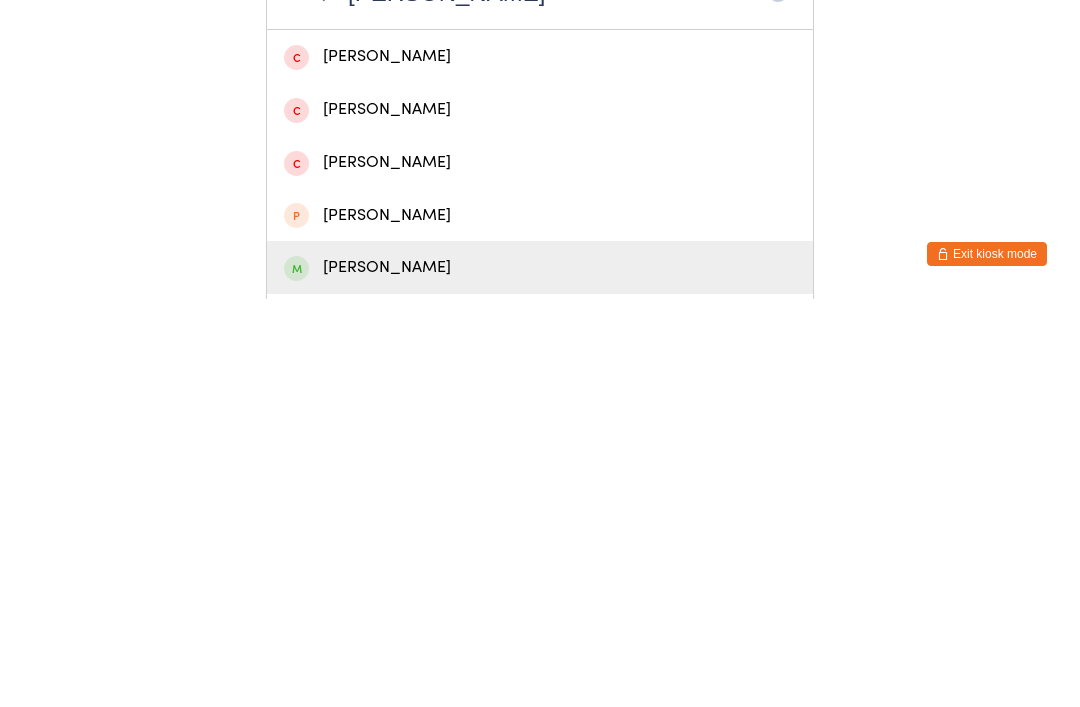 type on "[PERSON_NAME]" 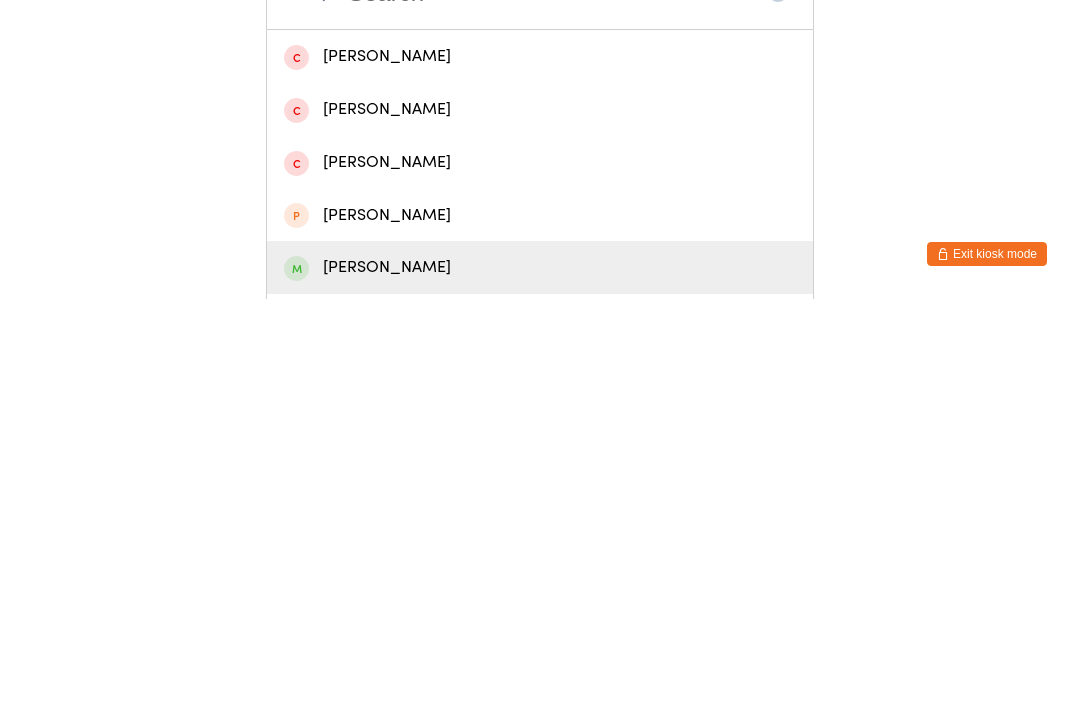 scroll, scrollTop: 0, scrollLeft: 0, axis: both 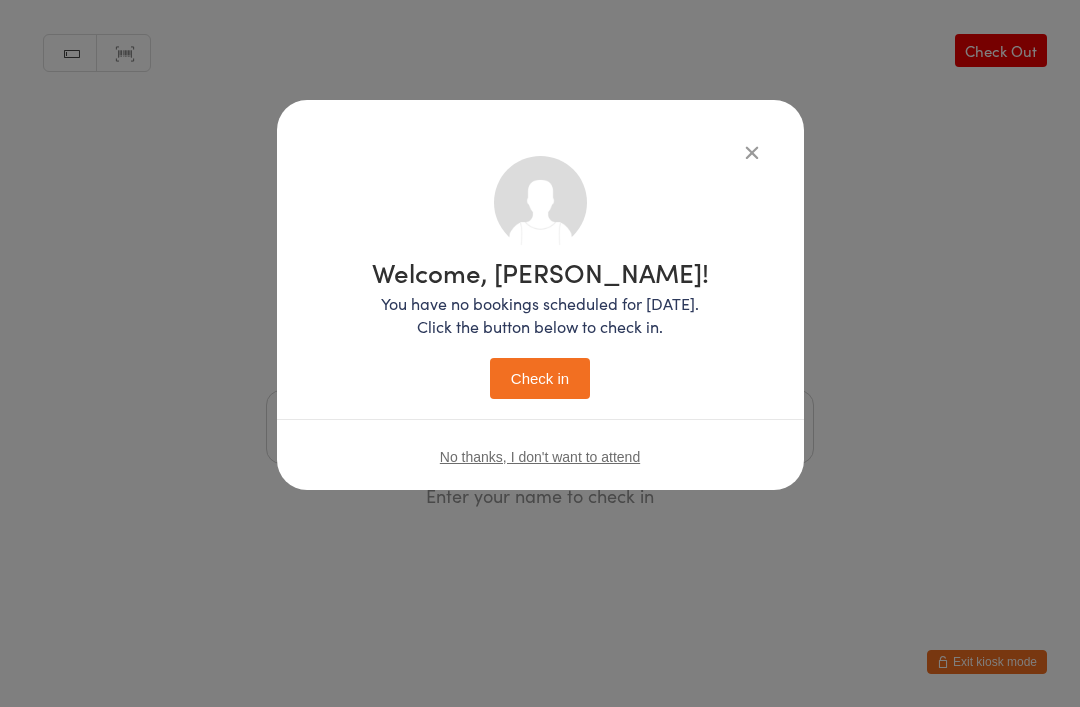 click on "Check in" at bounding box center (540, 378) 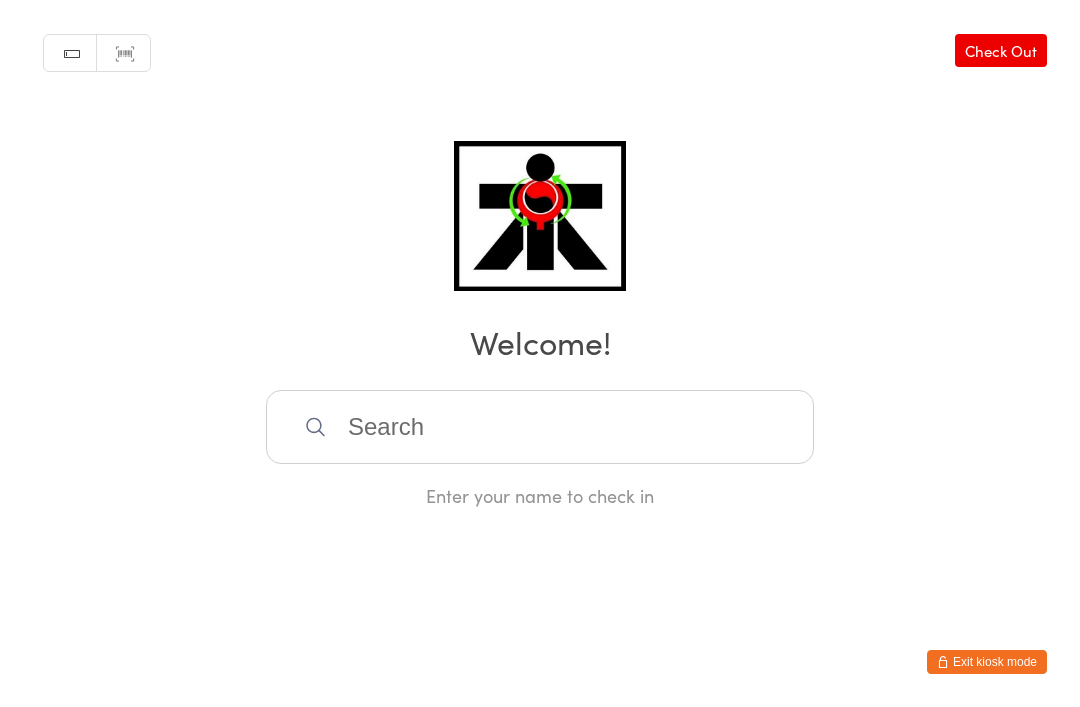 click at bounding box center [540, 427] 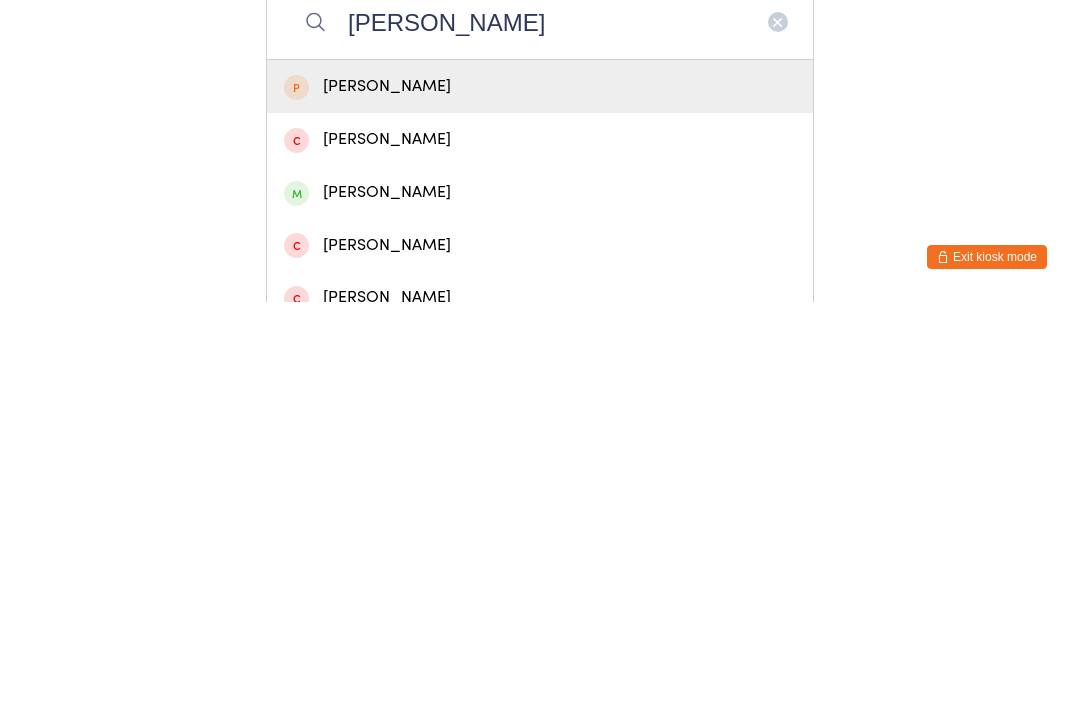 type on "[PERSON_NAME]" 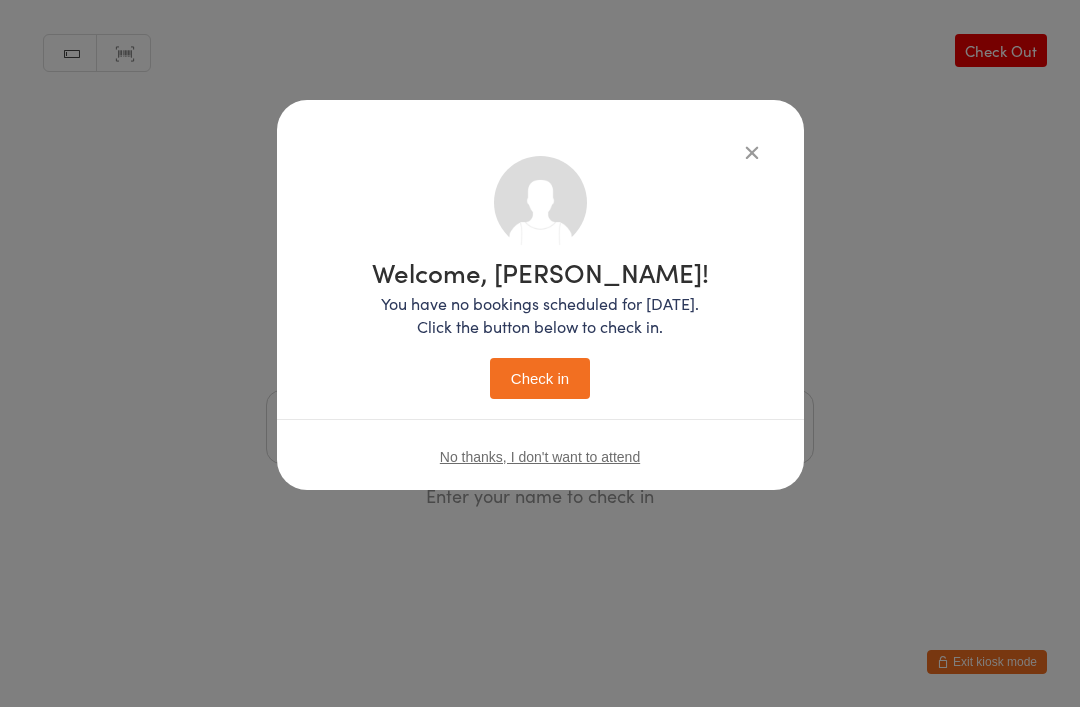 click on "Check in" at bounding box center (540, 378) 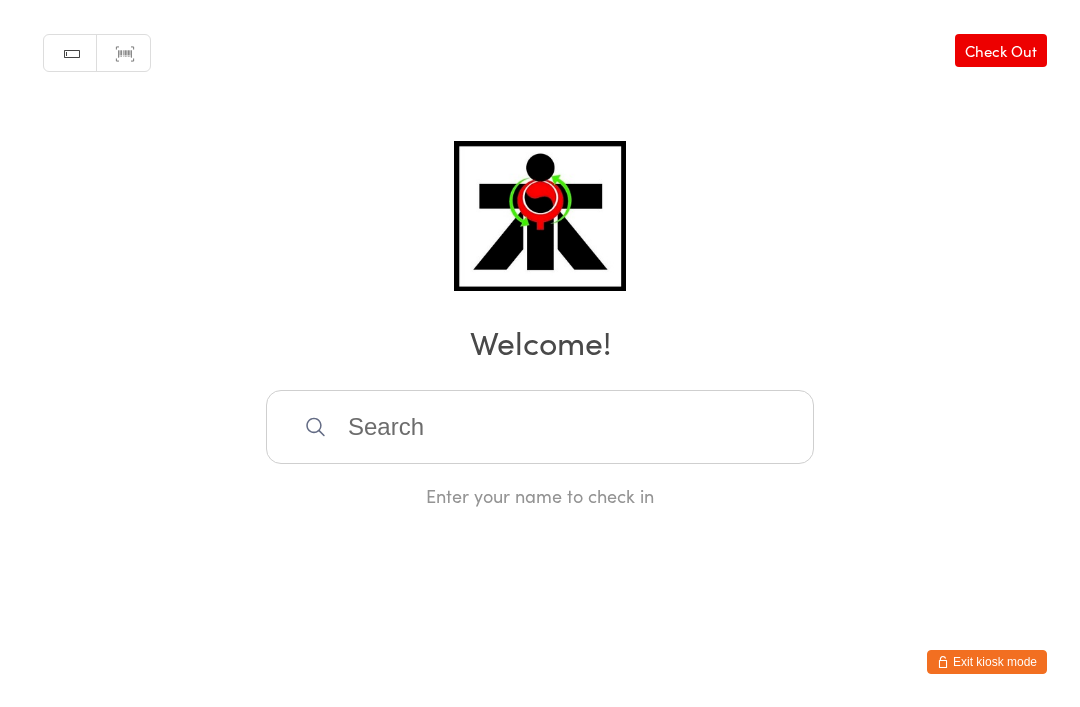 click at bounding box center (540, 427) 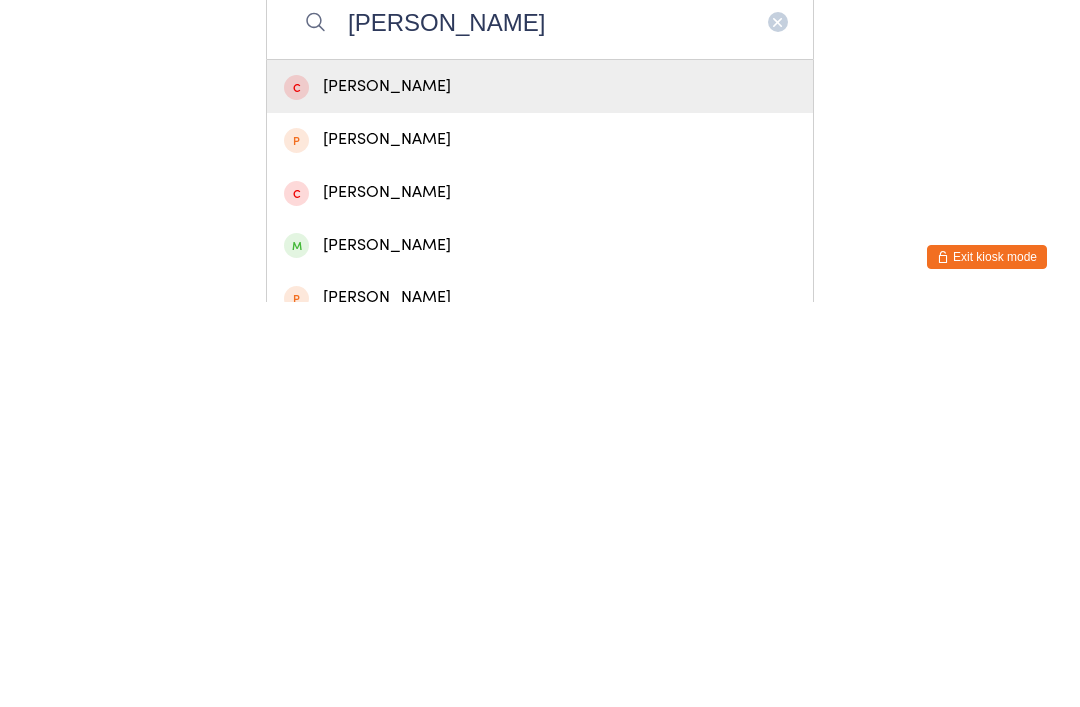 type on "[PERSON_NAME]" 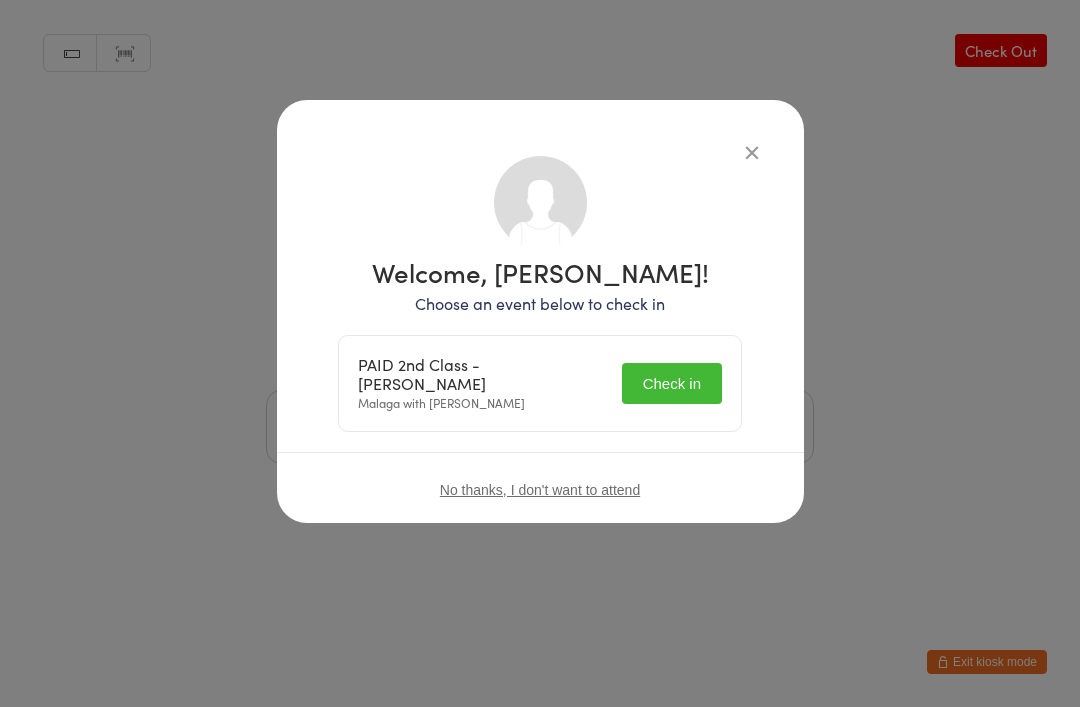 click on "Check in" at bounding box center (672, 383) 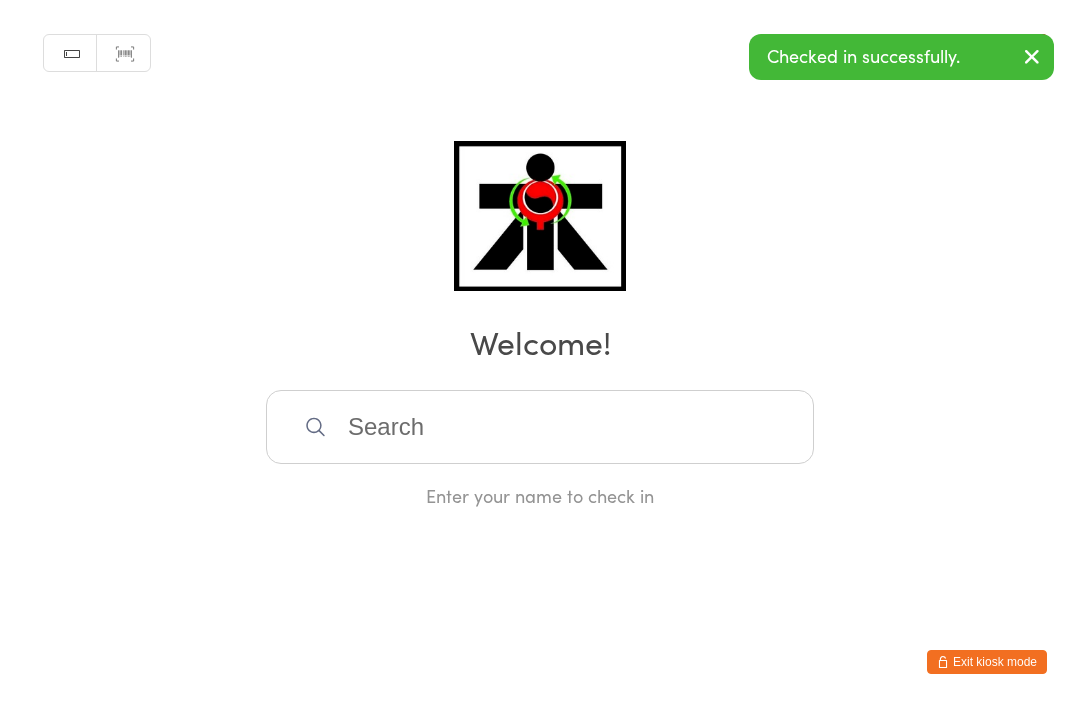 click at bounding box center (540, 427) 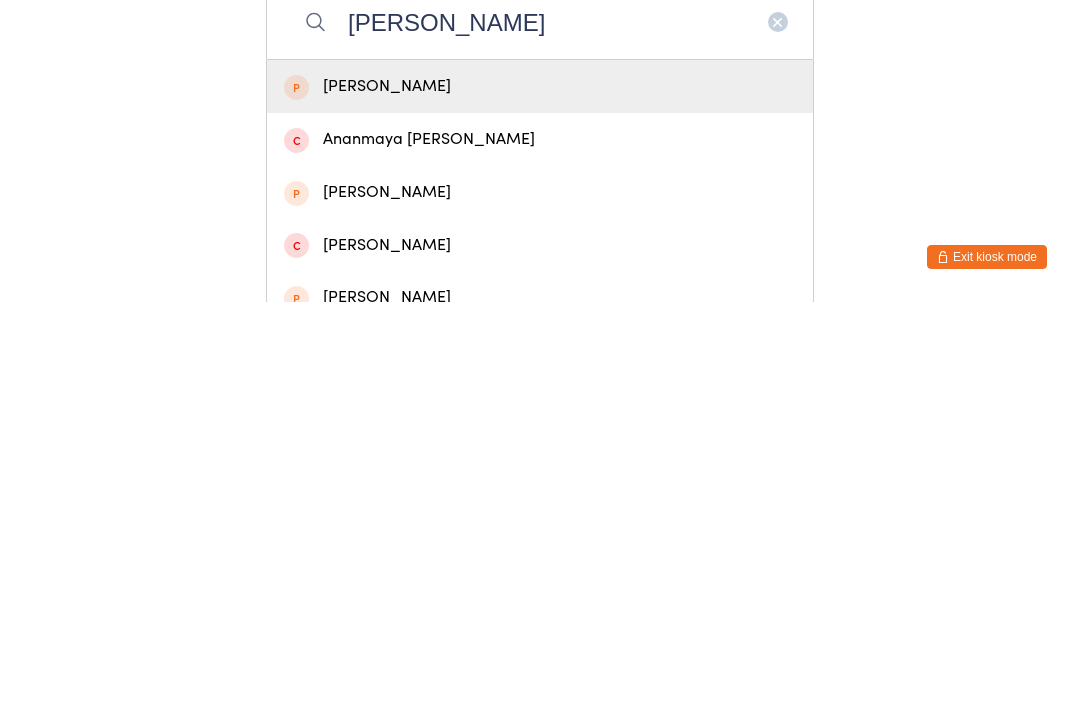 type on "[PERSON_NAME]" 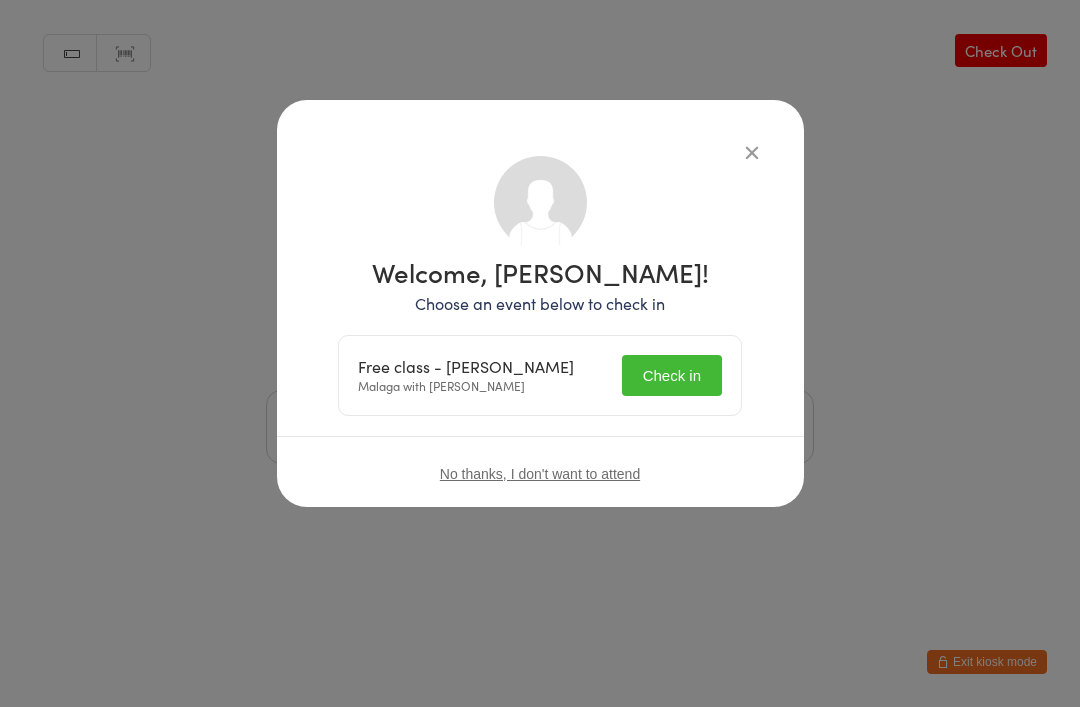 click on "Check in" at bounding box center (672, 375) 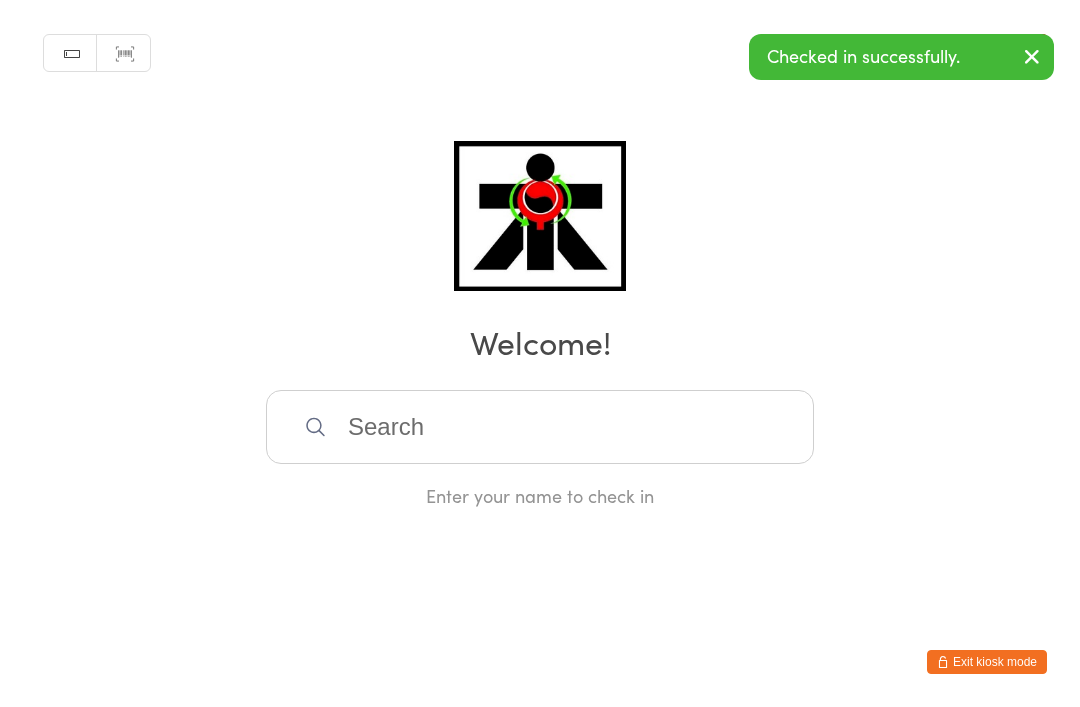 click at bounding box center [540, 427] 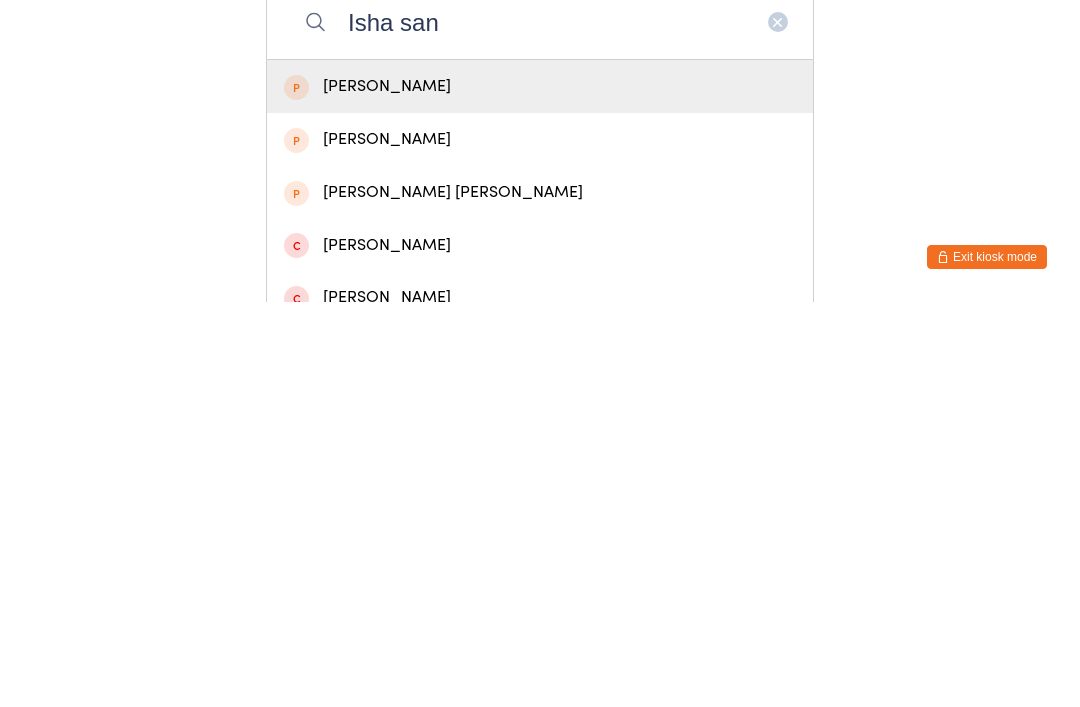 type on "Isha san" 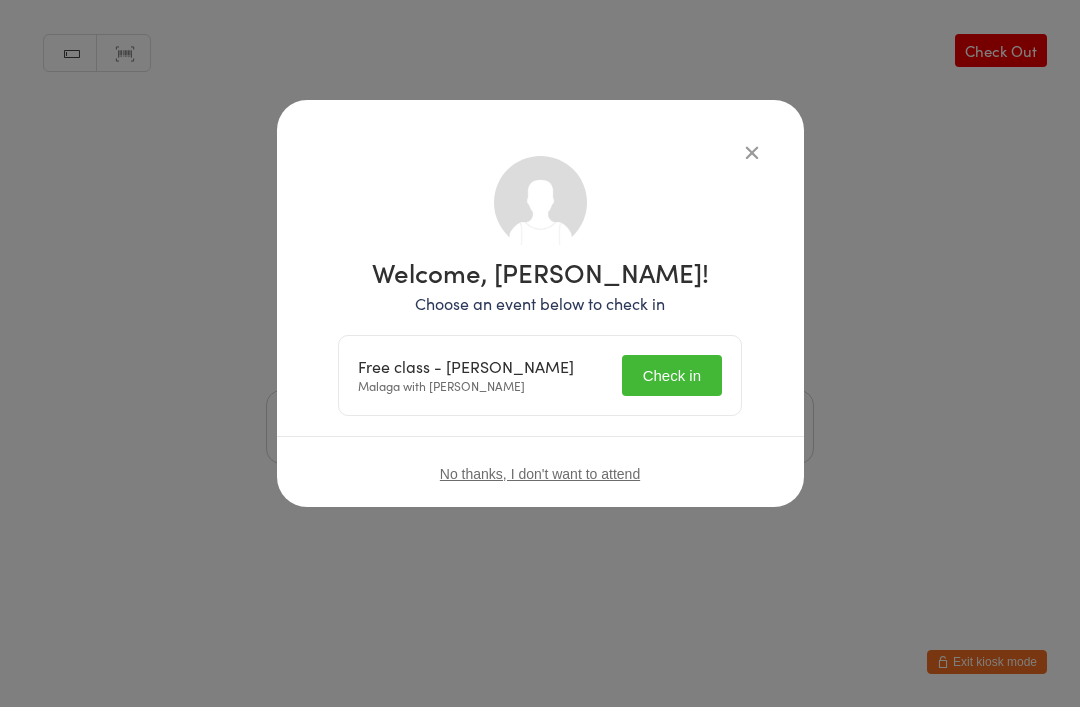 click on "Check in" at bounding box center (672, 375) 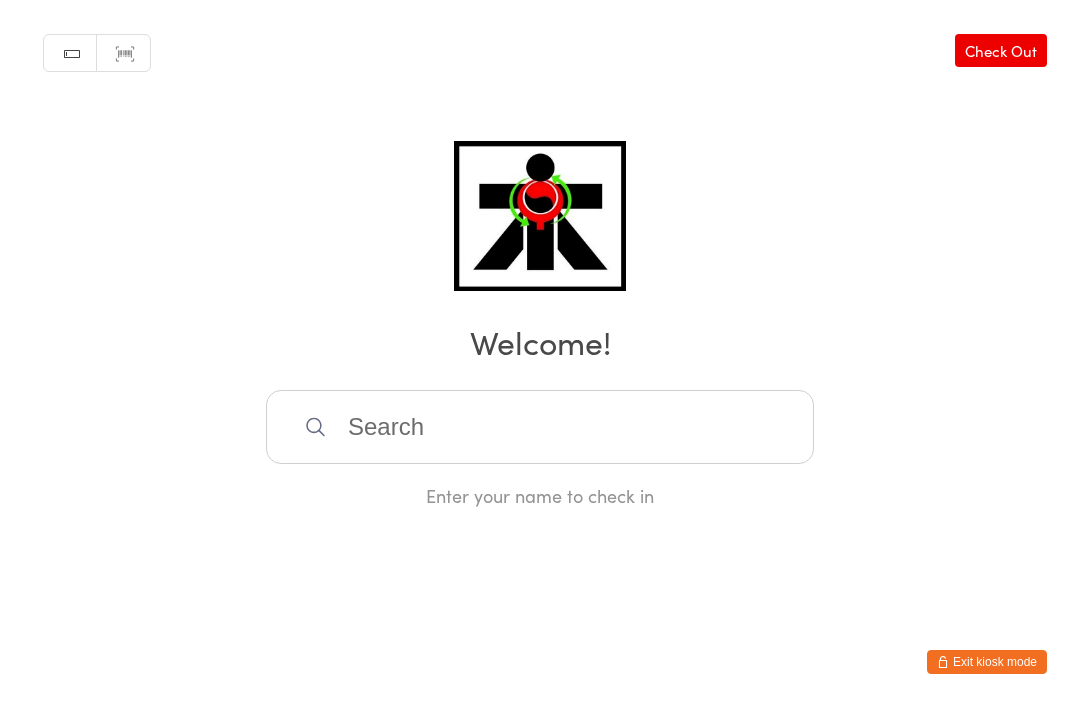 click at bounding box center (540, 427) 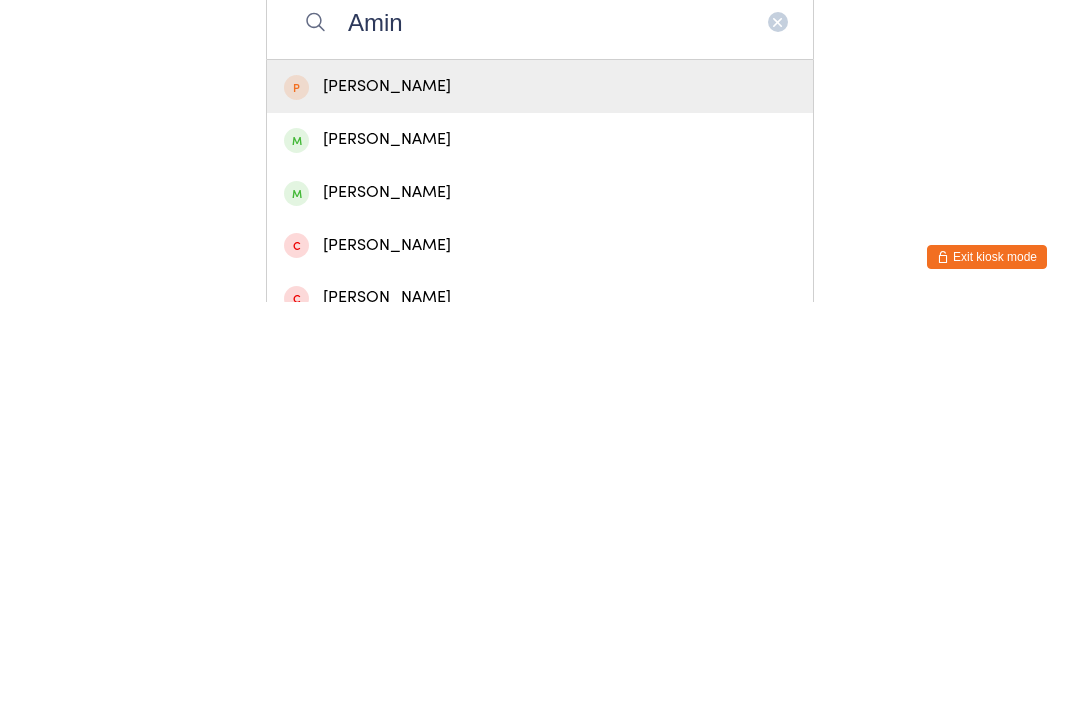 type on "Amin" 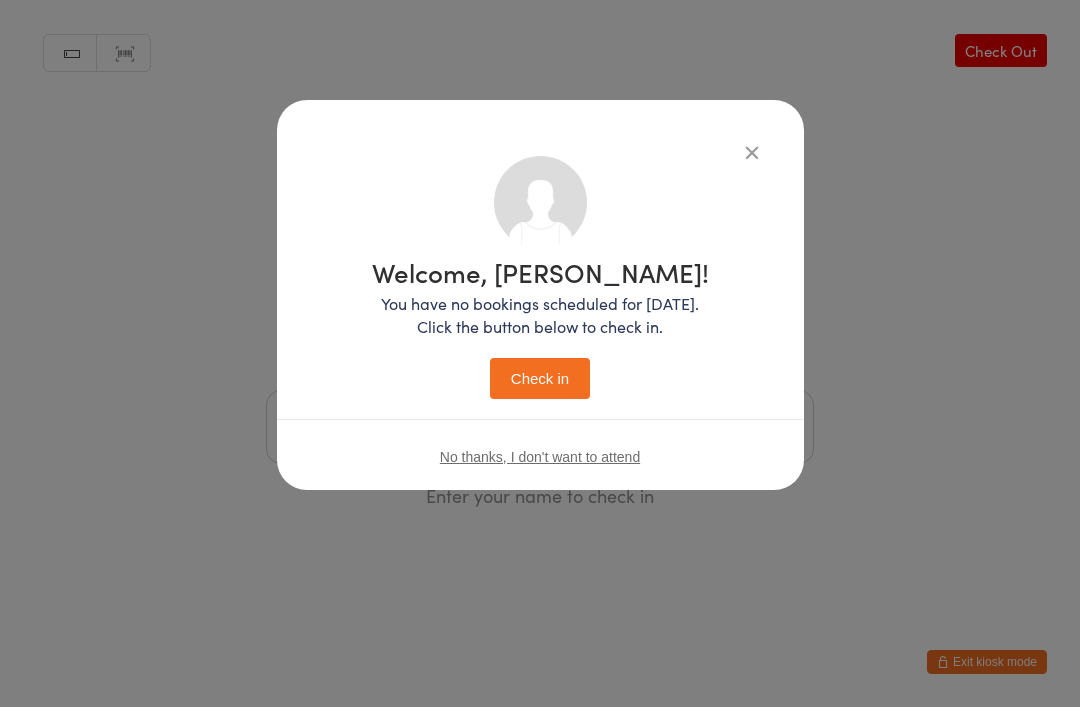 click on "Check in" at bounding box center (540, 378) 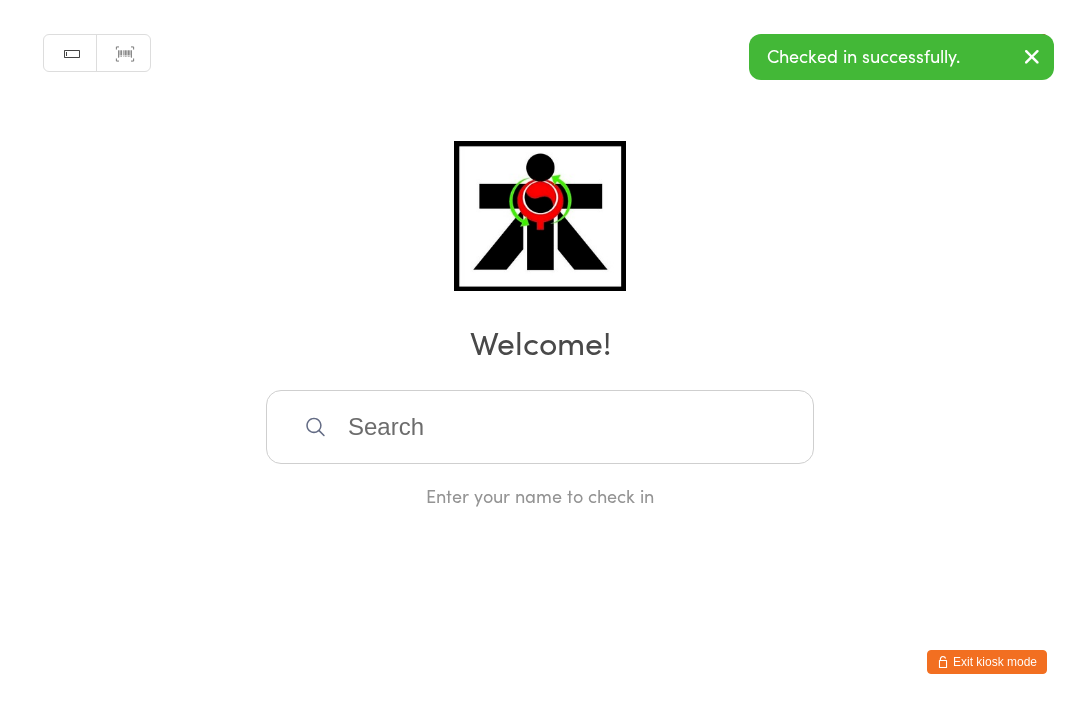click at bounding box center (540, 427) 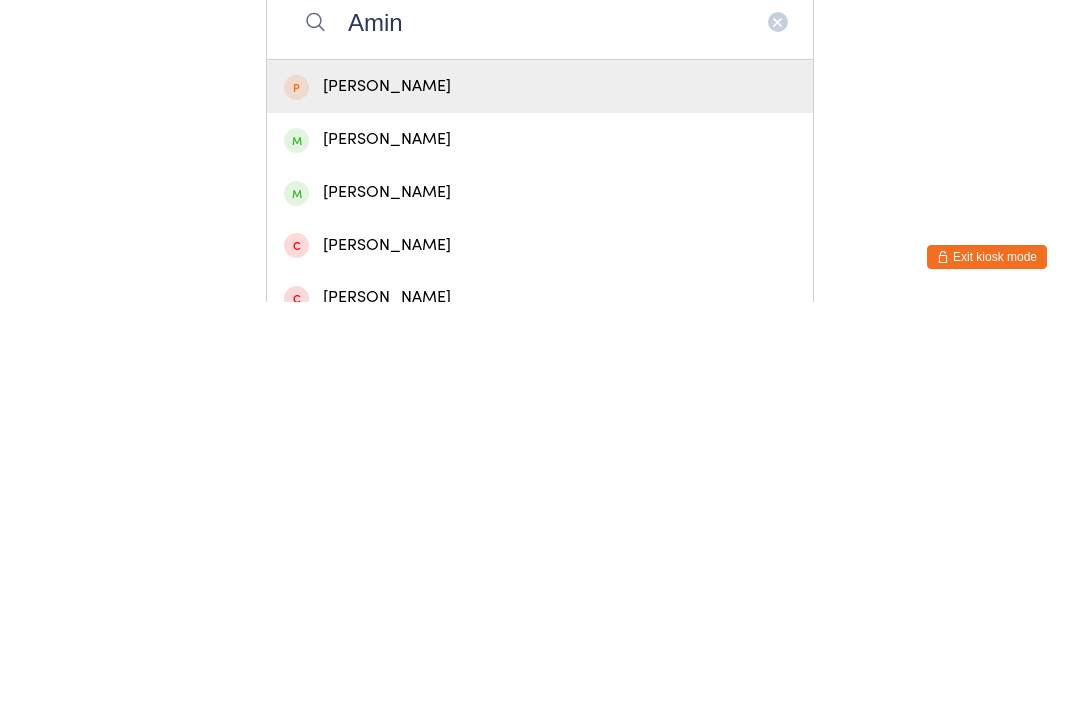 type on "Amin" 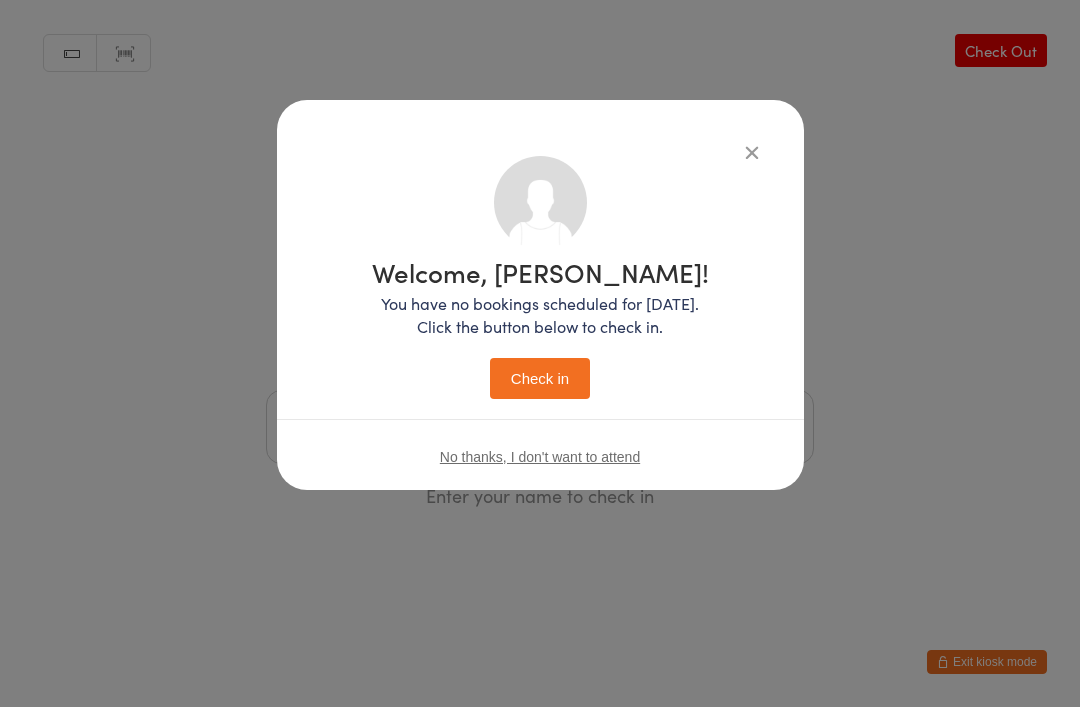 click on "Check in" at bounding box center [540, 378] 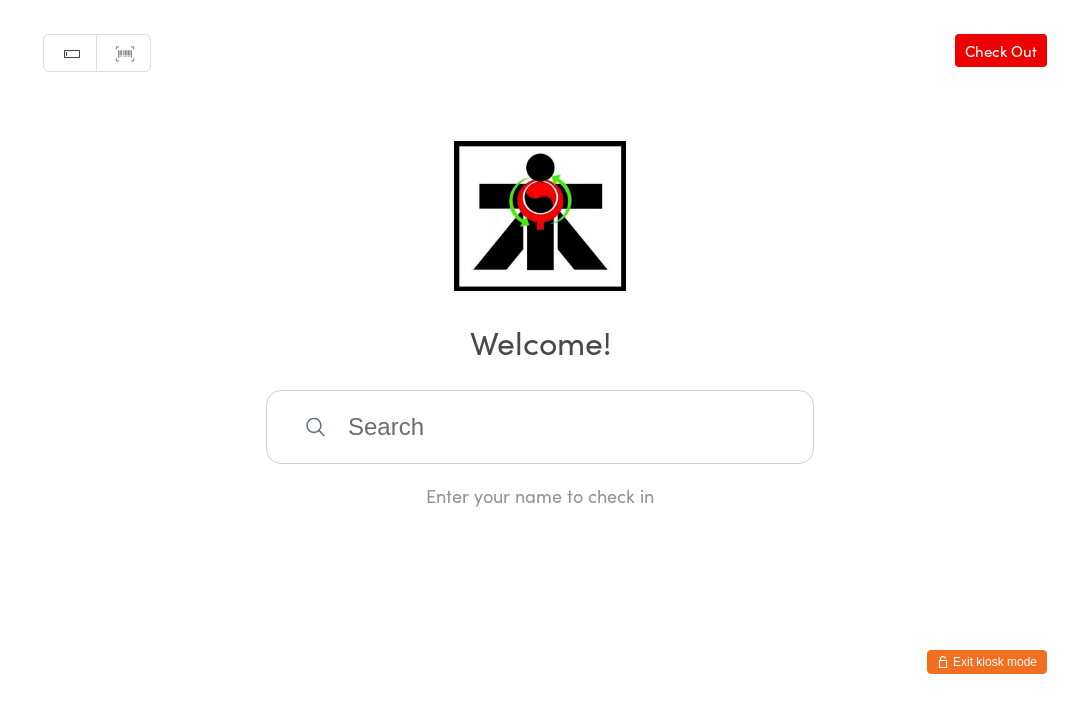 click at bounding box center (540, 427) 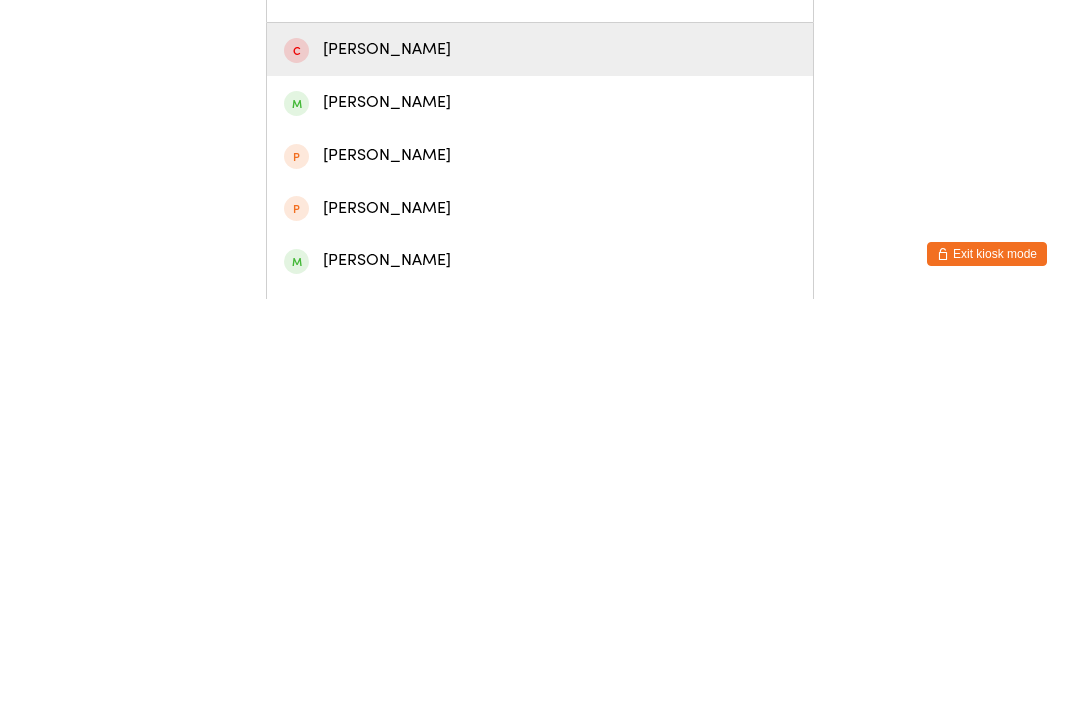 scroll, scrollTop: 35, scrollLeft: 0, axis: vertical 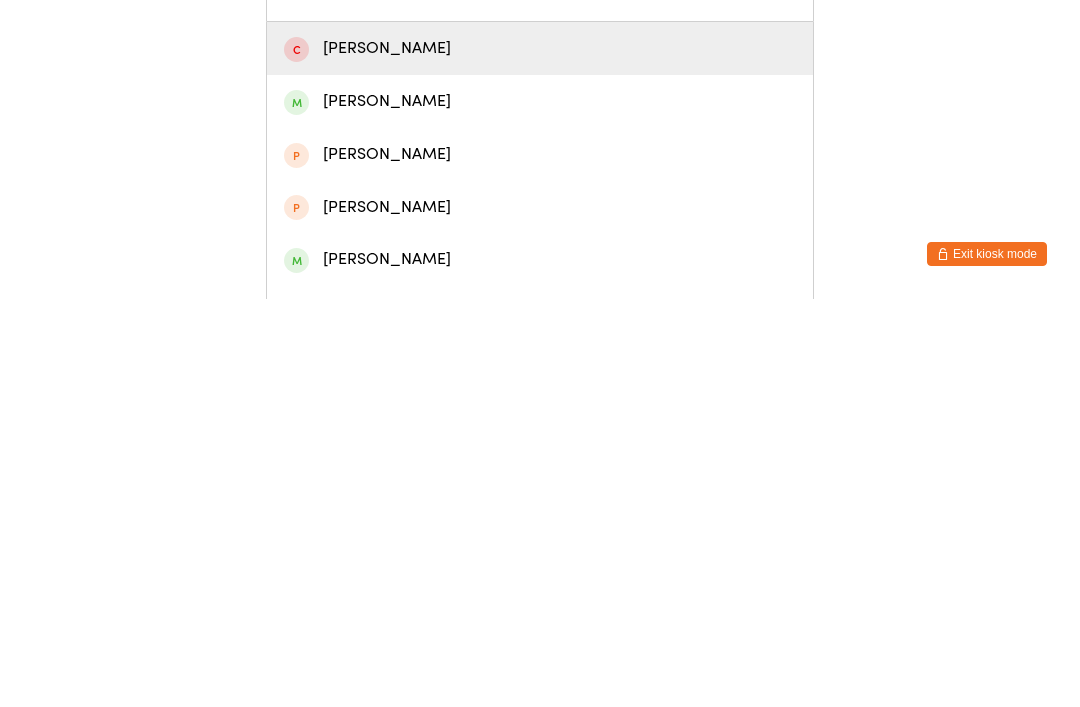 type on "[PERSON_NAME]" 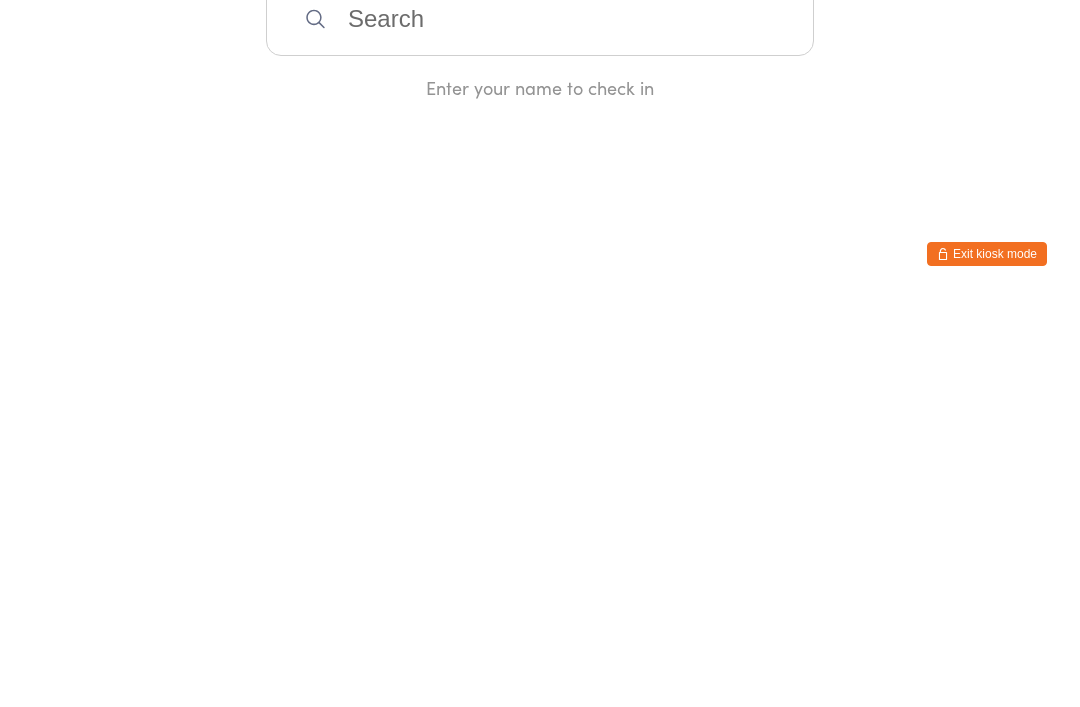 scroll, scrollTop: 0, scrollLeft: 0, axis: both 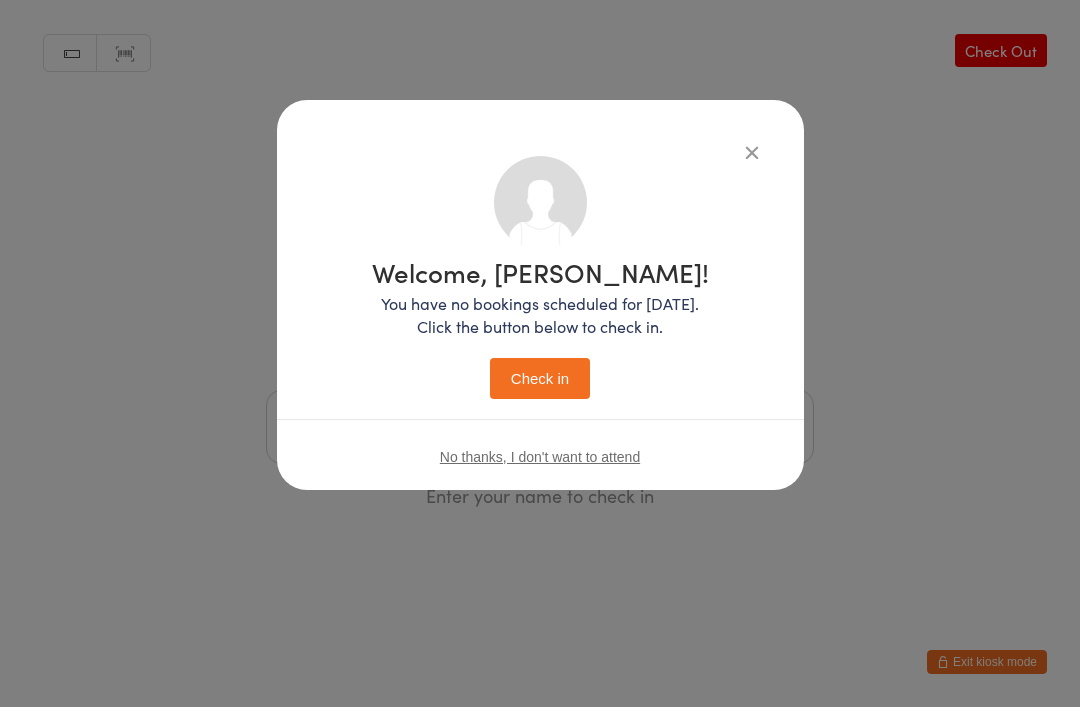 click on "Check in" at bounding box center [540, 378] 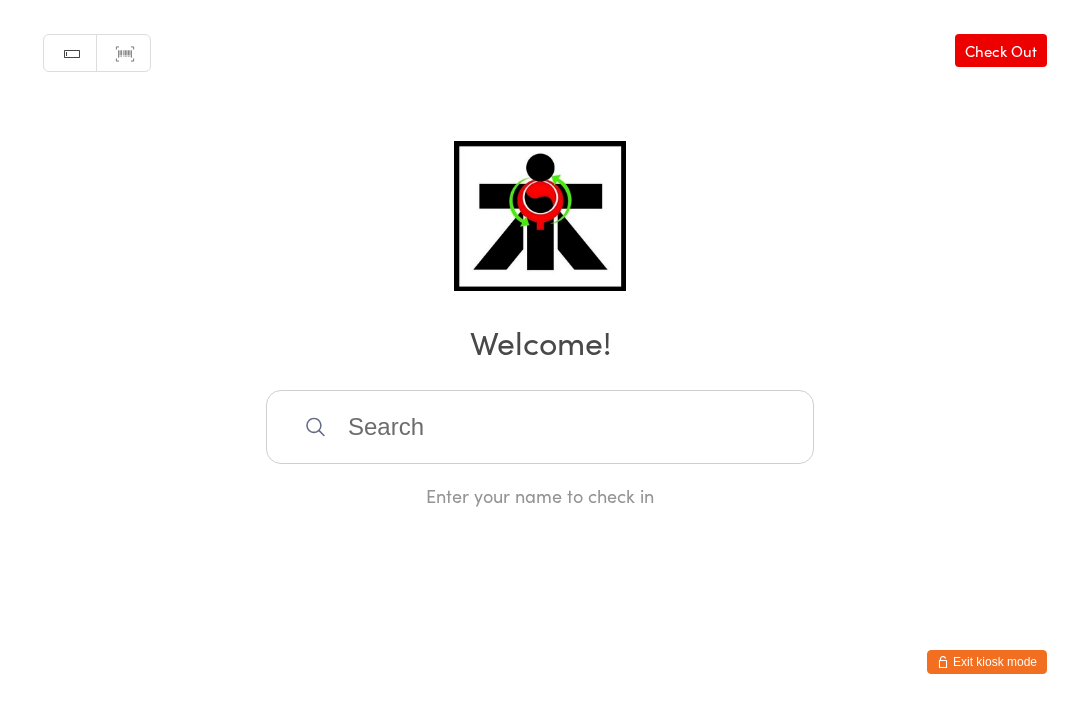 click at bounding box center (540, 427) 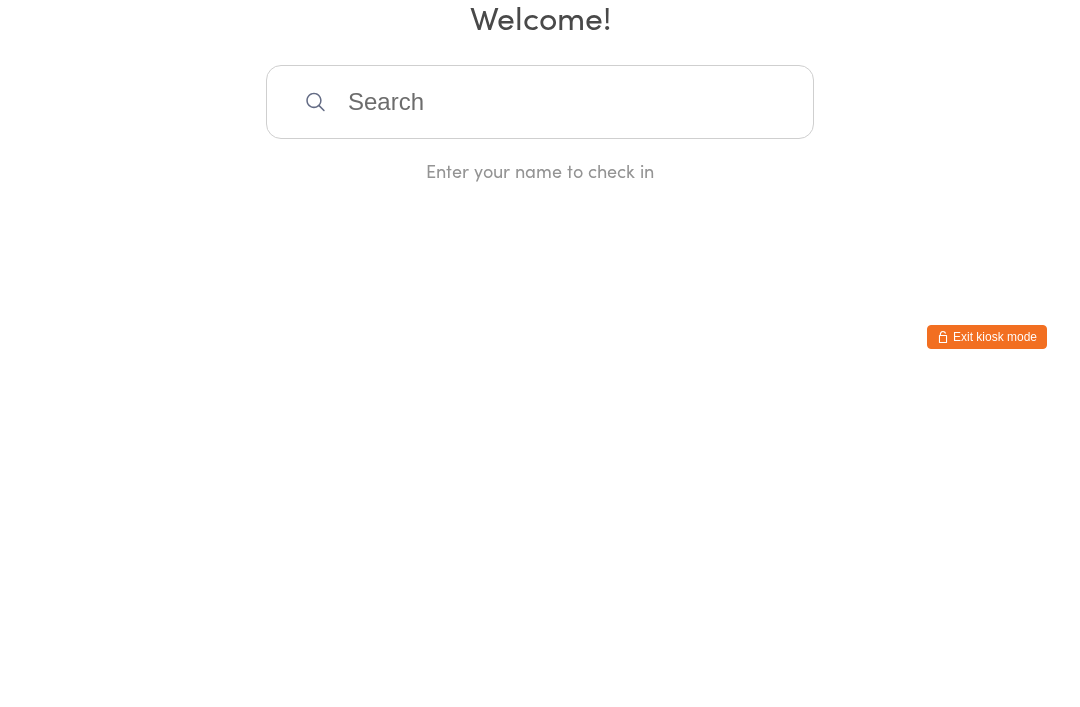 scroll, scrollTop: 0, scrollLeft: 0, axis: both 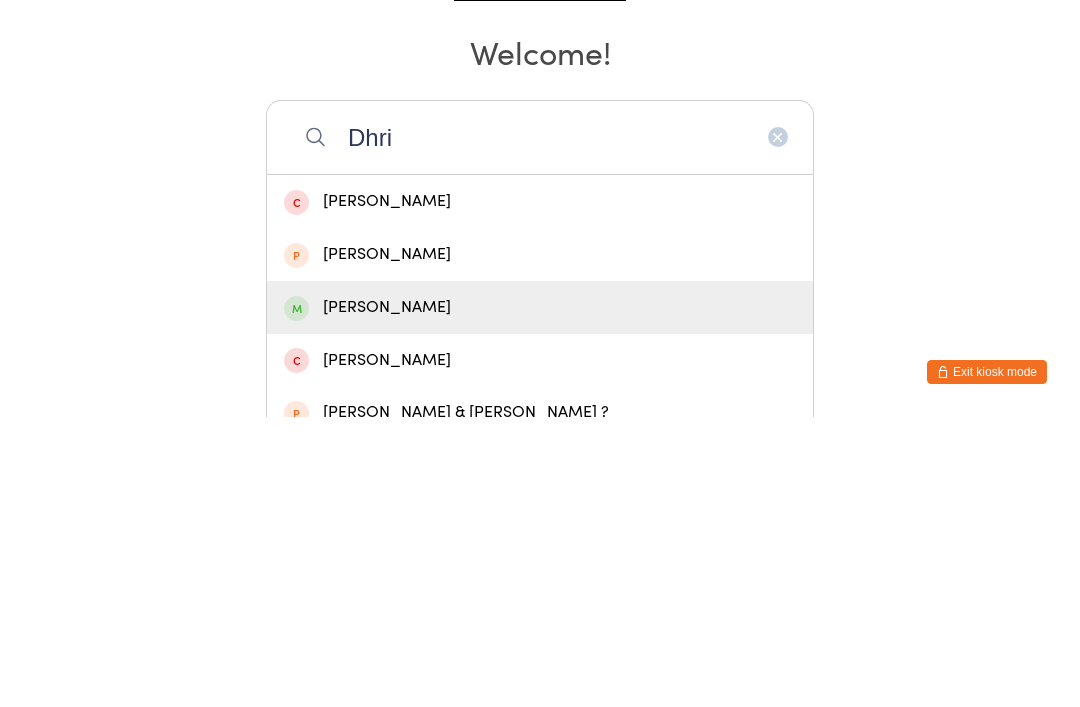 type on "Dhri" 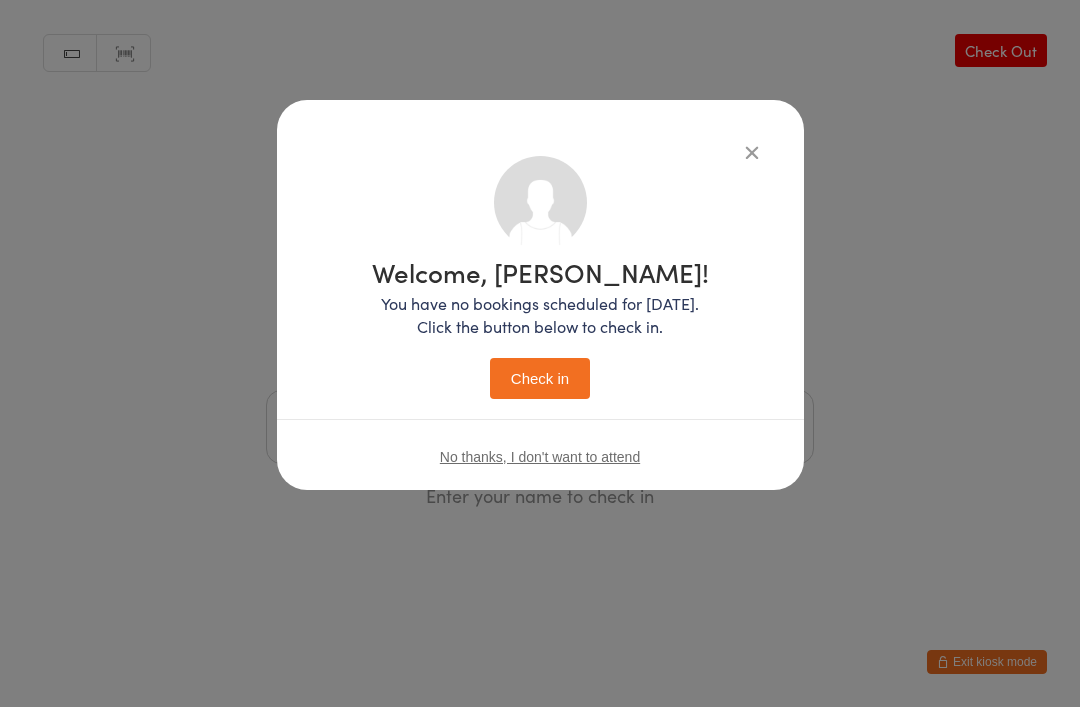 click on "Check in" at bounding box center [540, 378] 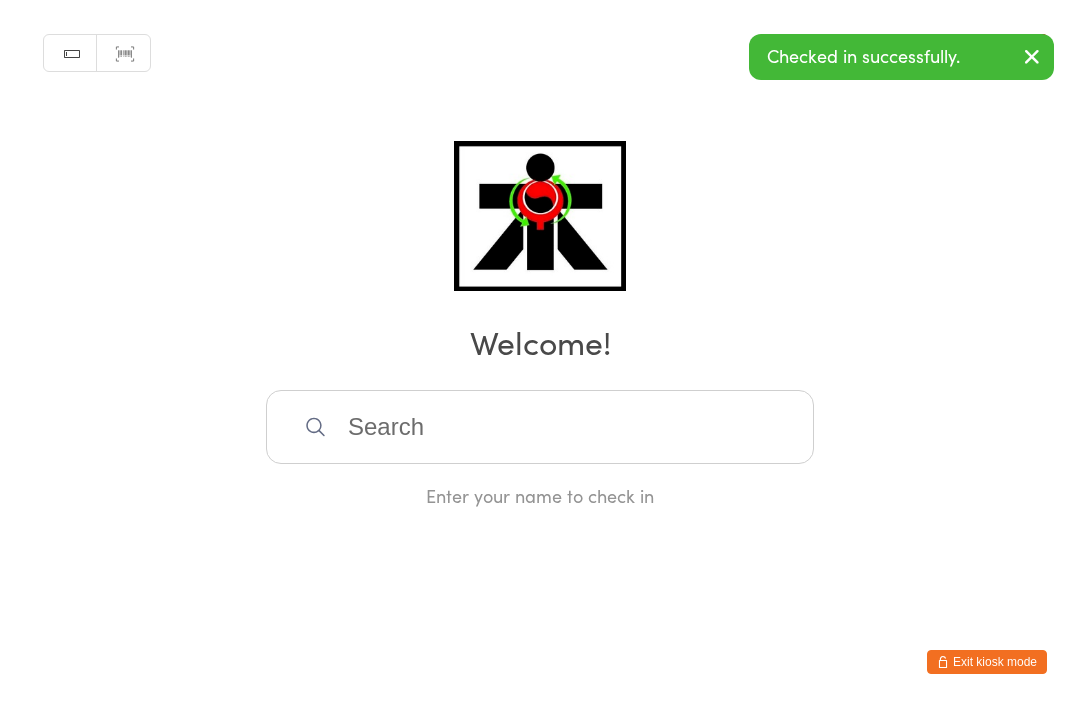 click on "You have now entered Kiosk Mode. Members will be able to check themselves in using the search field below. Click "Exit kiosk mode" below to exit Kiosk Mode at any time. Checked in successfully. Manual search Scanner input Check Out Welcome! Enter your name to check in Exit kiosk mode" at bounding box center (540, 353) 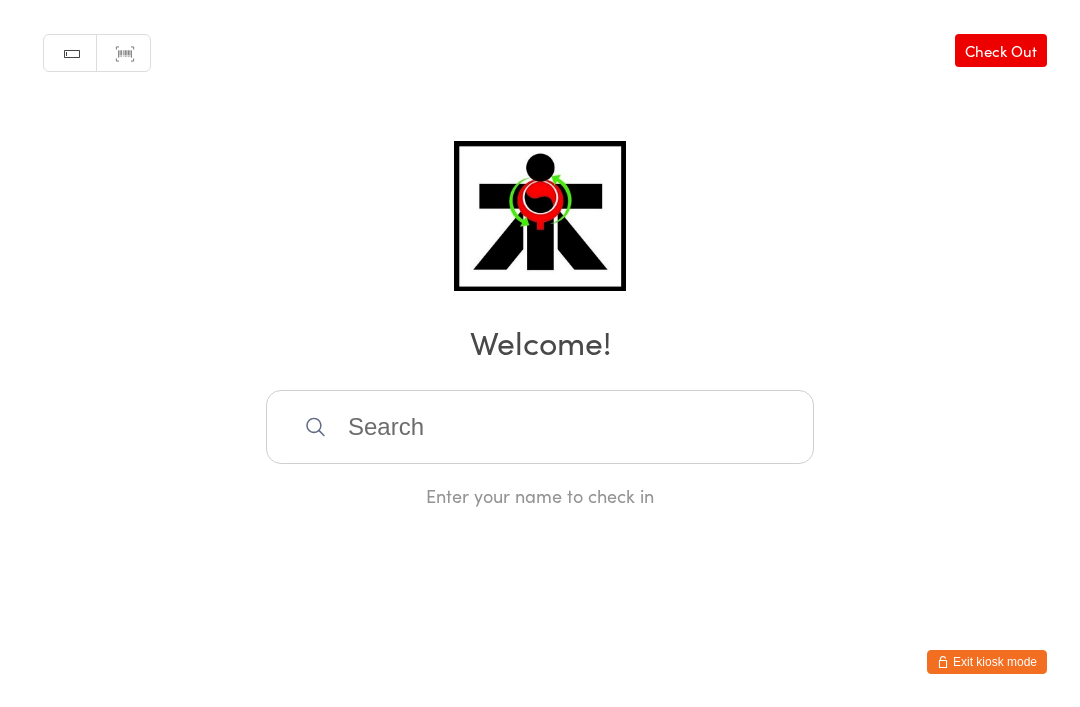click on "You have now entered Kiosk Mode. Members will be able to check themselves in using the search field below. Click "Exit kiosk mode" below to exit Kiosk Mode at any time. Checked in successfully. Manual search Scanner input Check Out Welcome! Enter your name to check in Exit kiosk mode" at bounding box center [540, 353] 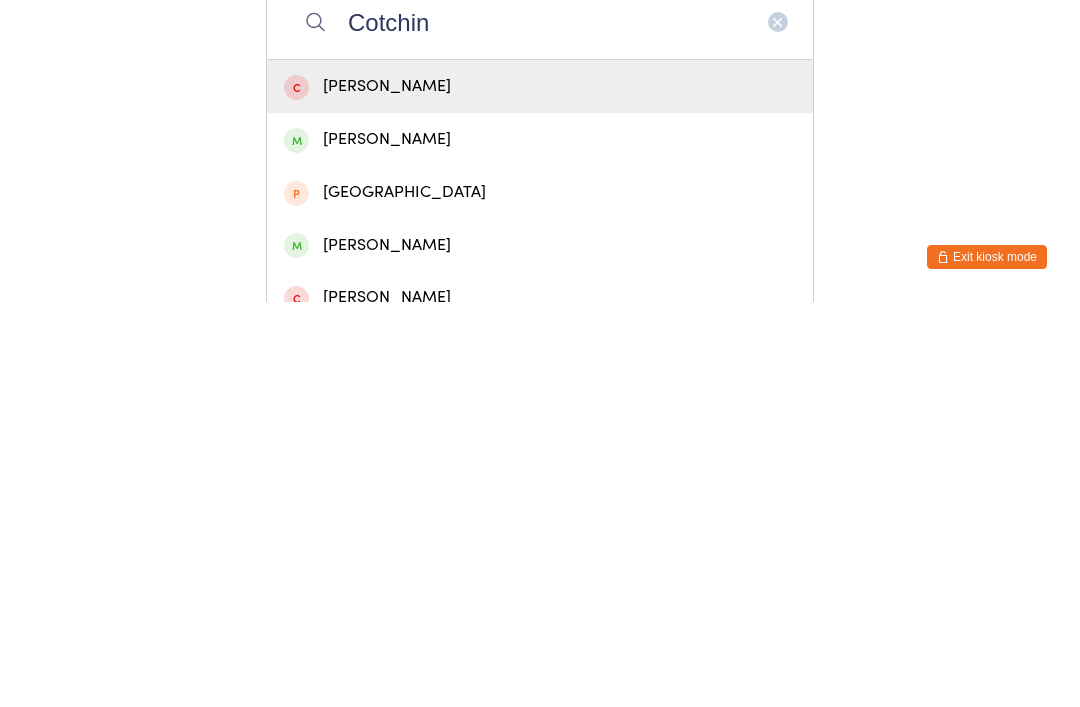 type on "Cotchin" 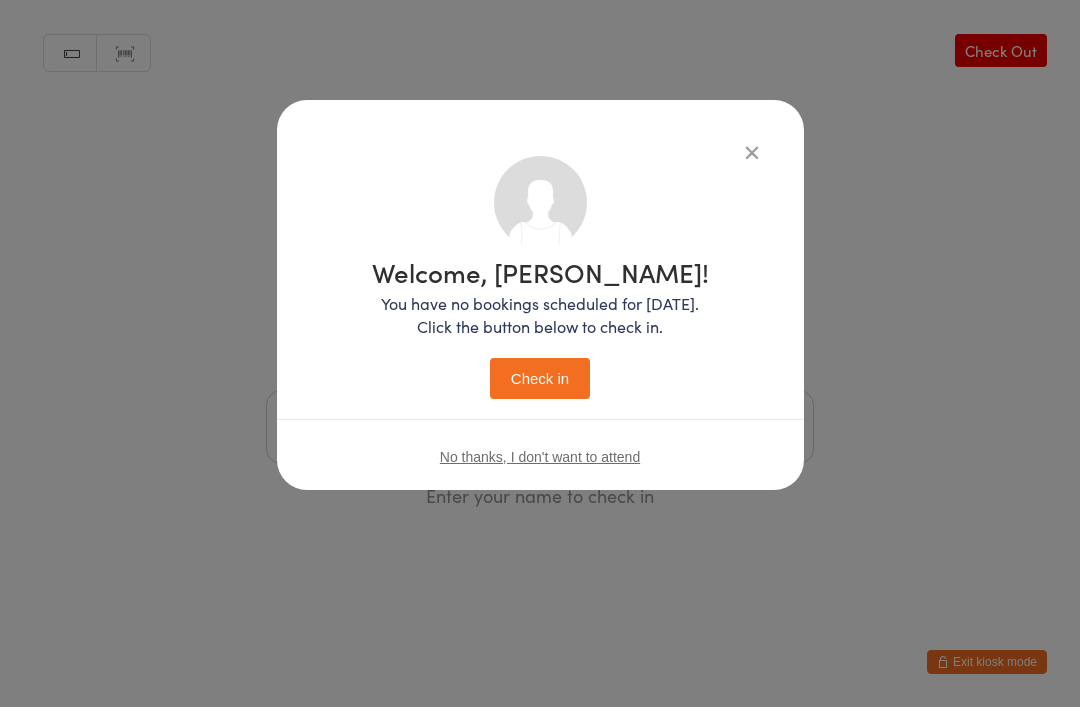 click on "Check in" at bounding box center [540, 378] 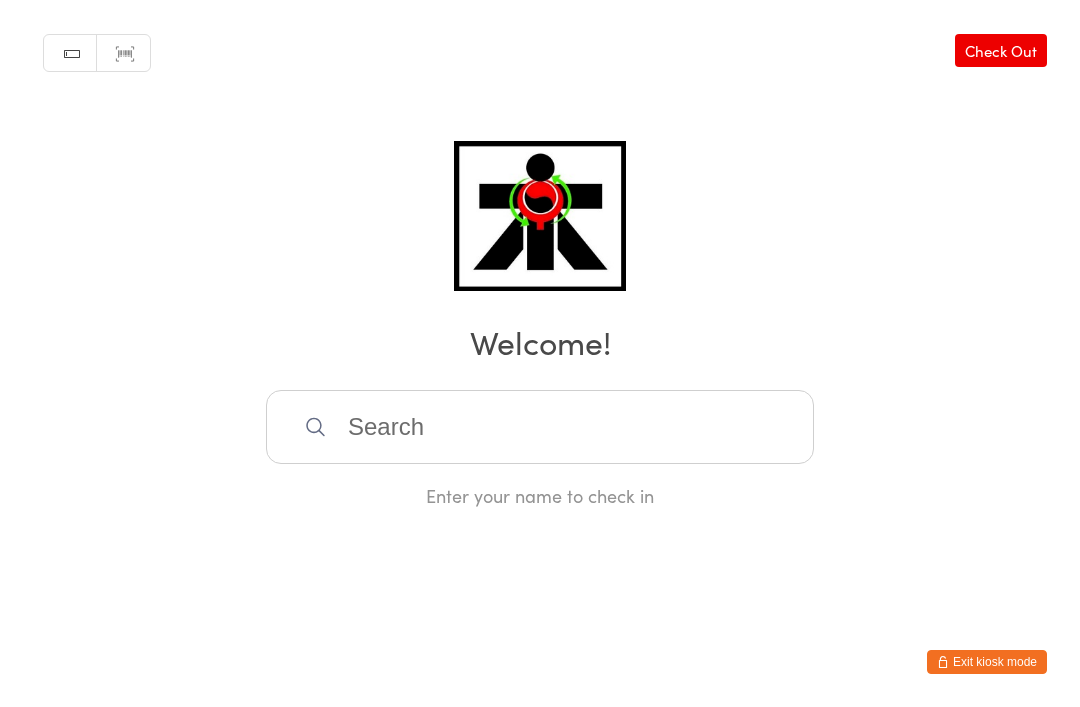 click at bounding box center [540, 427] 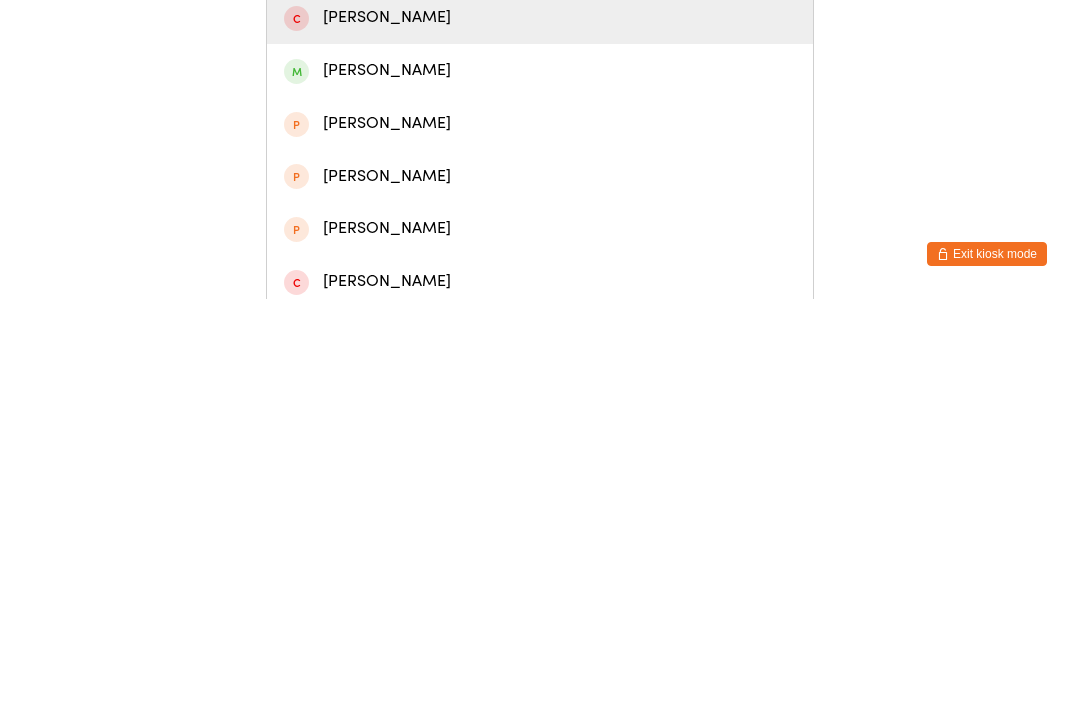 scroll, scrollTop: 69, scrollLeft: 0, axis: vertical 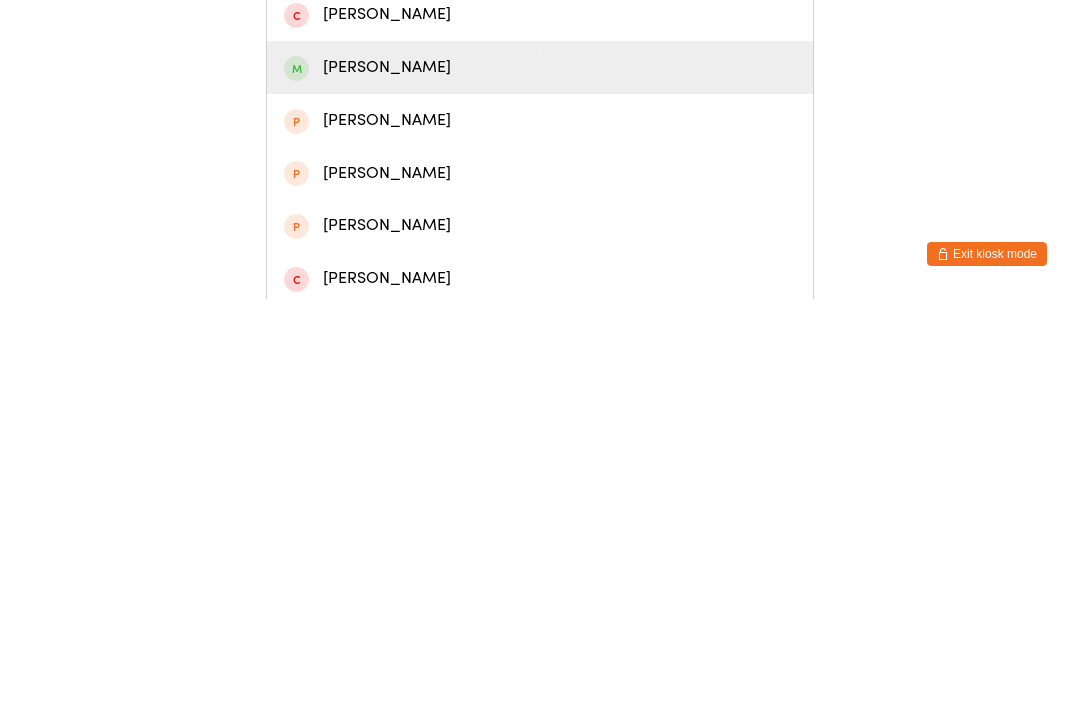 type on "[PERSON_NAME]" 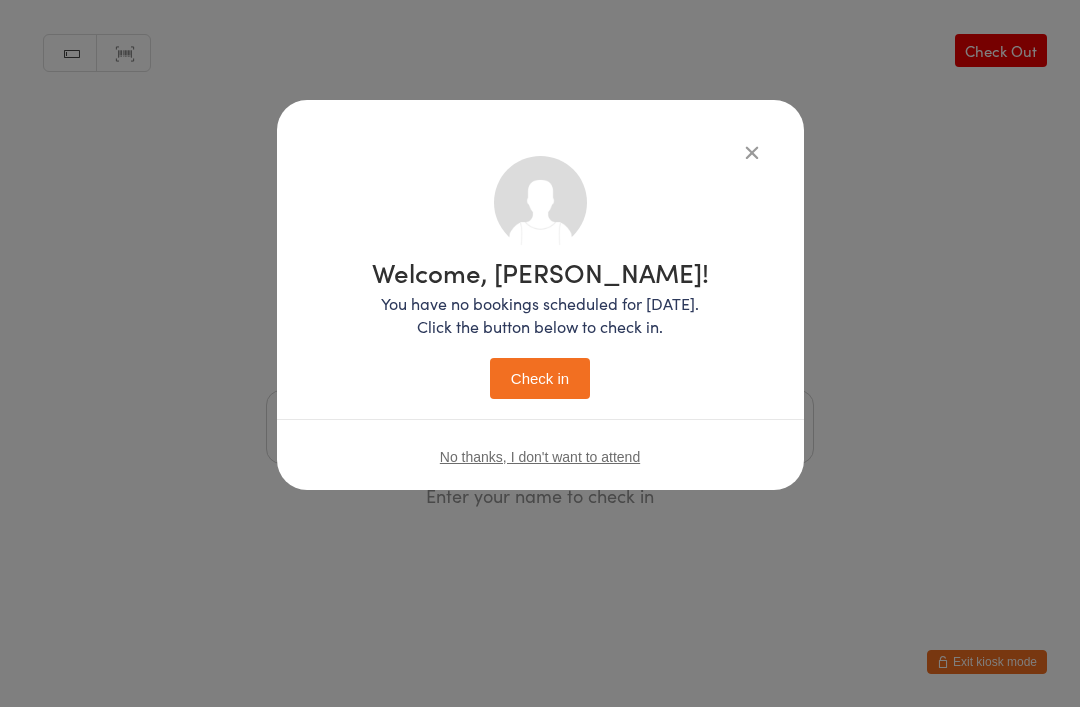 click on "Check in" at bounding box center [540, 378] 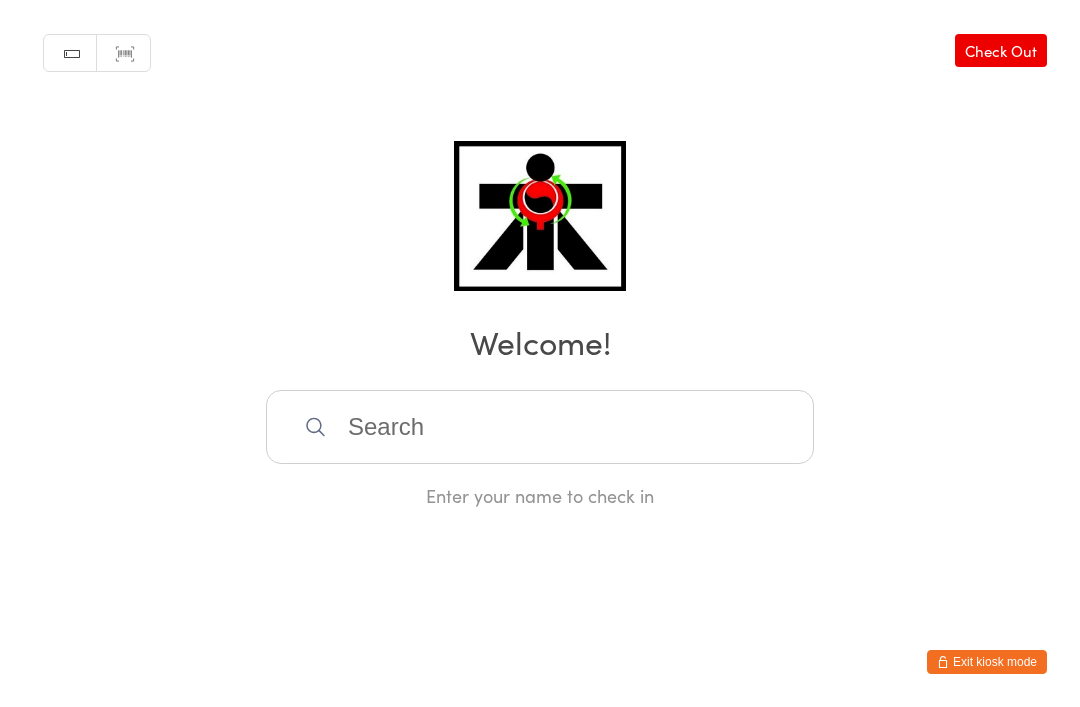 click at bounding box center [540, 427] 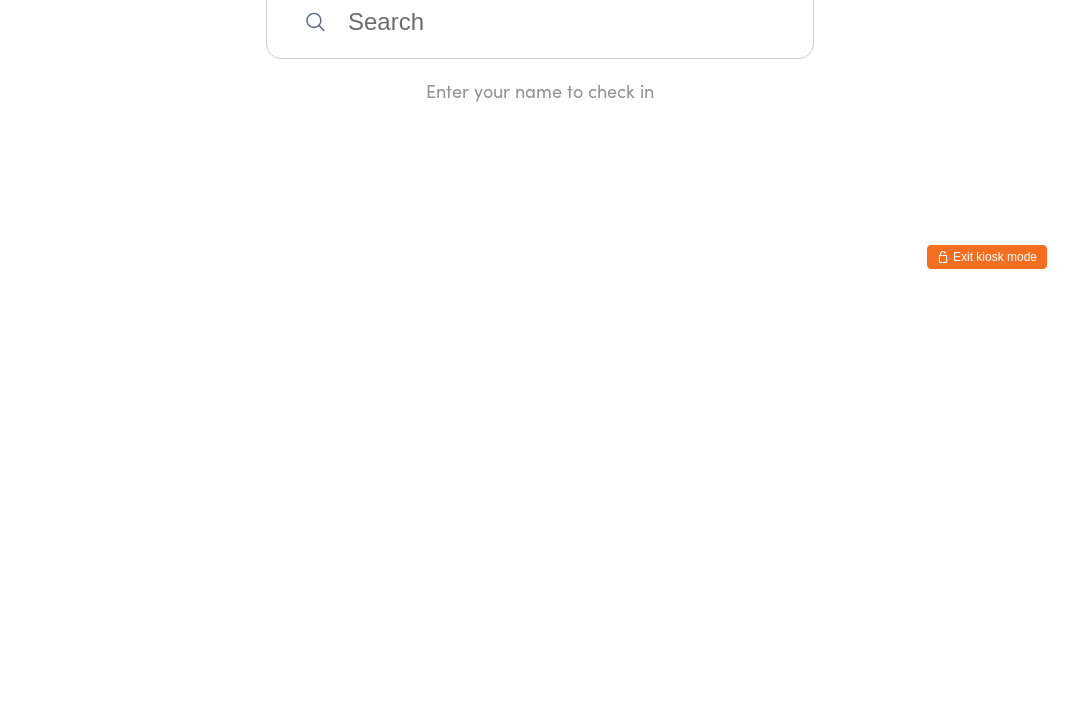 type on "A" 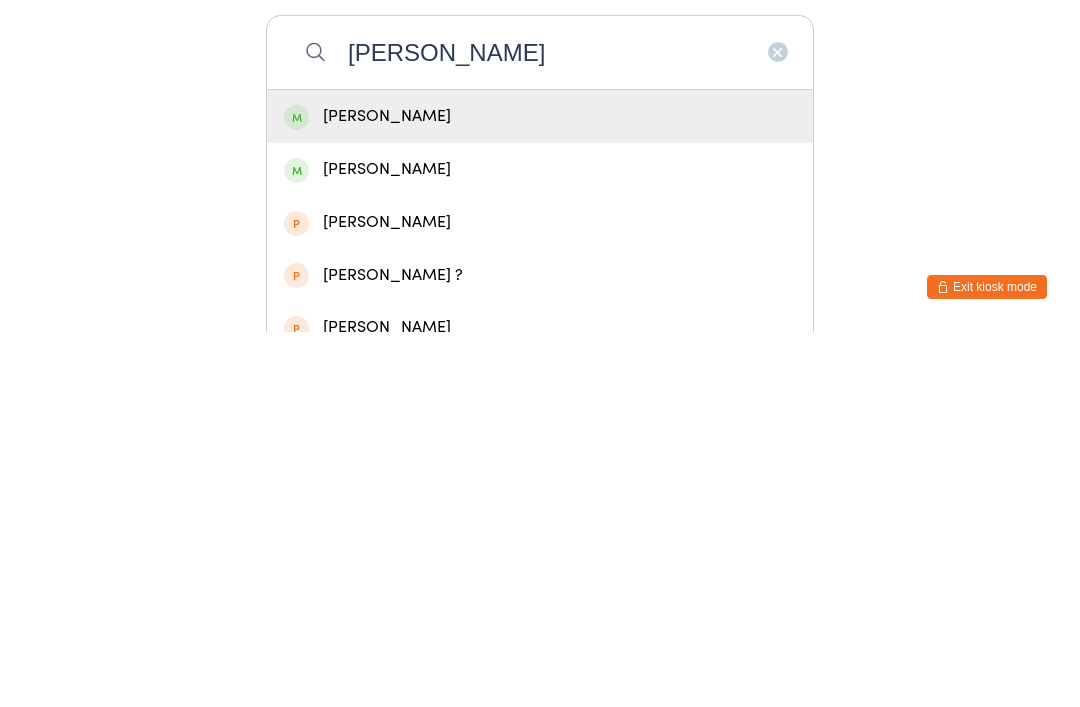 scroll, scrollTop: 17, scrollLeft: 0, axis: vertical 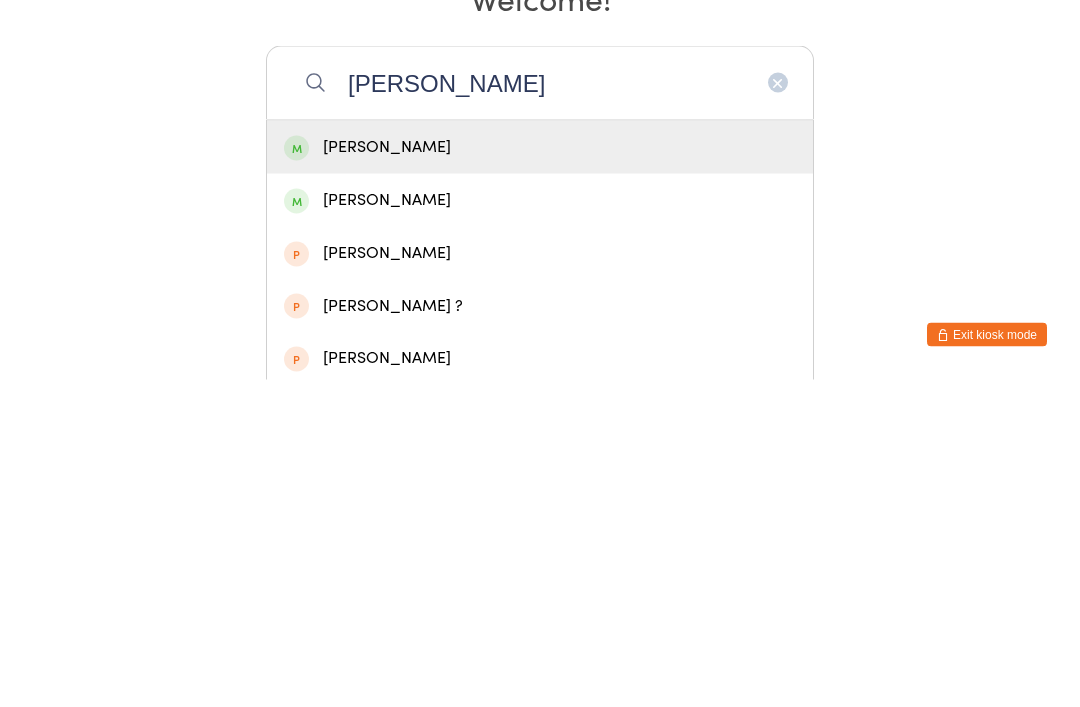 type on "[PERSON_NAME]" 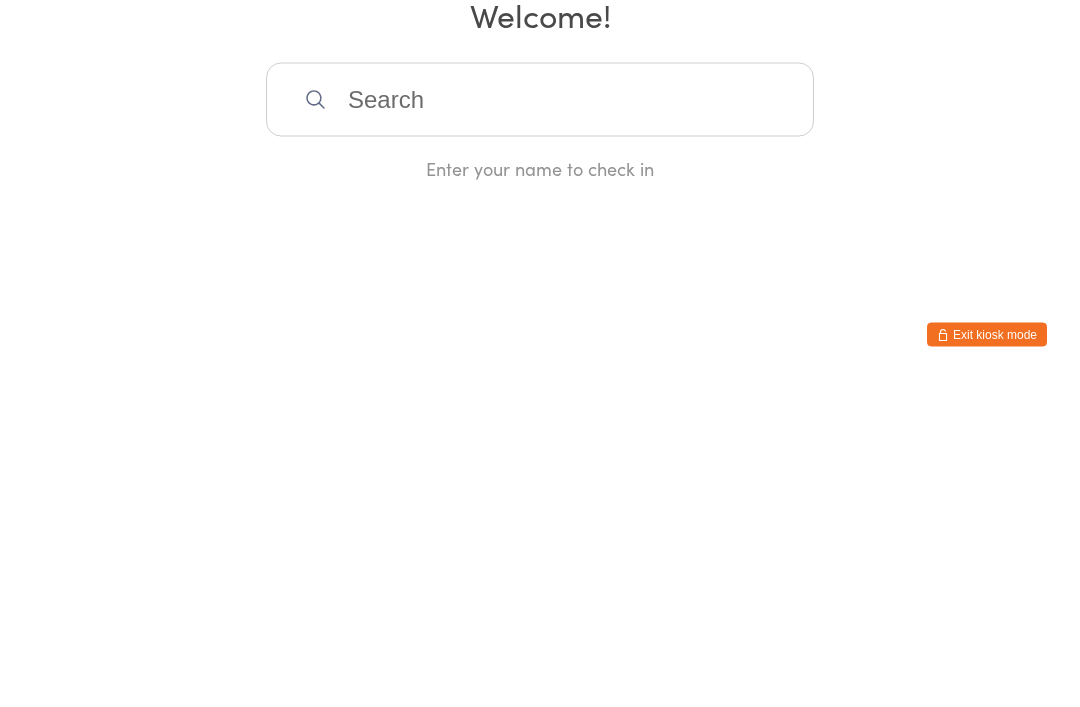 scroll, scrollTop: 0, scrollLeft: 0, axis: both 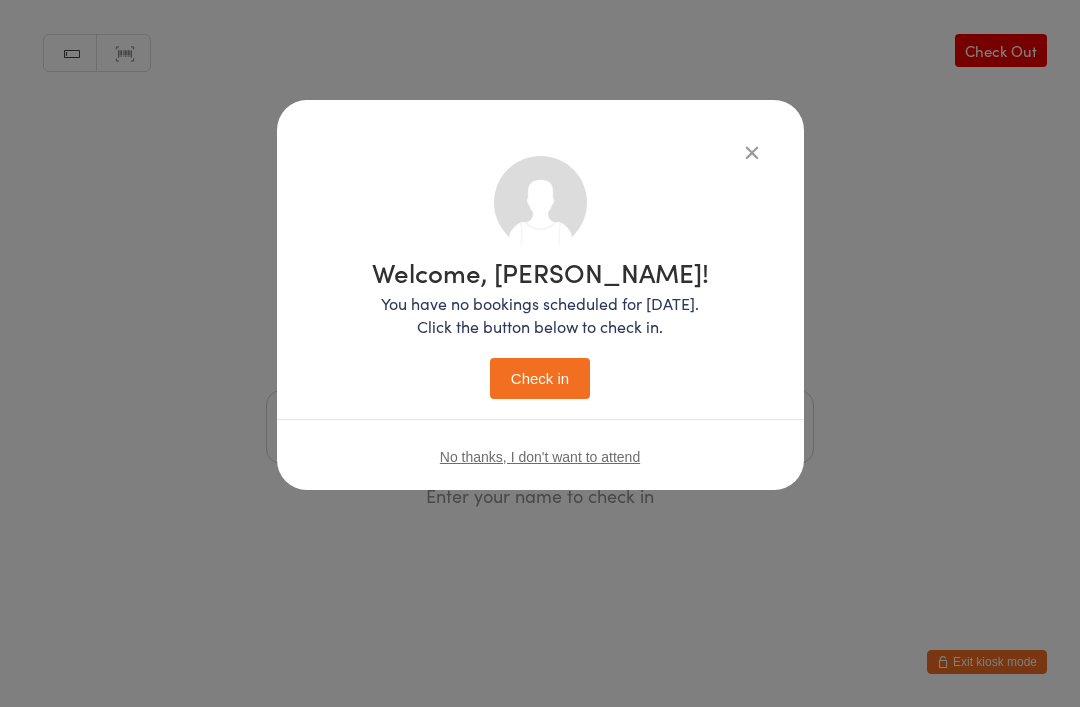 click on "Check in" at bounding box center (540, 378) 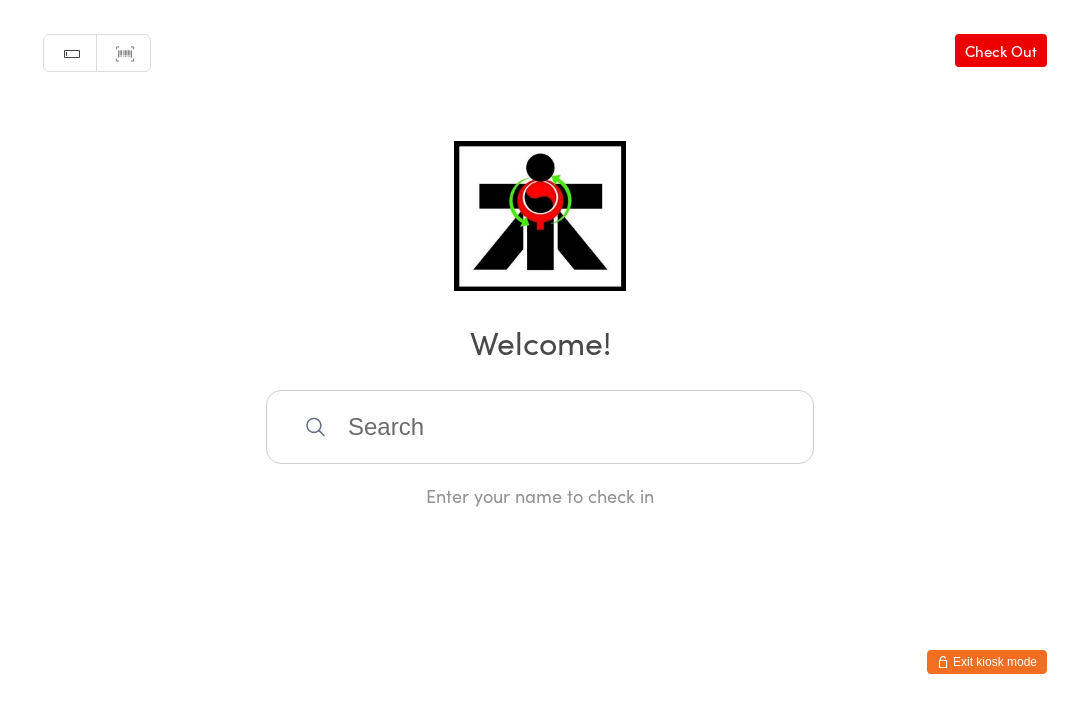 click at bounding box center (540, 427) 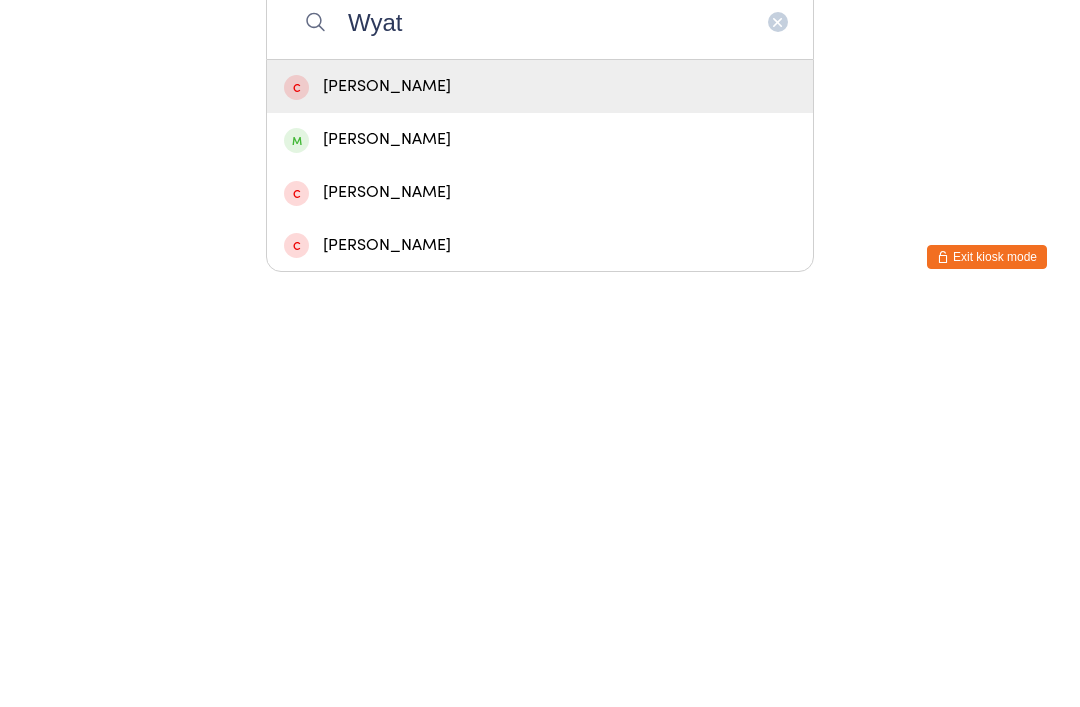 type on "Wyat" 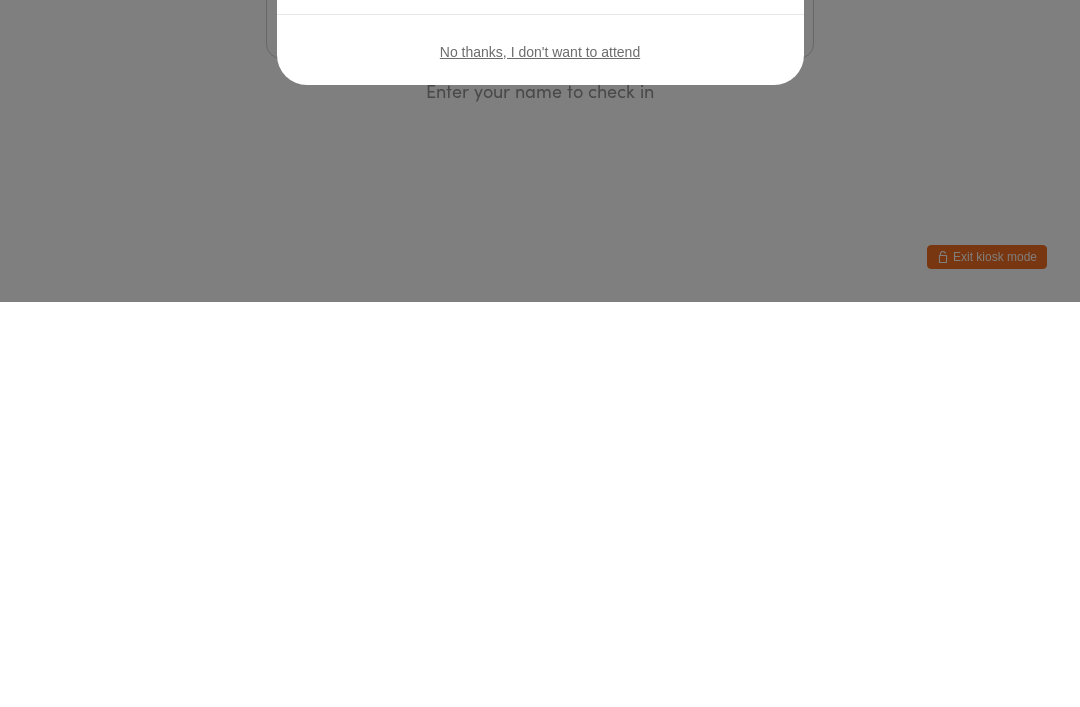 click on "Welcome, [PERSON_NAME]! You have no bookings scheduled for [DATE]. Click the button below to check in. Check in No thanks, I don't want to attend" at bounding box center (540, 353) 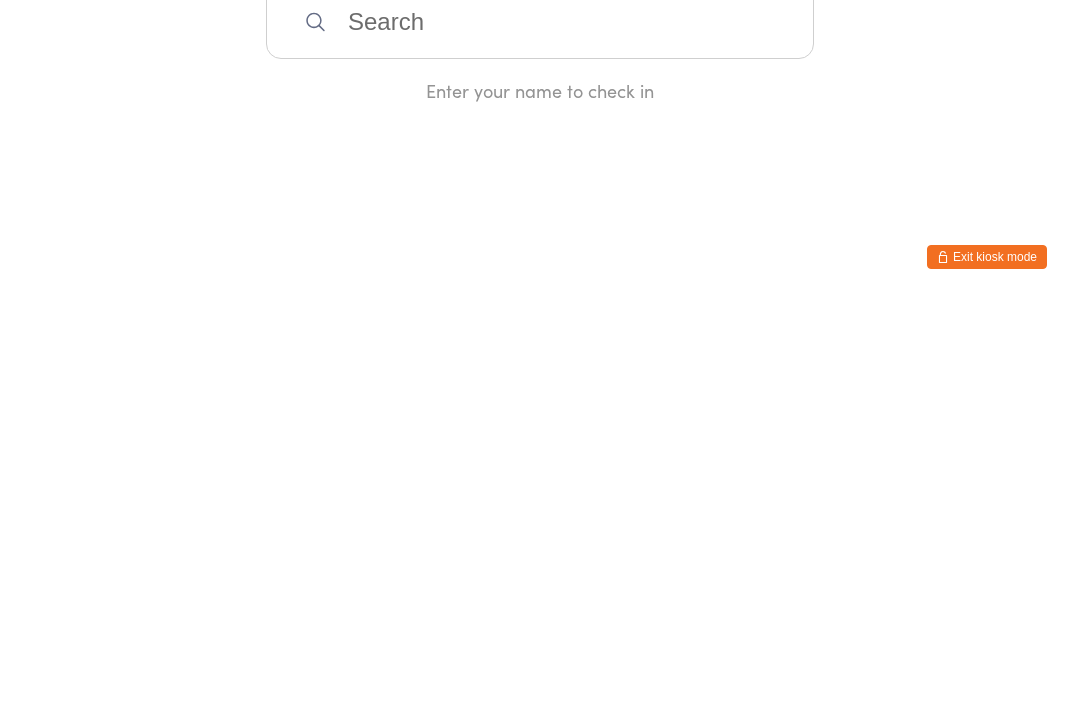 click at bounding box center [540, 427] 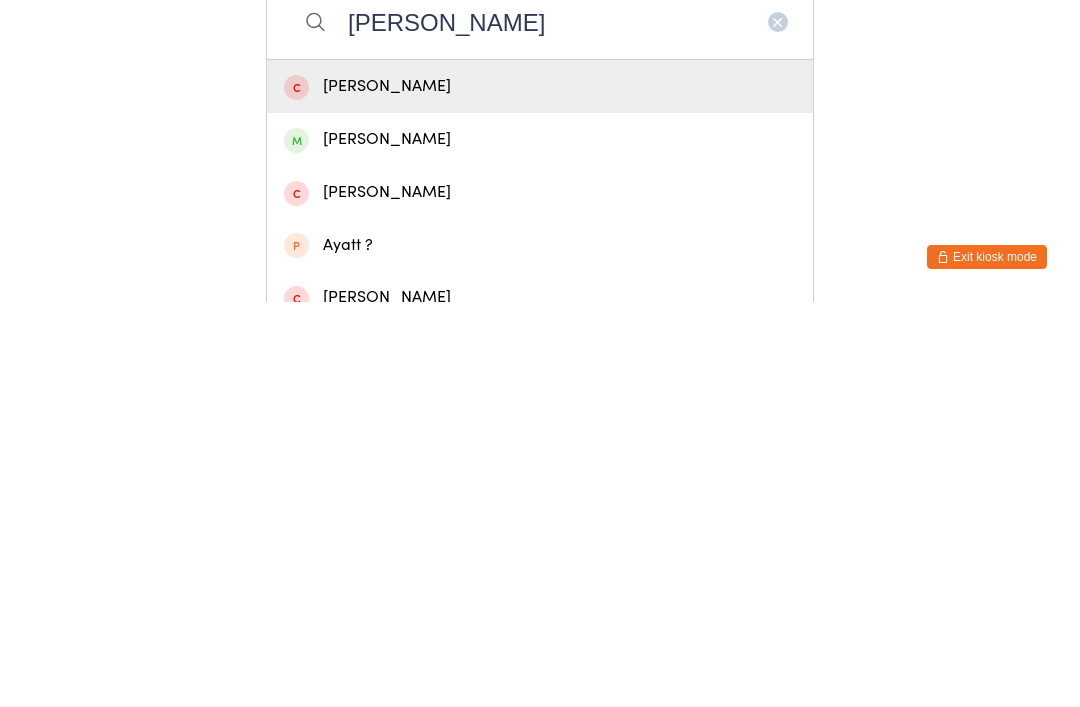 type on "[PERSON_NAME]" 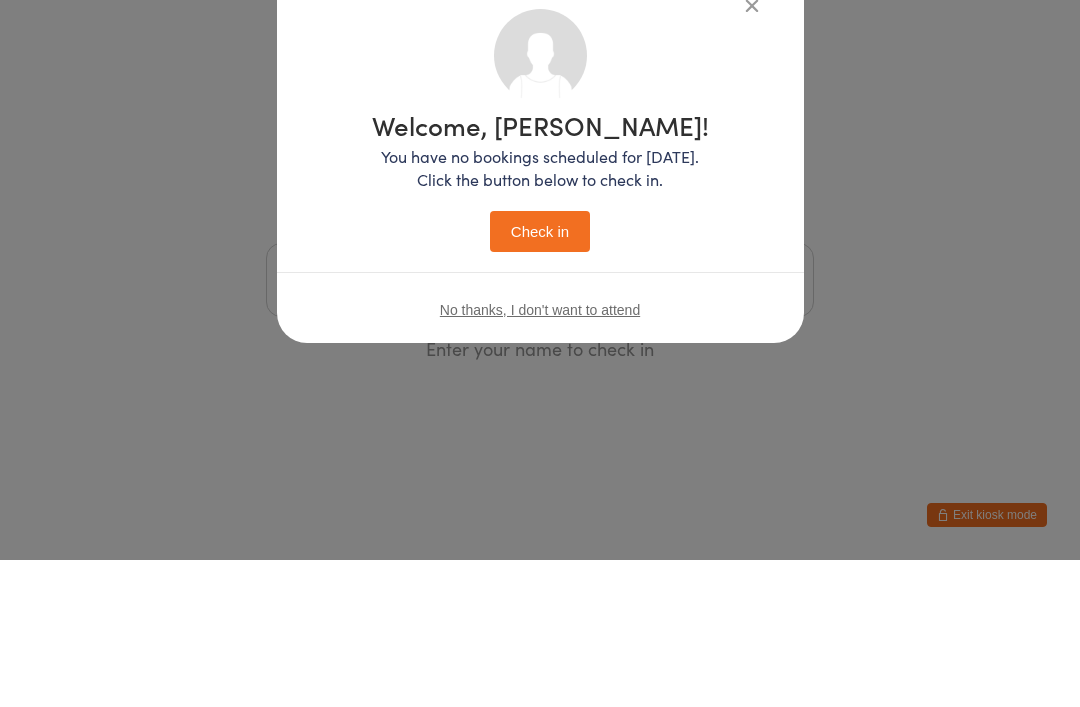 click on "Welcome, [PERSON_NAME]! You have no bookings scheduled for [DATE]. Click the button below to check in. Check in No thanks, I don't want to attend" at bounding box center (540, 353) 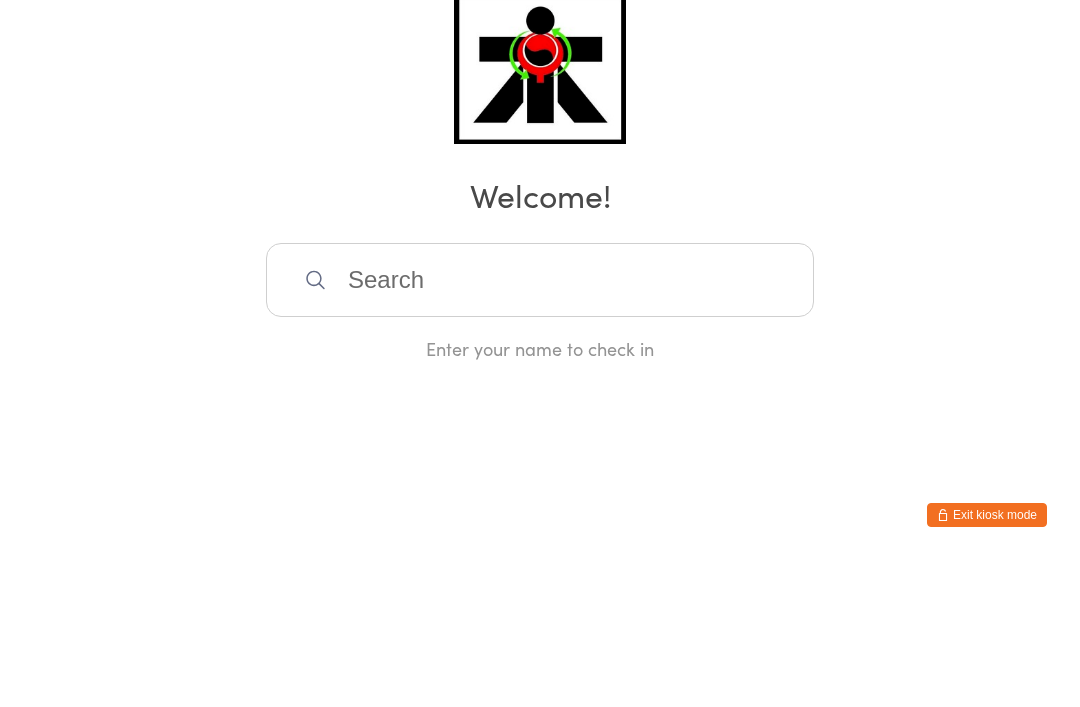 click on "Enter your name to check in" at bounding box center (540, 495) 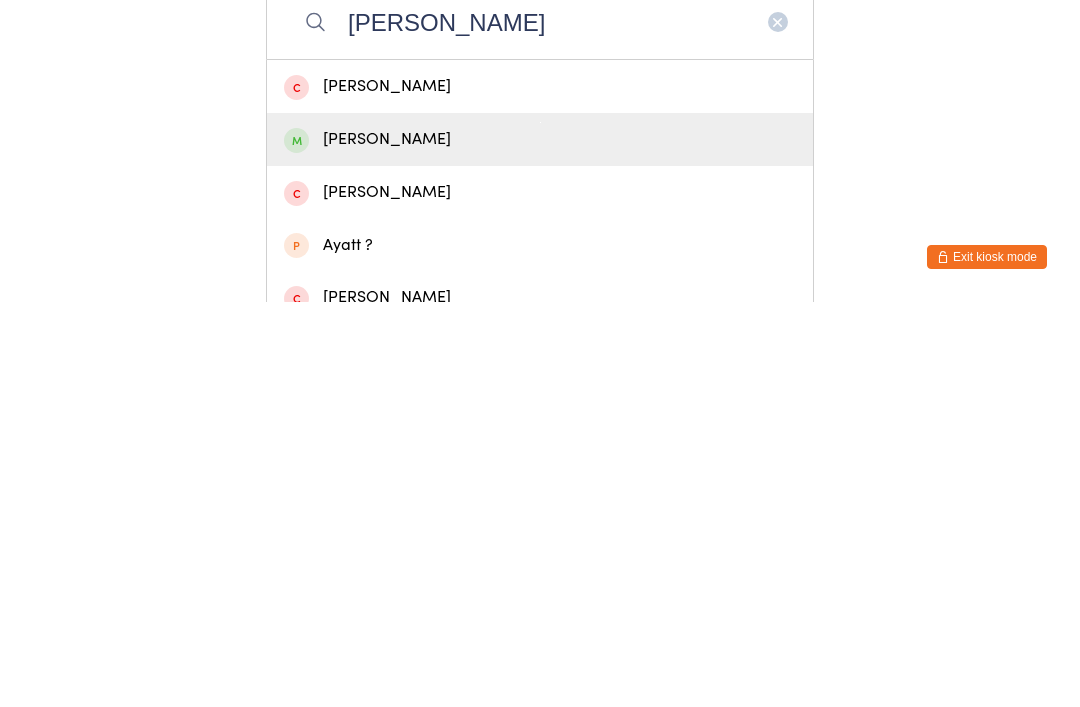 type on "[PERSON_NAME]" 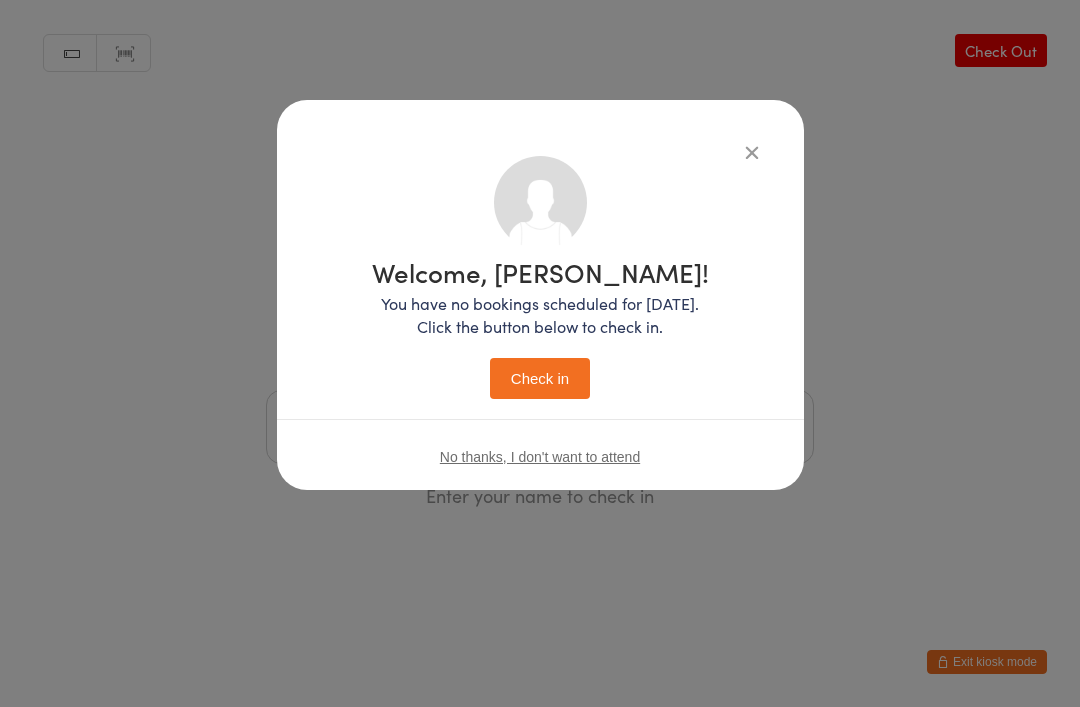click on "Check in" at bounding box center (540, 378) 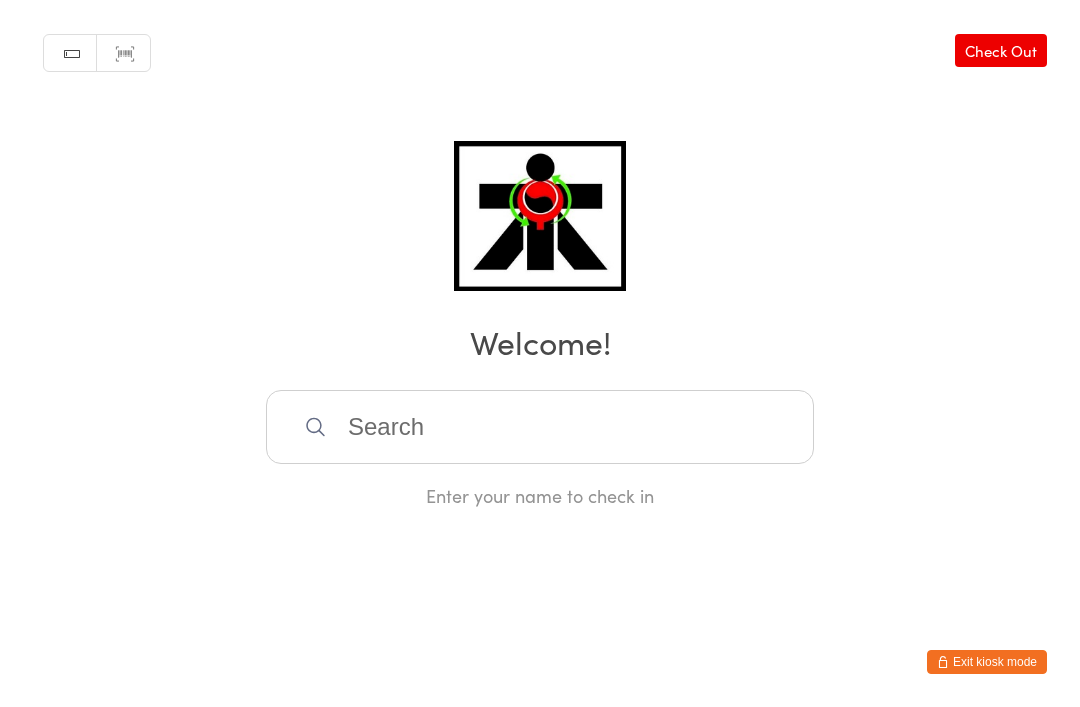 click at bounding box center [540, 427] 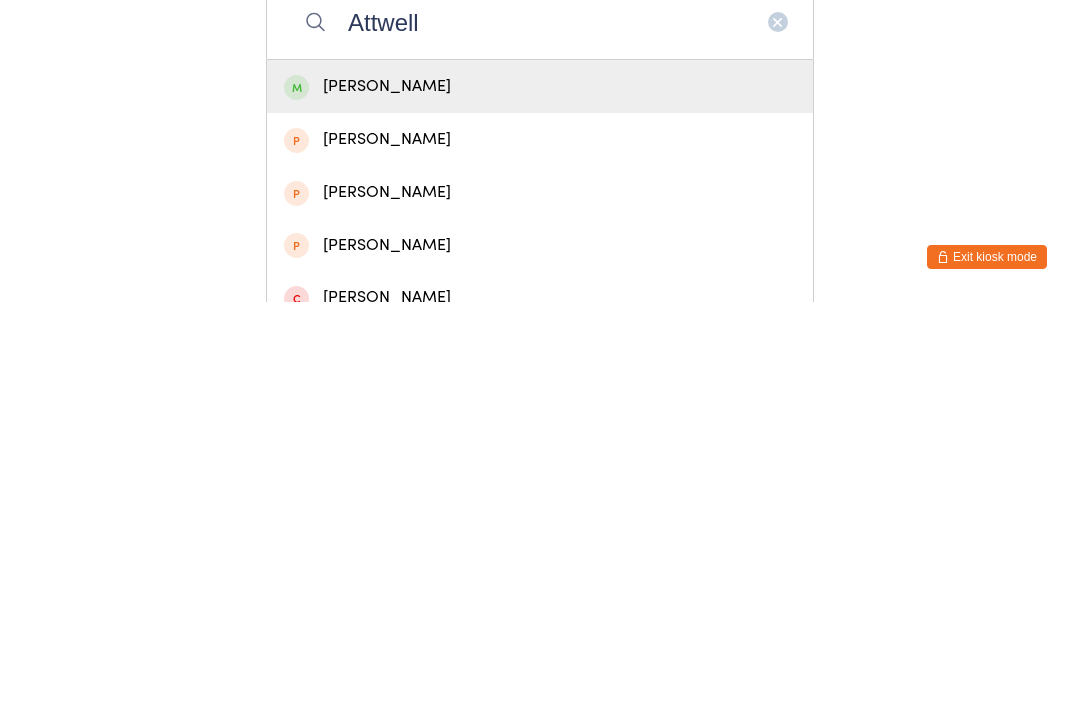type on "Attwell" 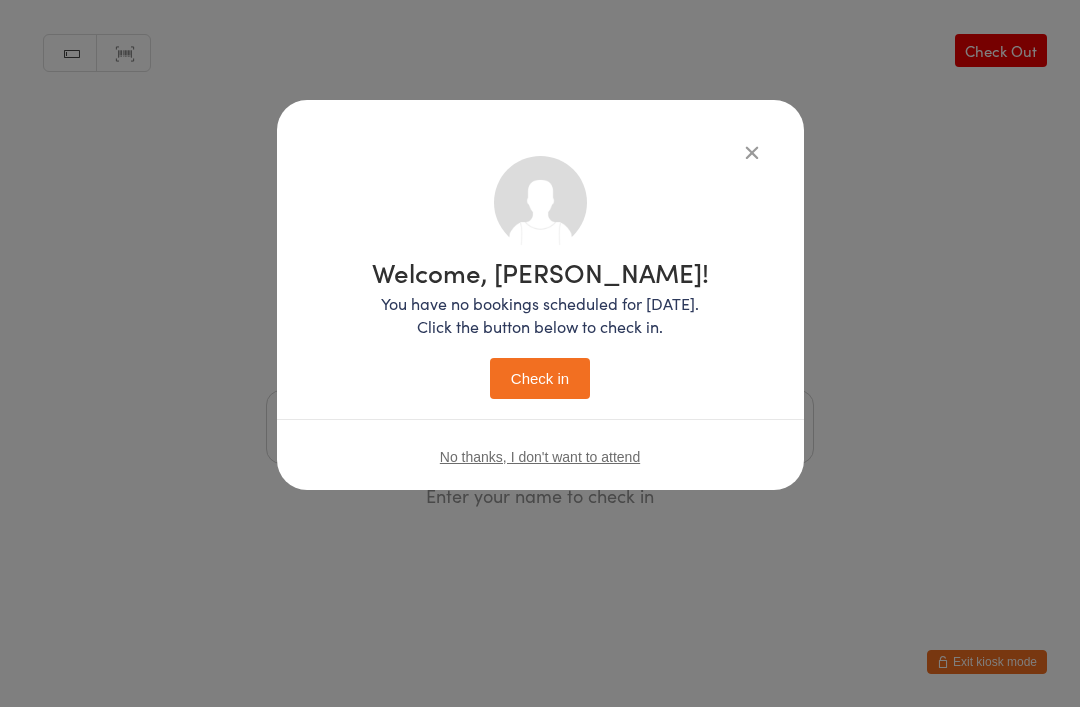click on "Check in" at bounding box center [540, 378] 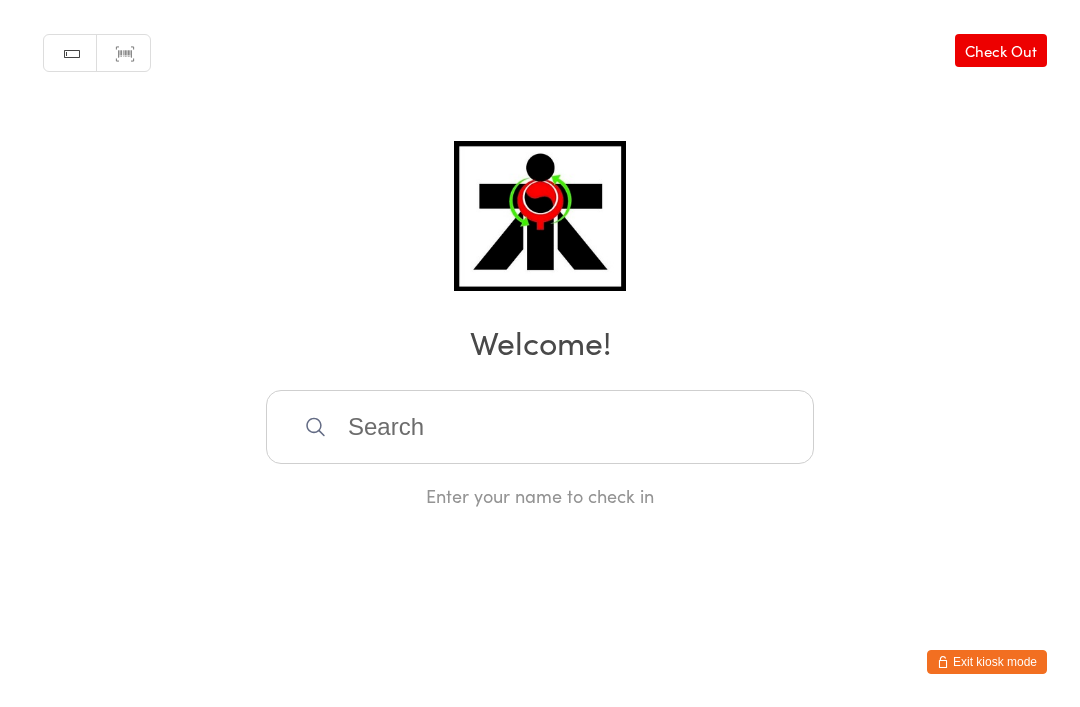 click at bounding box center [540, 427] 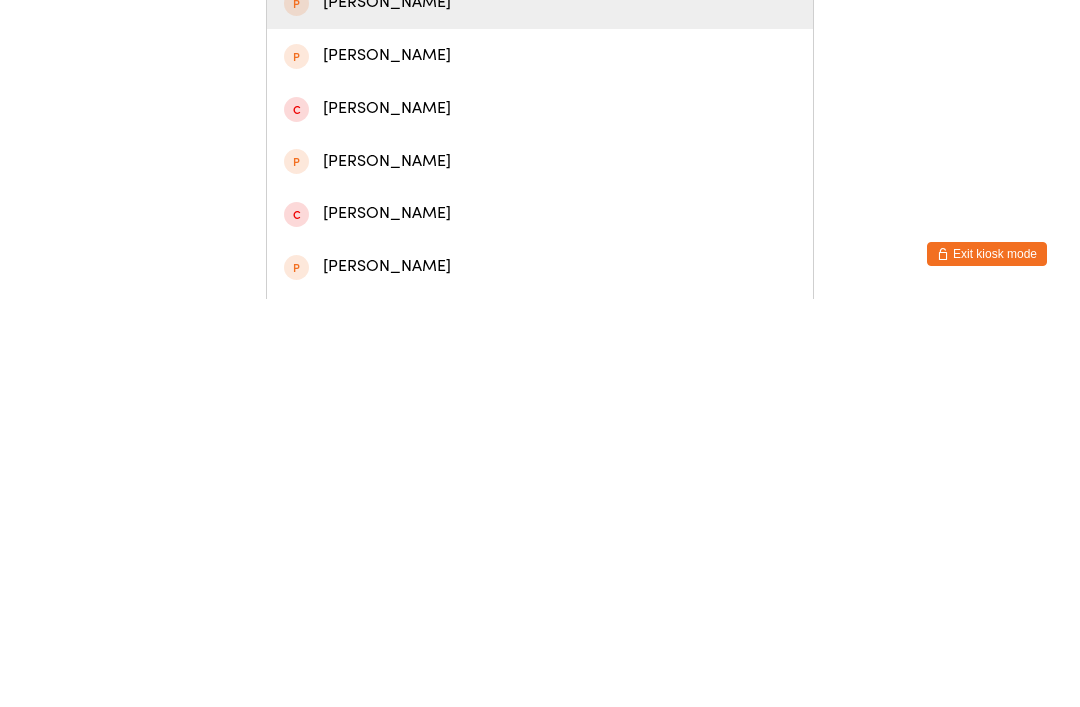 scroll, scrollTop: 82, scrollLeft: 0, axis: vertical 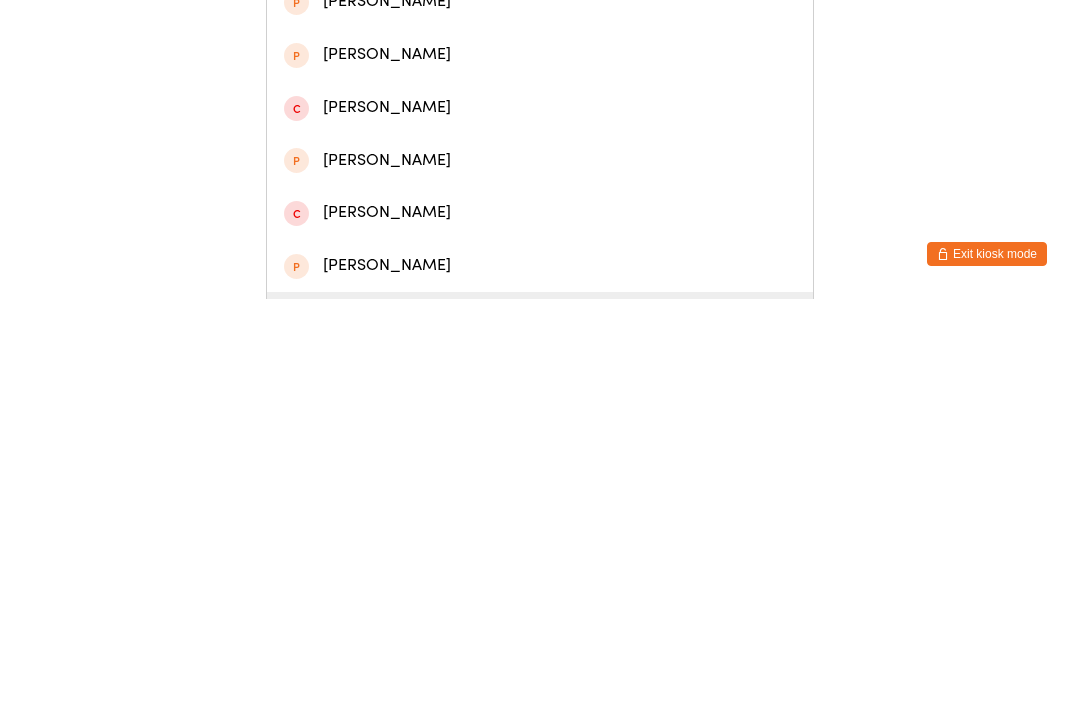 type on "[PERSON_NAME]" 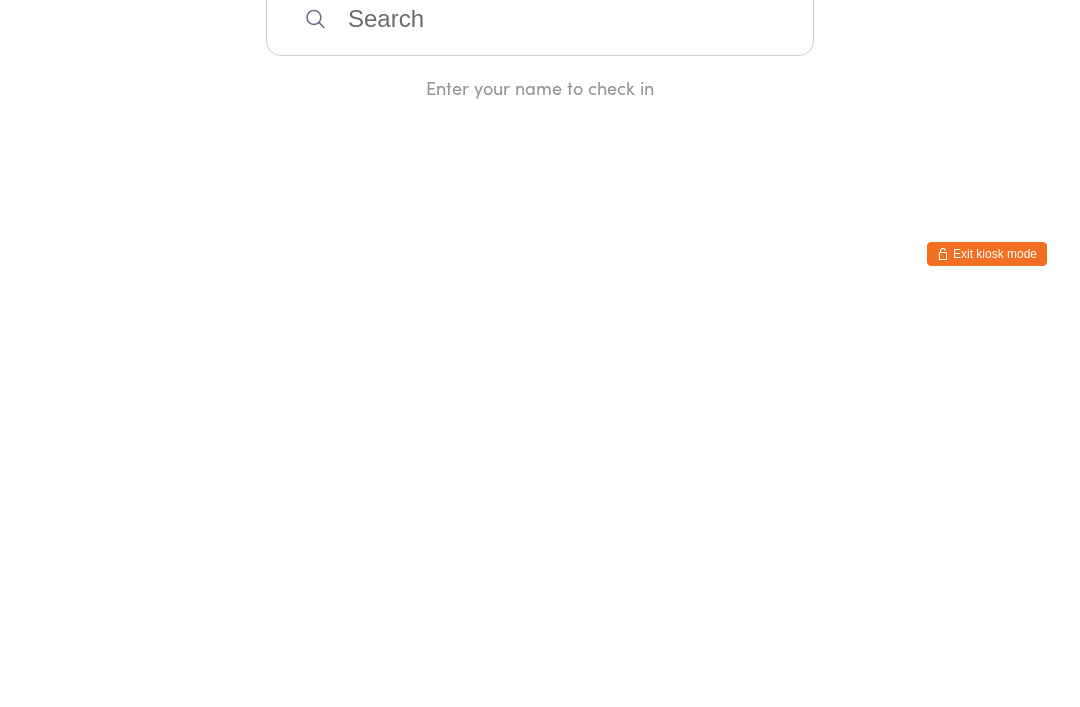 scroll, scrollTop: 0, scrollLeft: 0, axis: both 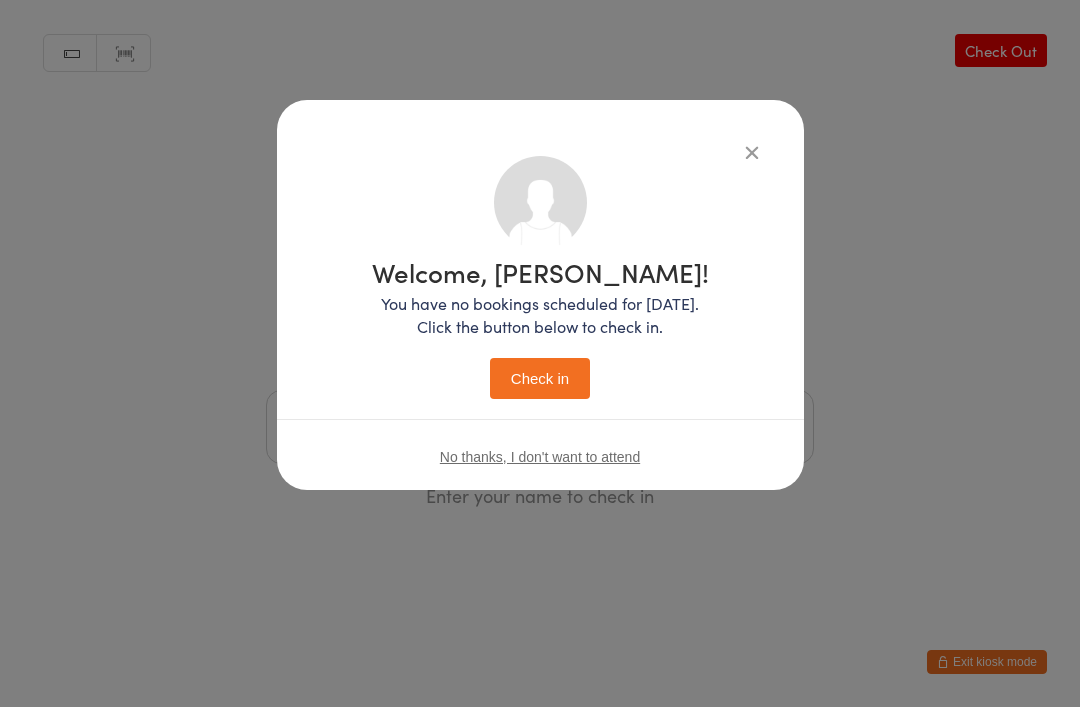 click on "Check in" at bounding box center [540, 378] 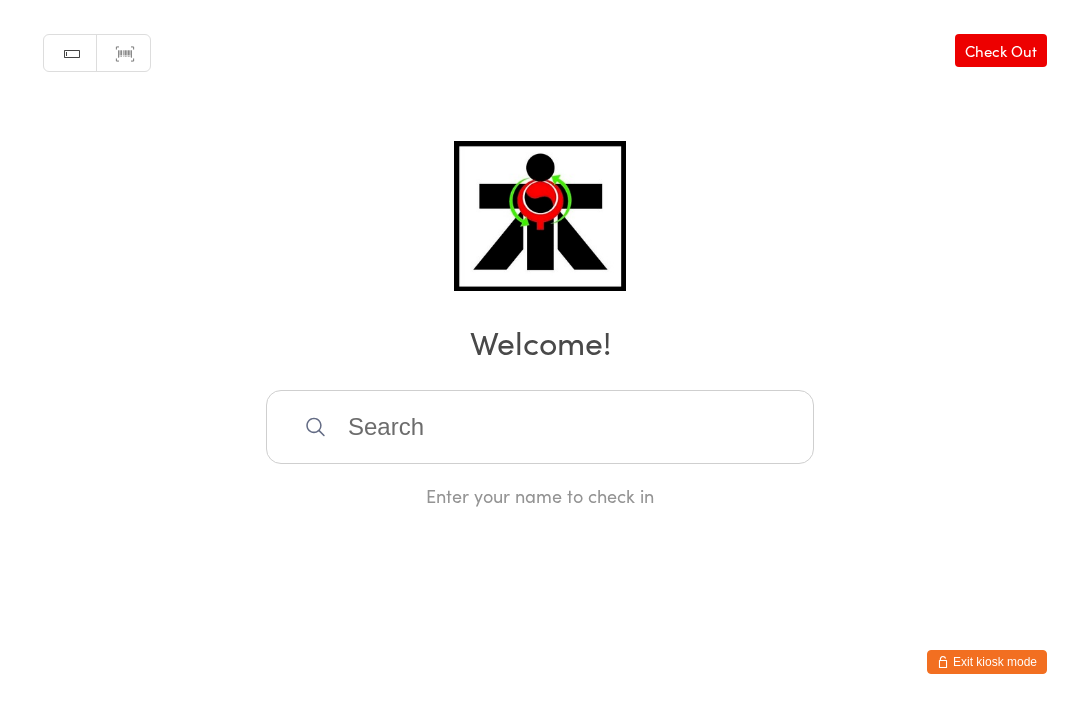 click at bounding box center [540, 427] 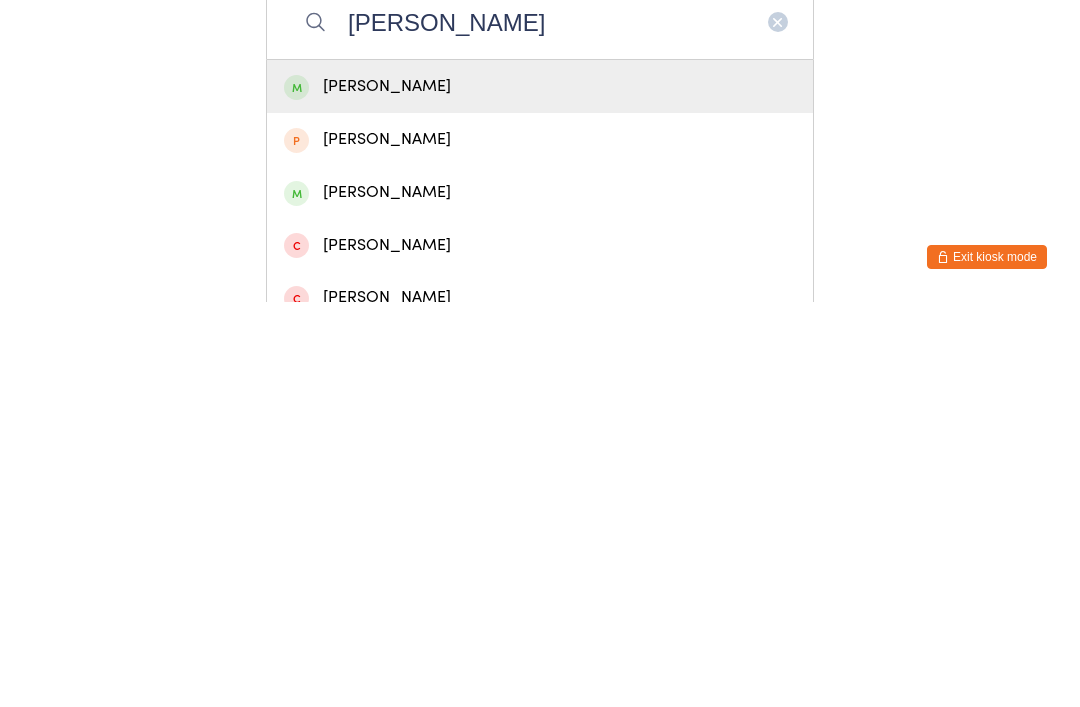 type on "[PERSON_NAME]" 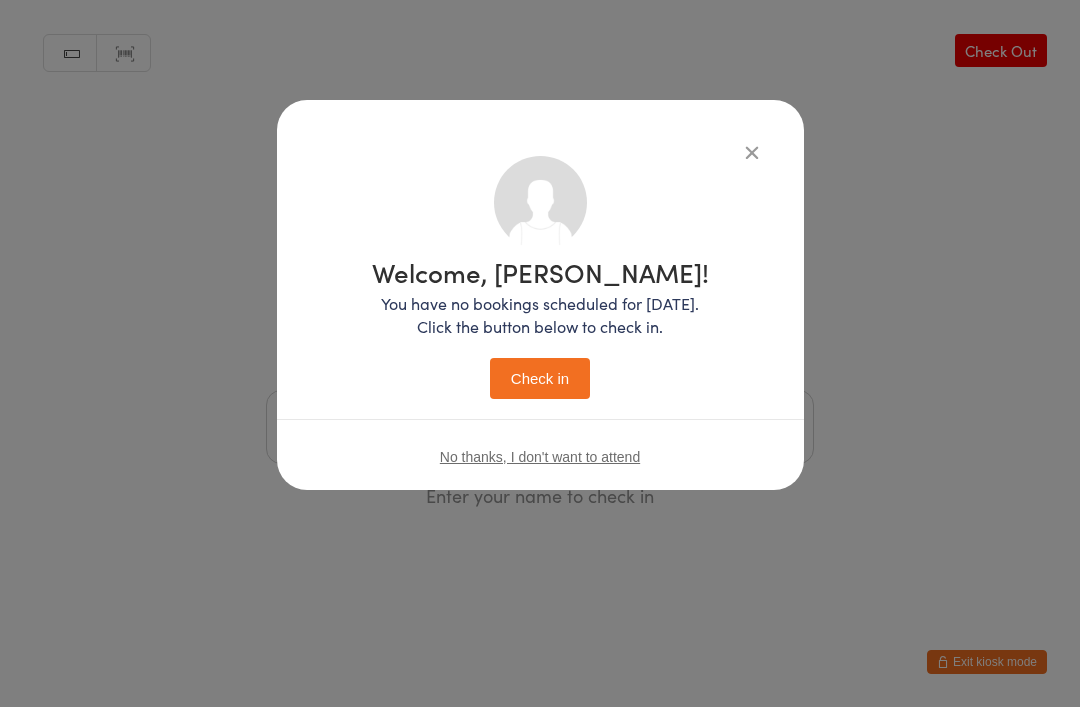 click on "Check in" at bounding box center (540, 378) 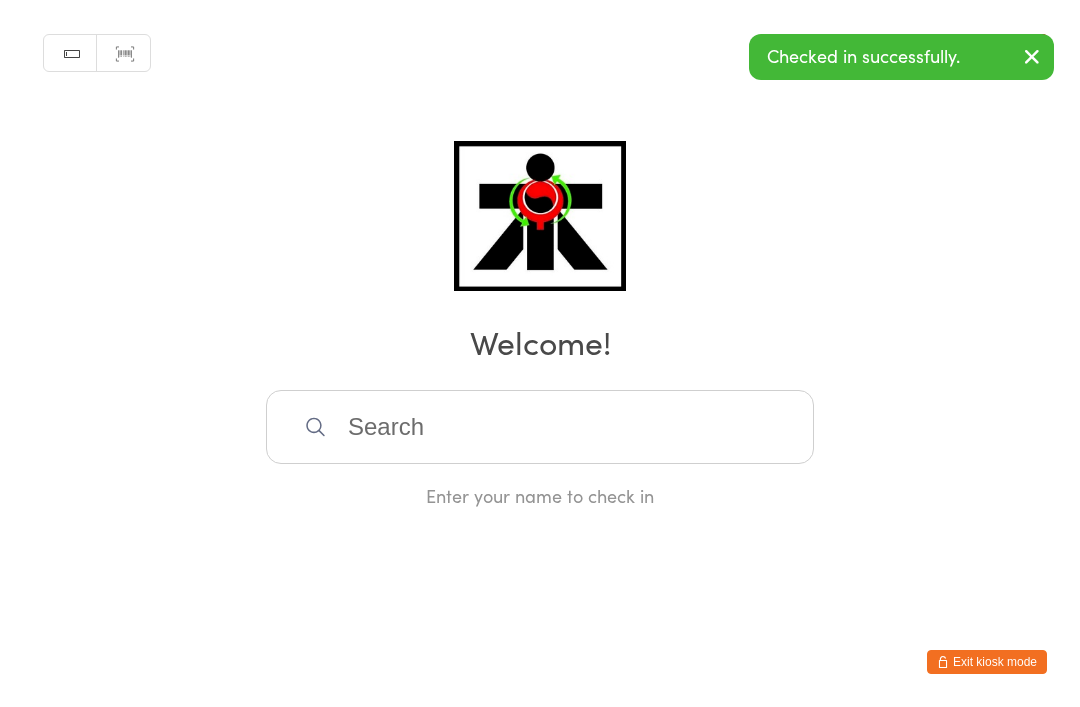 click at bounding box center (540, 427) 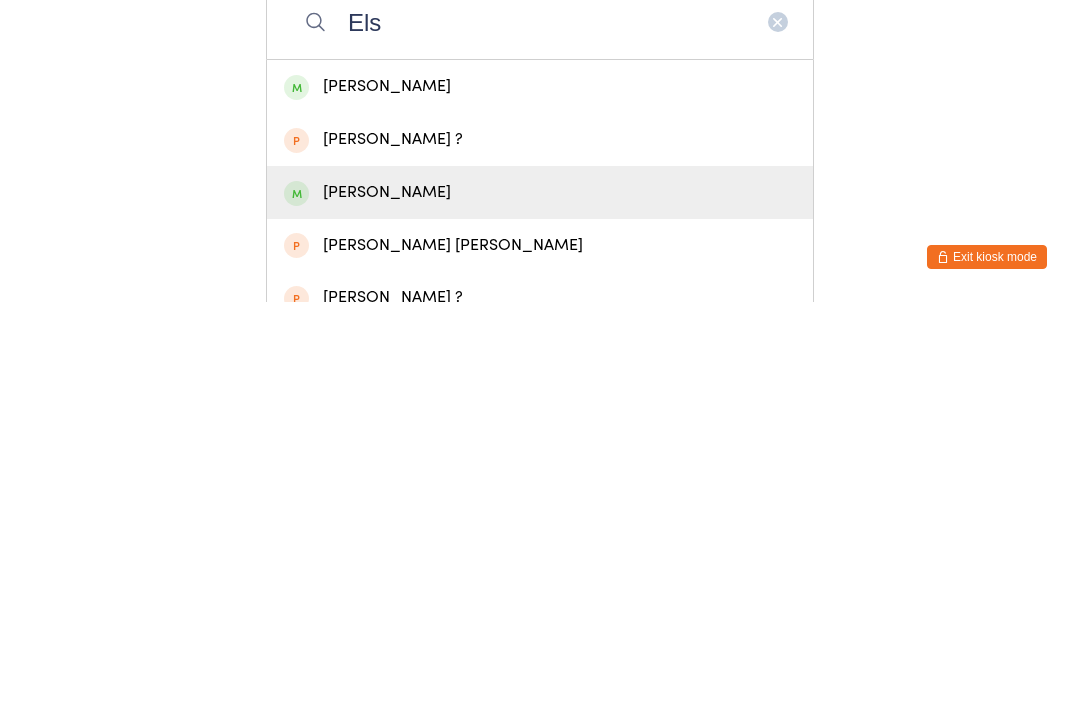 type on "Els" 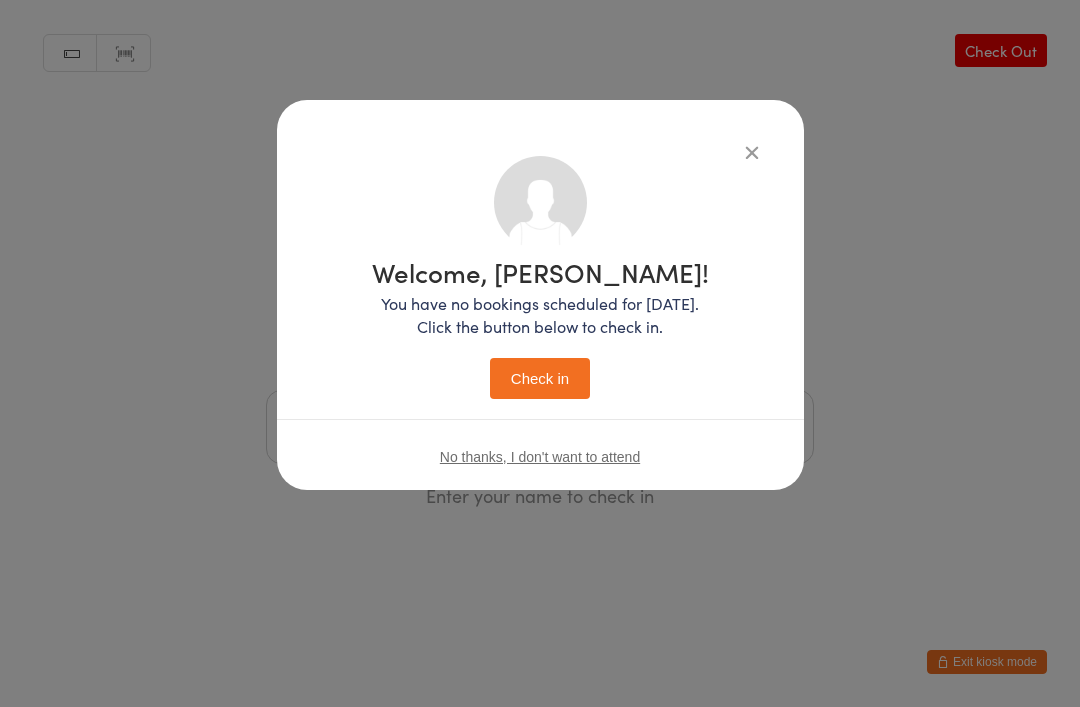 click on "Check in" at bounding box center (540, 378) 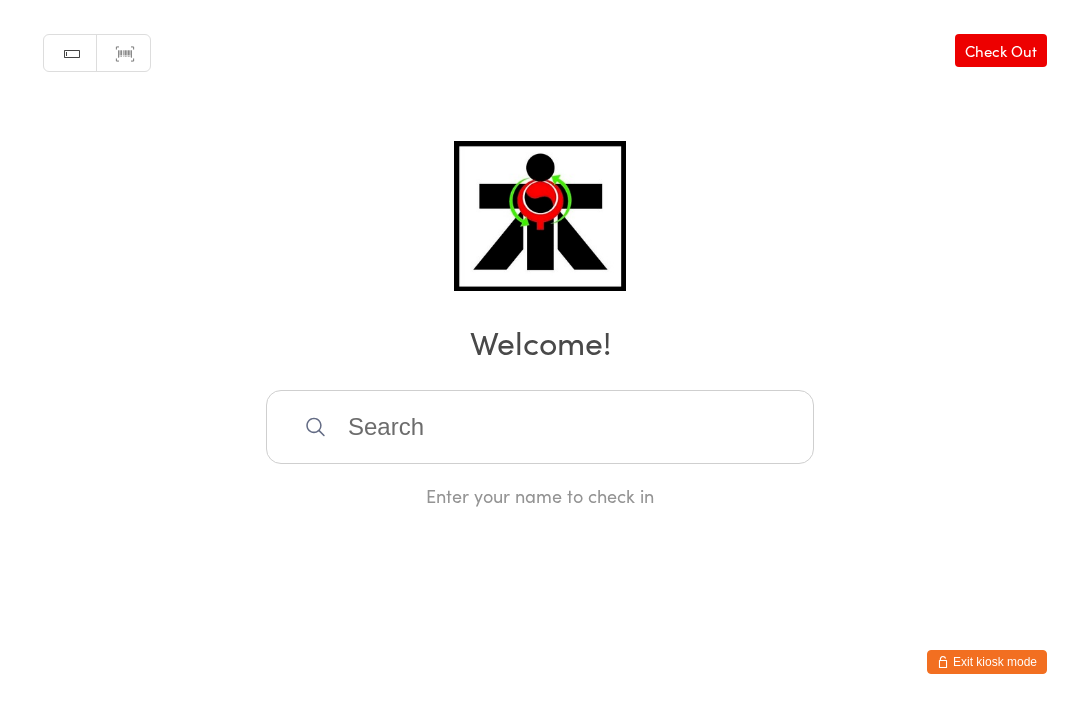 click at bounding box center [540, 427] 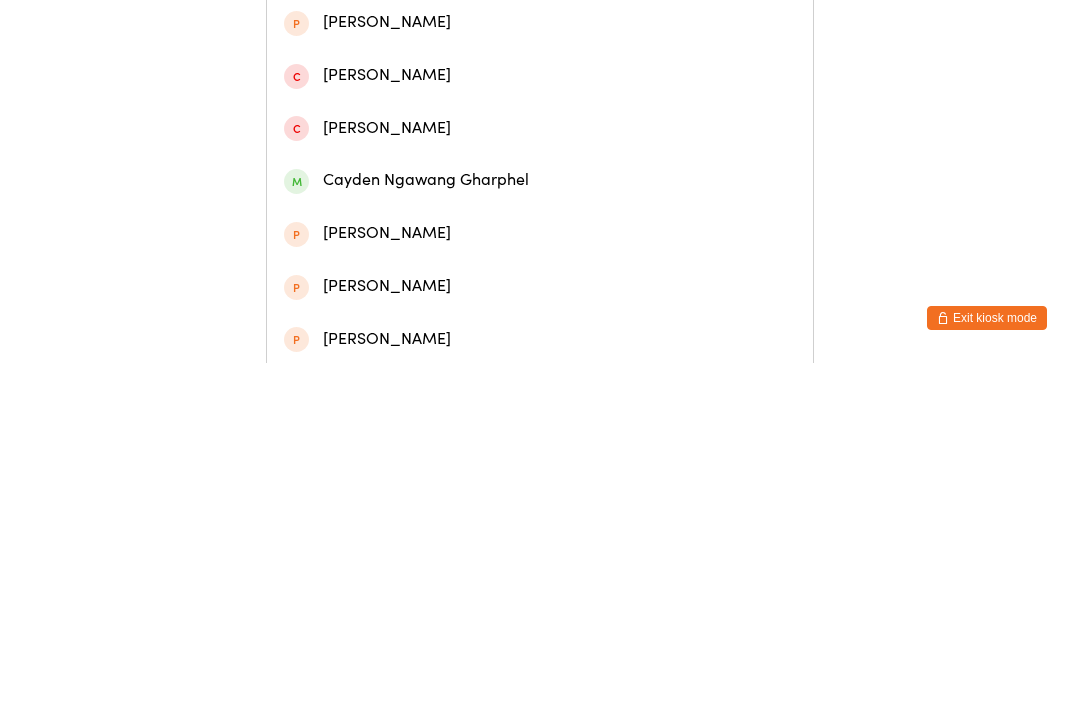 scroll, scrollTop: 453, scrollLeft: 0, axis: vertical 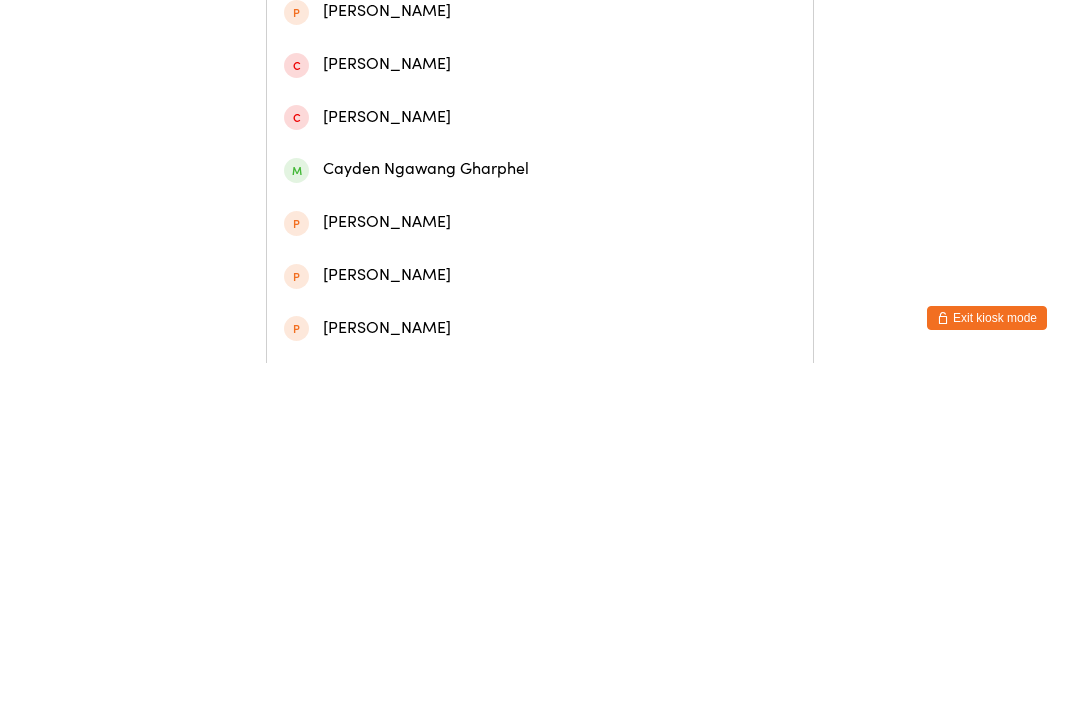 type on "Cayden" 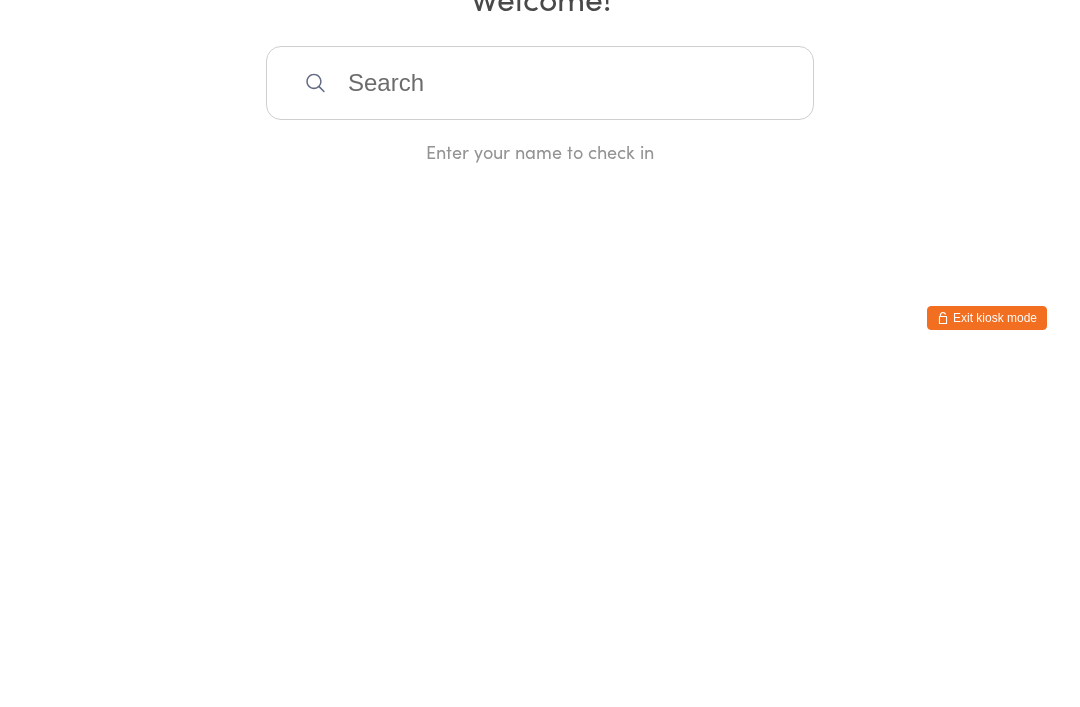 scroll, scrollTop: 0, scrollLeft: 0, axis: both 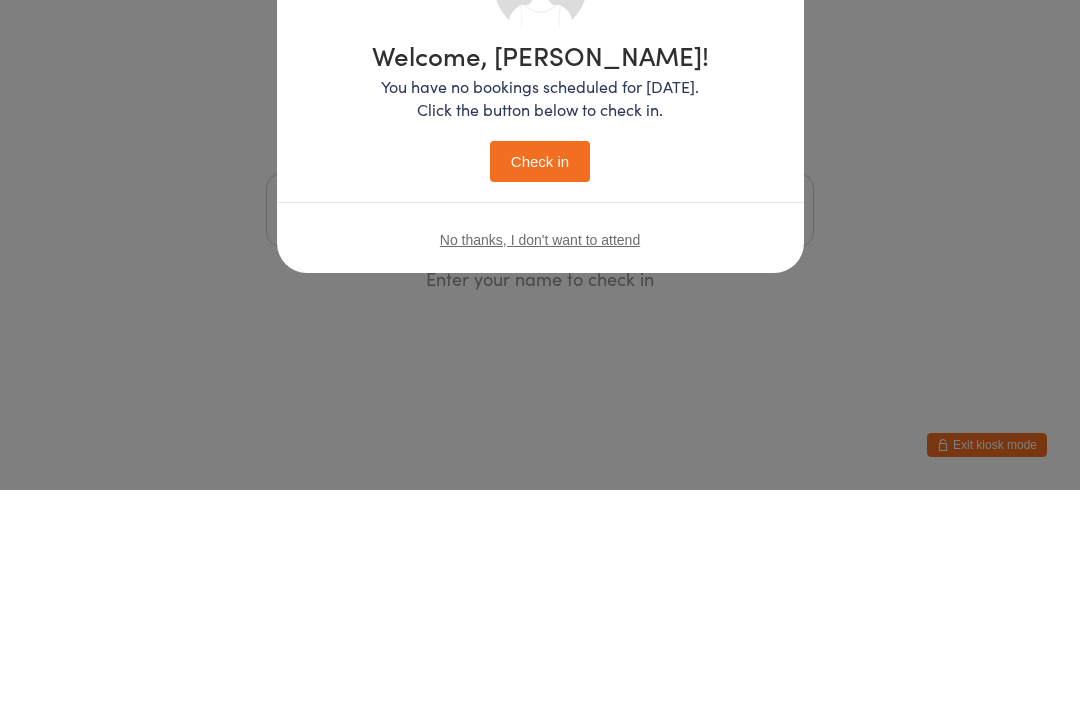 click on "Welcome, [PERSON_NAME]! You have no bookings scheduled for [DATE]. Click the button below to check in. Check in No thanks, I don't want to attend" at bounding box center [540, 353] 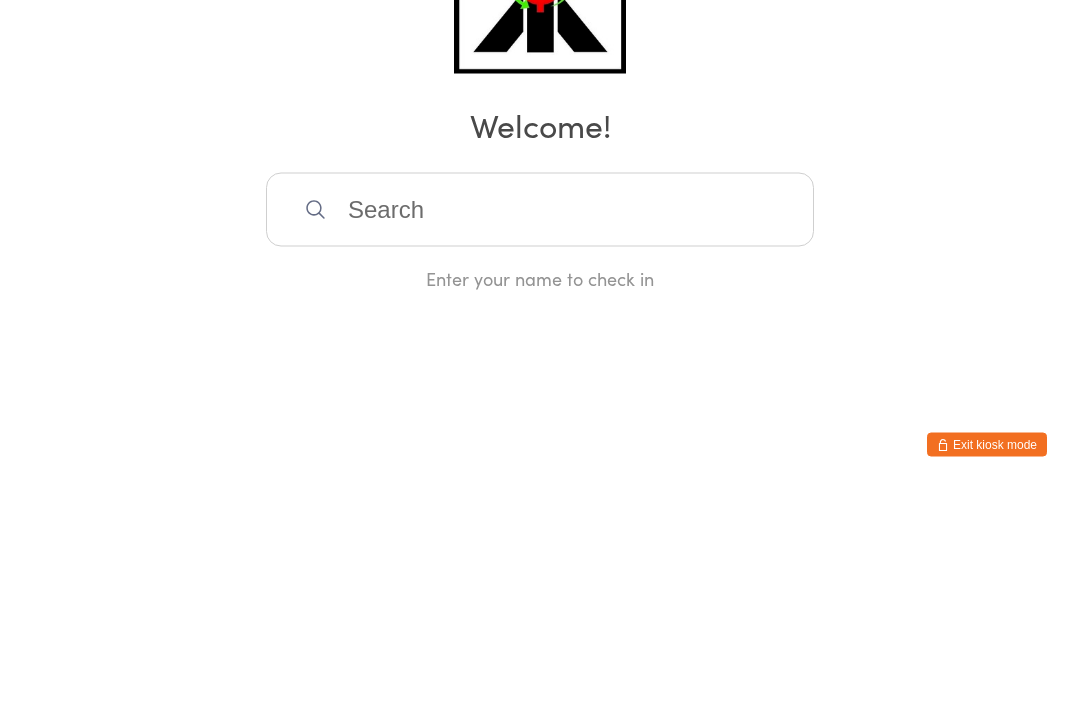 scroll, scrollTop: 0, scrollLeft: 0, axis: both 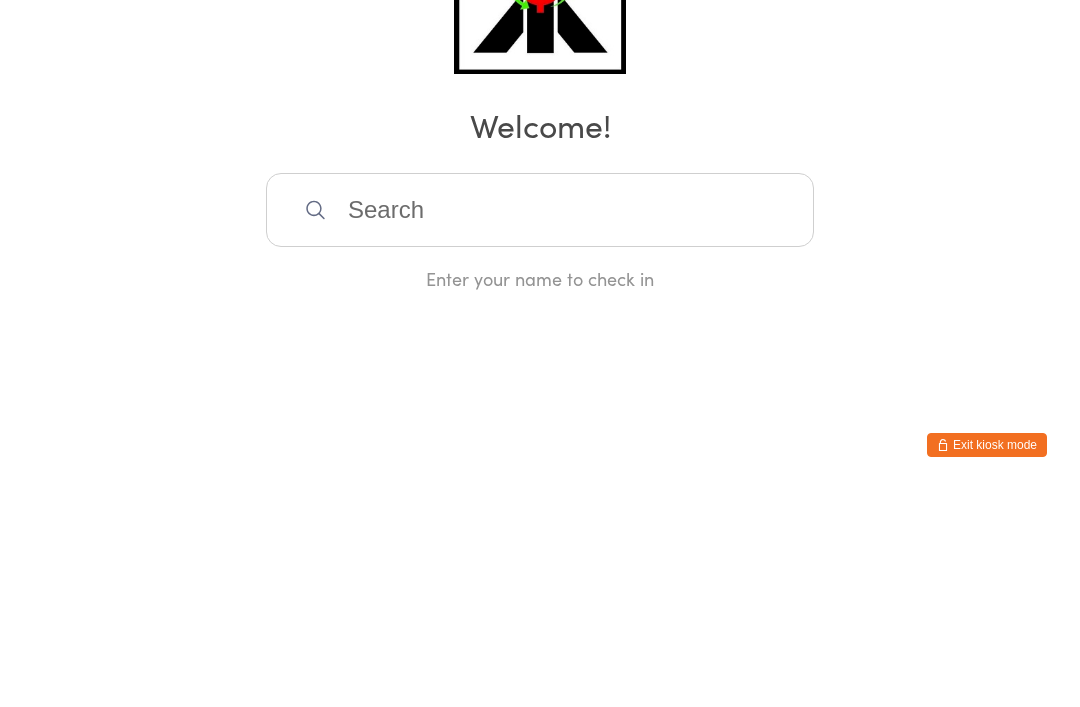 click at bounding box center [540, 427] 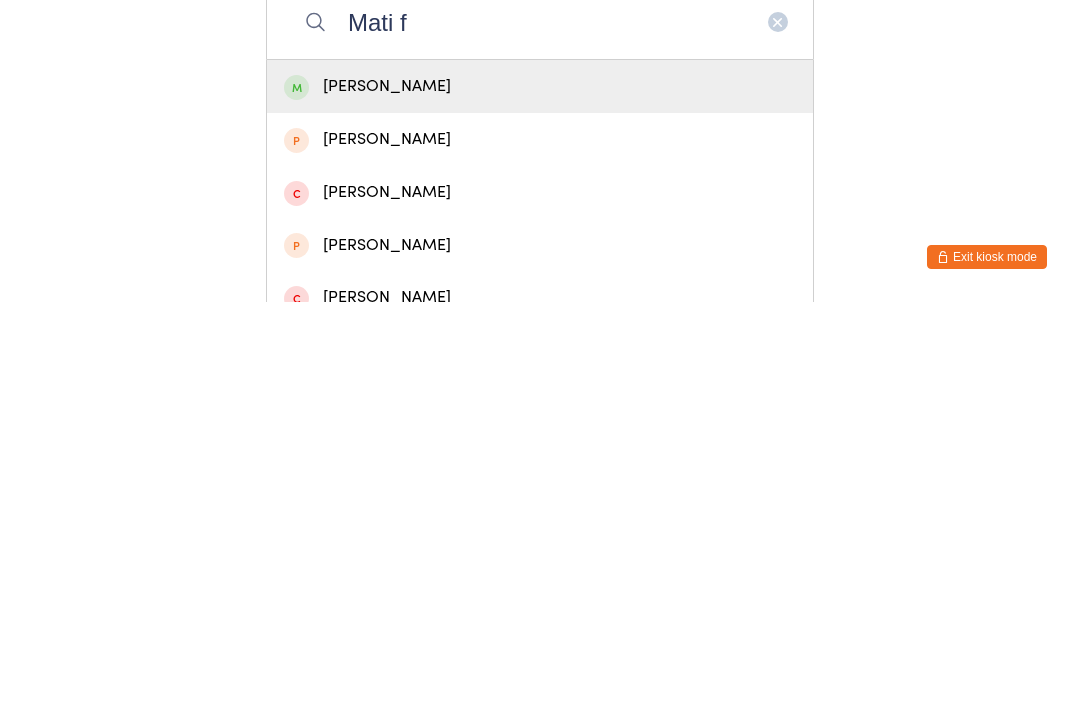 type on "Mati f" 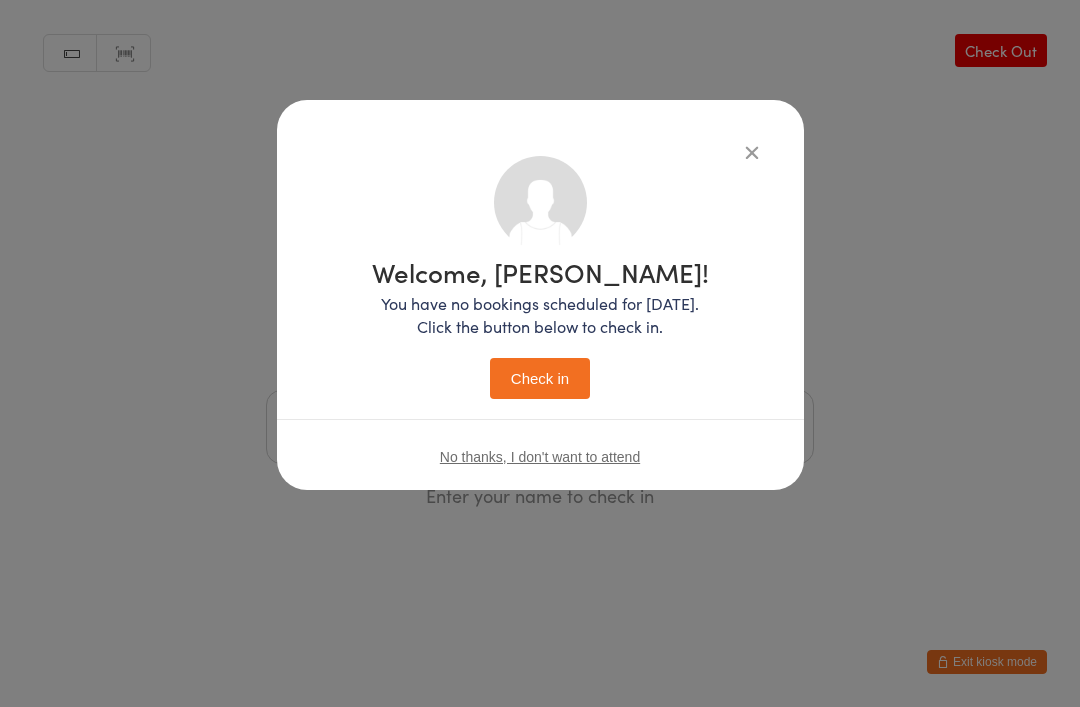 click on "Check in" at bounding box center (540, 378) 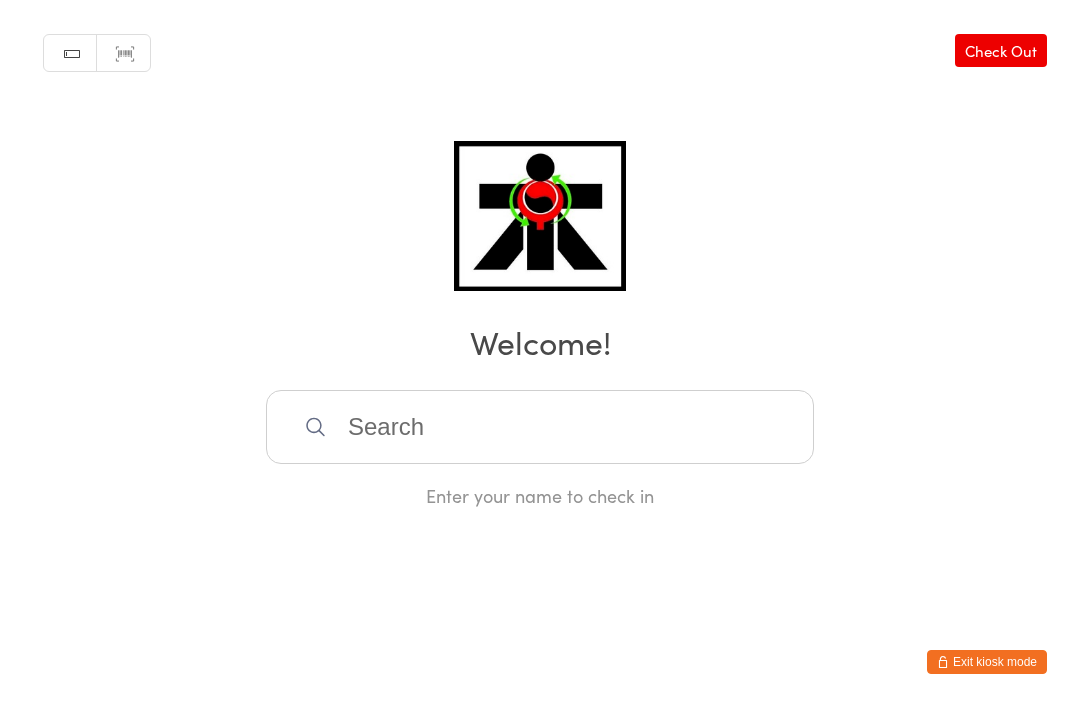 click at bounding box center (540, 427) 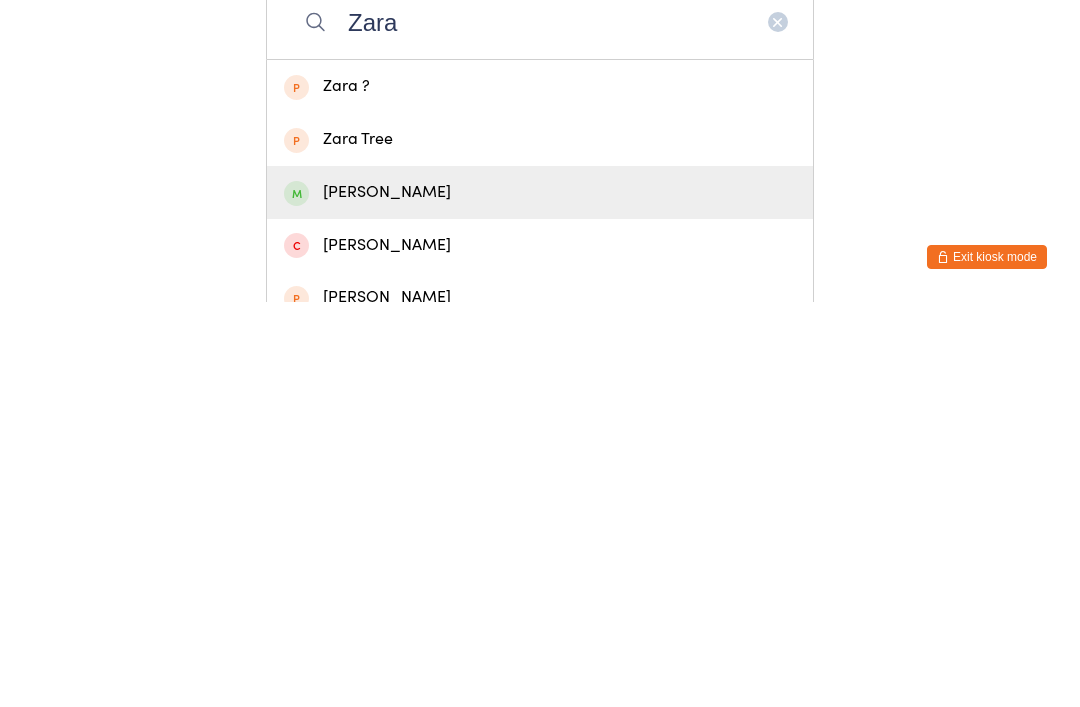 type on "Zara" 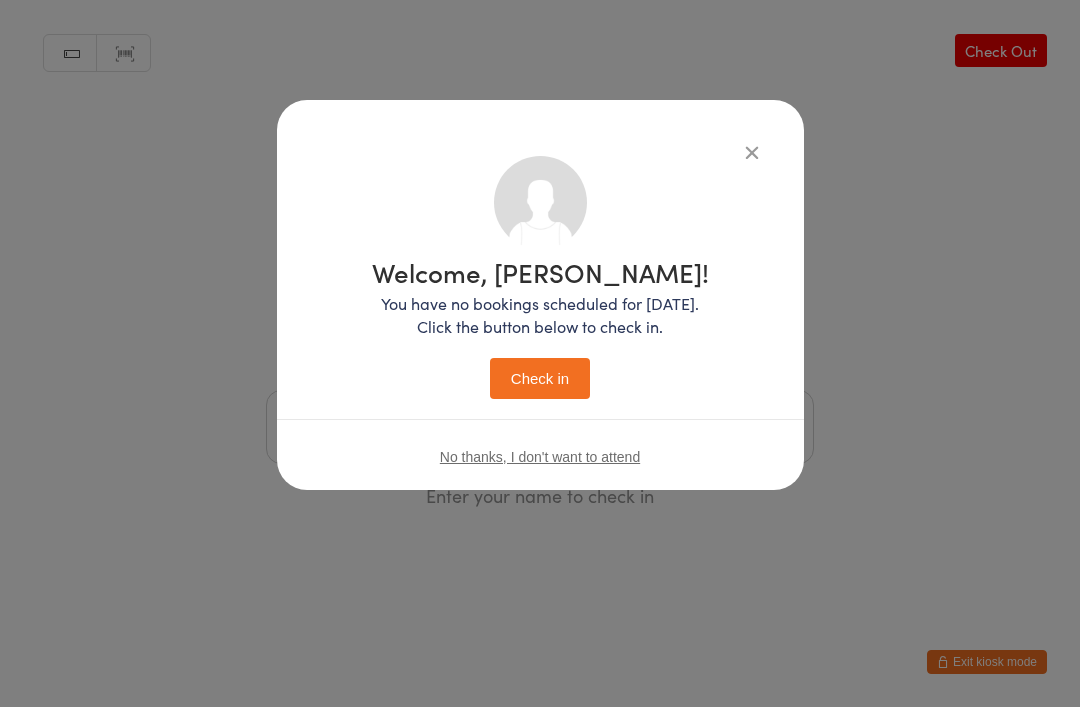 click on "Check in" at bounding box center (540, 378) 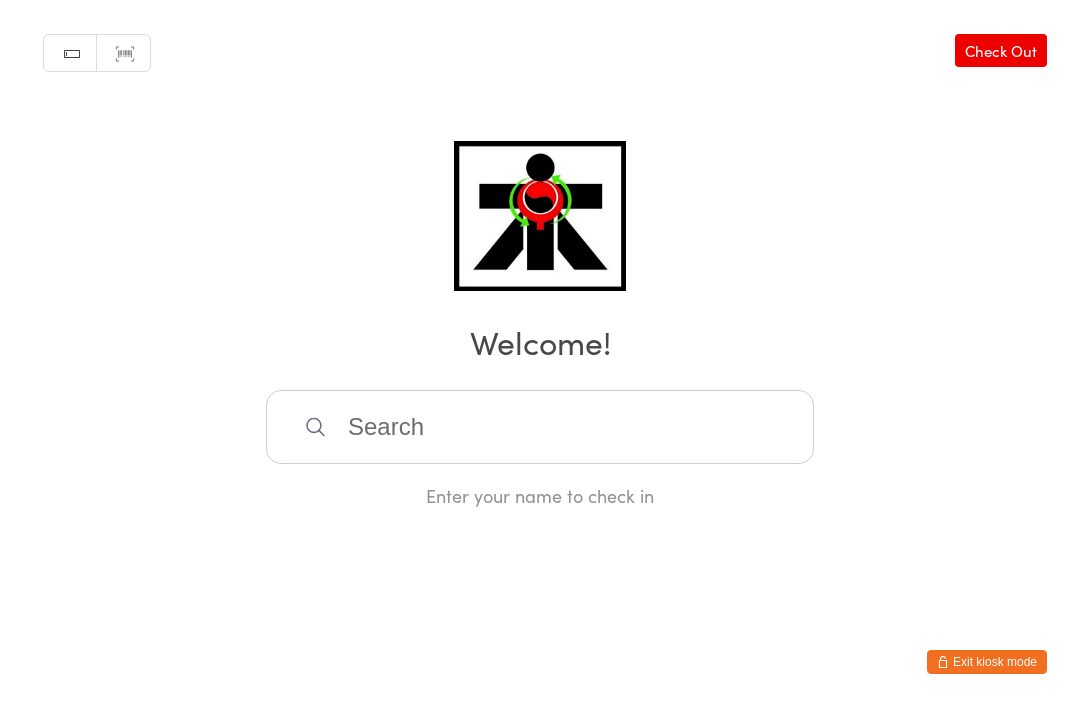 click at bounding box center [540, 427] 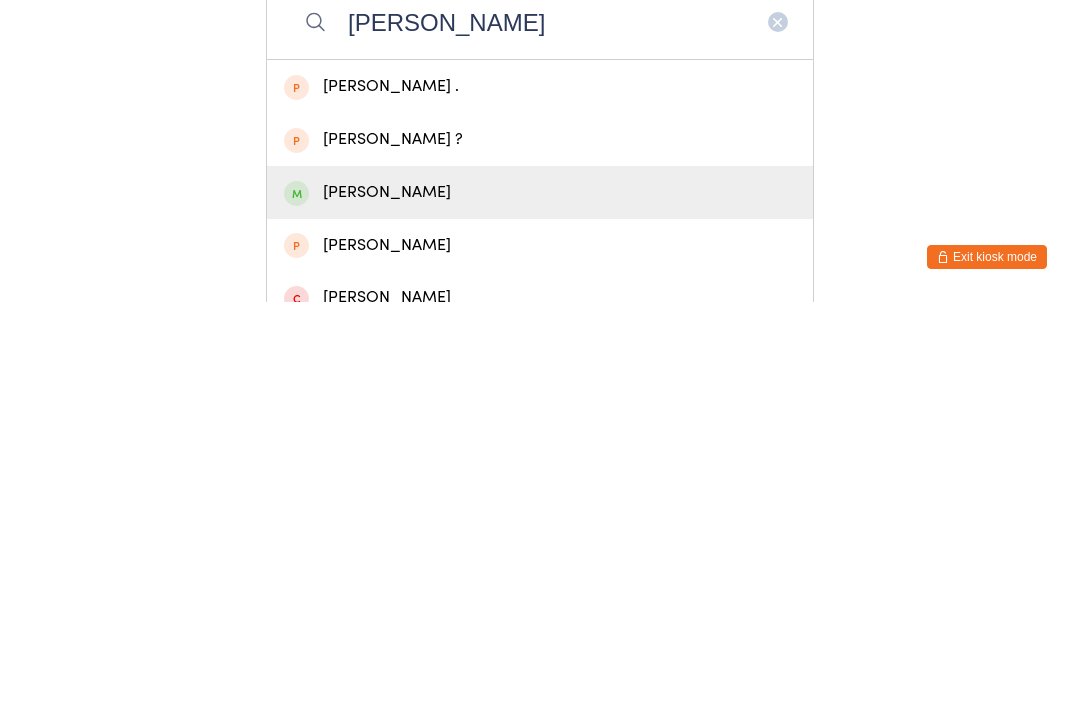 type on "[PERSON_NAME]" 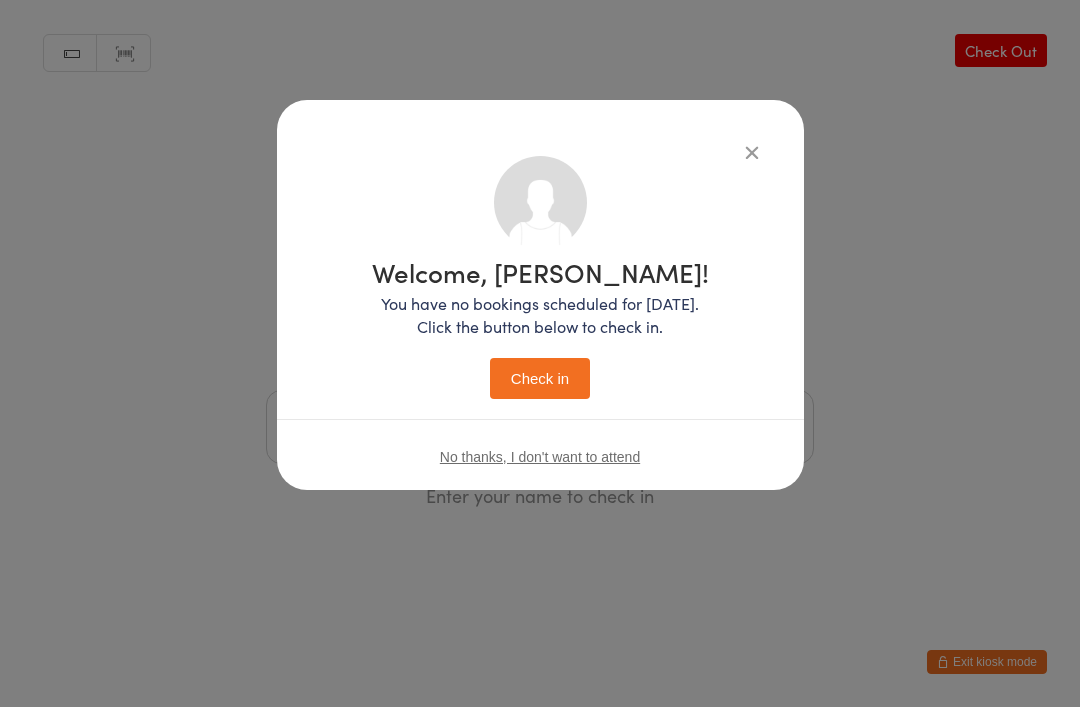 click on "Check in" at bounding box center [540, 378] 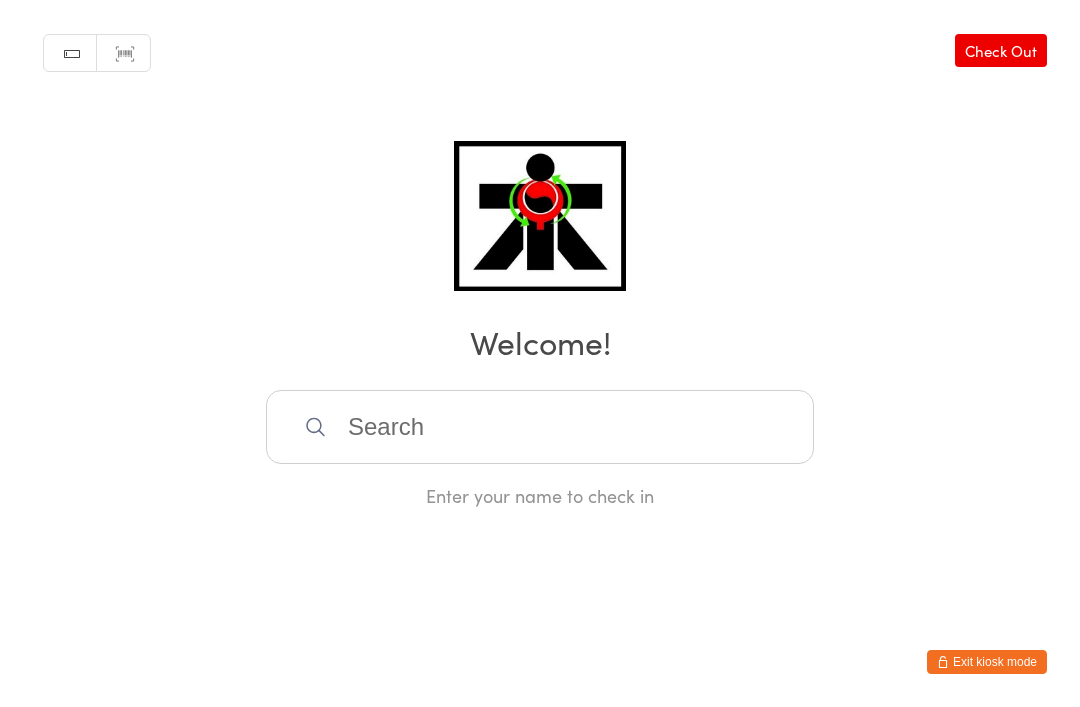 click at bounding box center (540, 427) 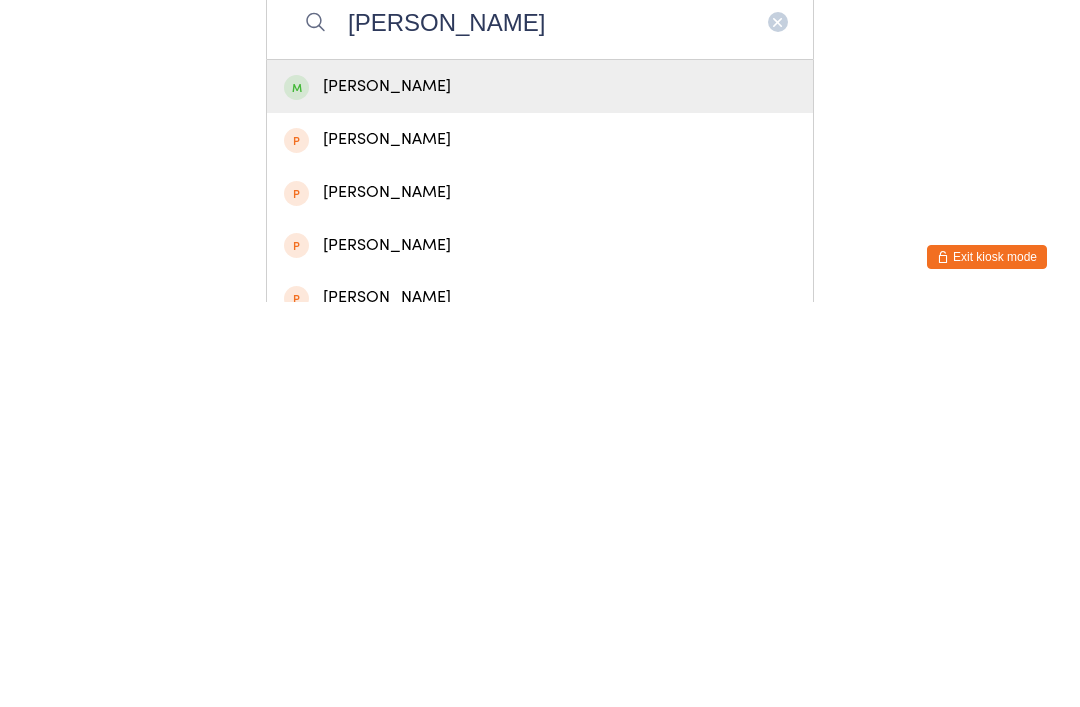 type on "[PERSON_NAME]" 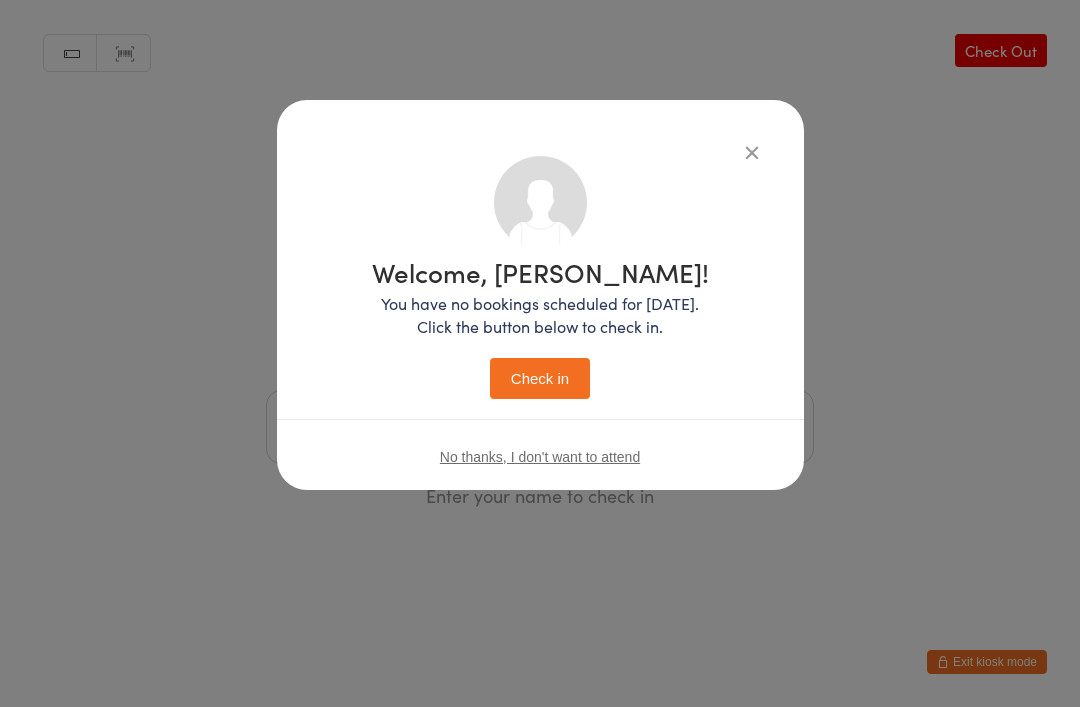 click on "Check in" at bounding box center [540, 378] 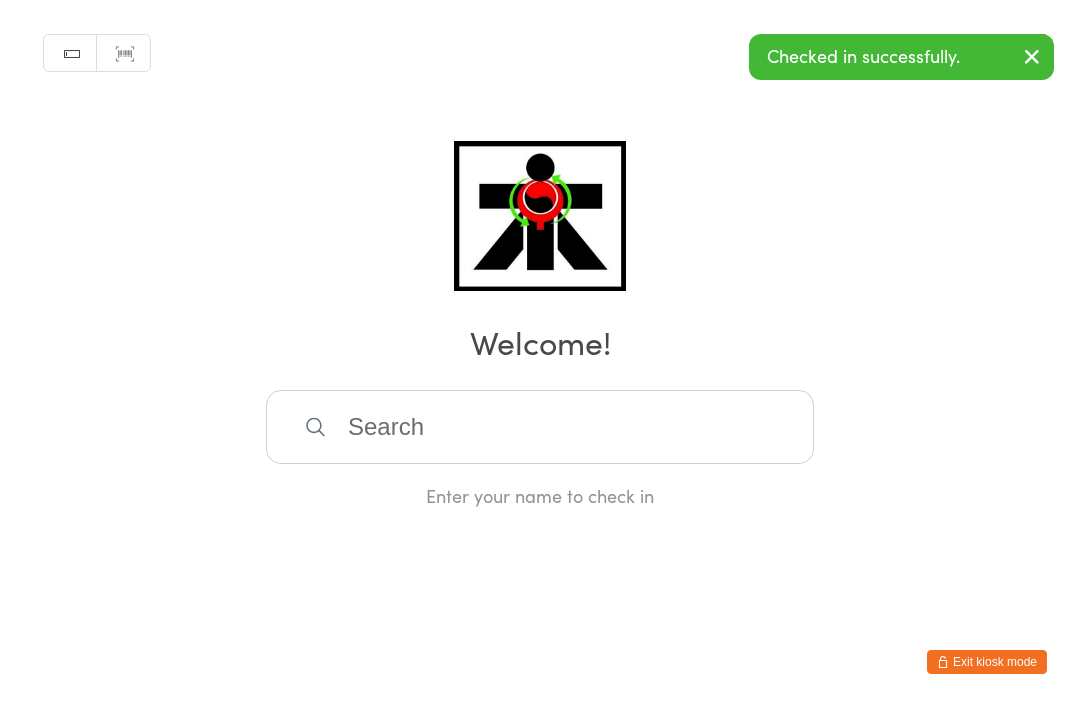 click at bounding box center [540, 427] 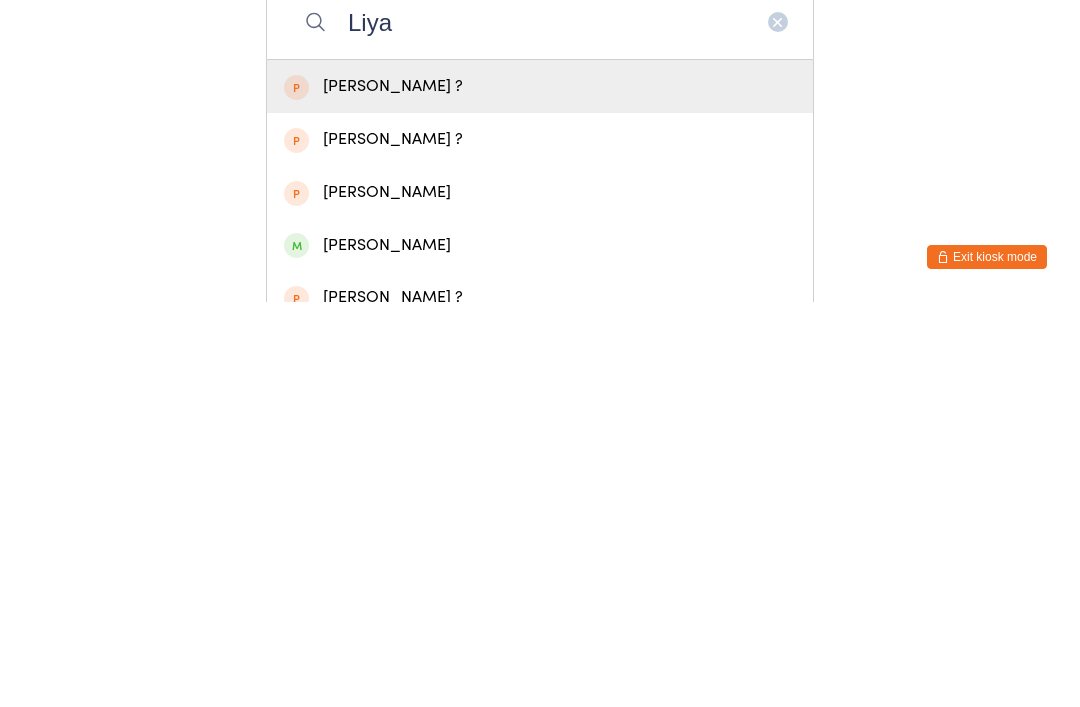 type on "Liya" 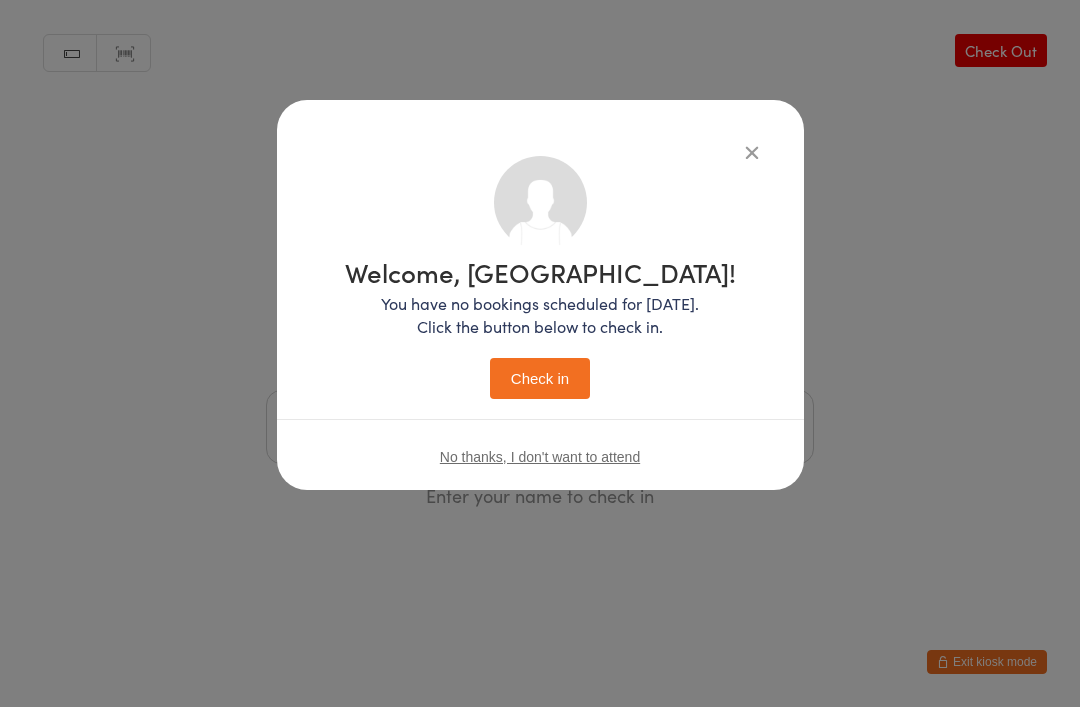 click on "Check in" at bounding box center (540, 378) 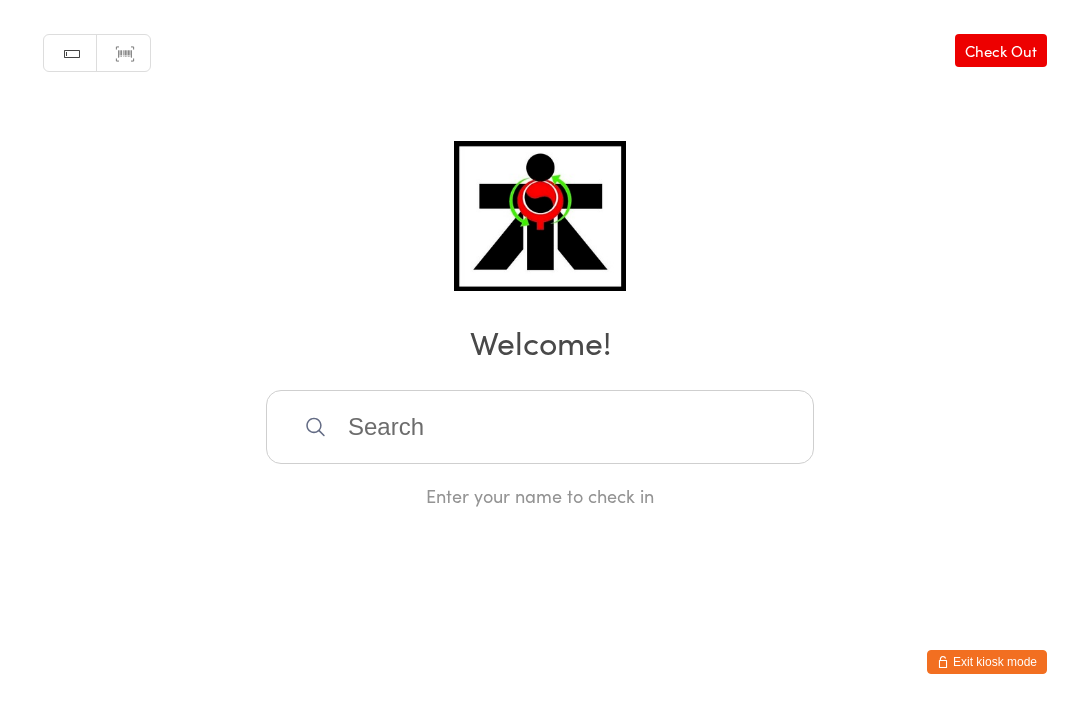 click at bounding box center [540, 427] 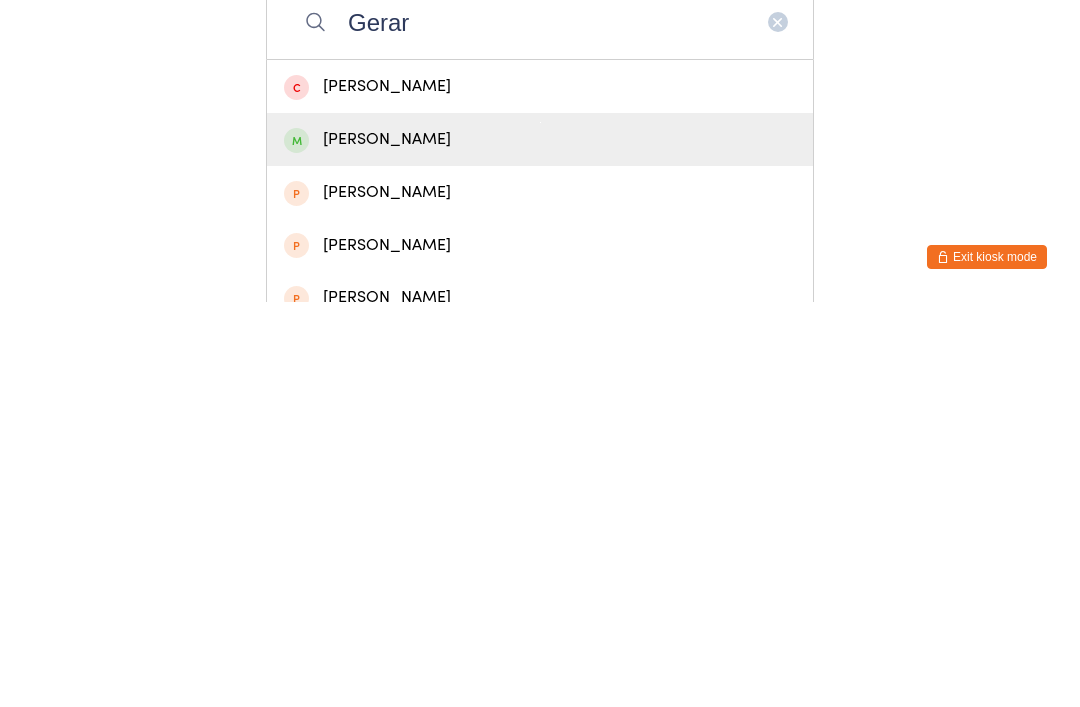 type on "Gerar" 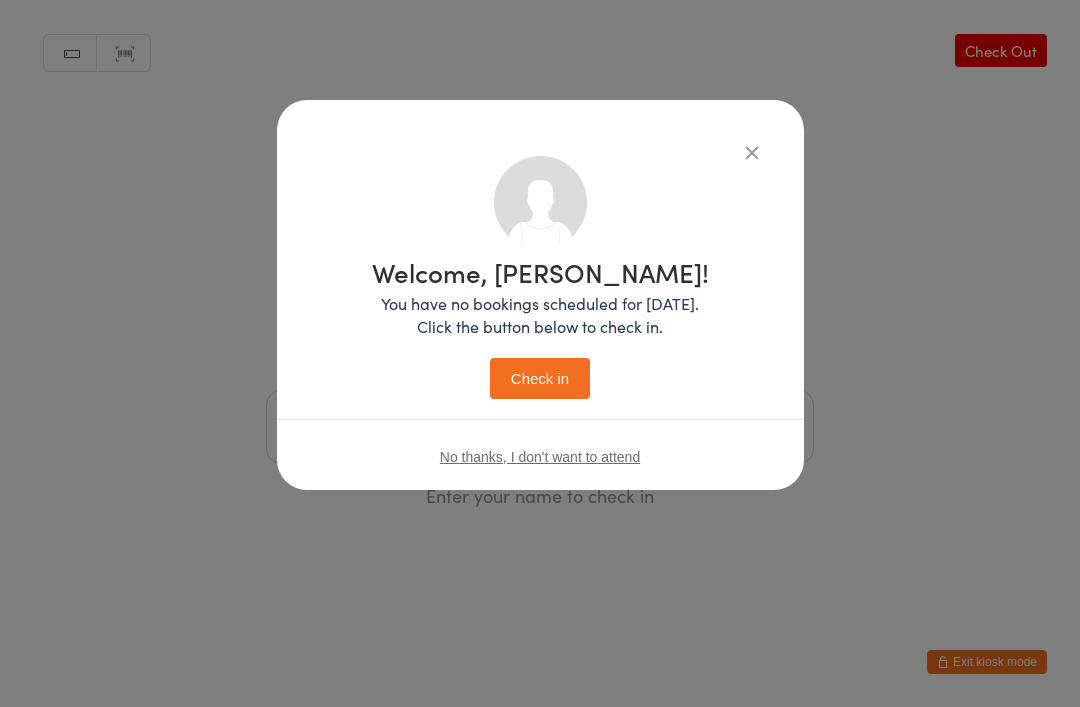 click on "Check in" at bounding box center [540, 378] 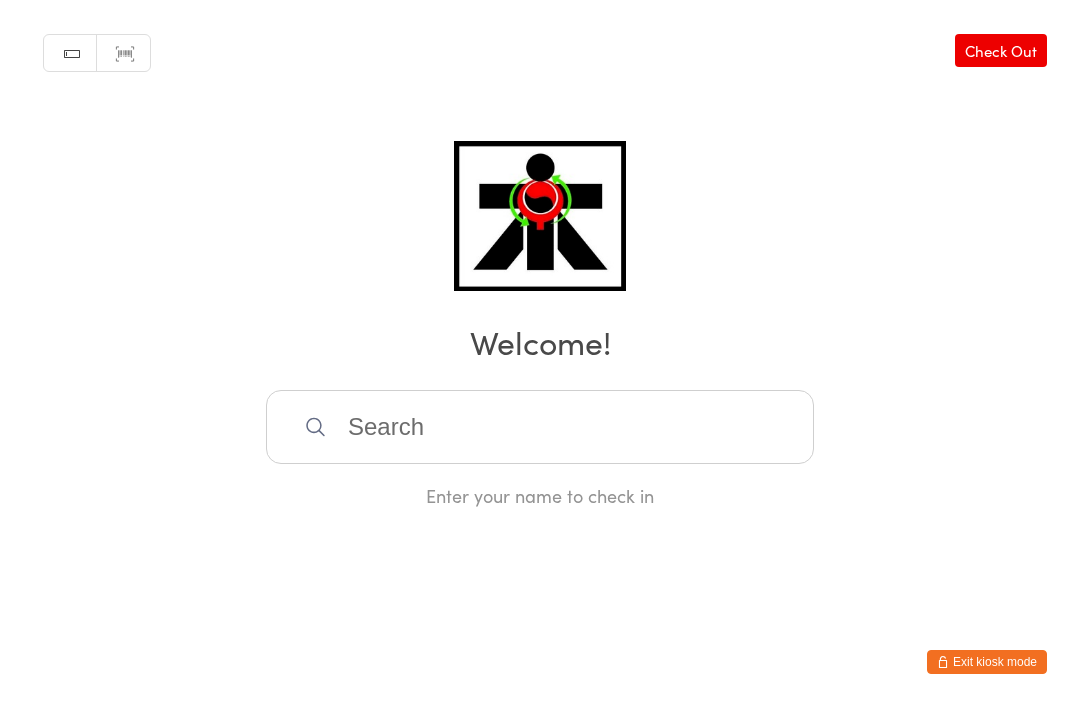 click on "Manual search Scanner input Check Out Welcome! Enter your name to check in" at bounding box center (540, 254) 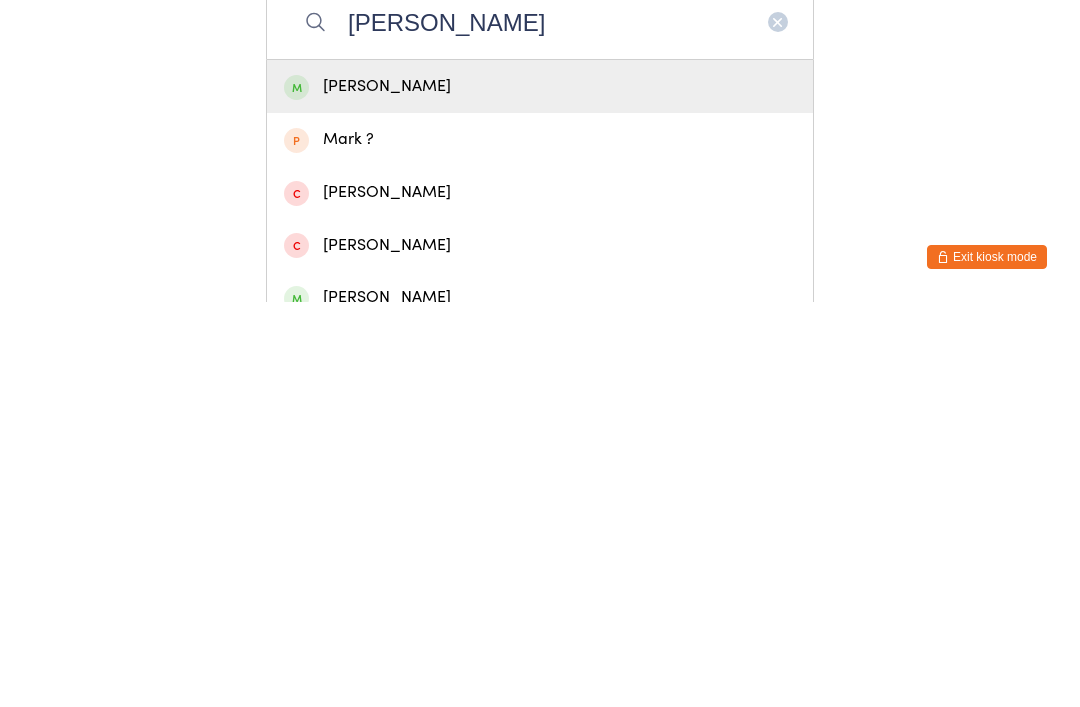 type on "[PERSON_NAME]" 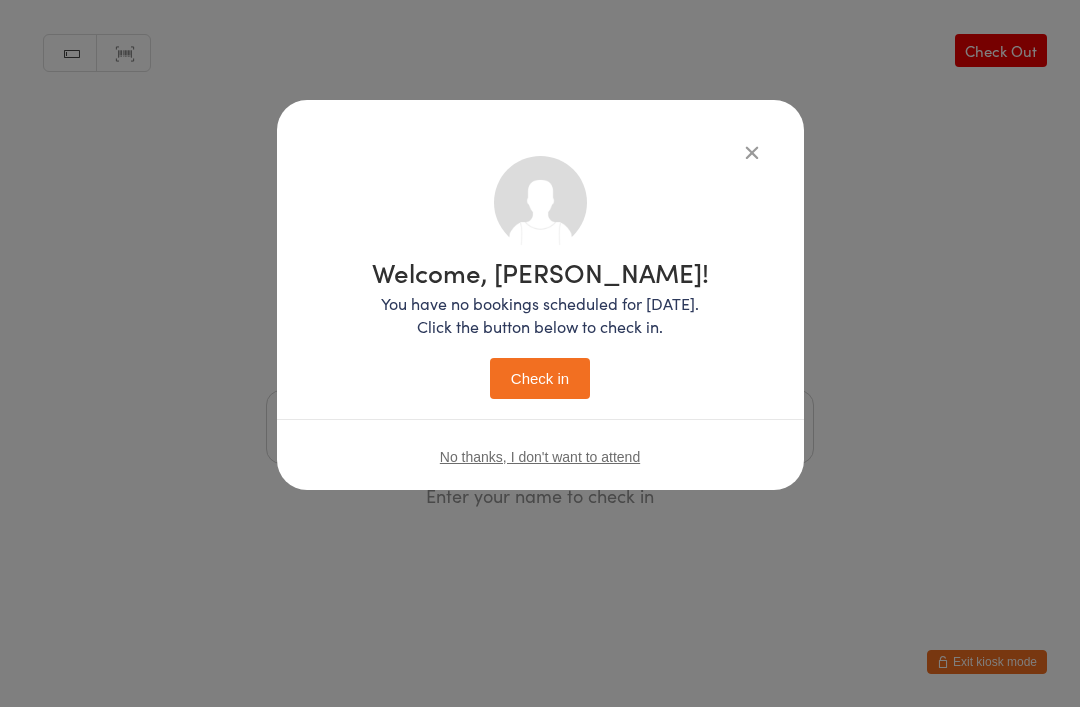 click on "Check in" at bounding box center (540, 378) 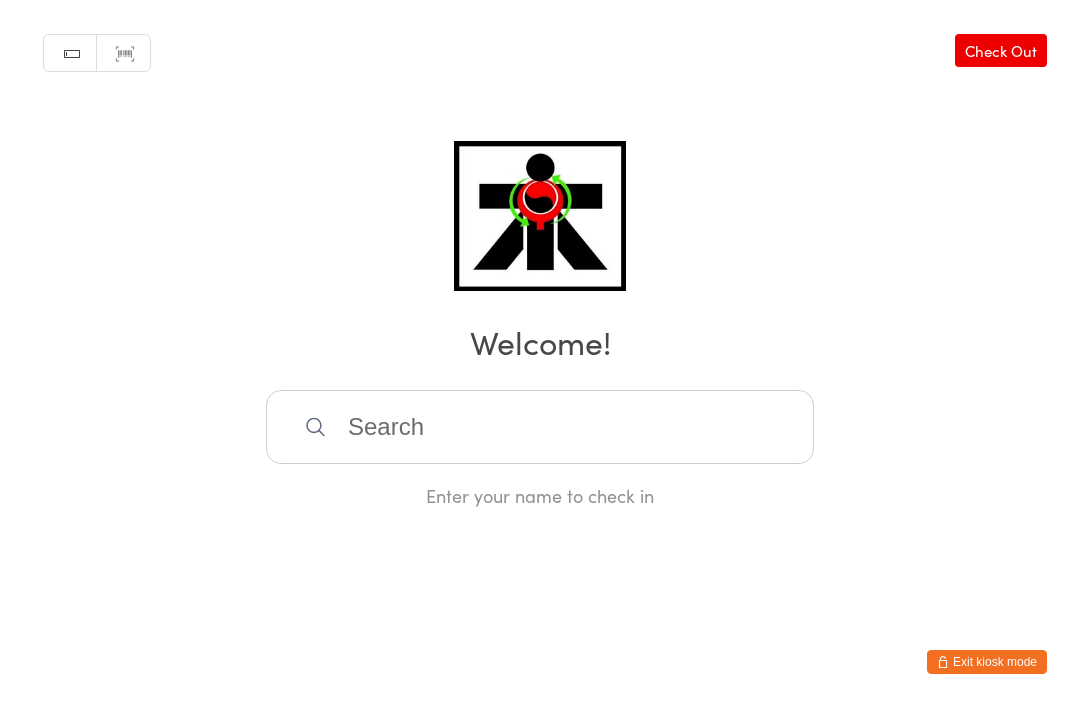 click at bounding box center (540, 427) 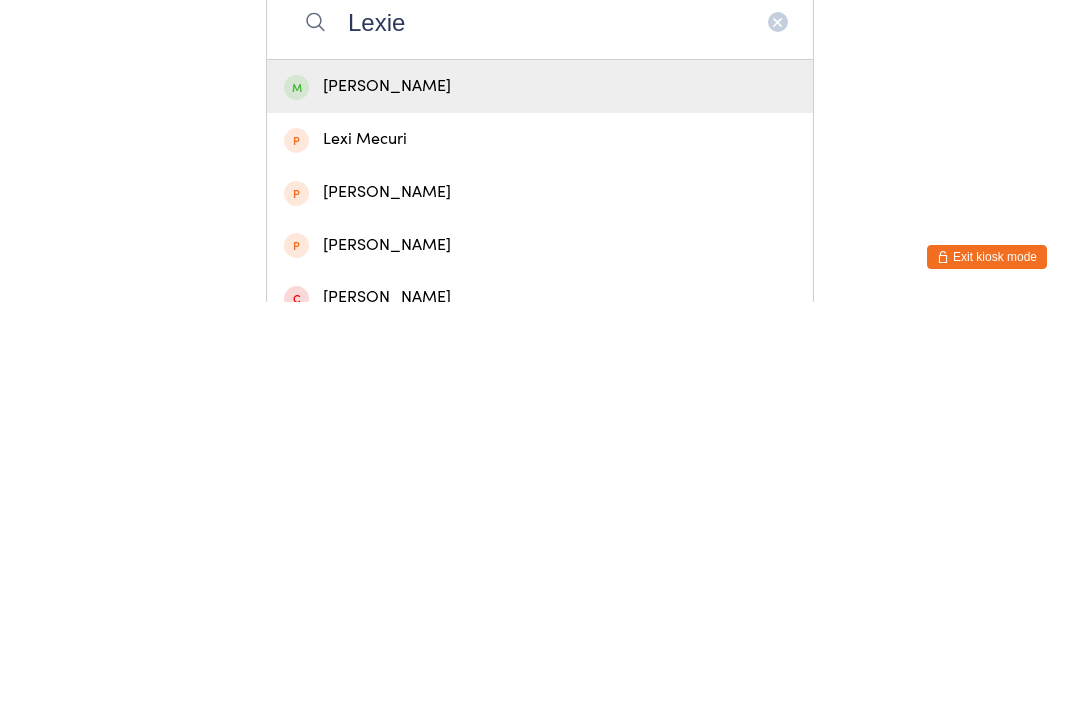type on "Lexie" 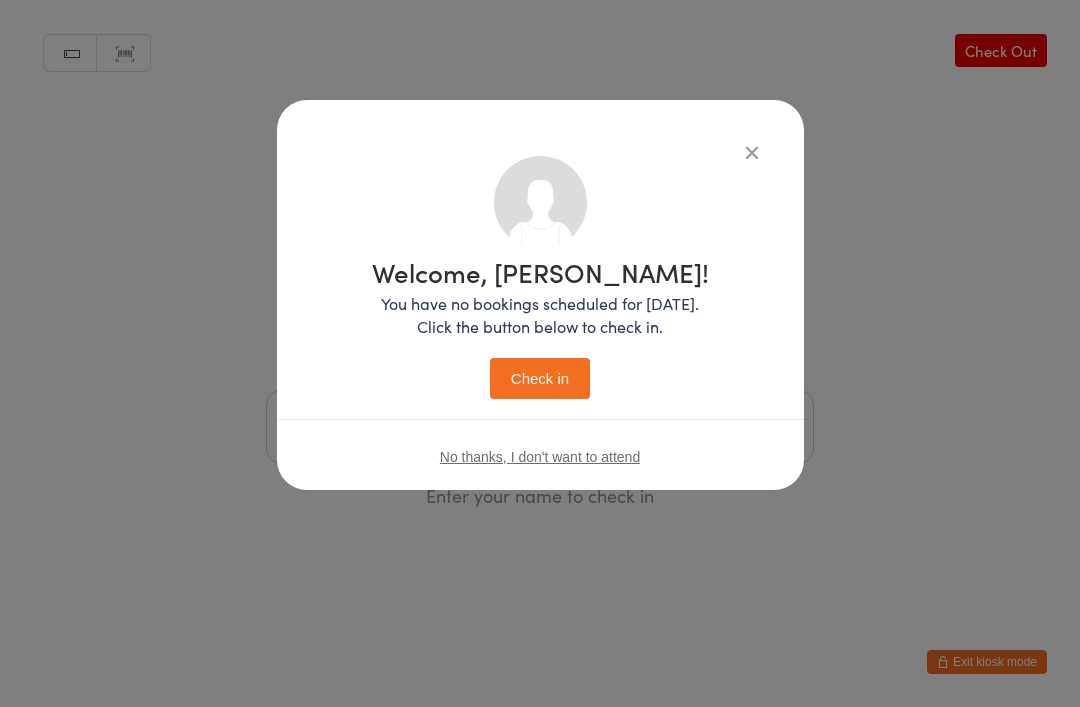 click on "Check in" at bounding box center [540, 378] 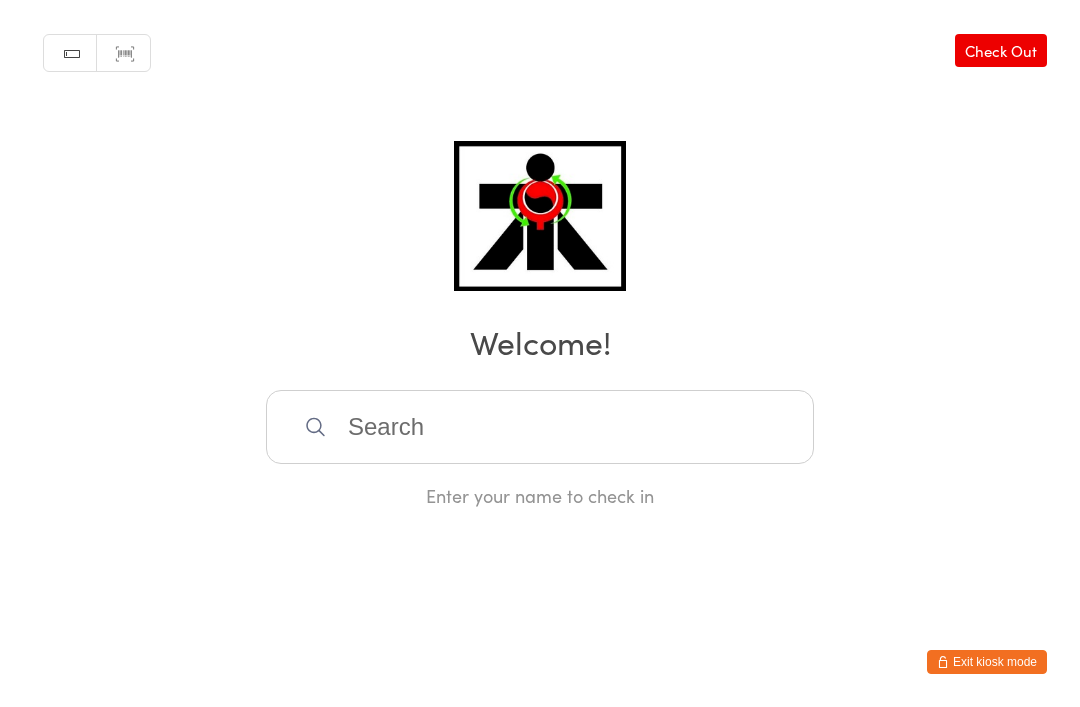 click at bounding box center [540, 427] 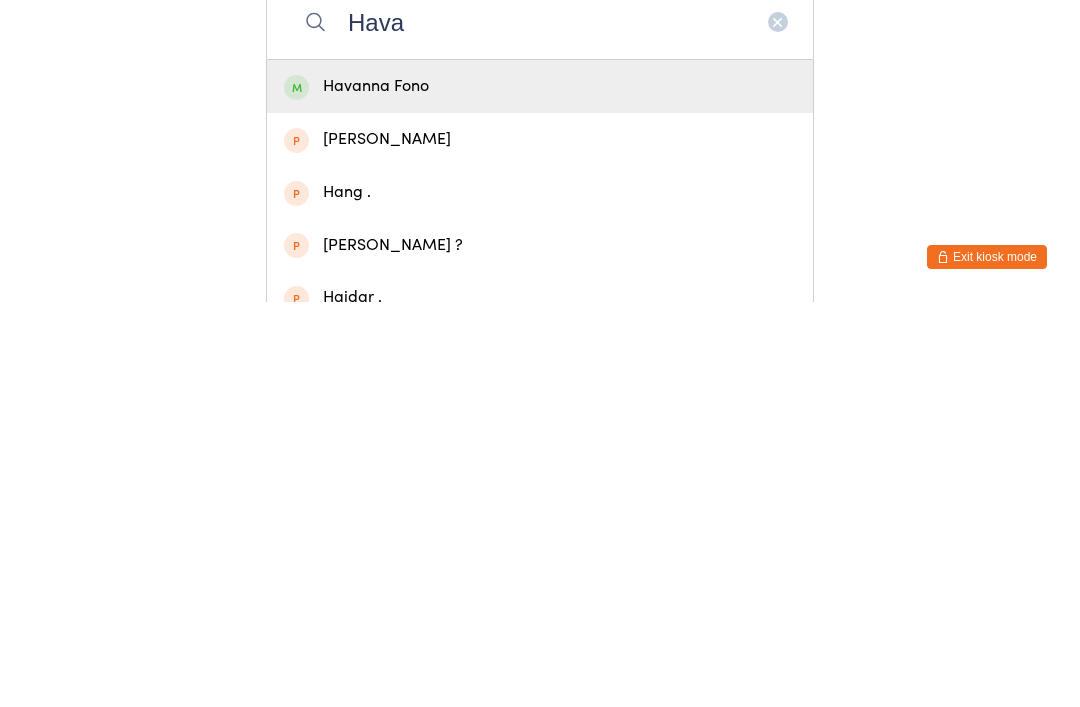 type on "Hava" 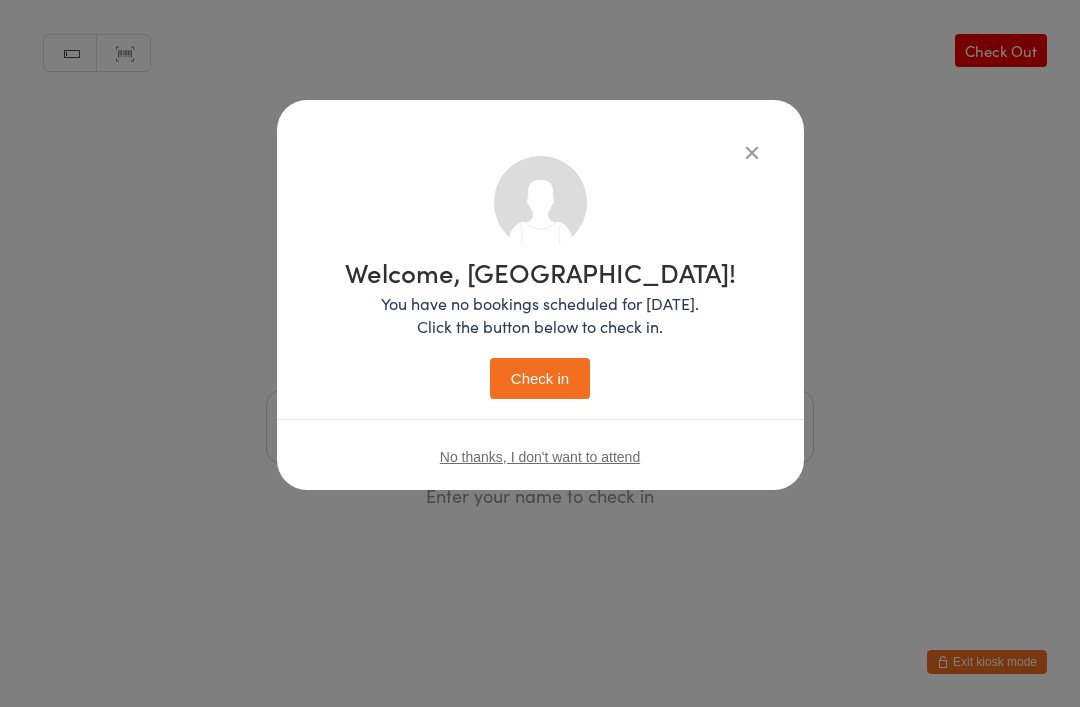 click on "Check in" at bounding box center [540, 378] 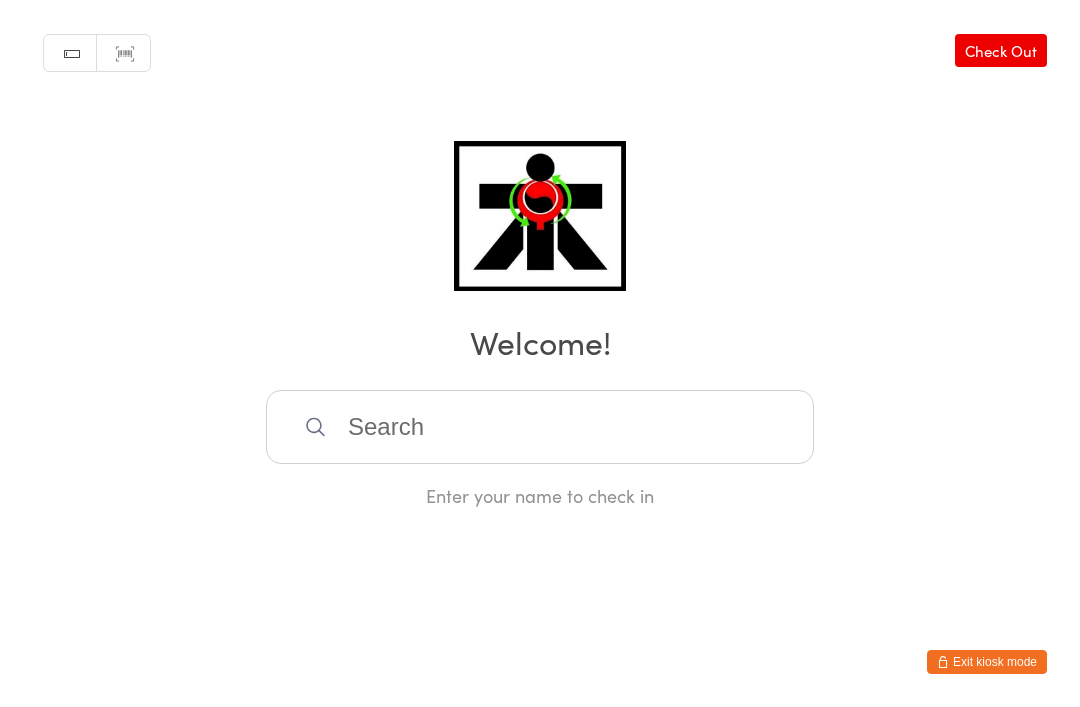 click at bounding box center [540, 427] 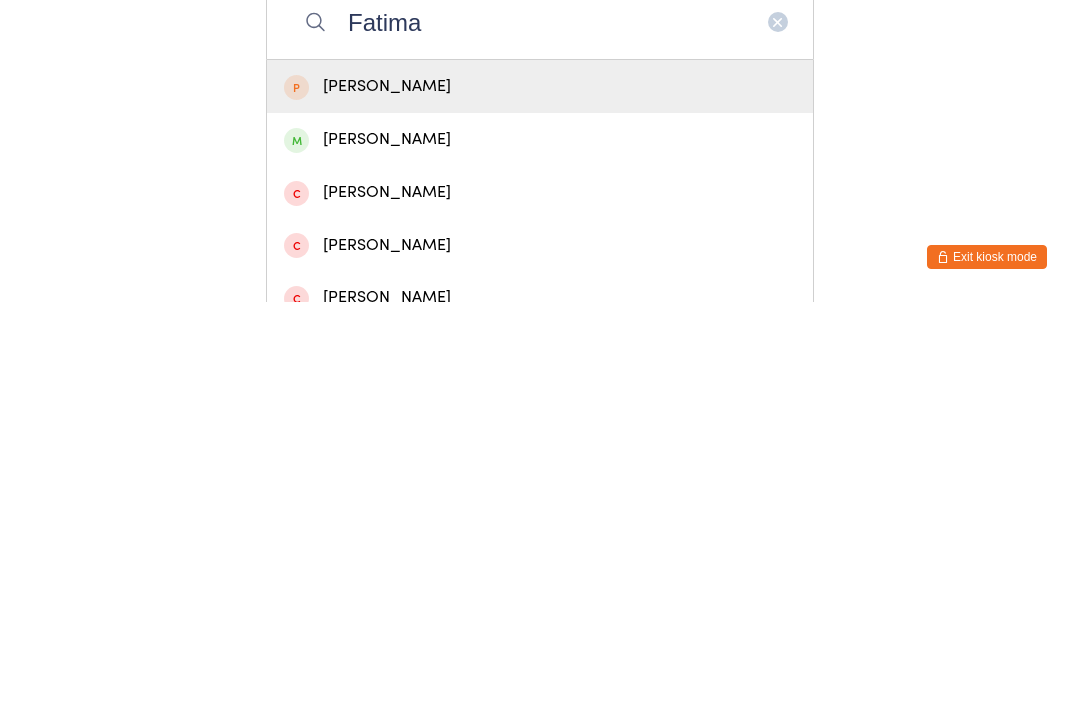 type on "Fatima" 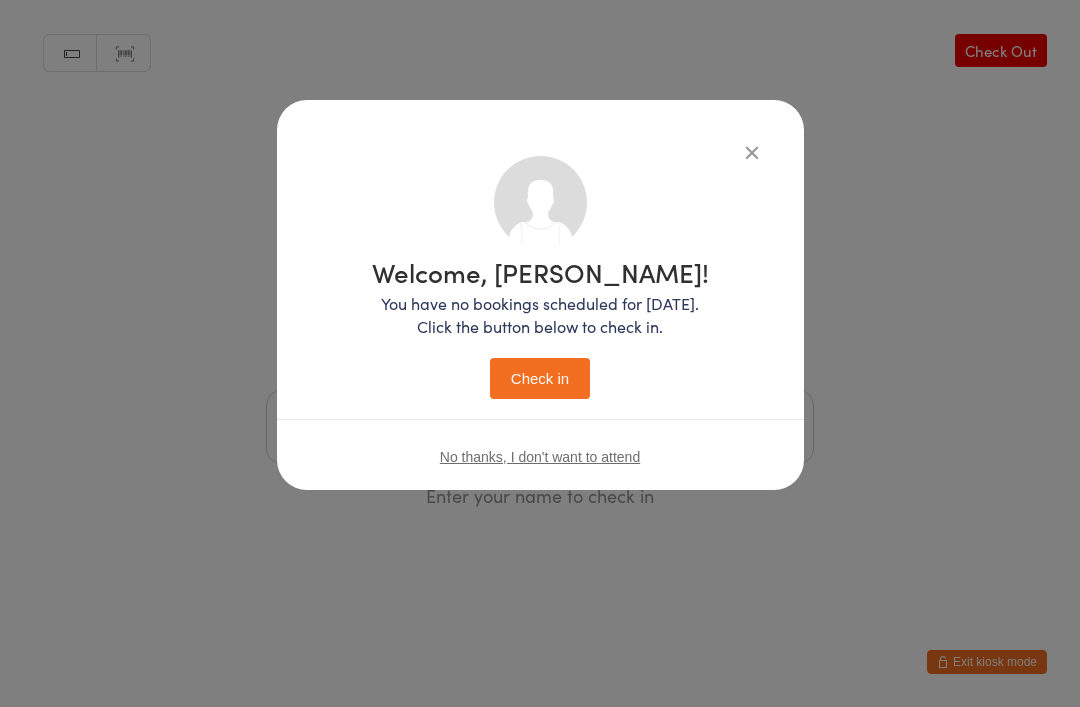 click on "Check in" at bounding box center (540, 378) 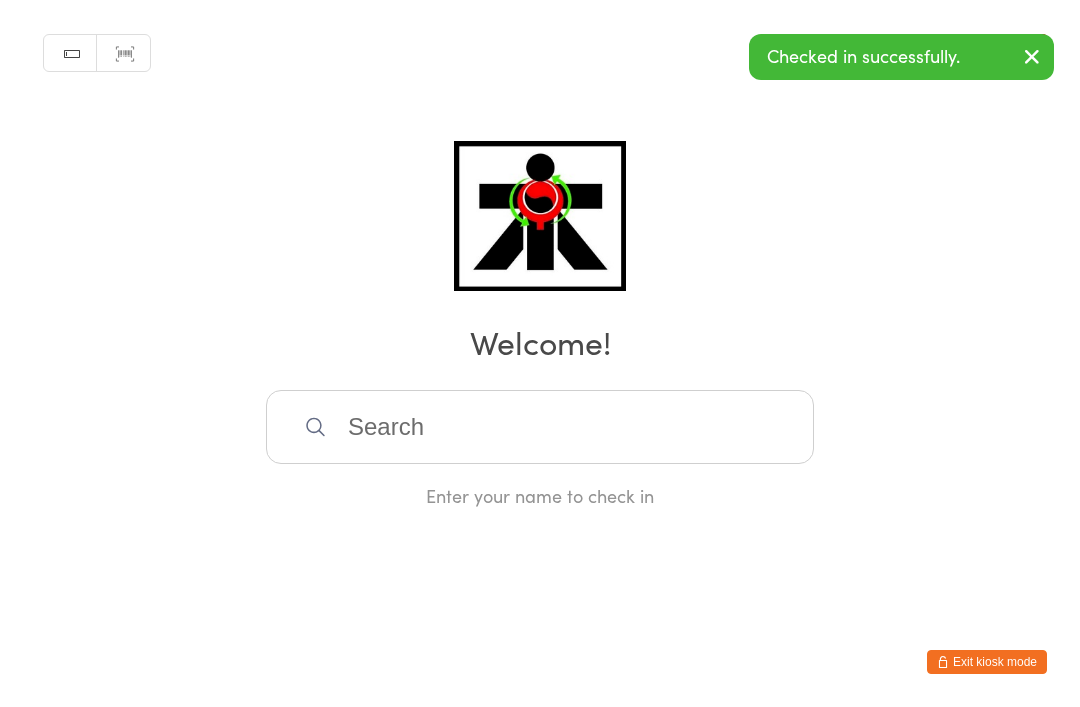 click at bounding box center (540, 427) 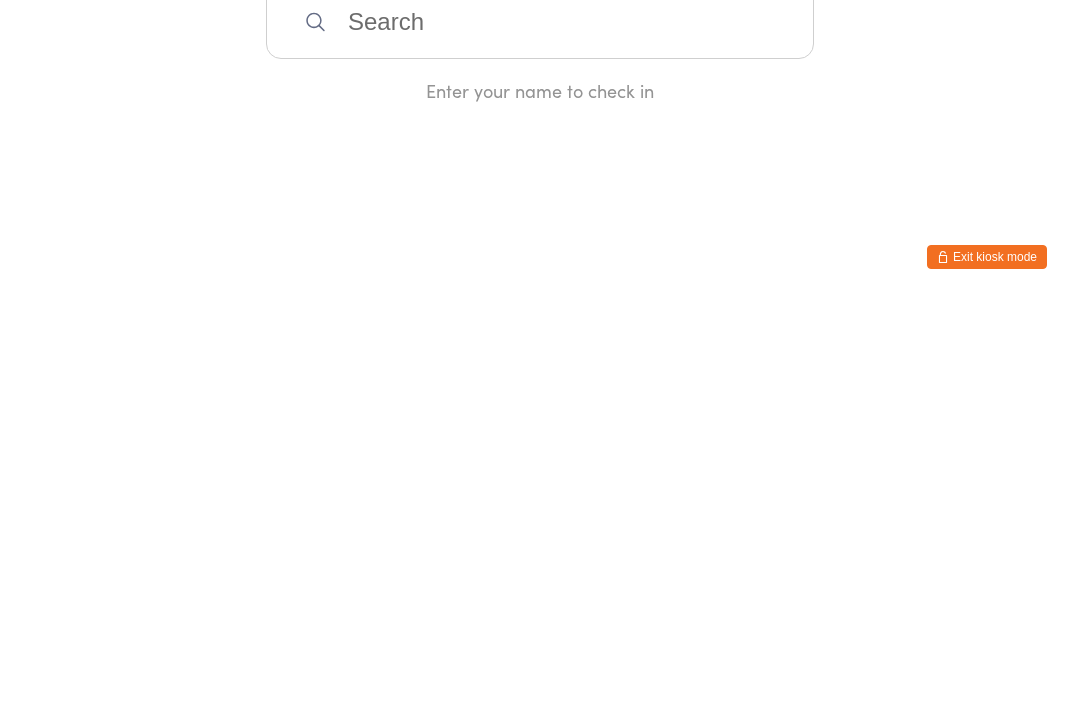 type on "U" 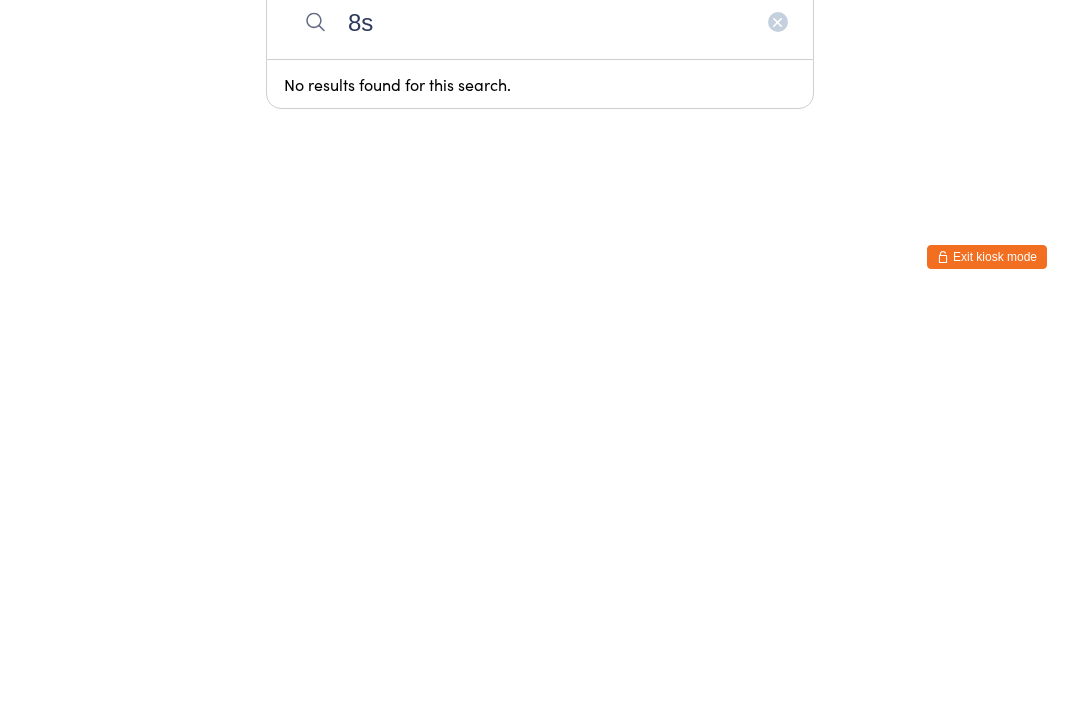 type on "8" 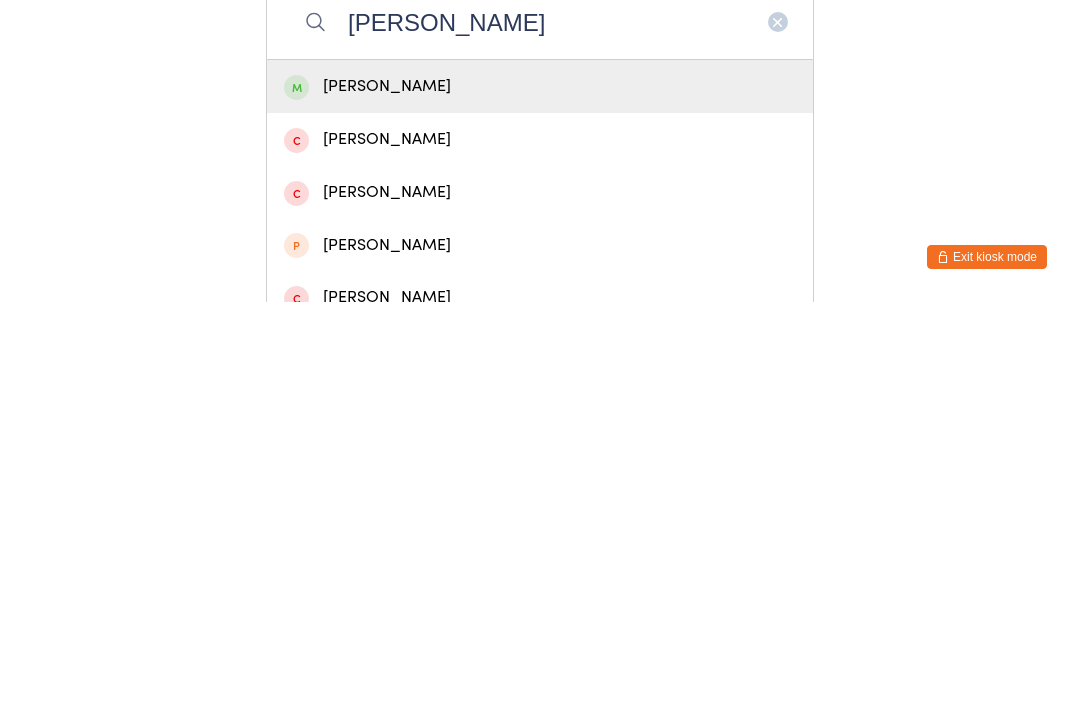 type on "[PERSON_NAME]" 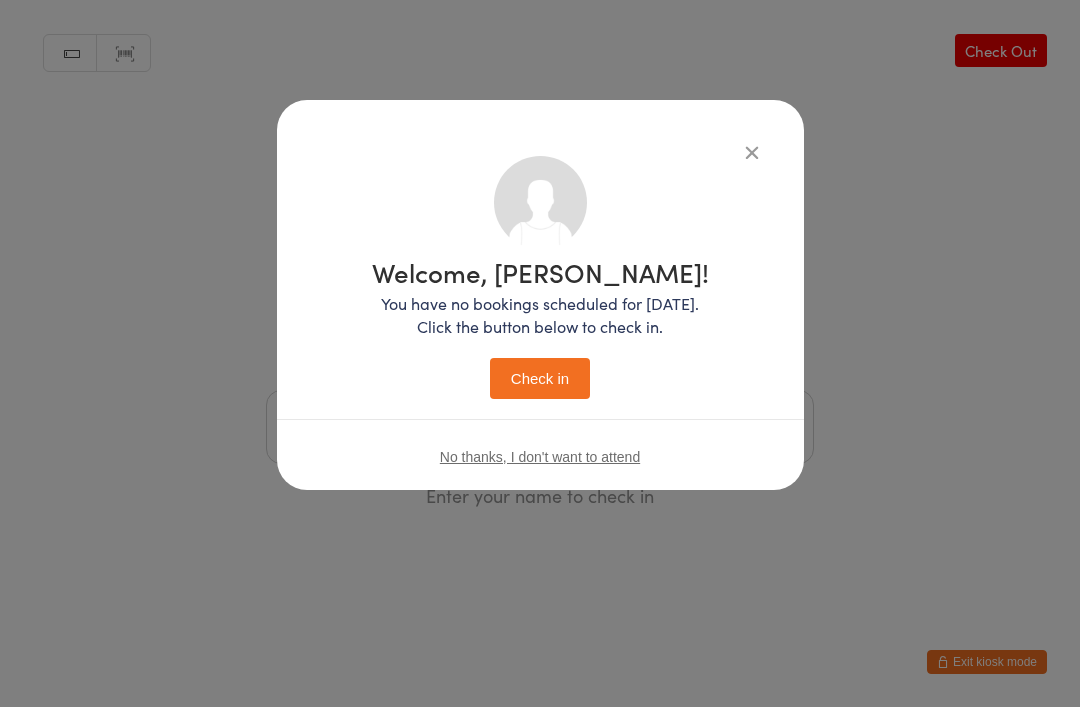 click on "Check in" at bounding box center (540, 378) 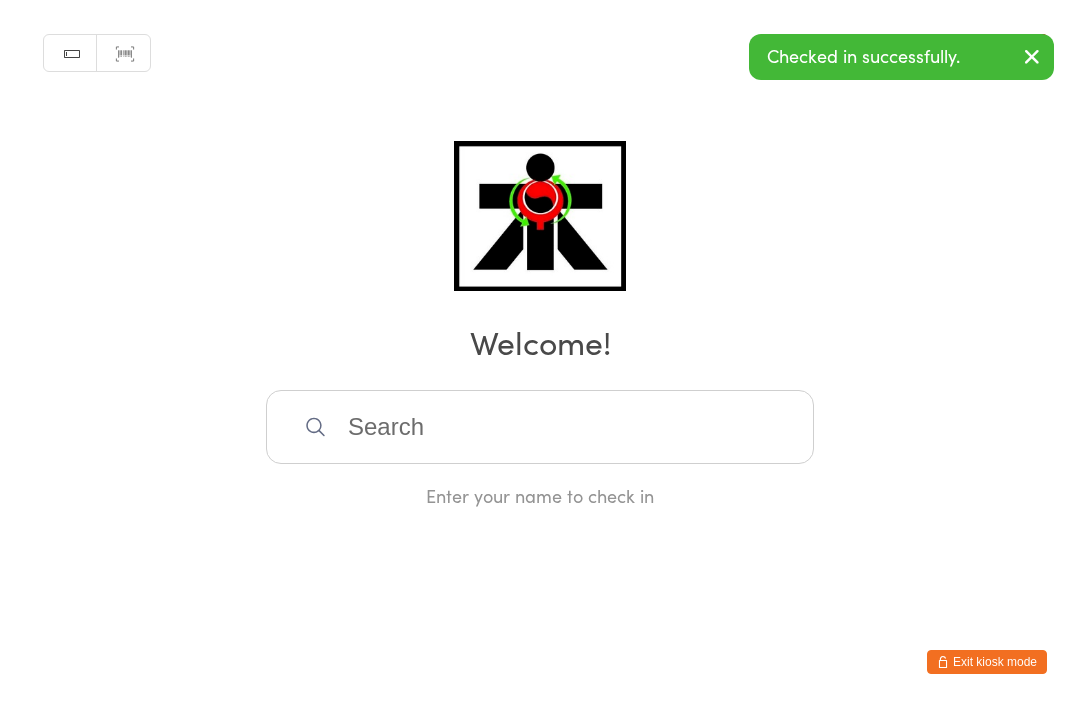 click at bounding box center (540, 427) 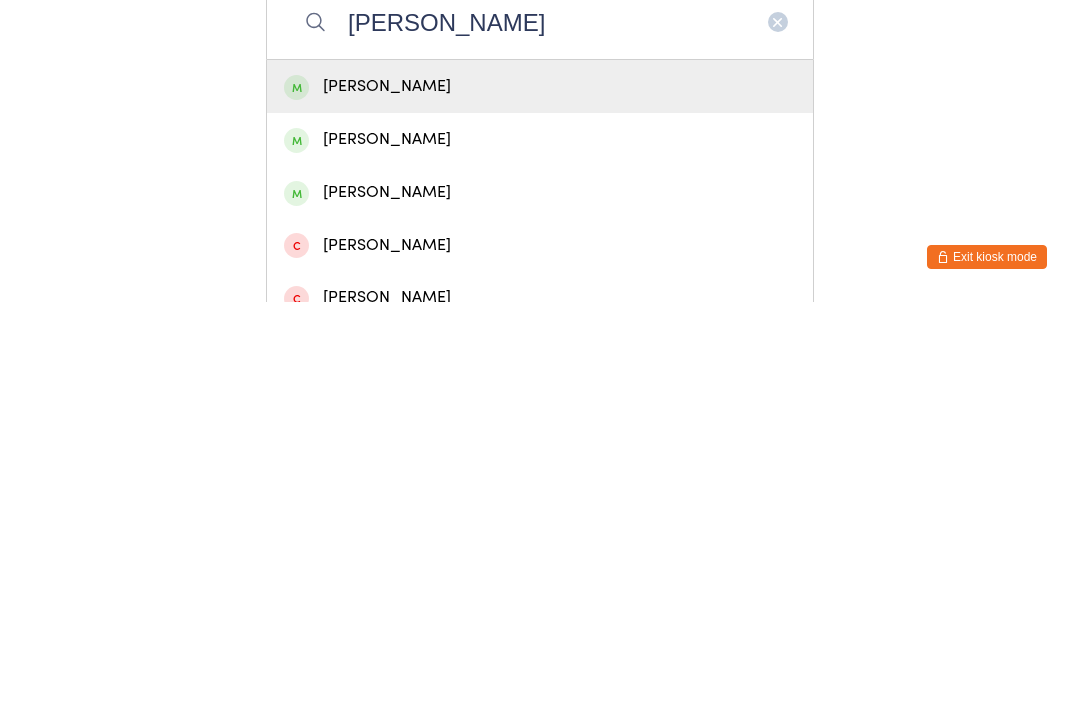 type on "[PERSON_NAME]" 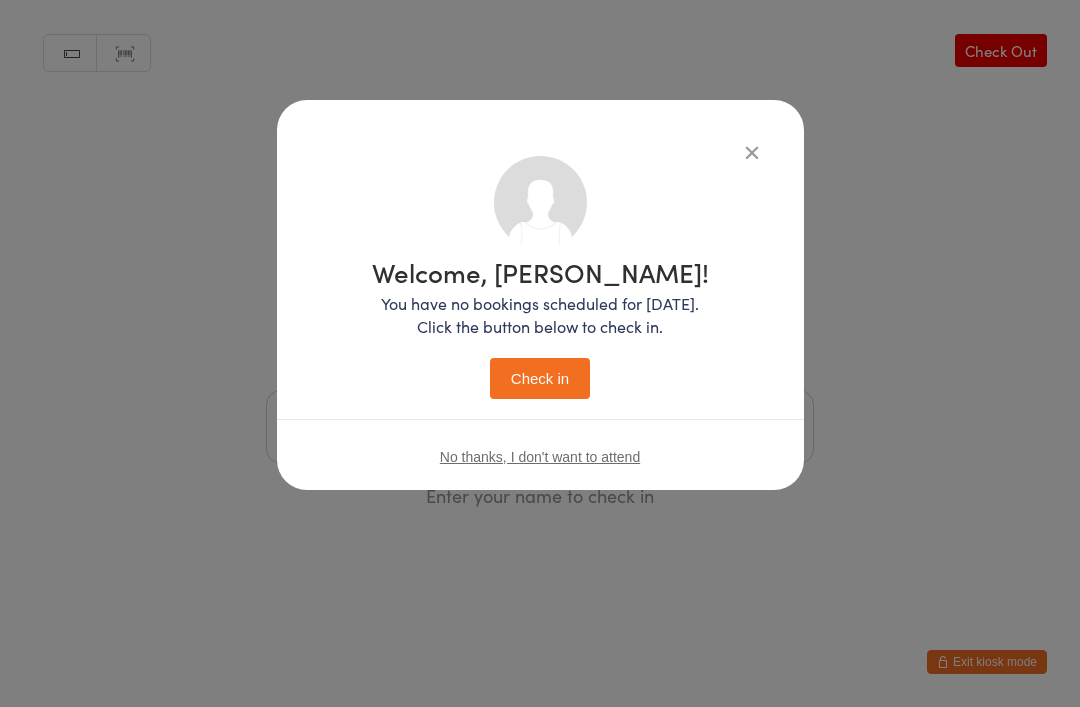 click on "Check in" at bounding box center (540, 378) 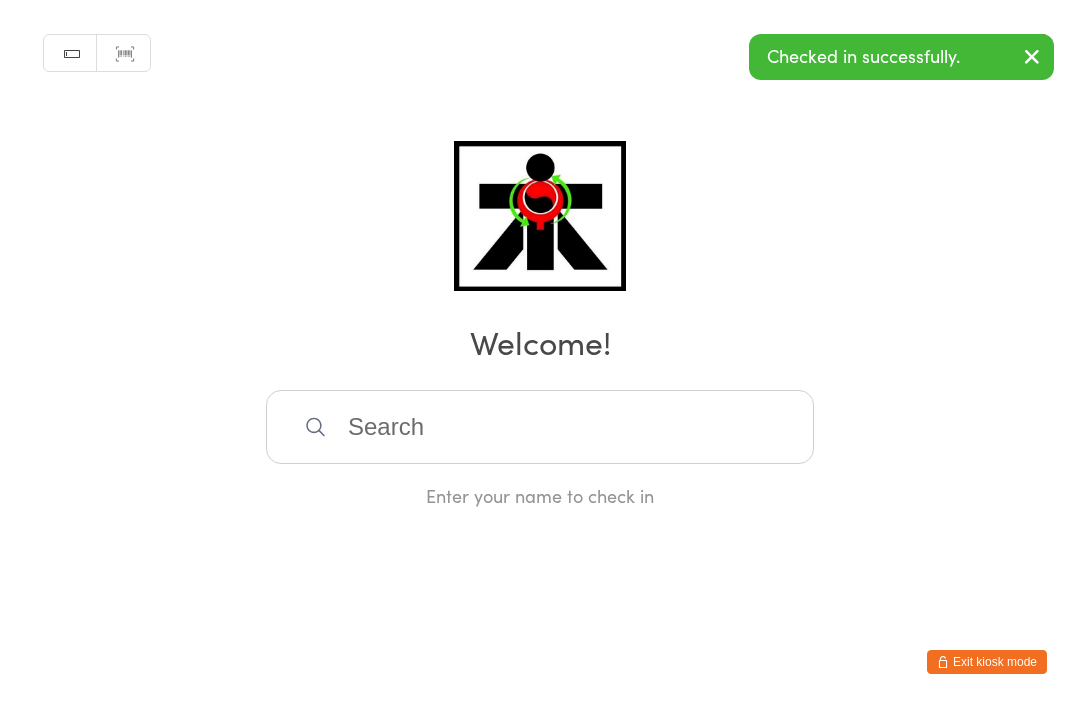 click at bounding box center [540, 427] 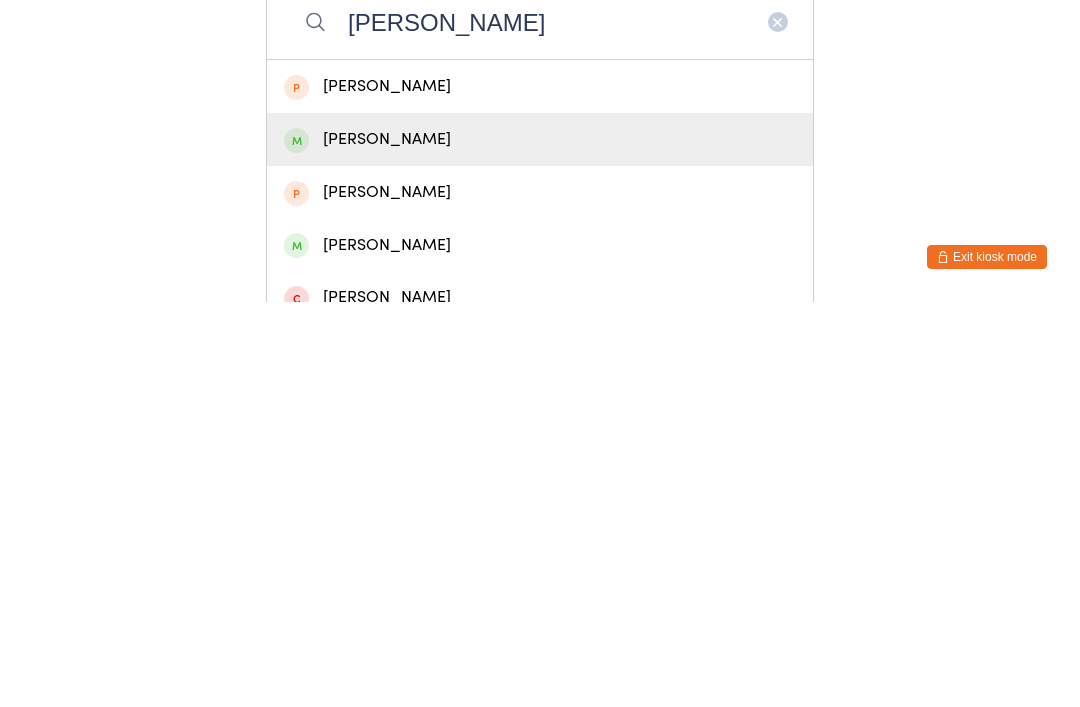 type on "[PERSON_NAME]" 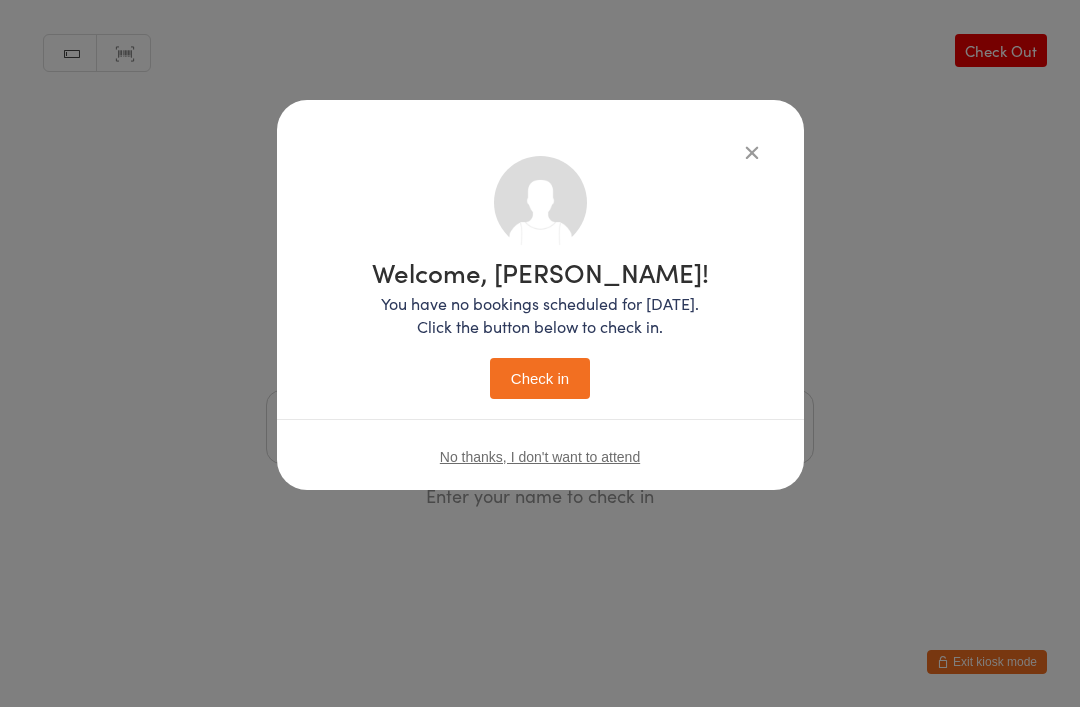click on "Check in" at bounding box center [540, 378] 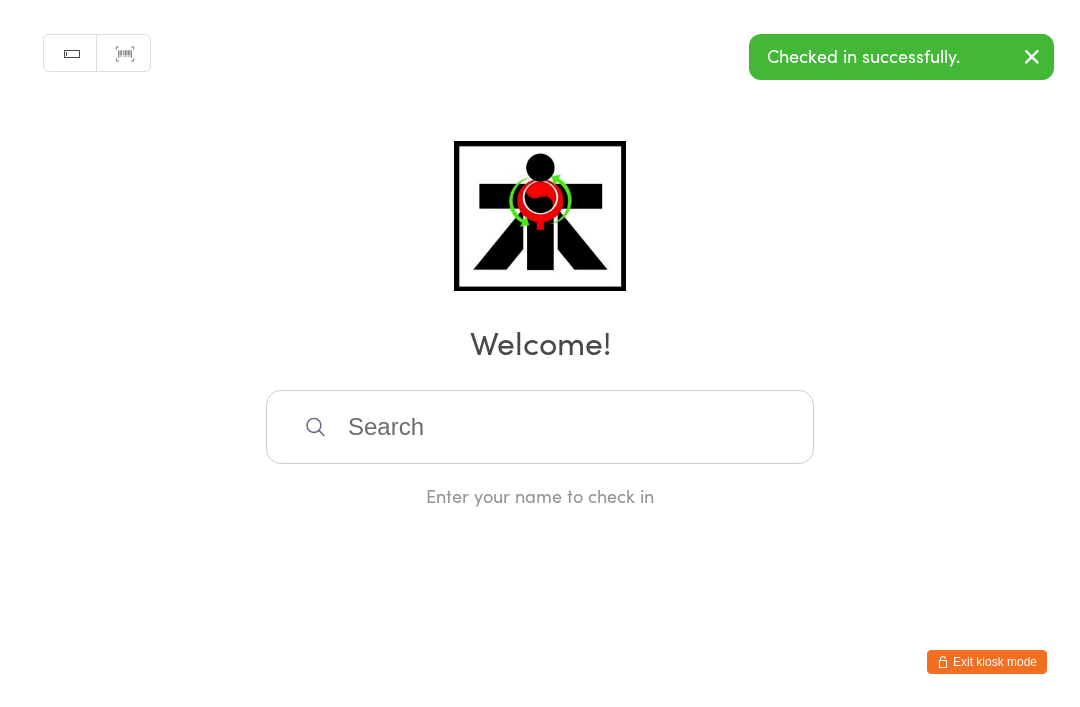 click on "Enter your name to check in" at bounding box center [540, 495] 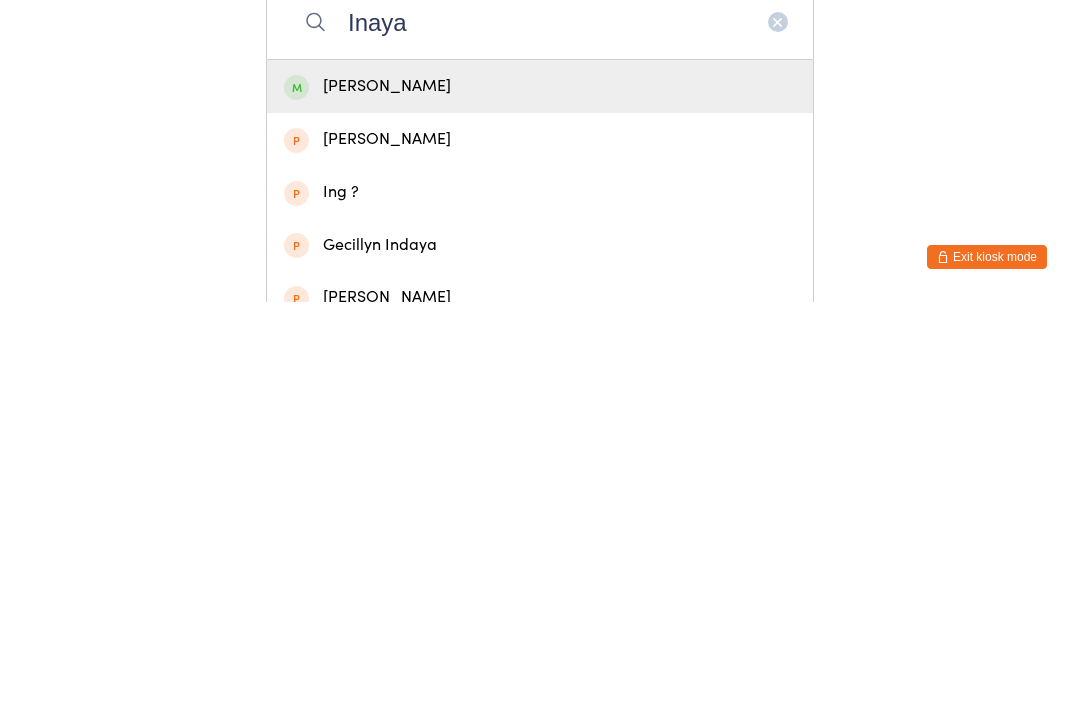 type on "Inaya" 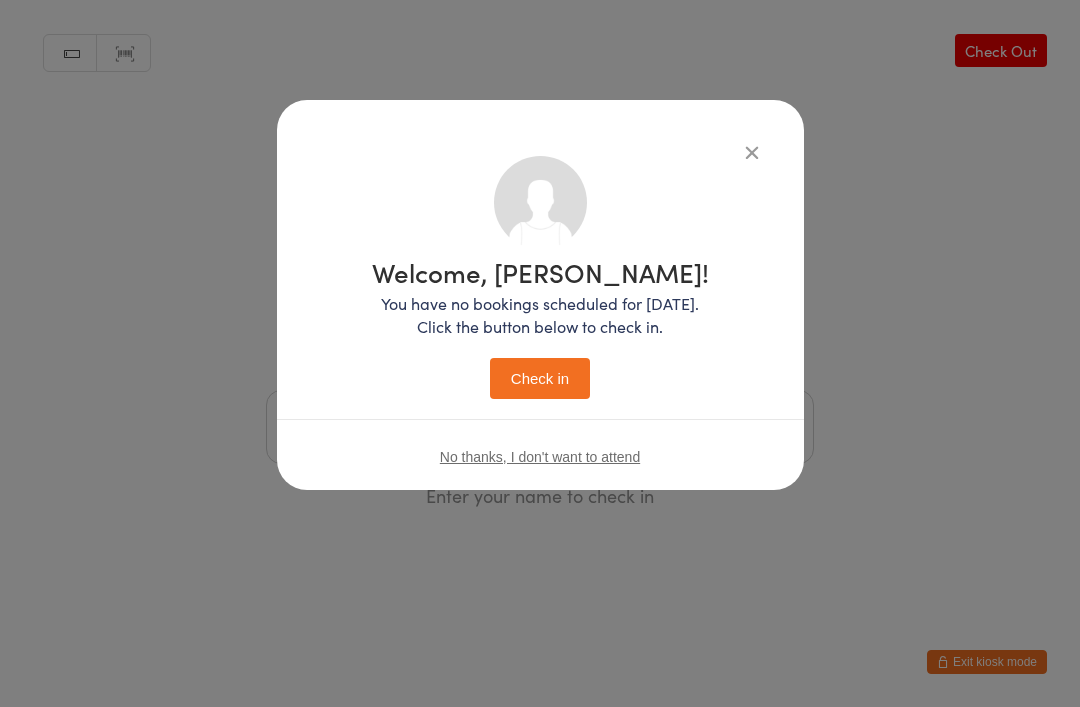 click on "Welcome, [PERSON_NAME]! You have no bookings scheduled for [DATE]. Click the button below to check in. Check in" at bounding box center (540, 329) 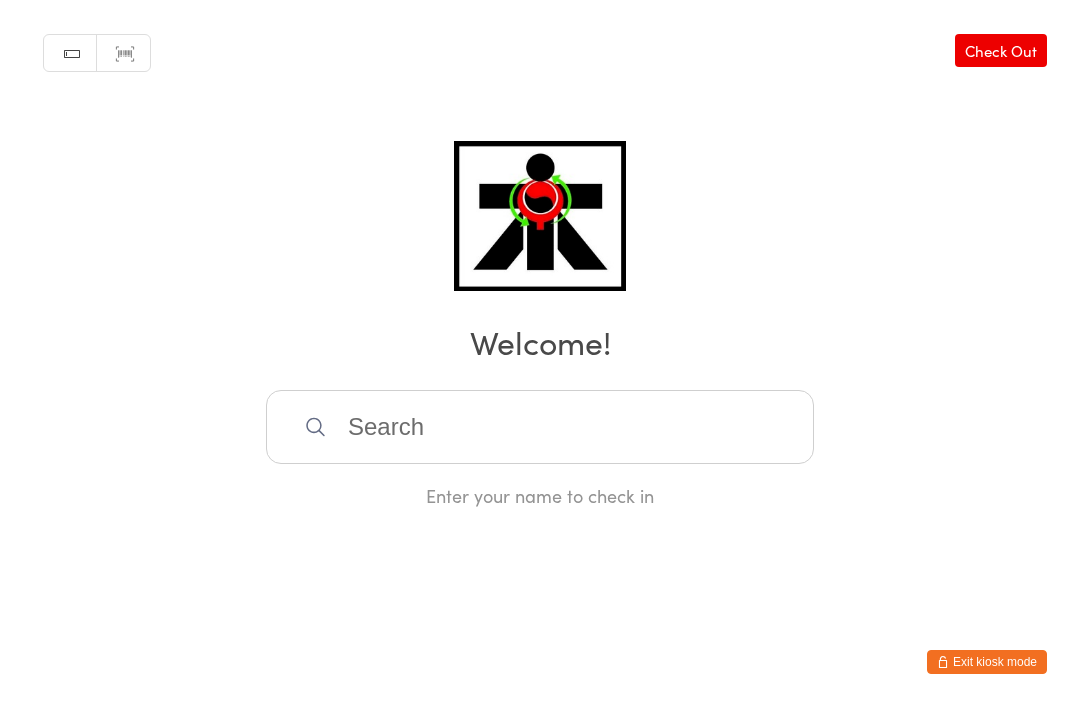 click at bounding box center [540, 427] 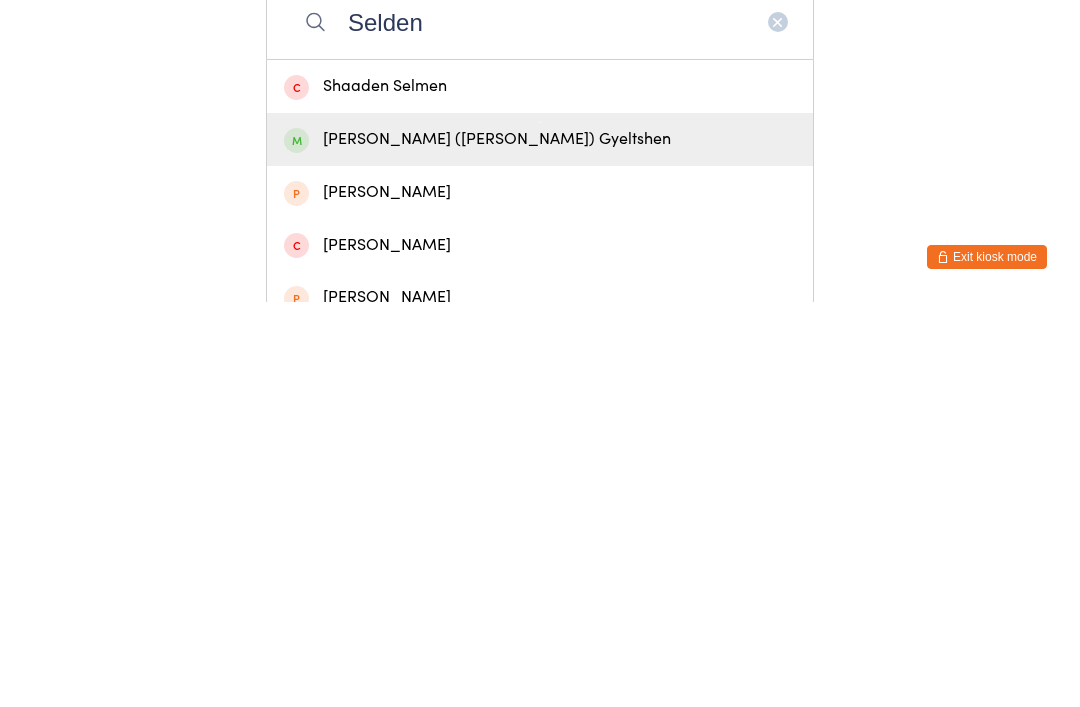 type on "Selden" 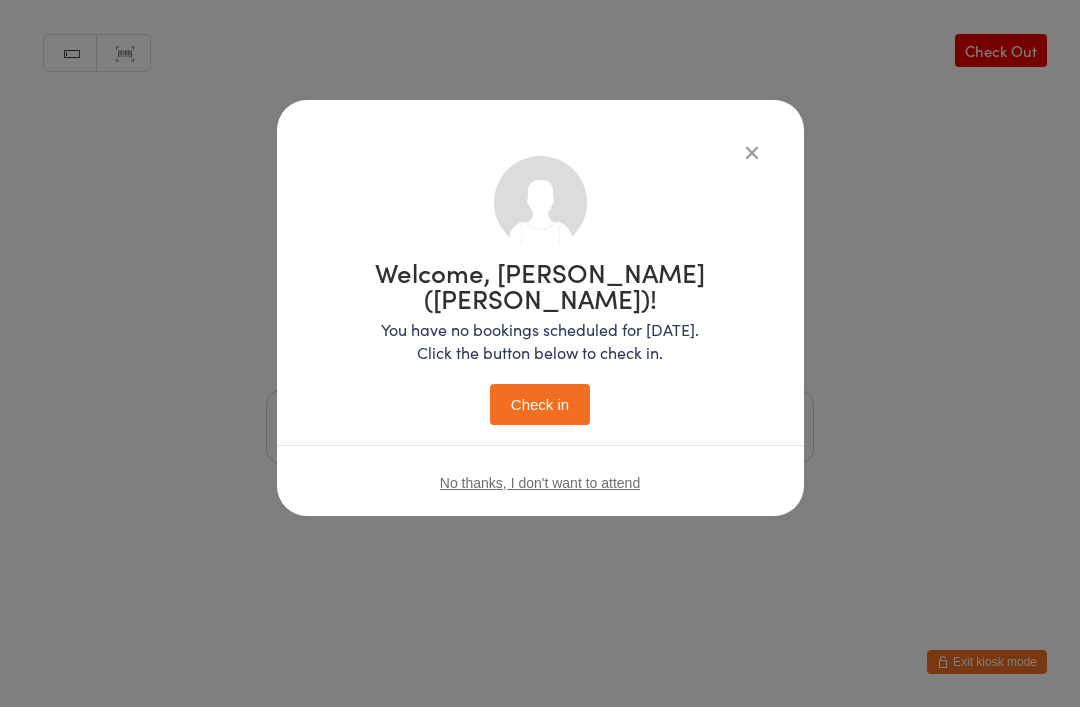 click on "Check in" at bounding box center (540, 404) 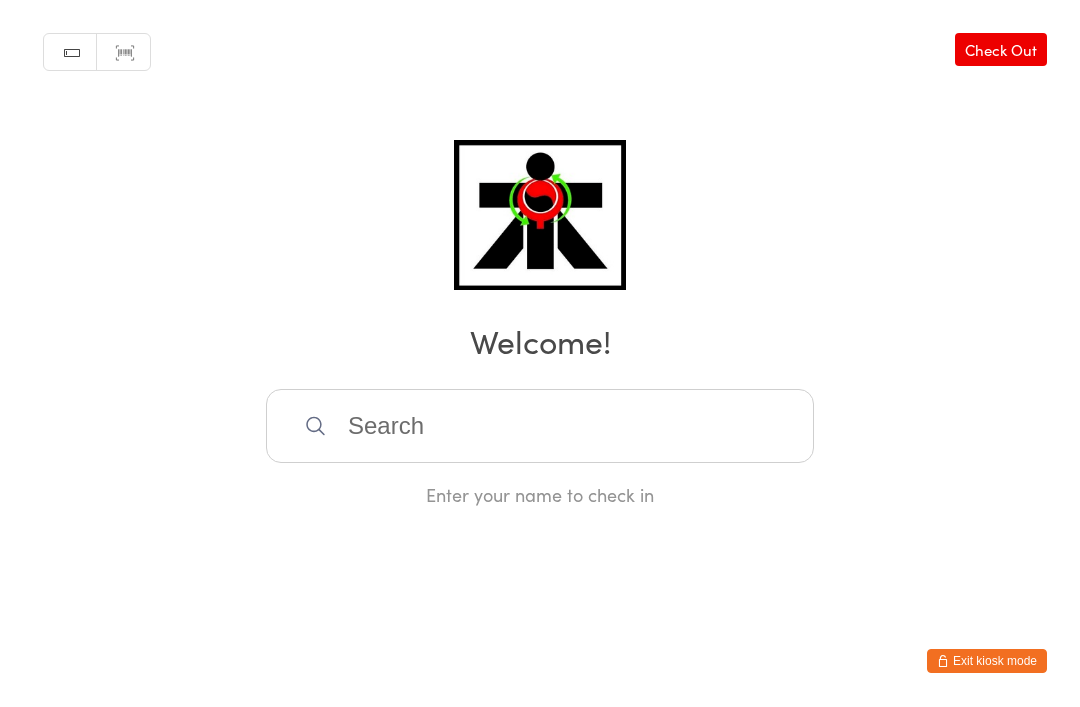 click at bounding box center [540, 427] 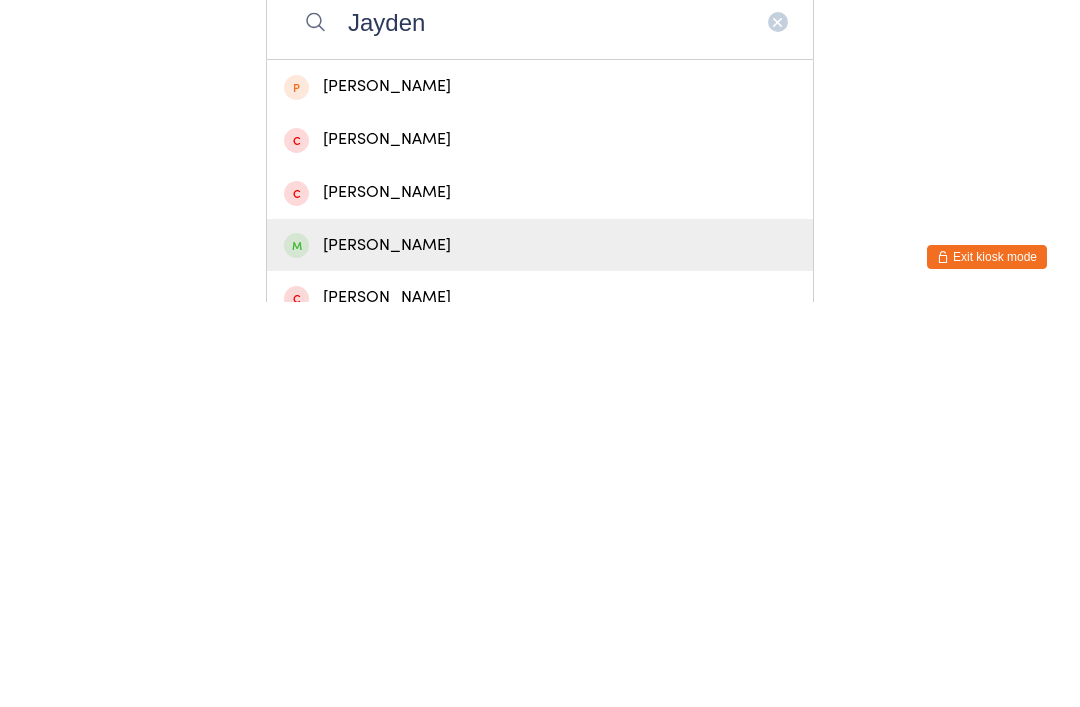 type on "Jayden" 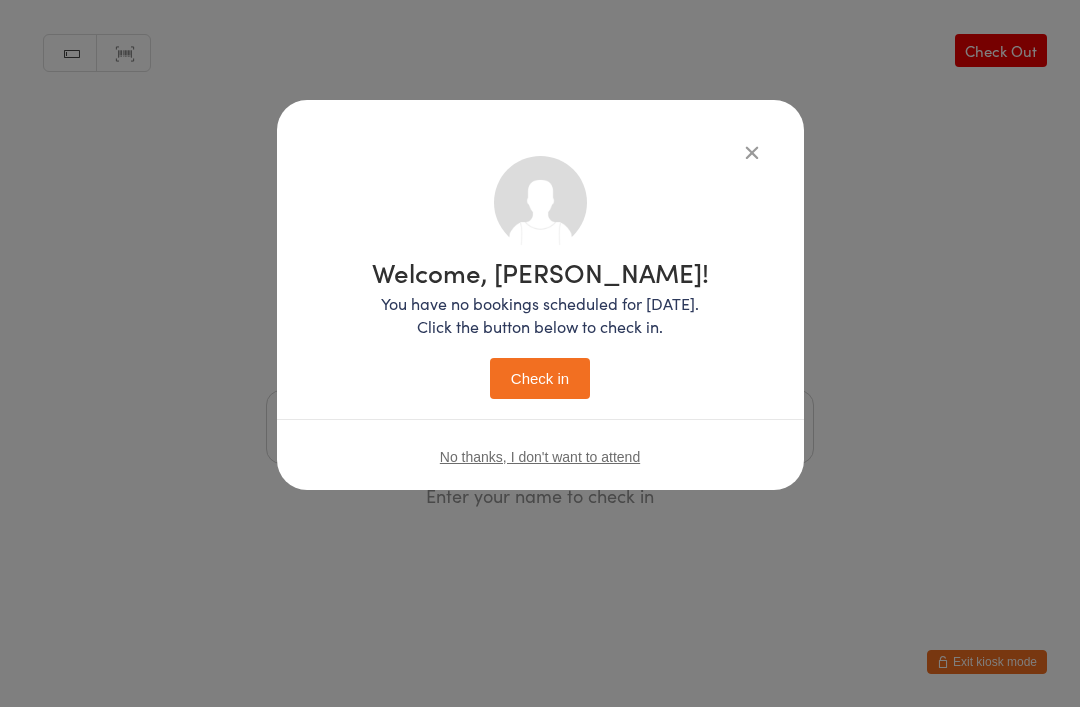click on "Check in" at bounding box center (540, 378) 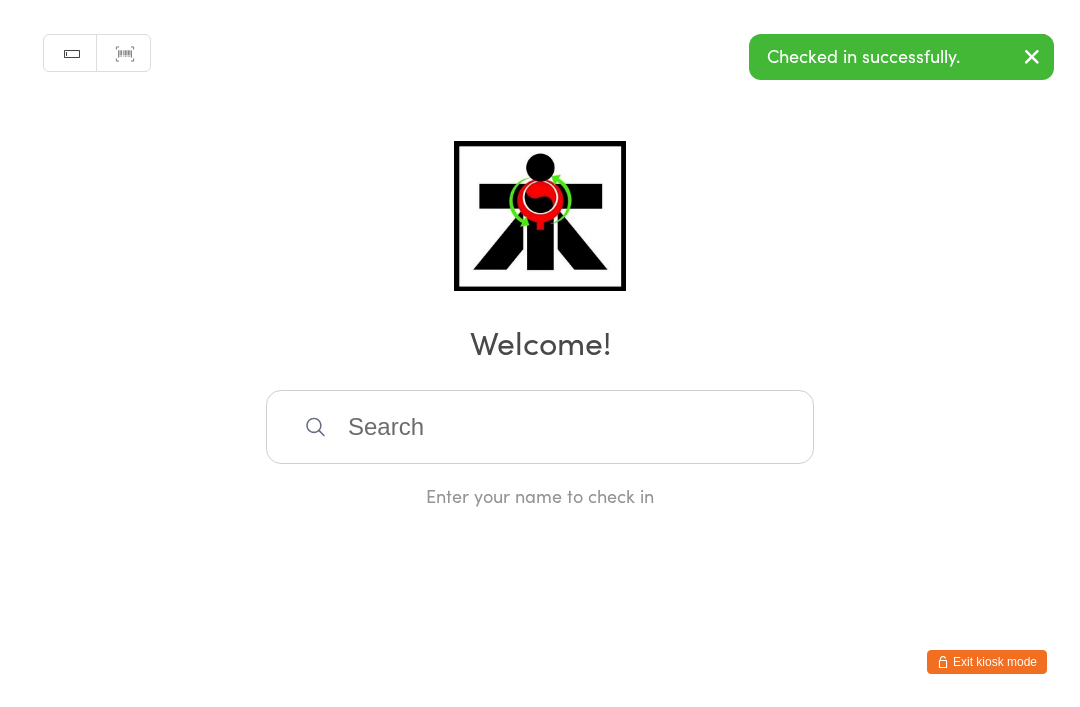 click at bounding box center [540, 427] 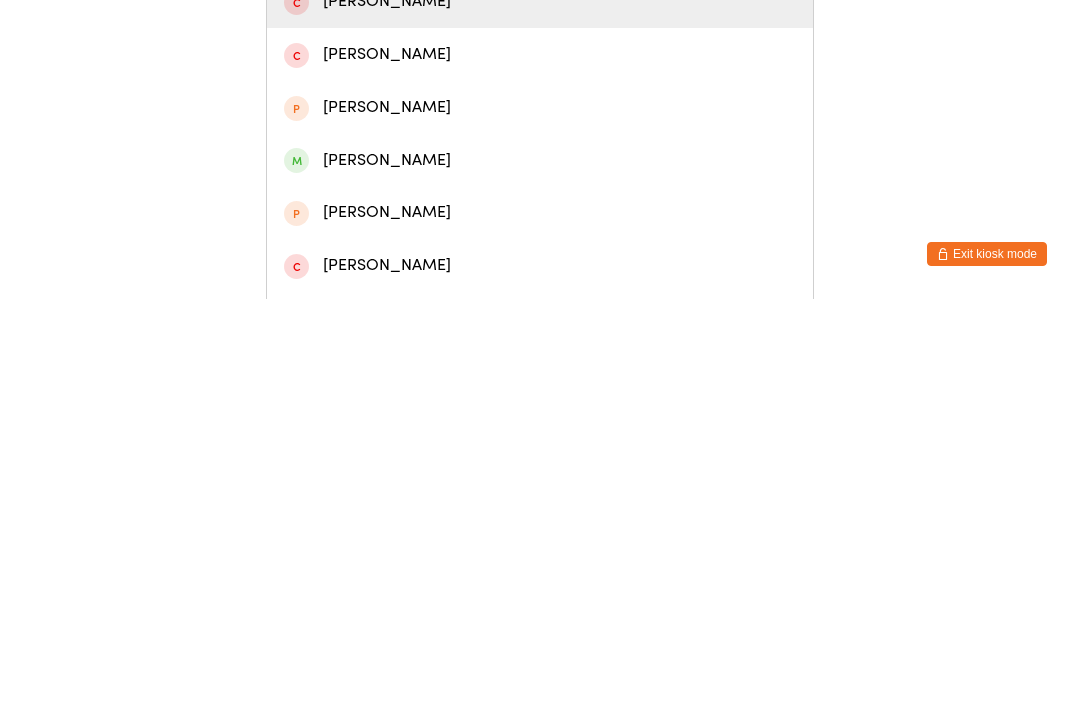 scroll, scrollTop: 83, scrollLeft: 0, axis: vertical 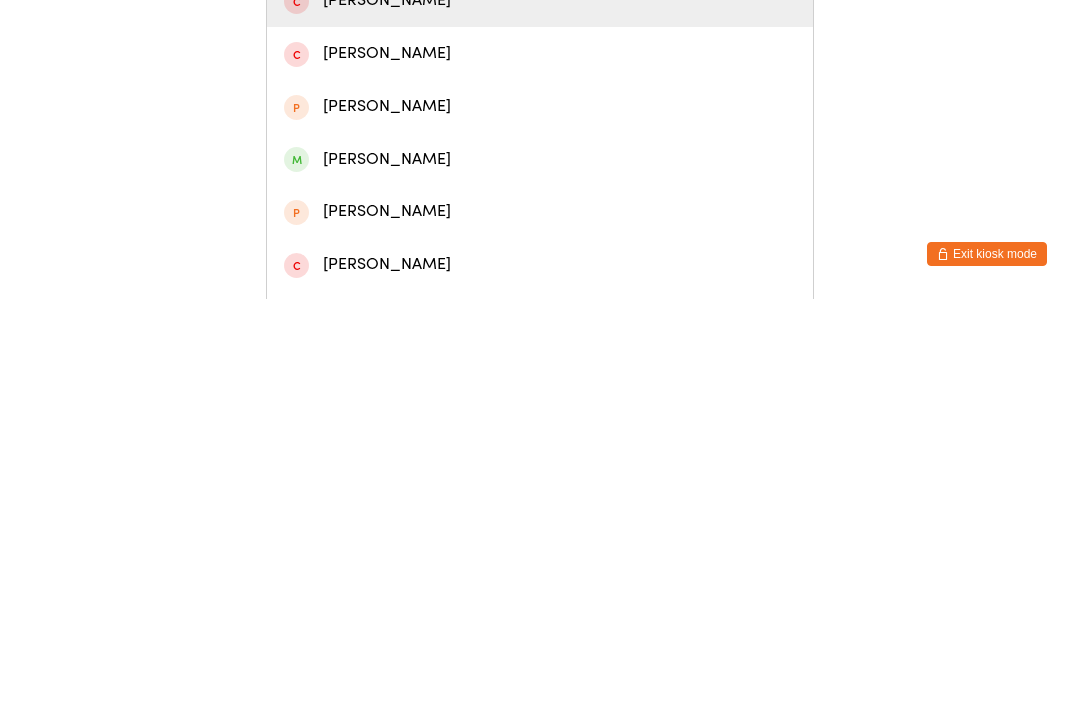 type on "[PERSON_NAME]" 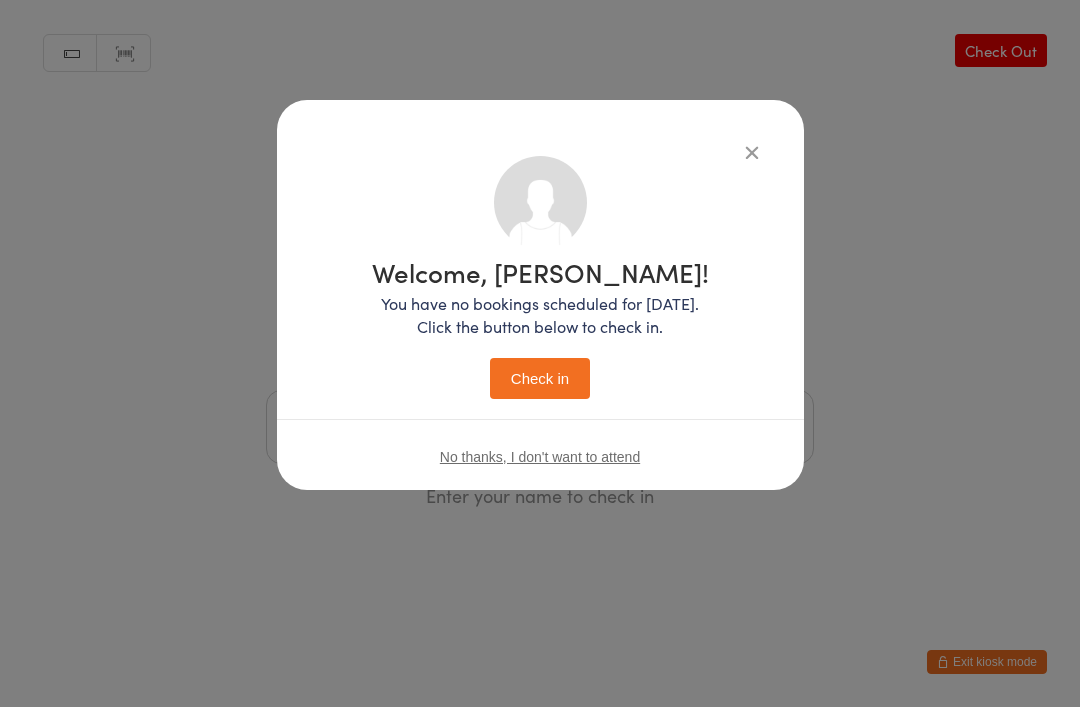 click on "Check in" at bounding box center [540, 378] 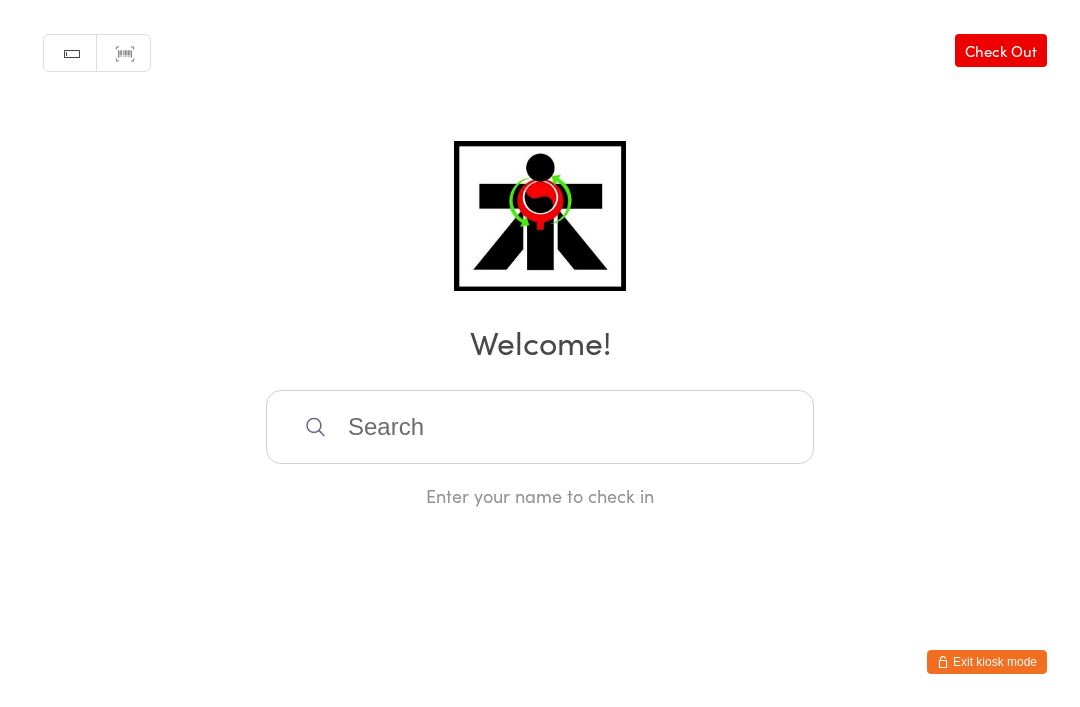 click at bounding box center [540, 427] 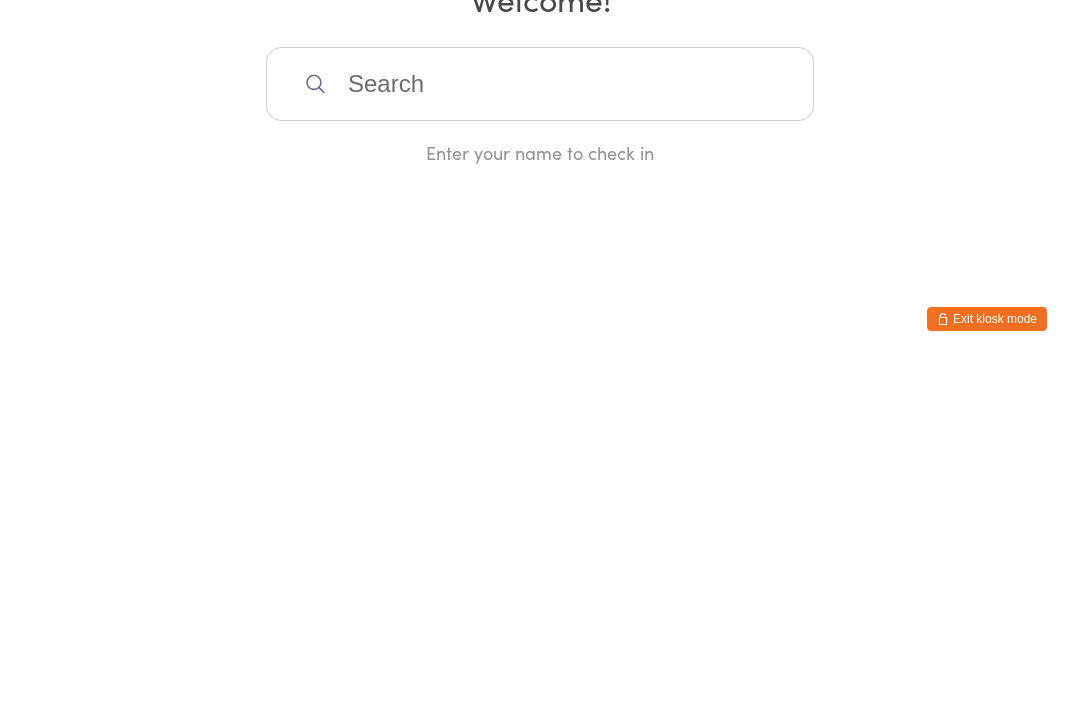 scroll, scrollTop: 0, scrollLeft: 0, axis: both 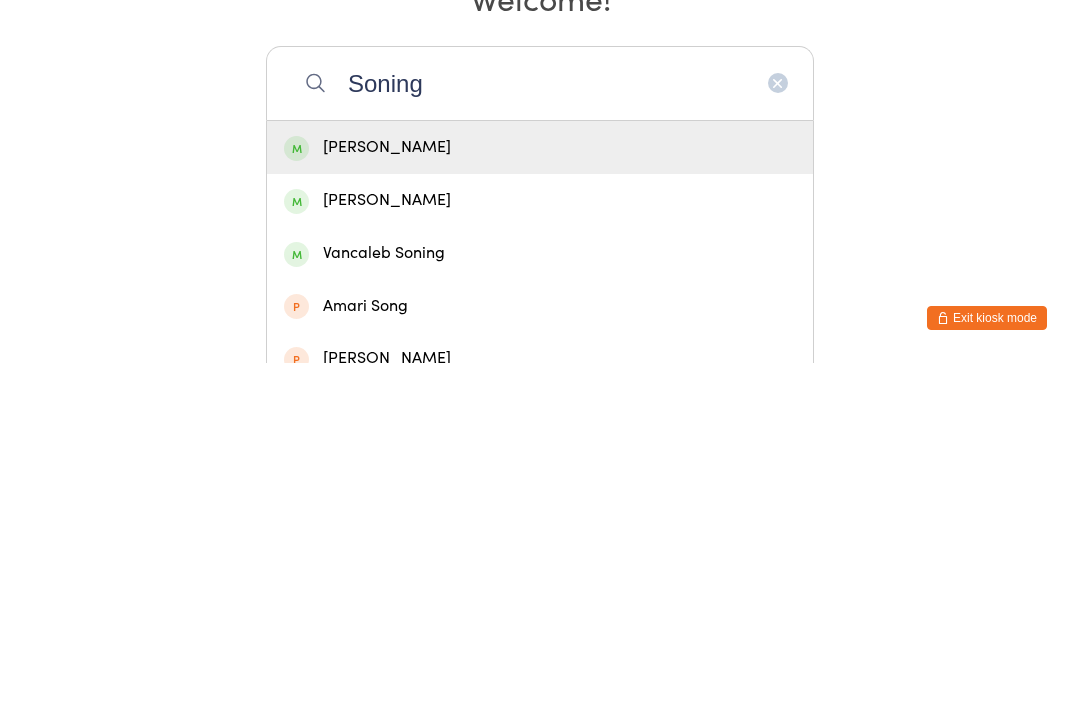 type on "Soning" 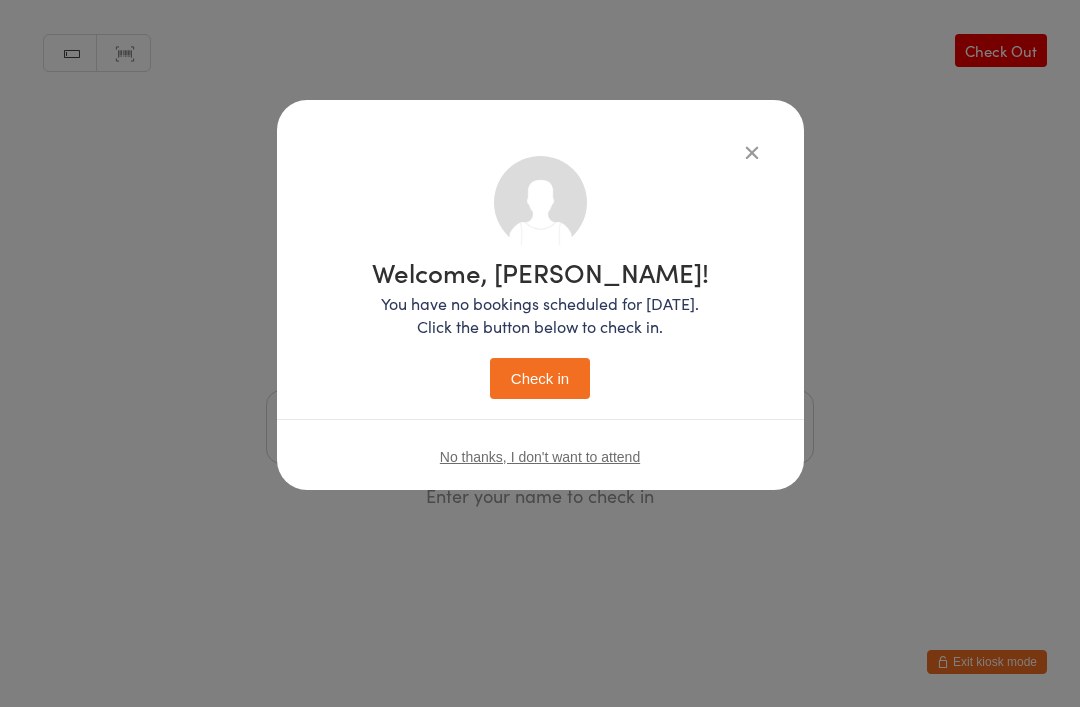 click on "Check in" at bounding box center [540, 378] 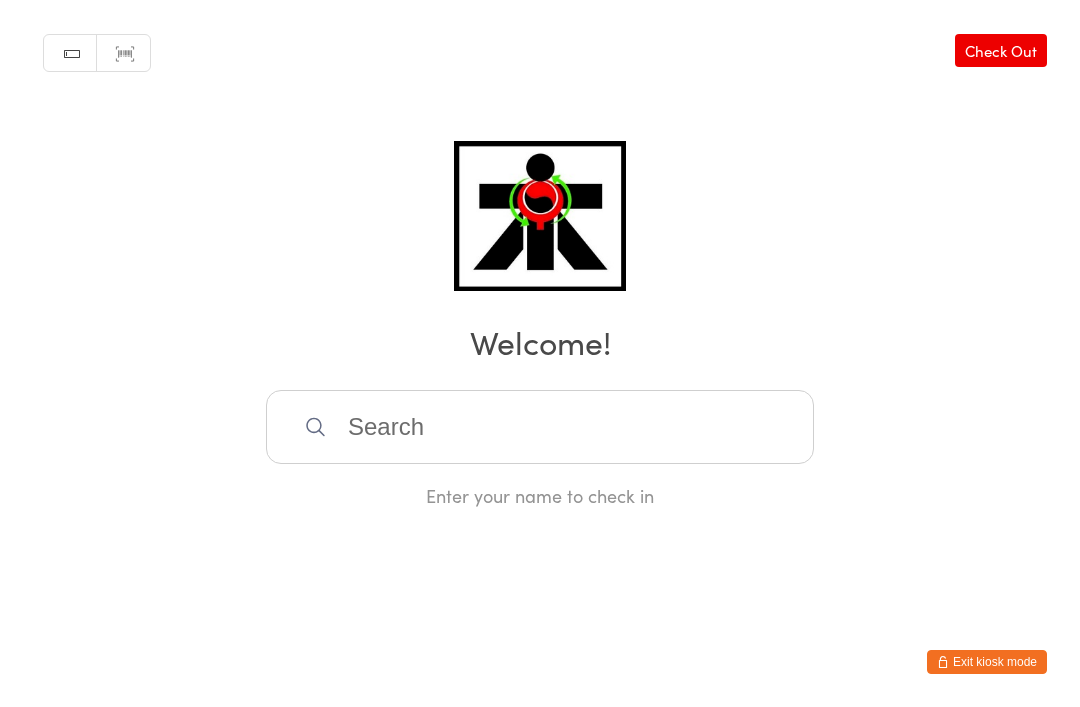 click at bounding box center (540, 427) 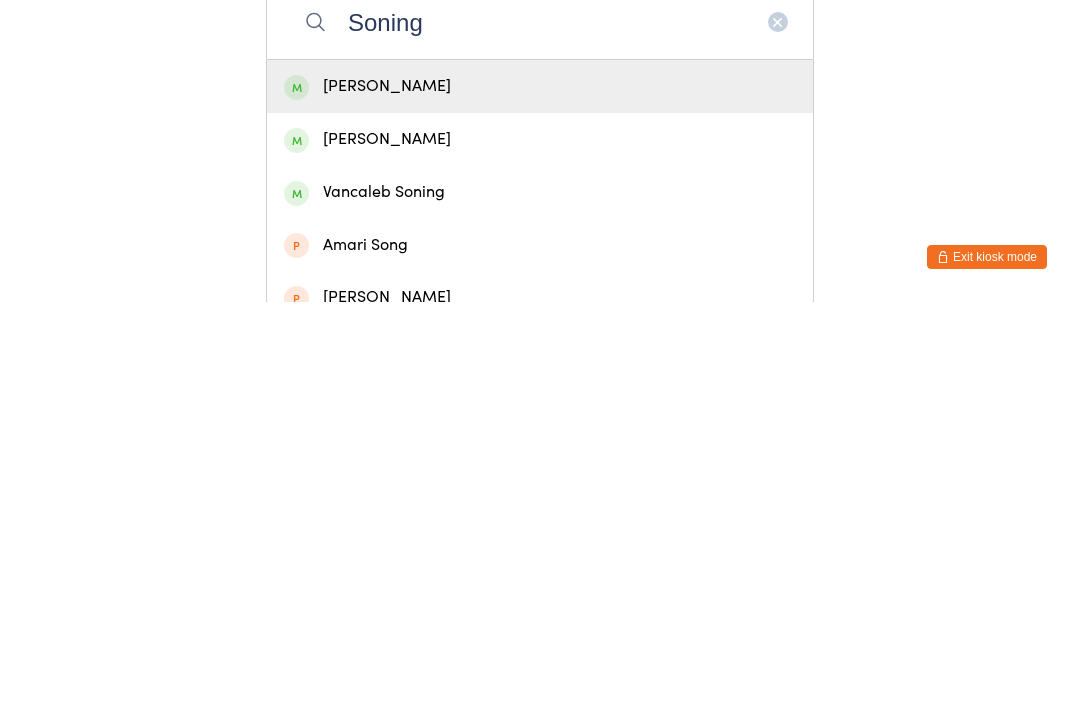 type on "Soning" 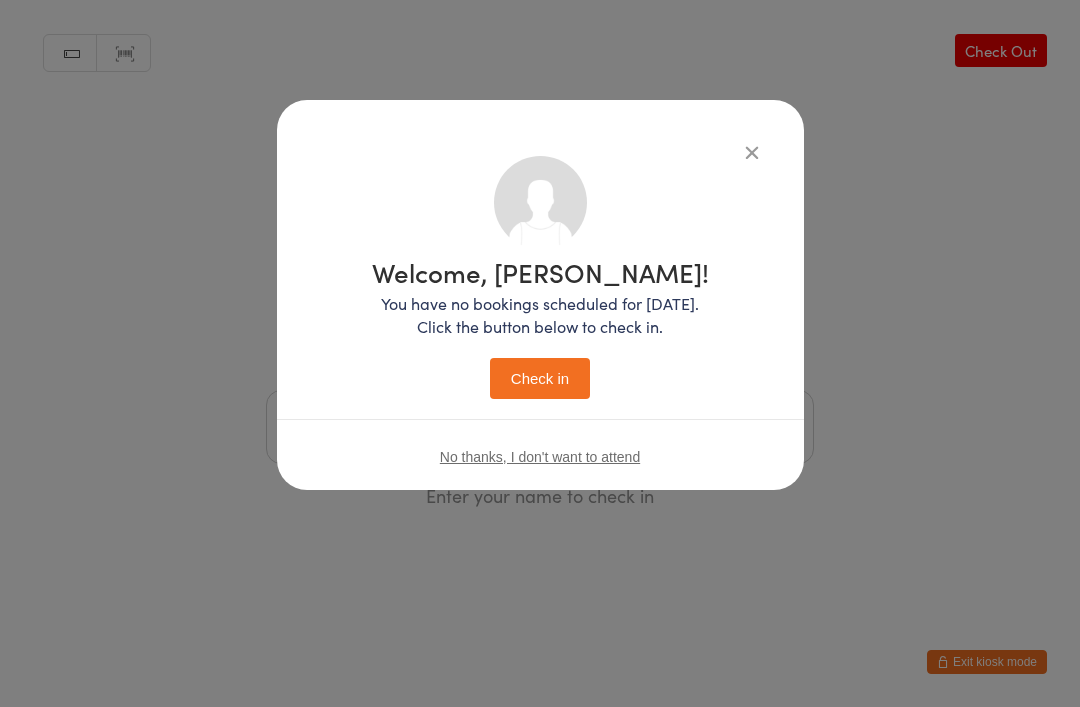 click on "Check in" at bounding box center [540, 378] 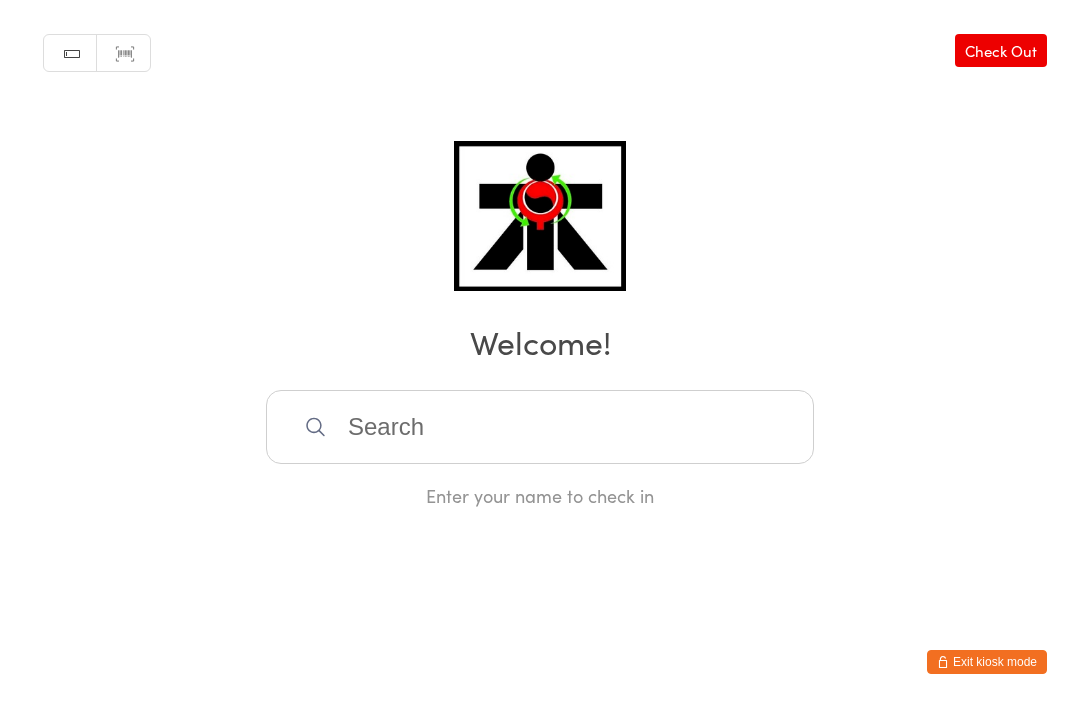 click on "Check Out" at bounding box center [1001, 50] 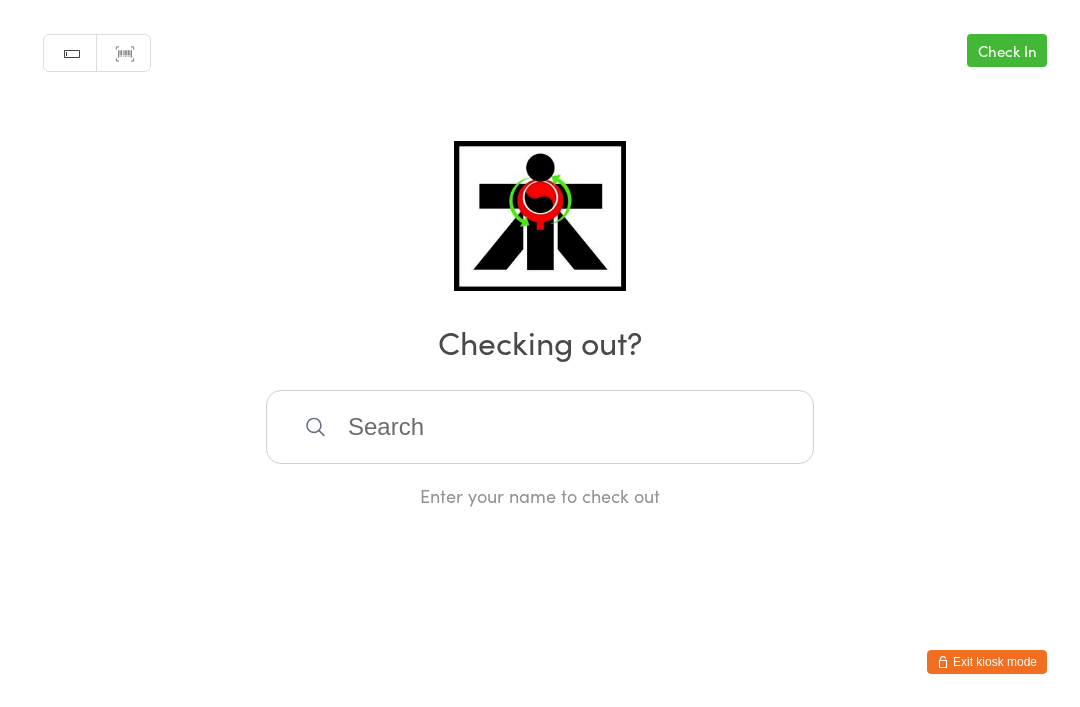 click at bounding box center (540, 427) 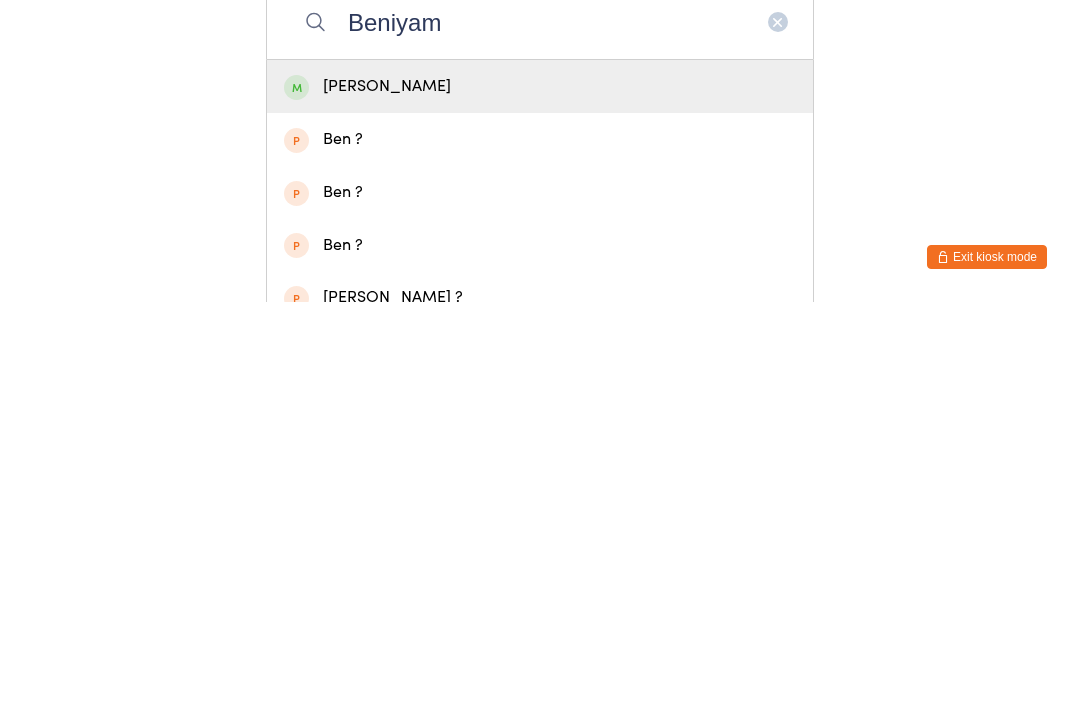 type on "Beniyam" 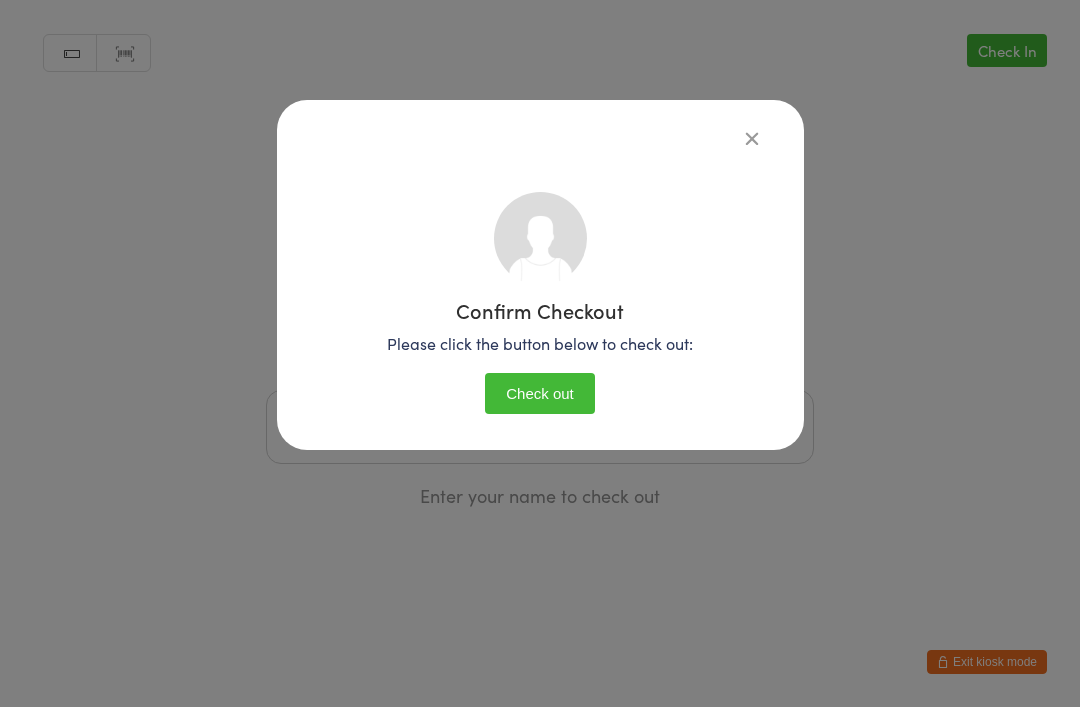 click on "Check out" at bounding box center (540, 393) 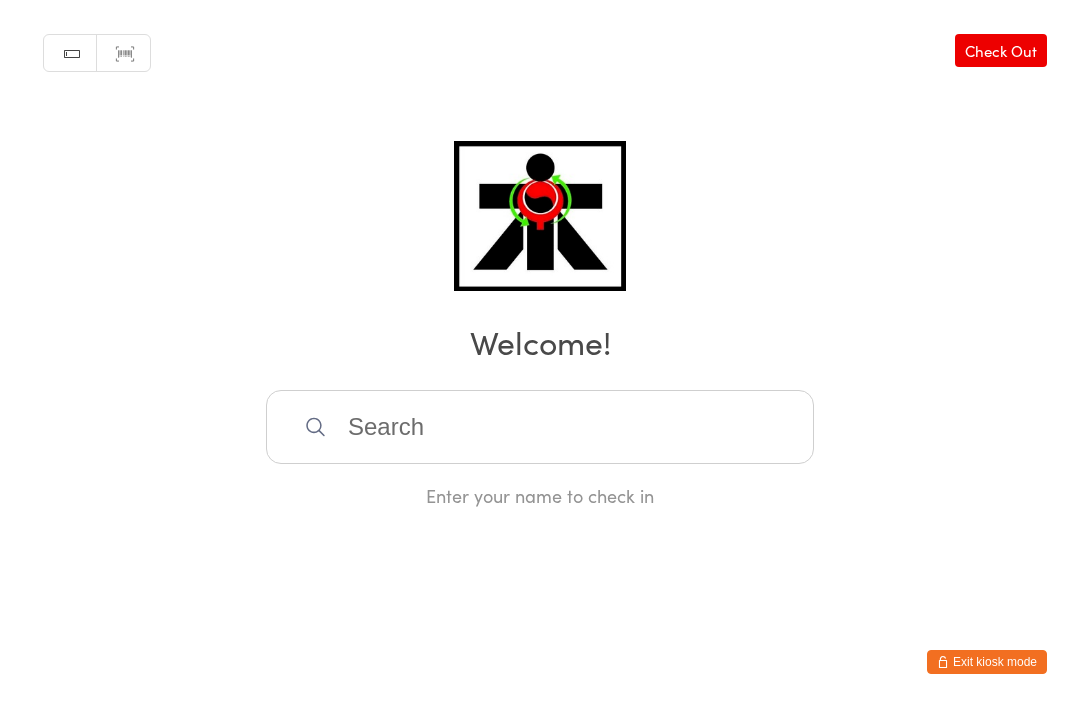 click at bounding box center [540, 427] 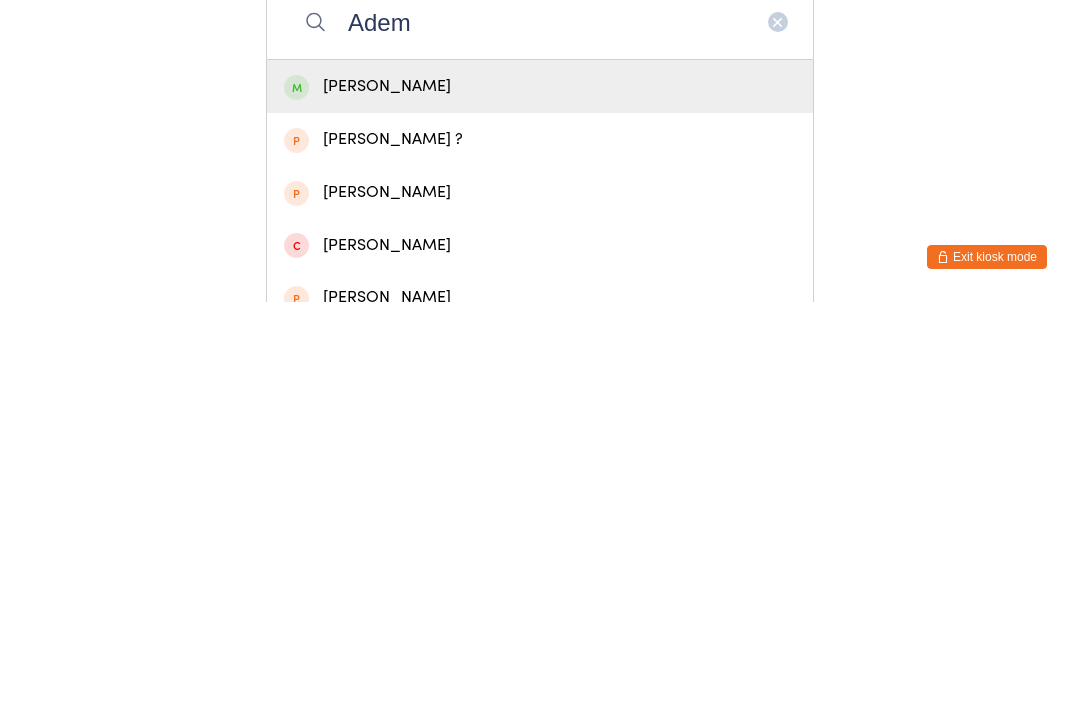type on "Adem" 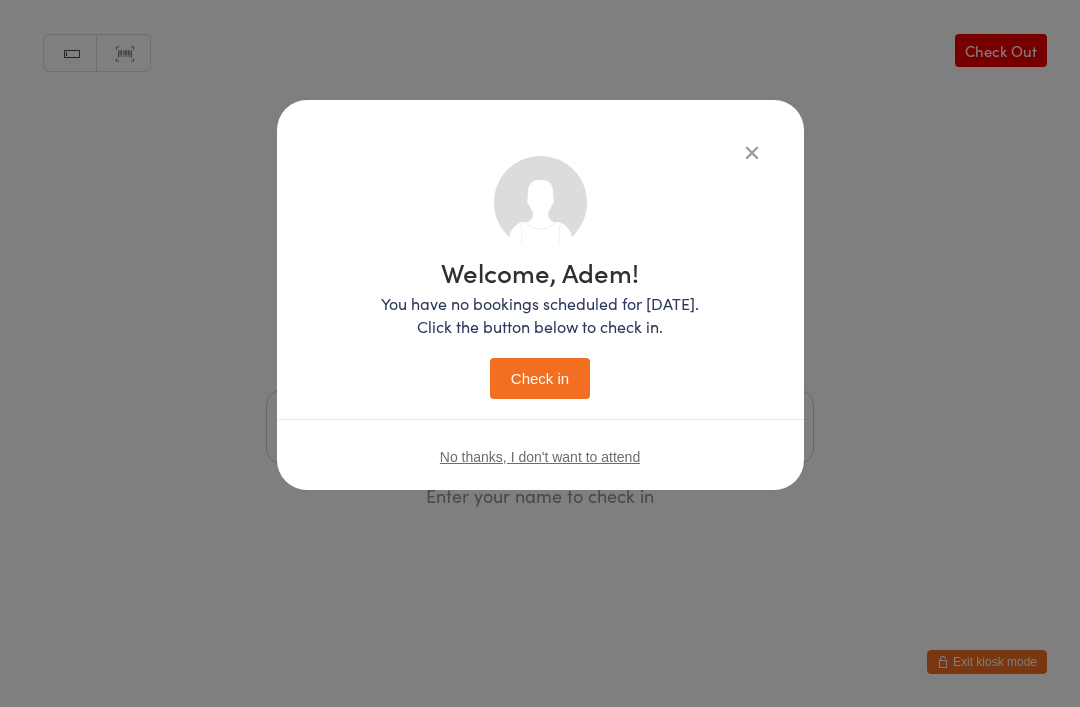 click on "Check in" at bounding box center [540, 378] 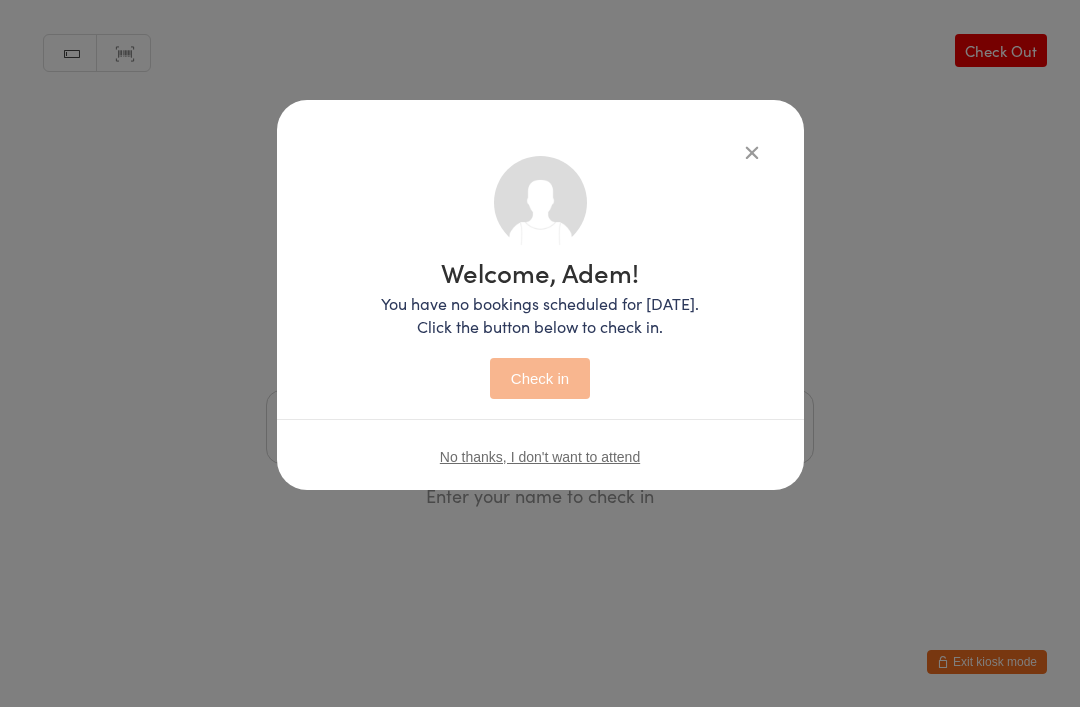 click on "Check in" at bounding box center (540, 378) 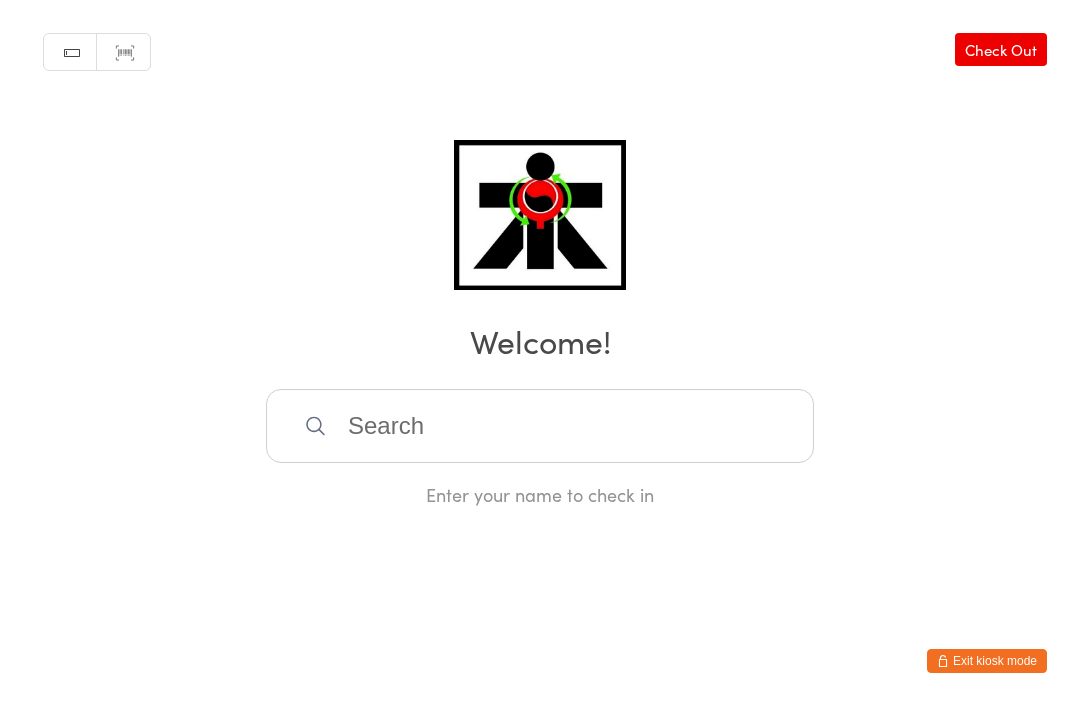 click at bounding box center (540, 427) 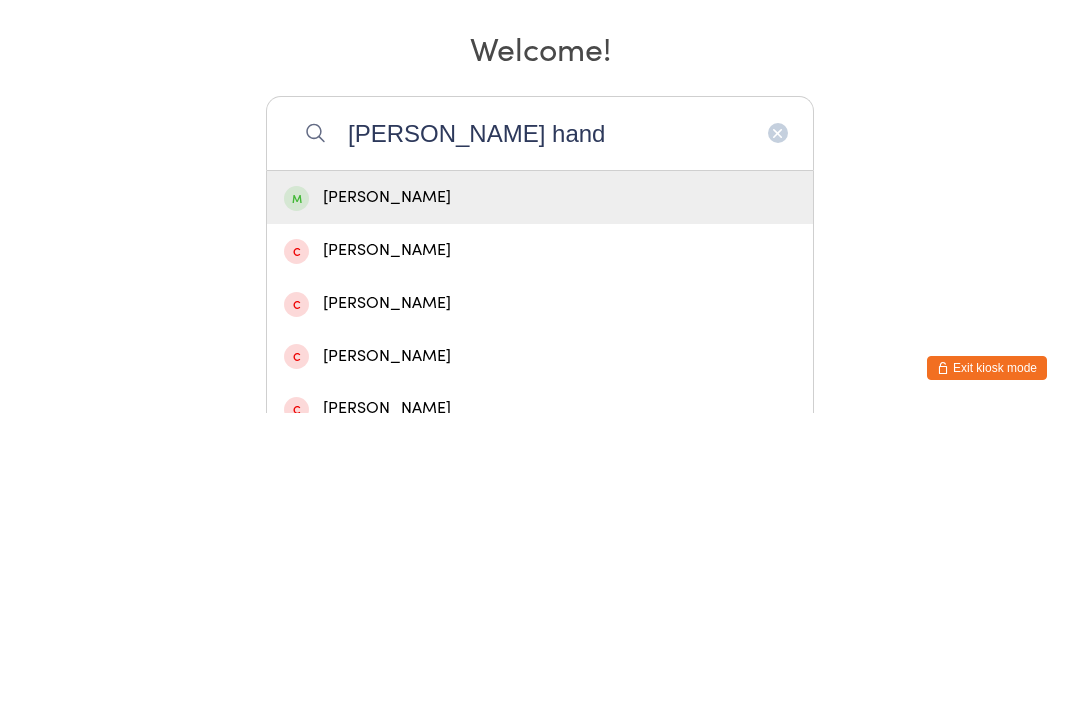 type on "[PERSON_NAME] hand" 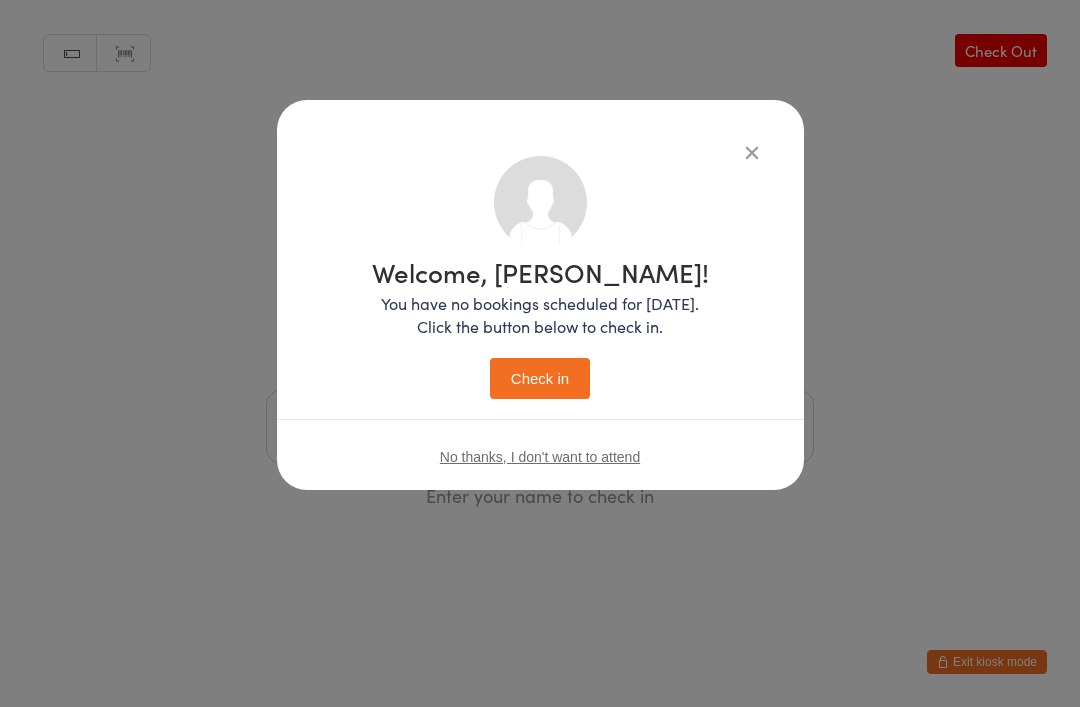 click on "Check in" at bounding box center (540, 378) 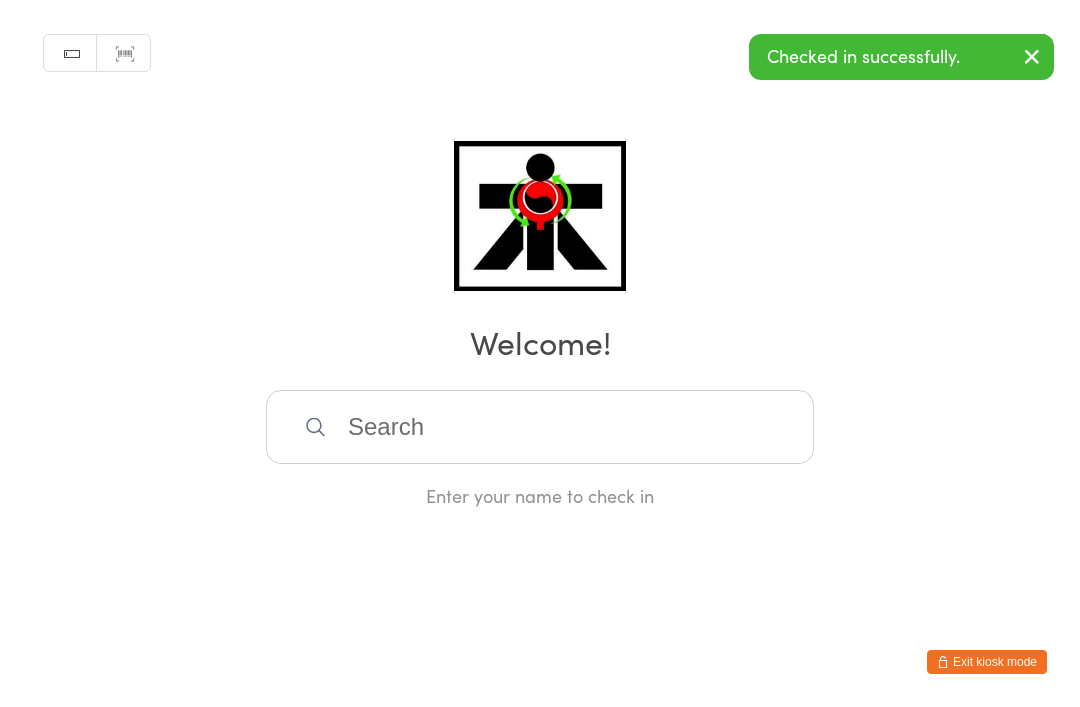 click on "Exit kiosk mode" at bounding box center (1060, 697) 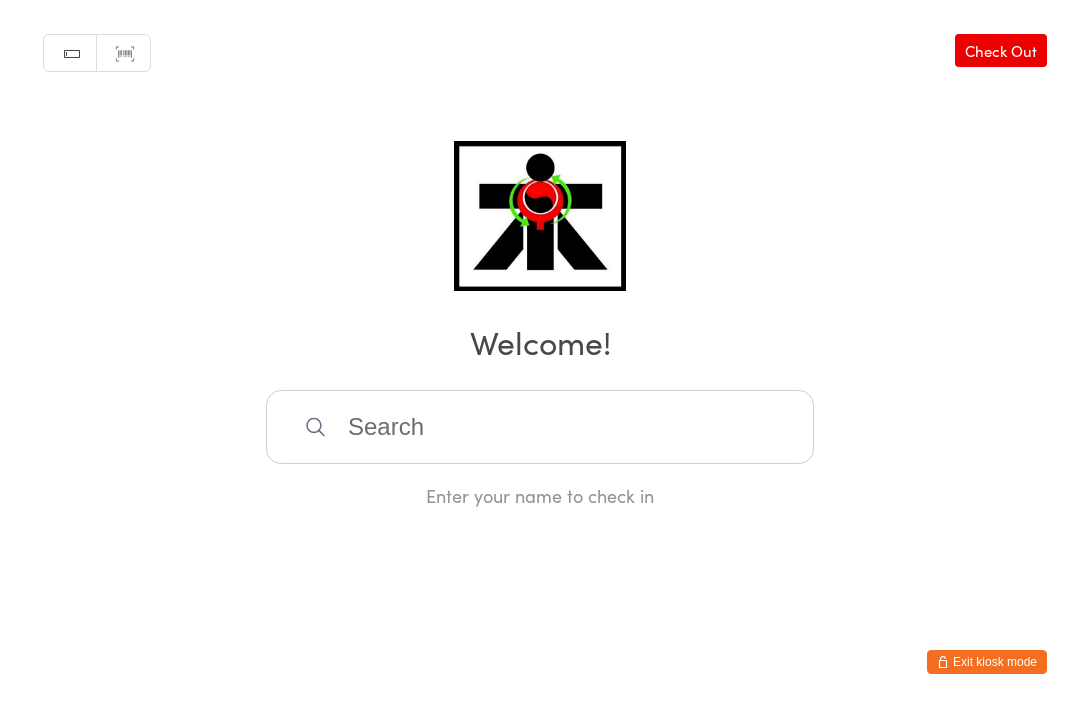 click at bounding box center [540, 427] 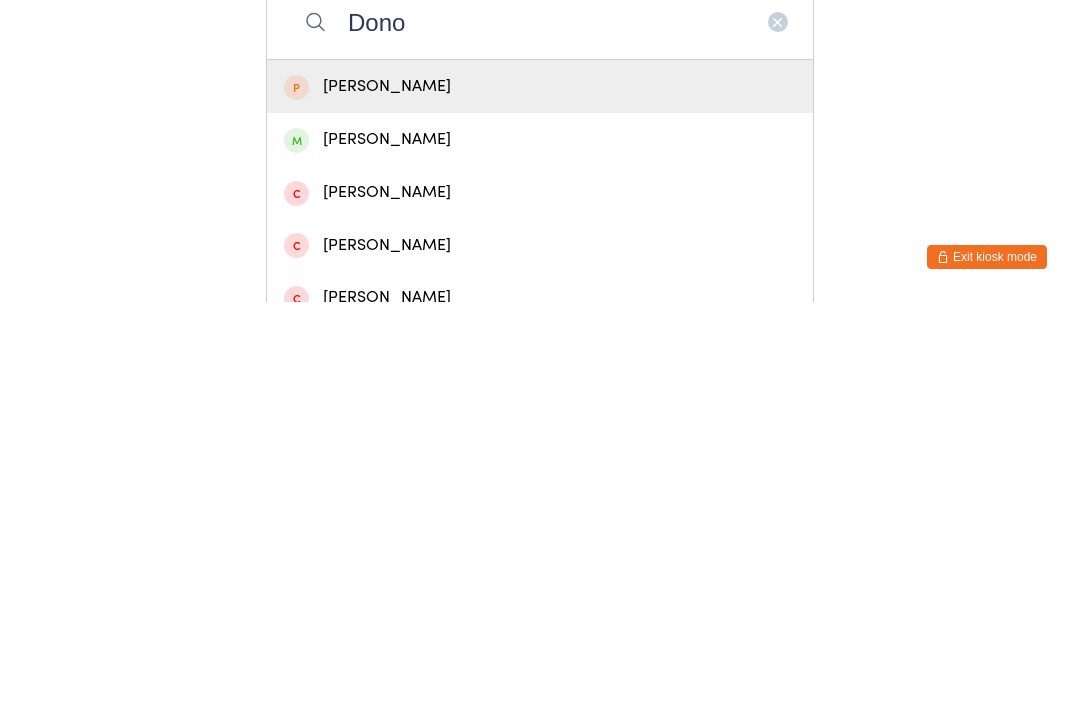 type on "Dono" 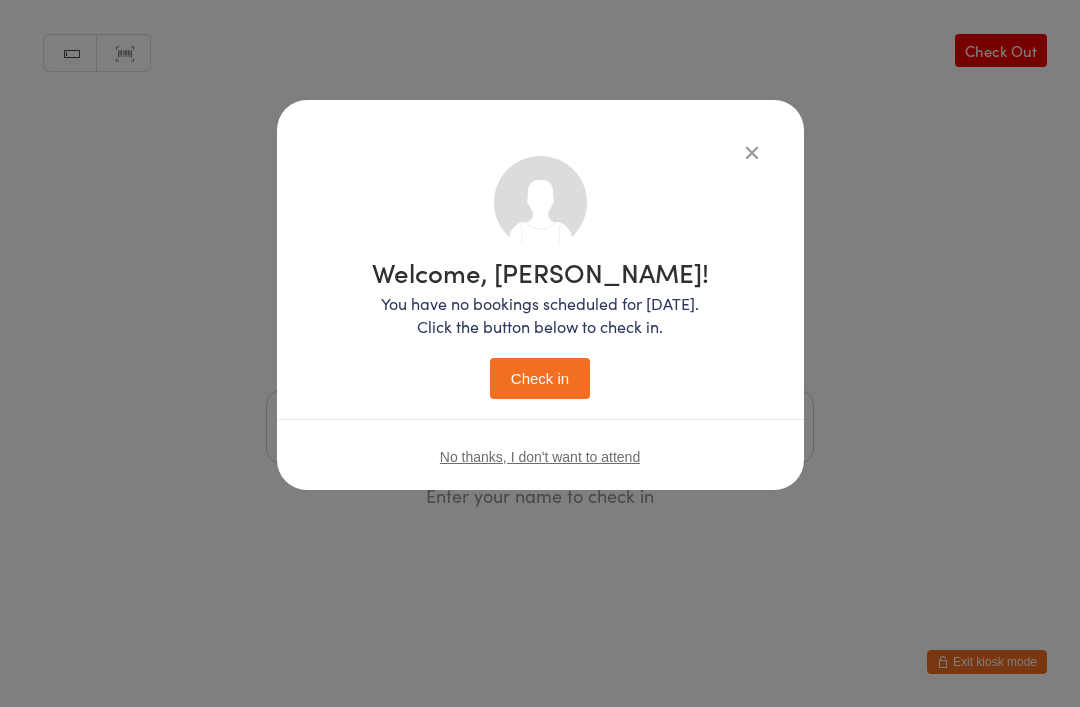 click on "You have no bookings scheduled for [DATE]. Click the button below to check in." at bounding box center (540, 315) 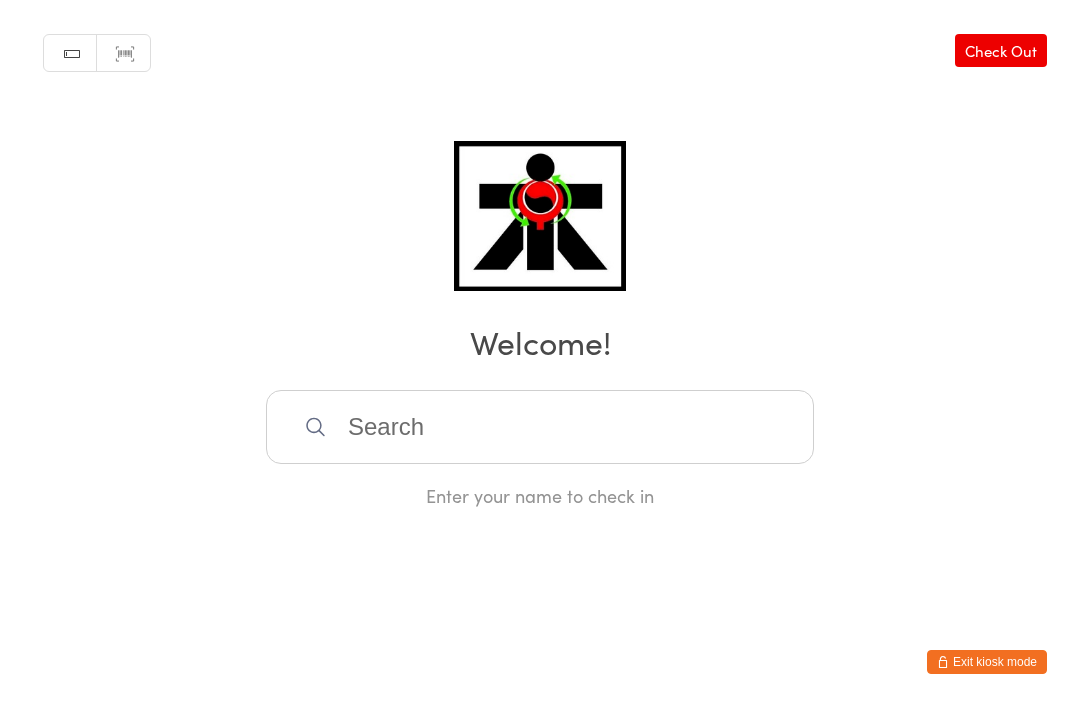 click at bounding box center [540, 427] 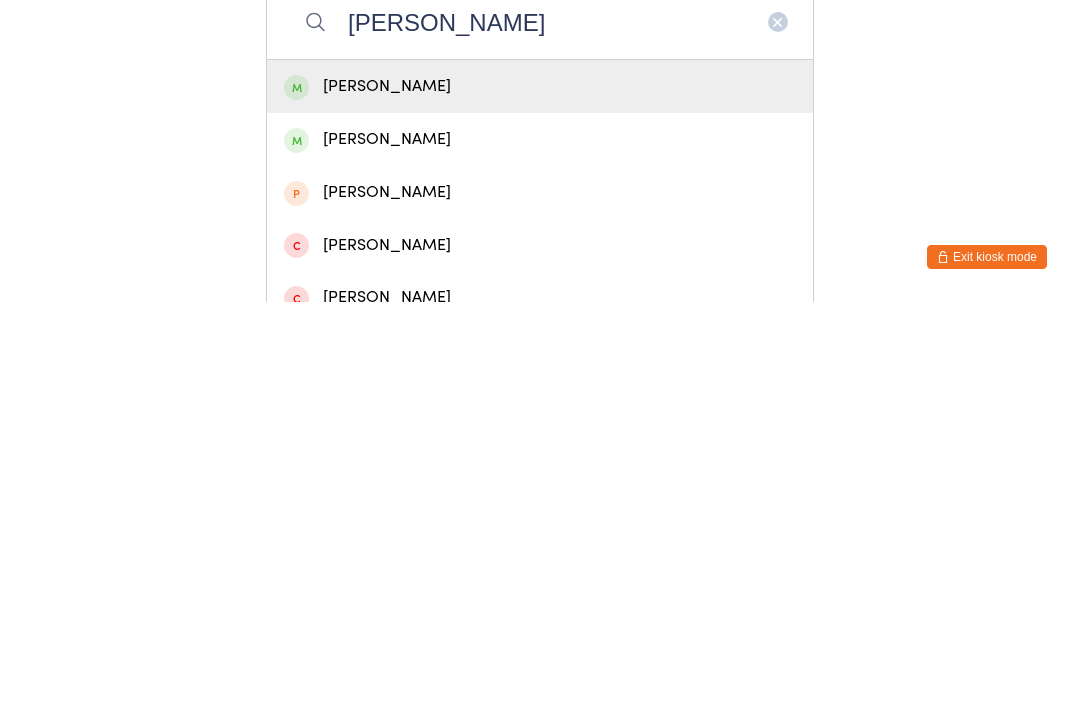 type on "[PERSON_NAME]" 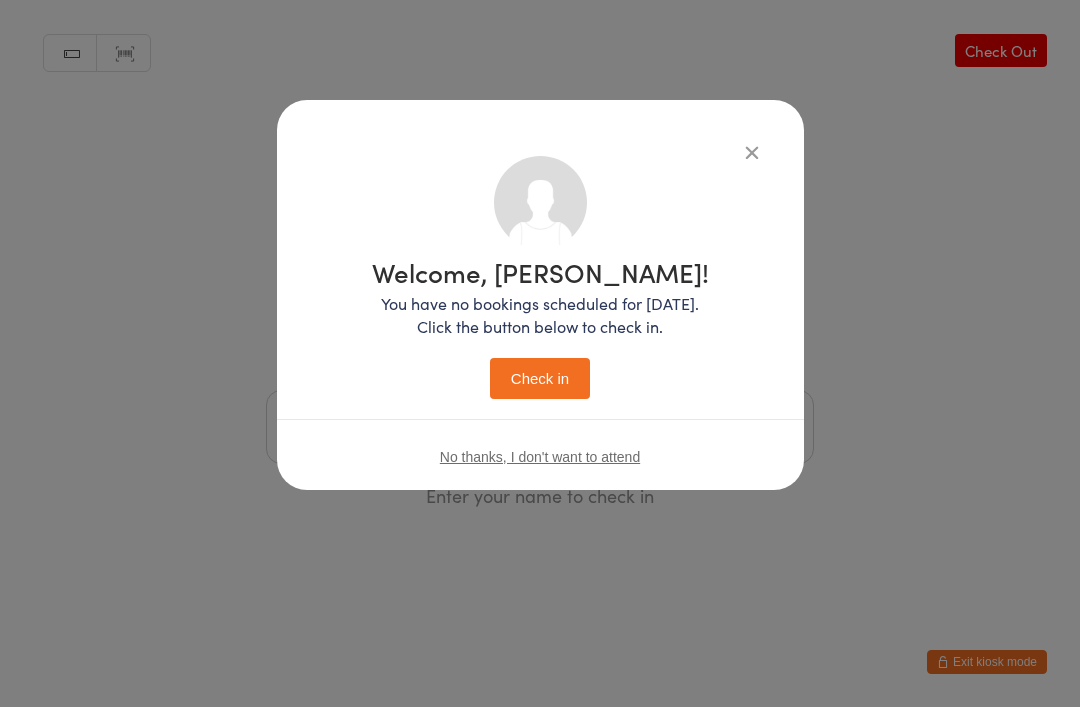 click on "Check in" at bounding box center [540, 378] 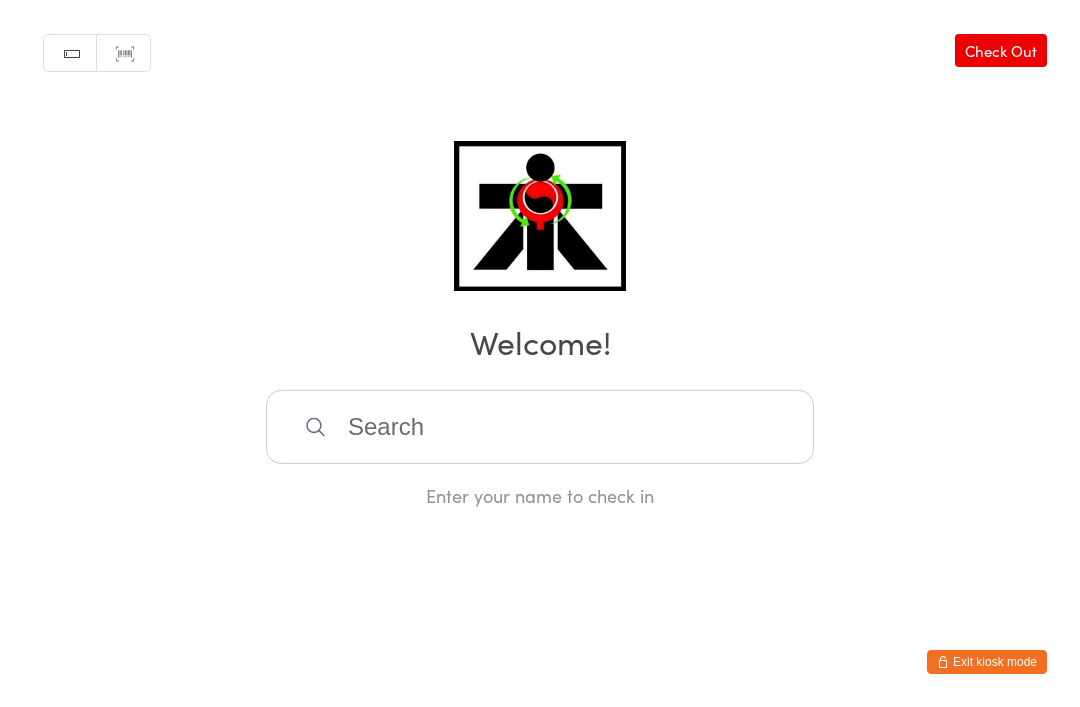 click at bounding box center [540, 427] 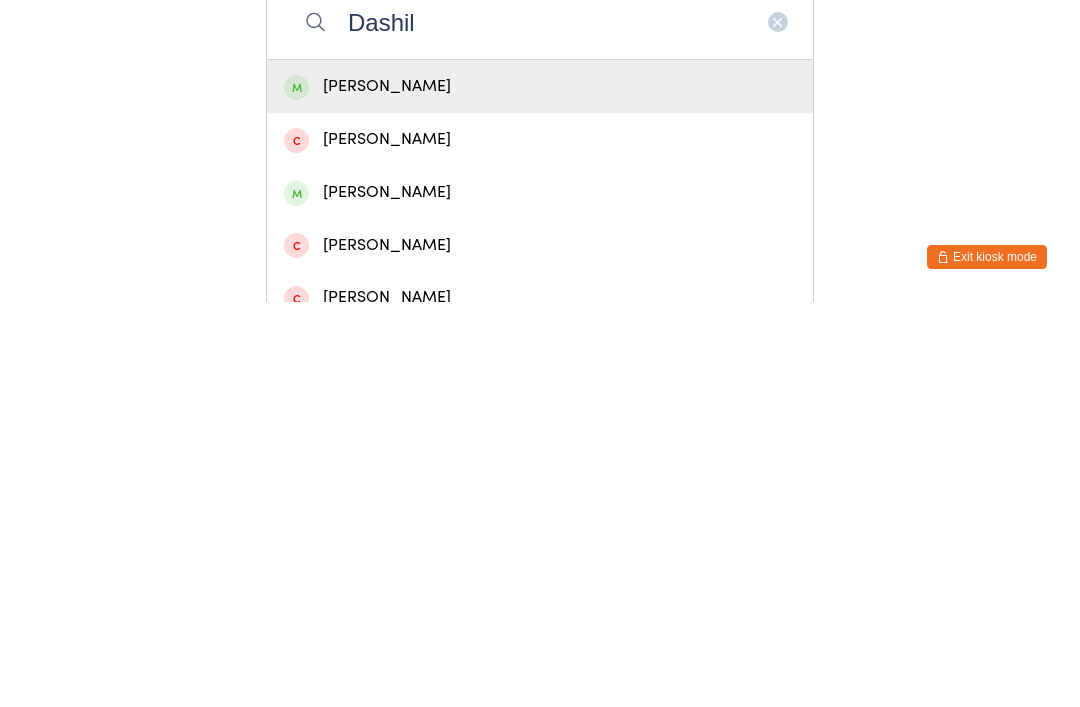 type on "Dashil" 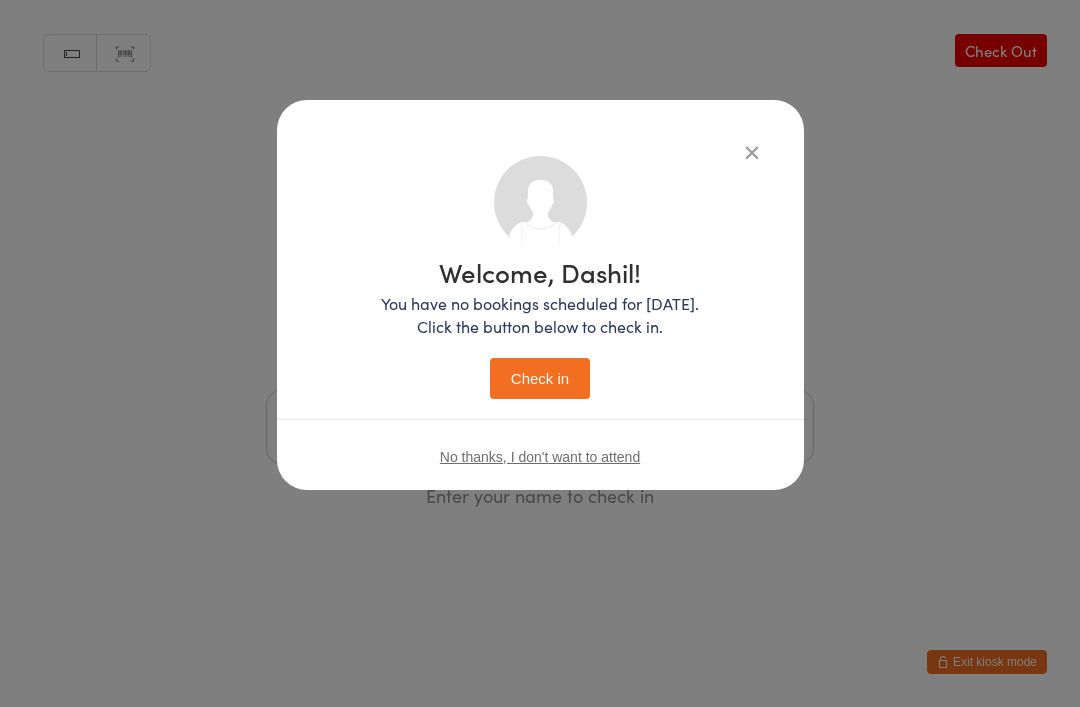 click on "Check in" at bounding box center (540, 378) 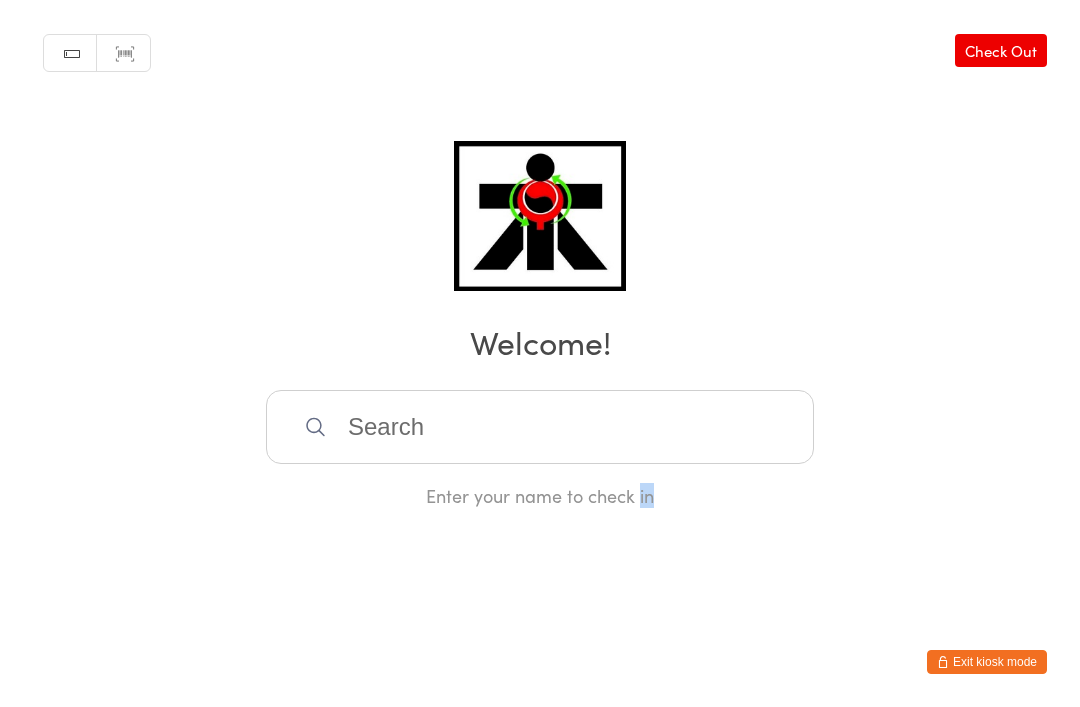 click on "Manual search Scanner input Check Out Welcome! Enter your name to check in" at bounding box center (540, 254) 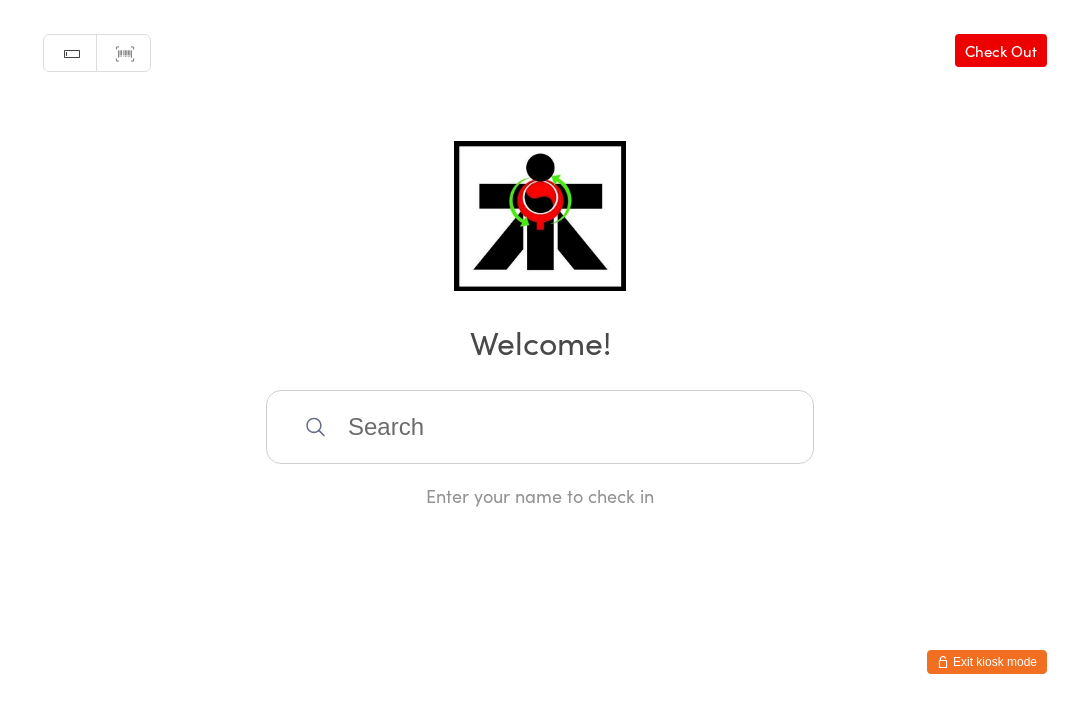 click on "Manual search Scanner input Check Out Welcome! Enter your name to check in" at bounding box center (540, 254) 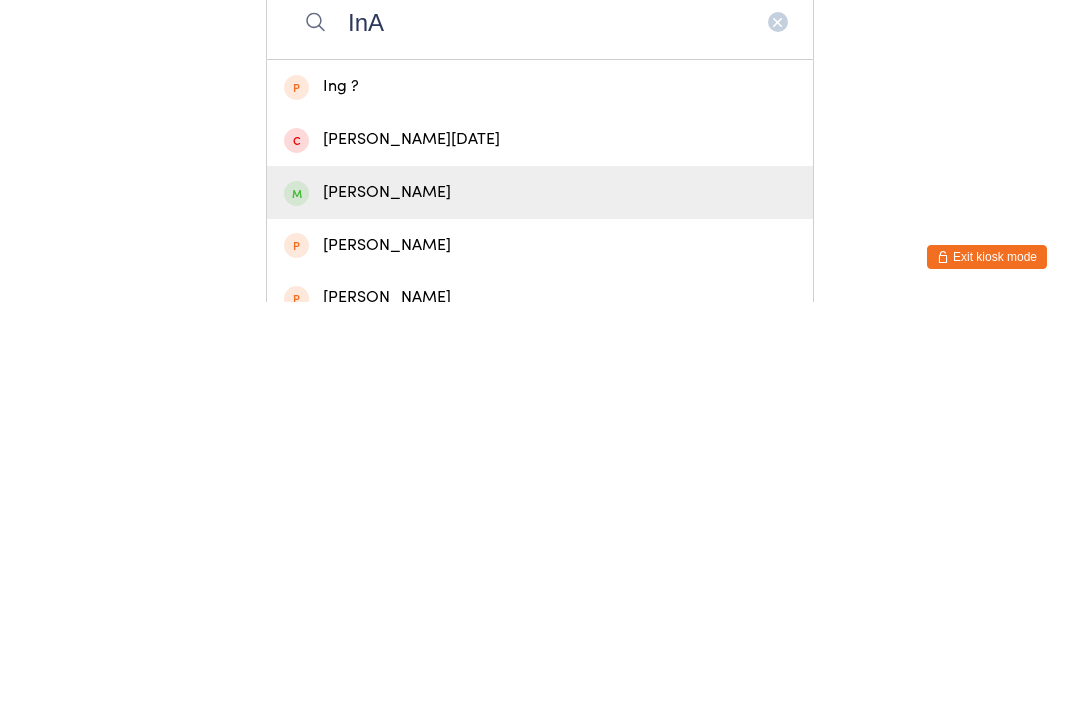 type on "InA" 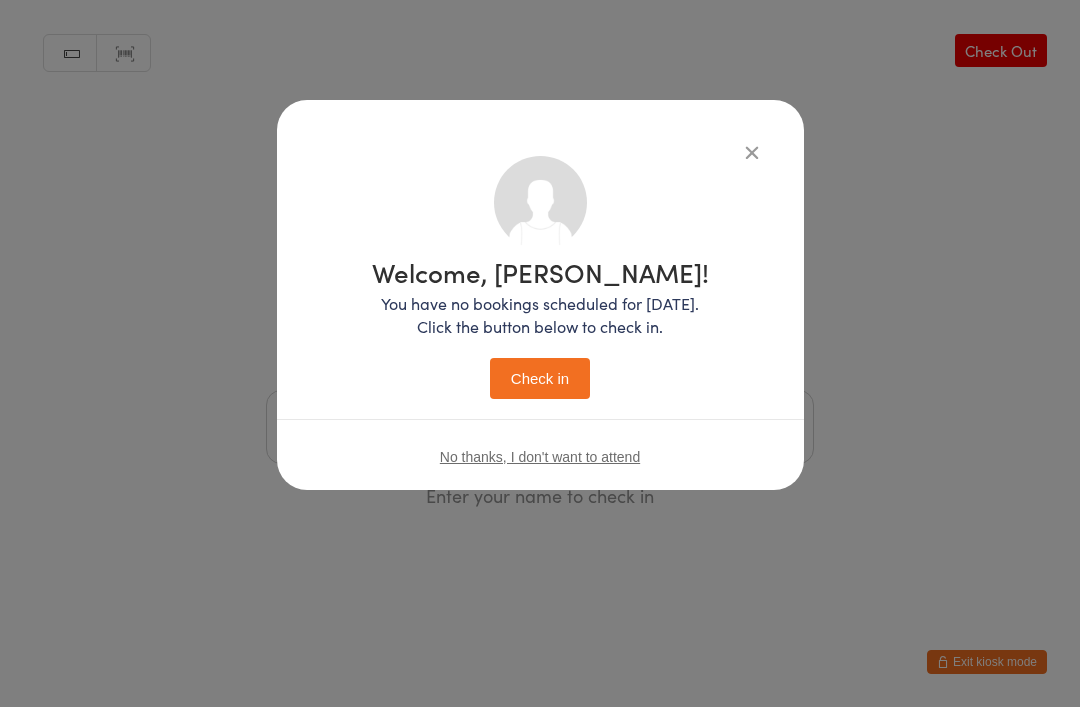 click on "Check in" at bounding box center (540, 378) 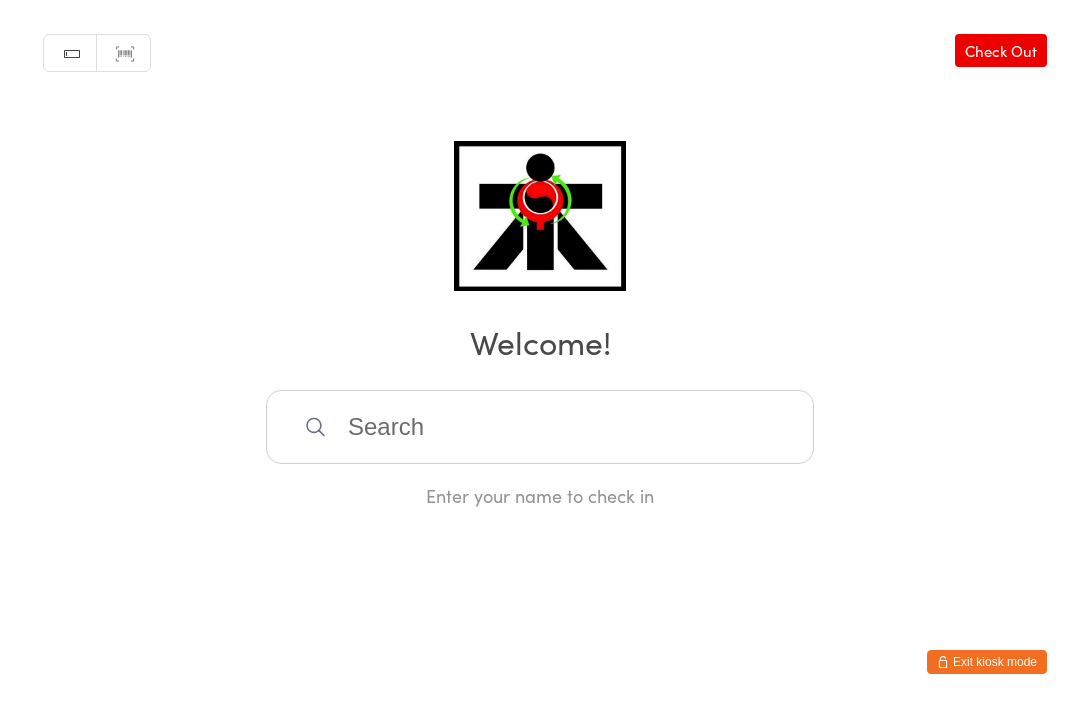 click at bounding box center (540, 427) 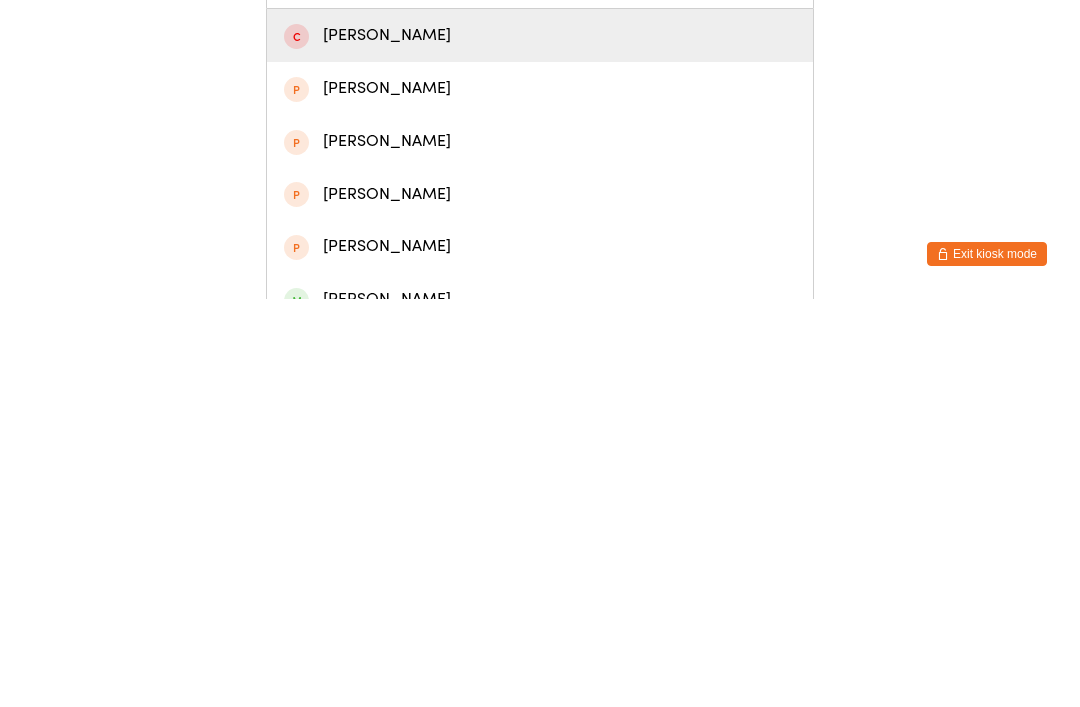 scroll, scrollTop: 50, scrollLeft: 0, axis: vertical 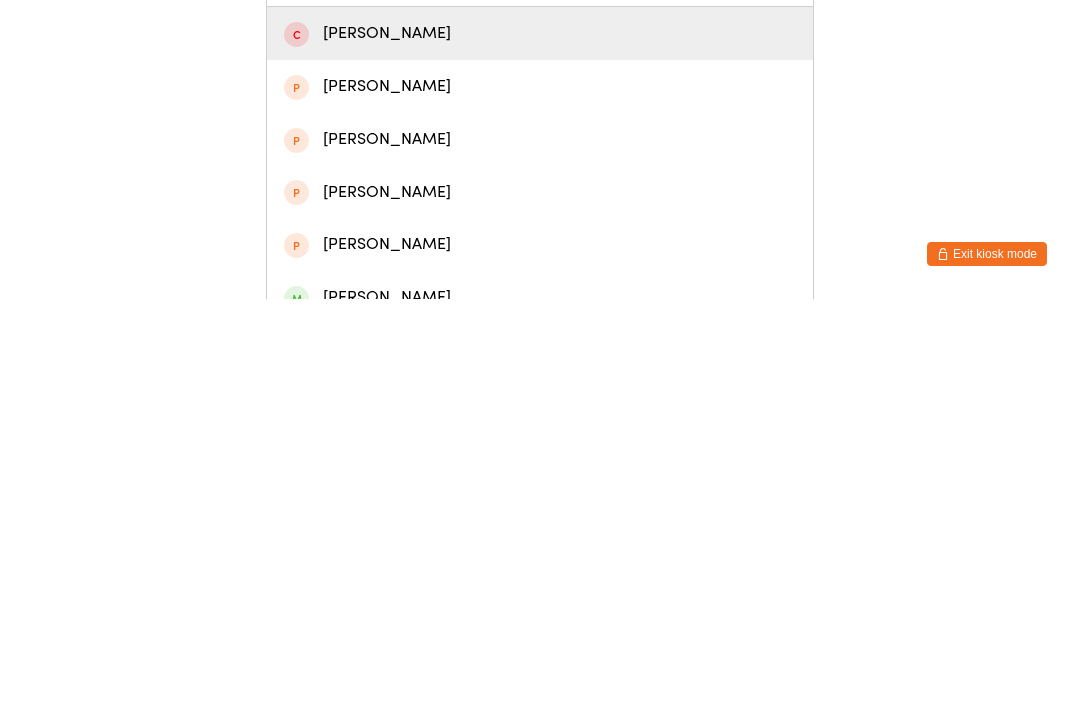 type on "Chelsea" 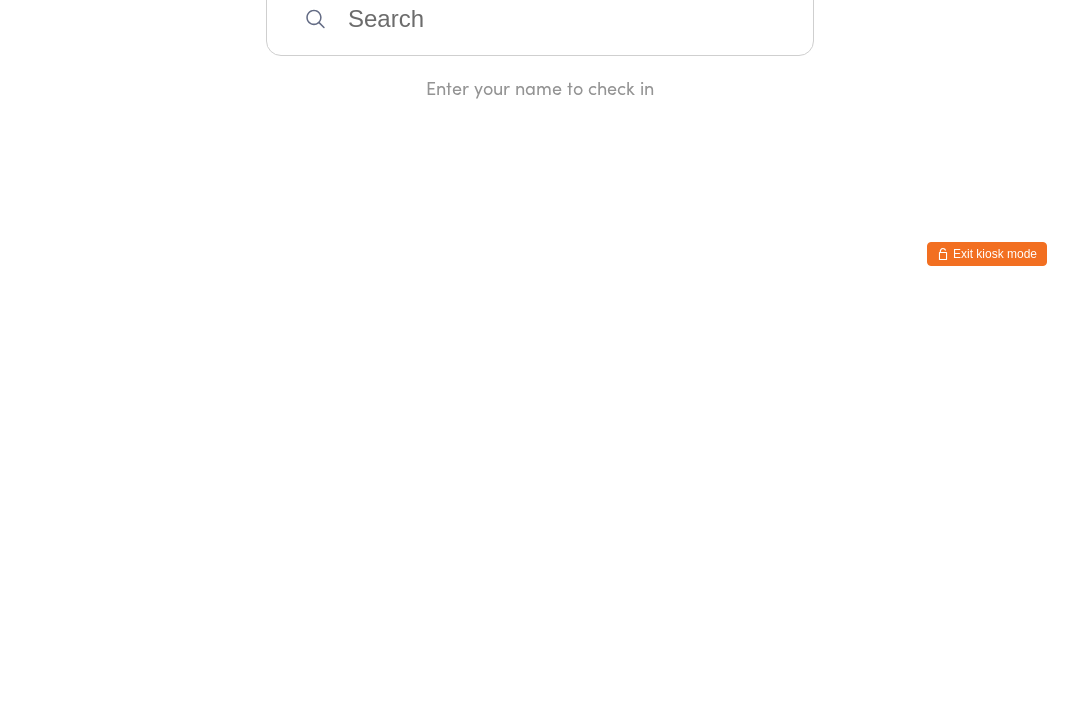 scroll, scrollTop: 0, scrollLeft: 0, axis: both 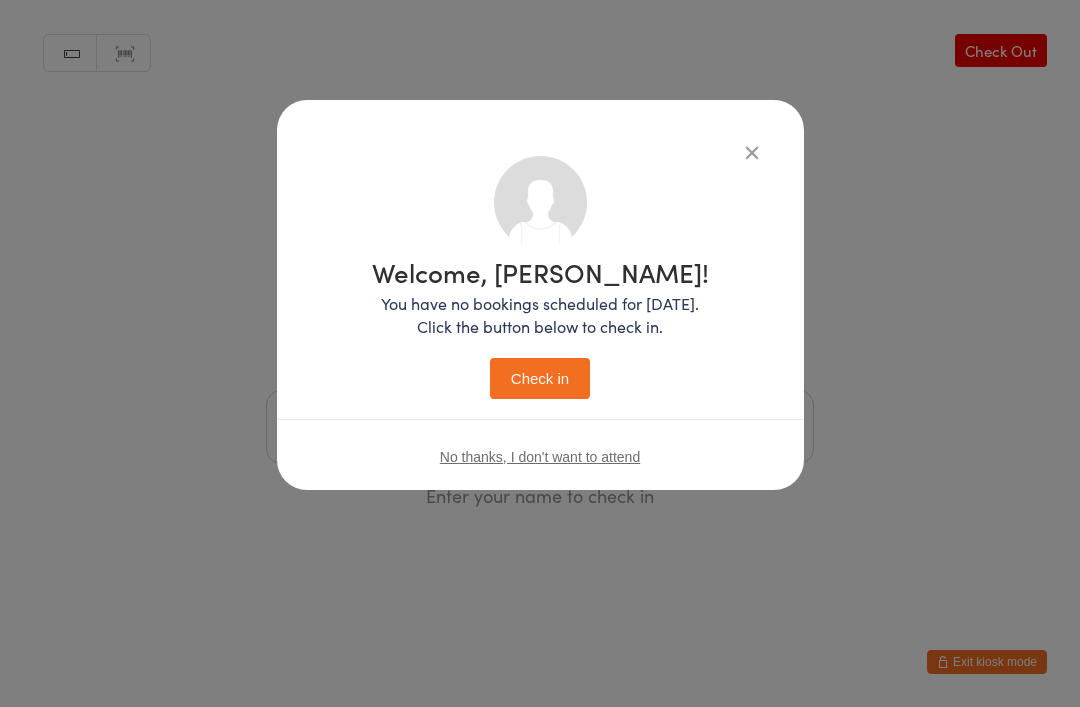 click on "Check in" at bounding box center (540, 378) 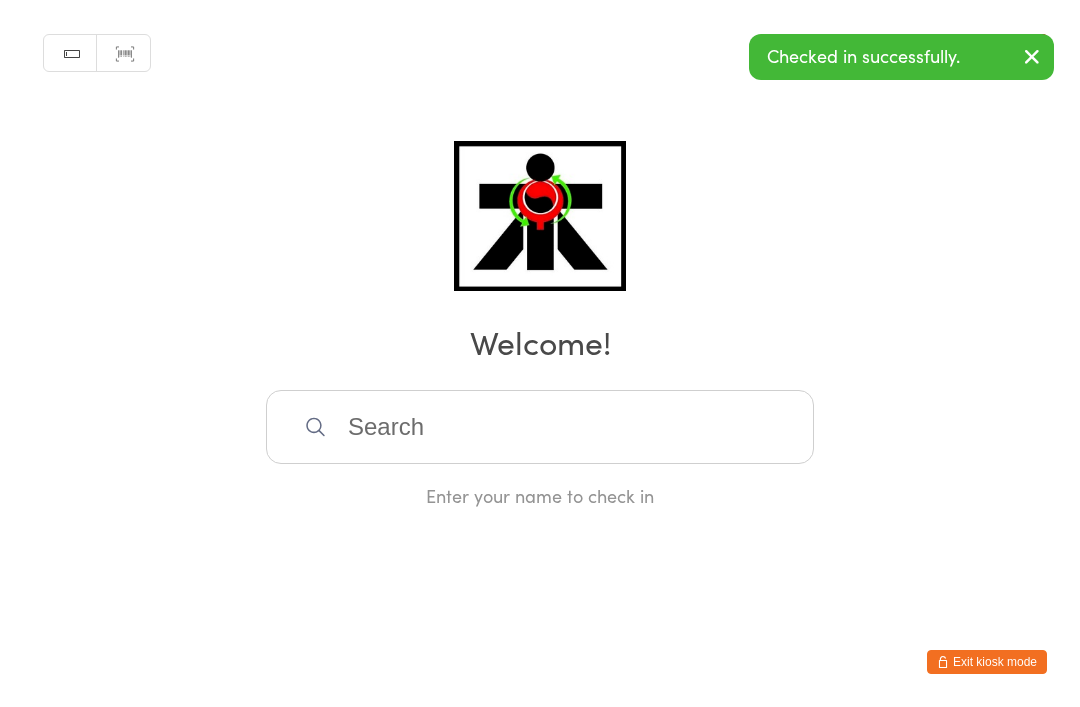 click on "You have now entered Kiosk Mode. Members will be able to check themselves in using the search field below. Click "Exit kiosk mode" below to exit Kiosk Mode at any time. Checked in successfully. Manual search Scanner input Check Out Welcome! Enter your name to check in Exit kiosk mode" at bounding box center [540, 353] 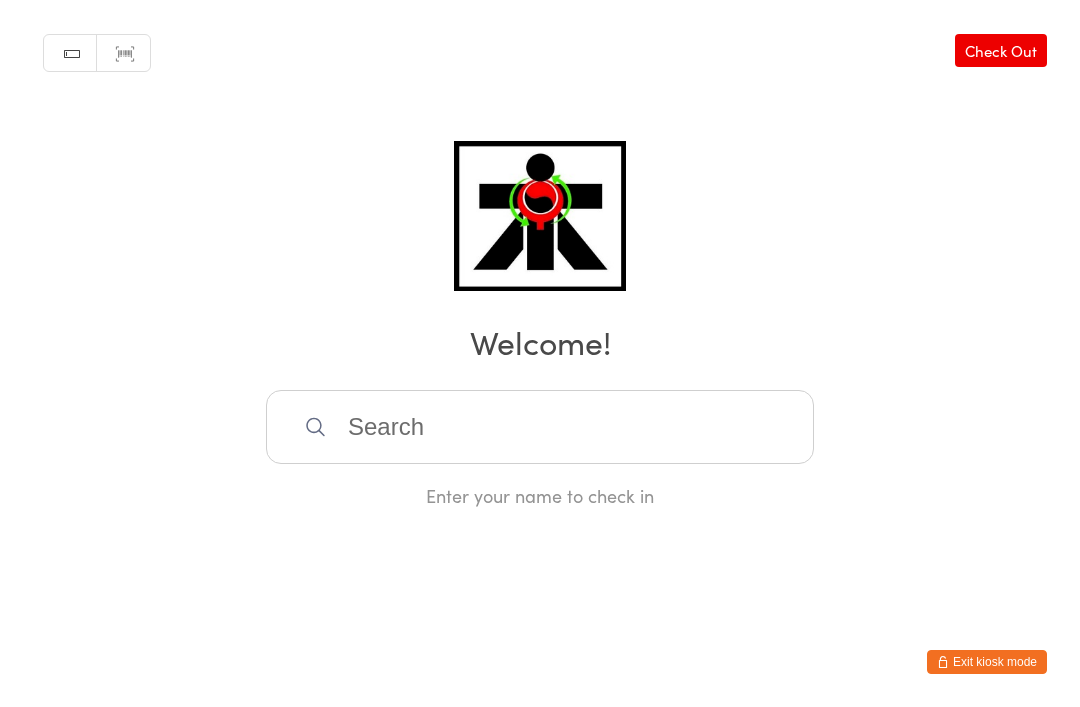 click at bounding box center [540, 427] 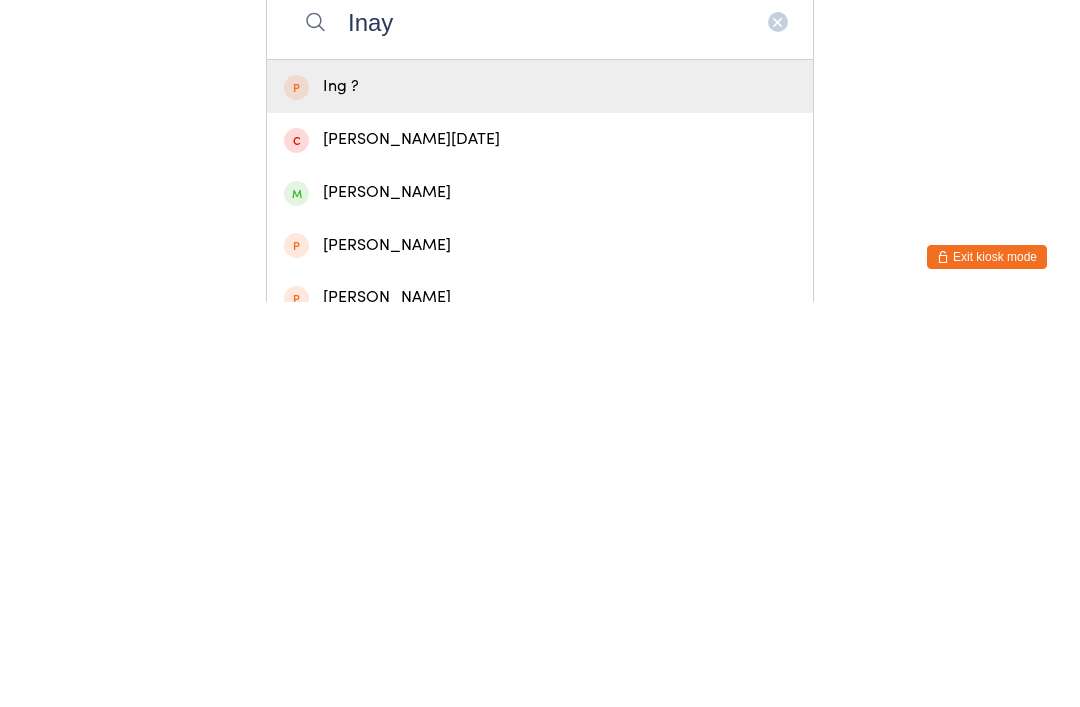 type on "Inaya" 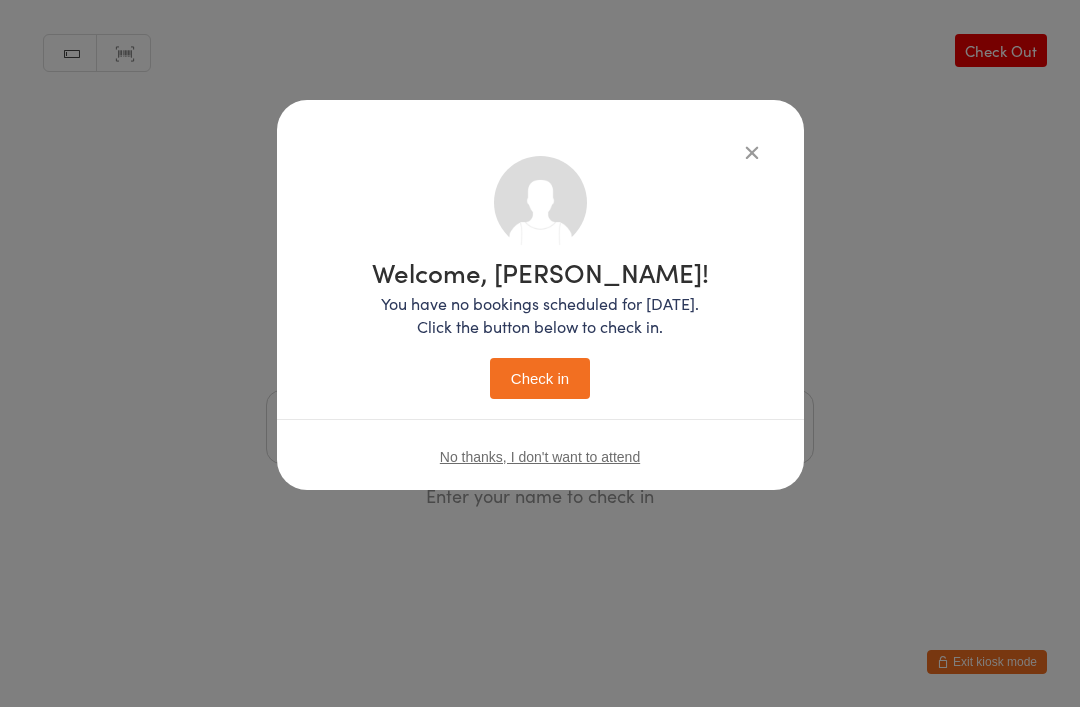 click on "Welcome, [PERSON_NAME]! You have no bookings scheduled for [DATE]. Click the button below to check in. Check in No thanks, I don't want to attend" at bounding box center [540, 325] 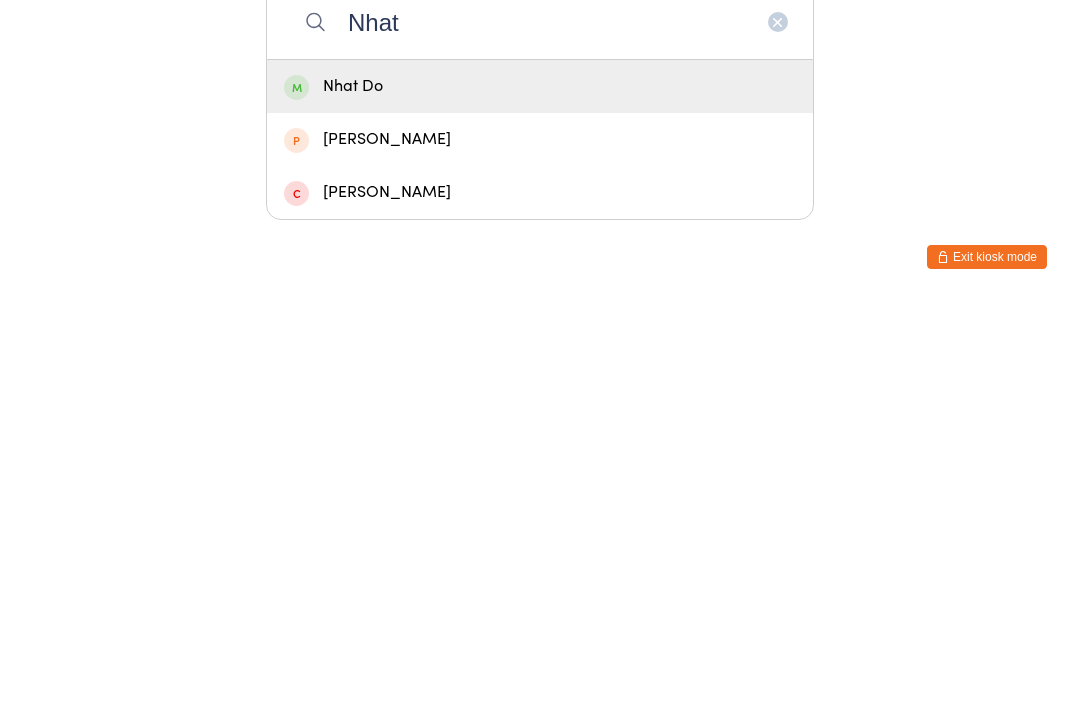 type on "Nhat" 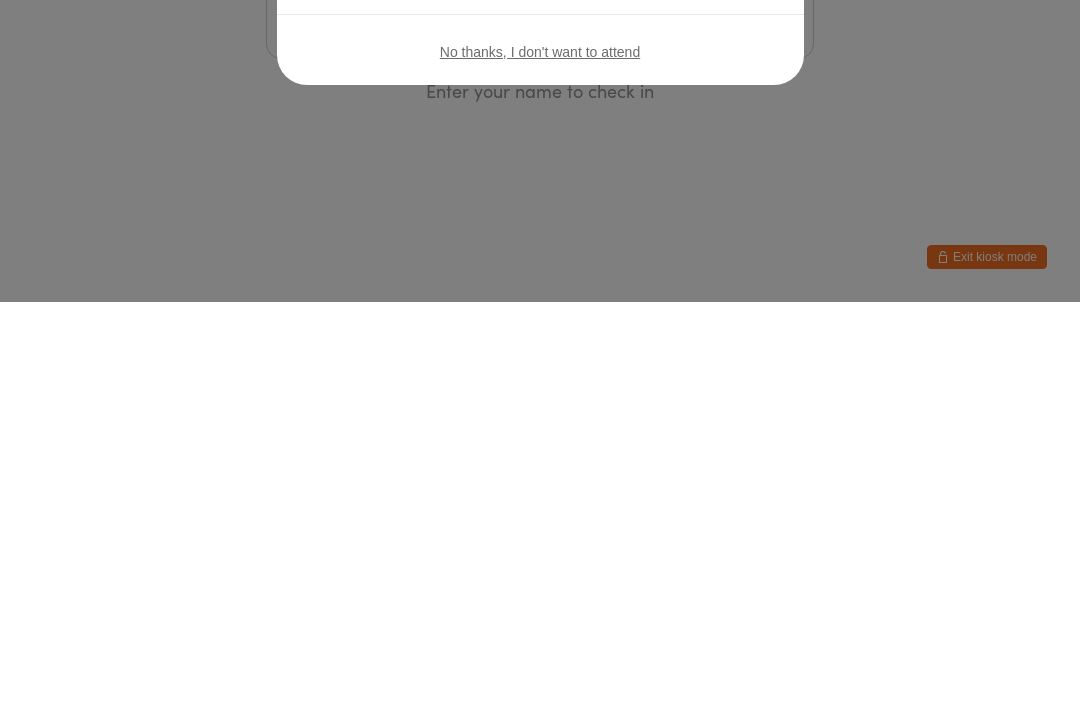 click on "Check in" at bounding box center [540, 378] 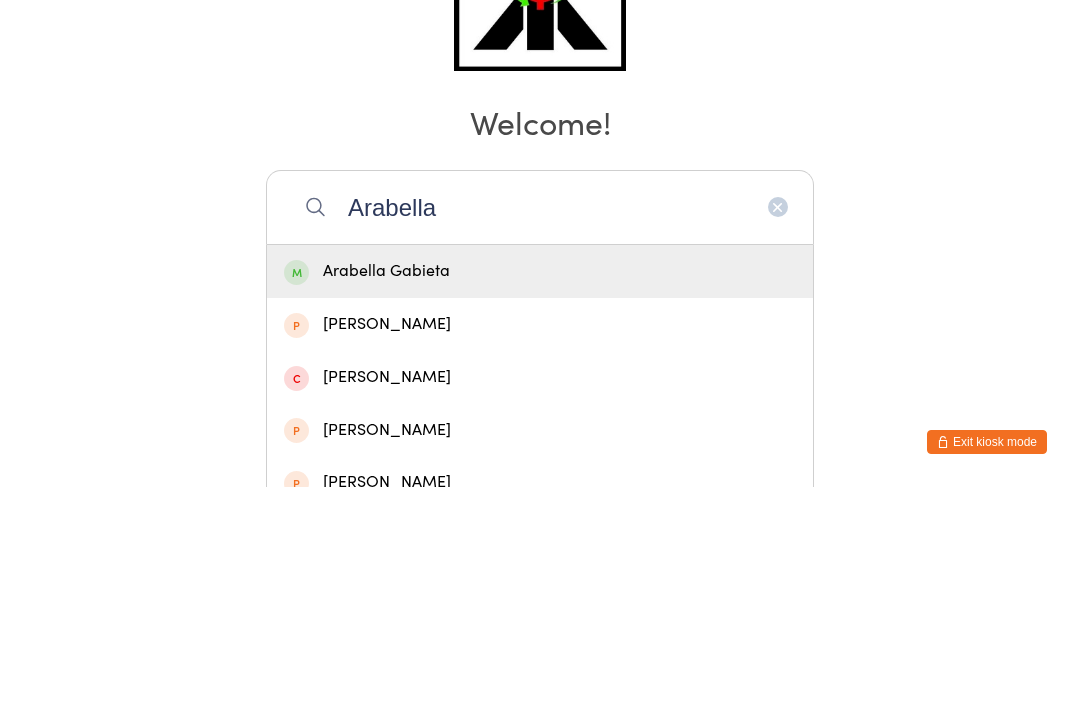 type on "Arabella" 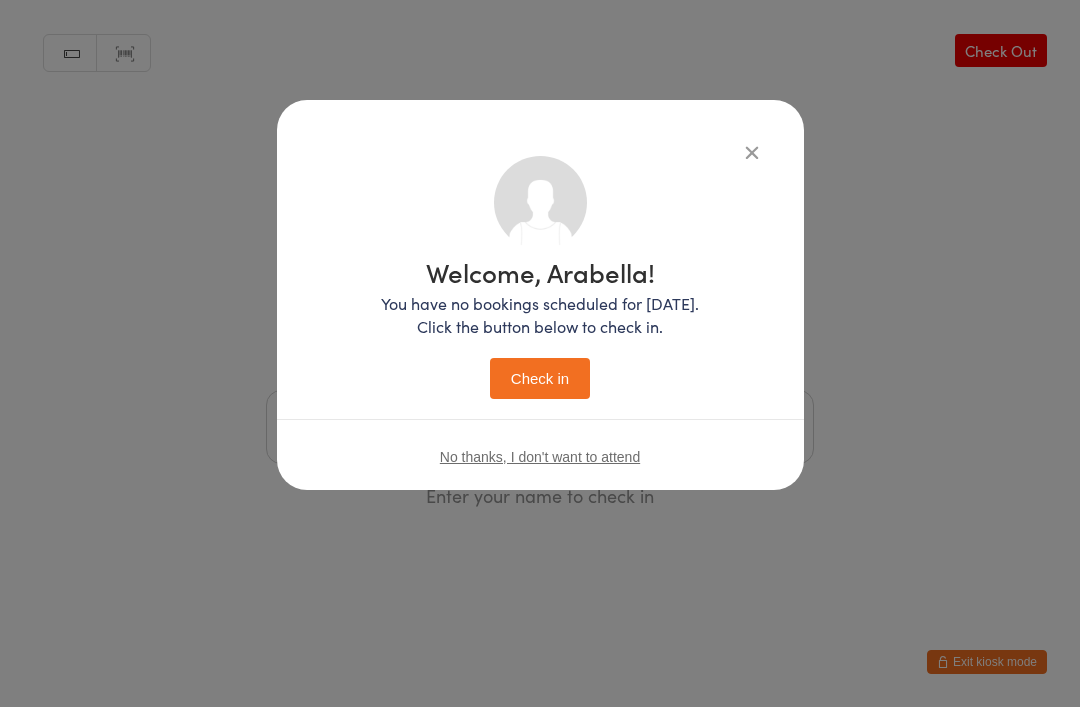 click on "Check in" at bounding box center (540, 378) 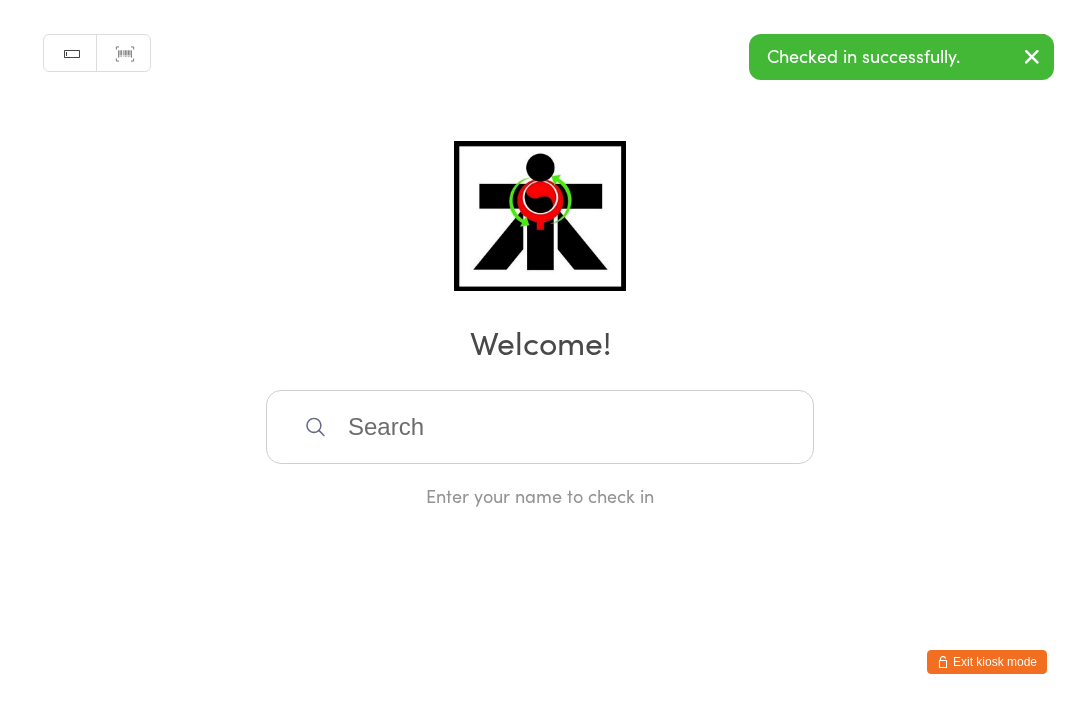click at bounding box center [540, 427] 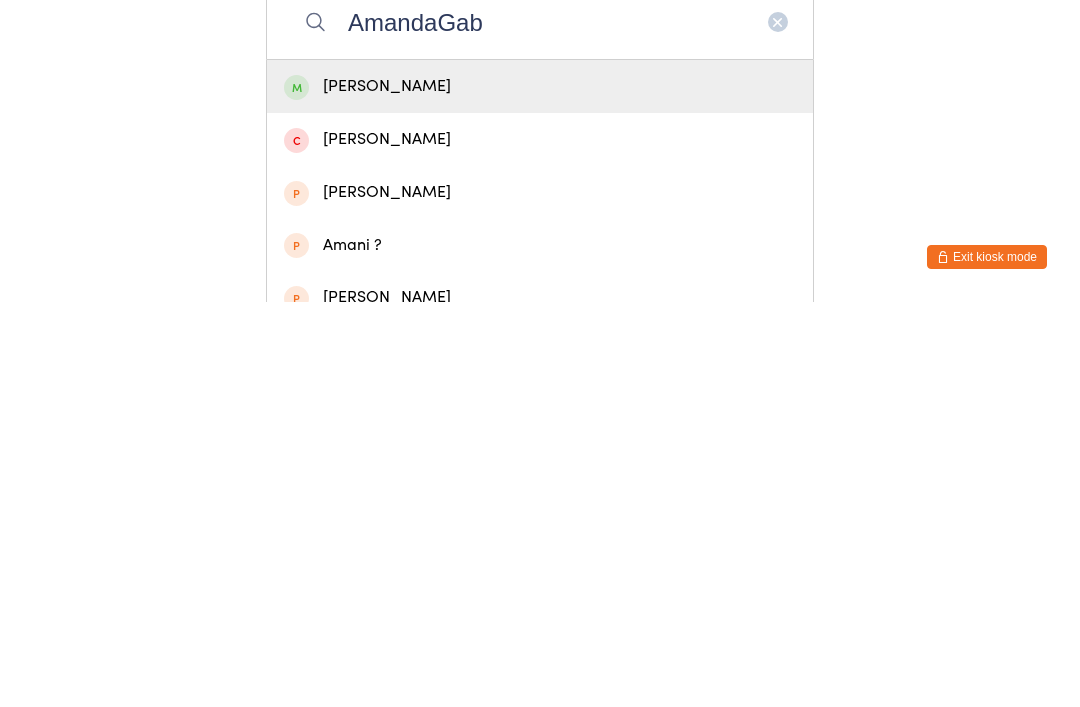 type on "AmandaGab" 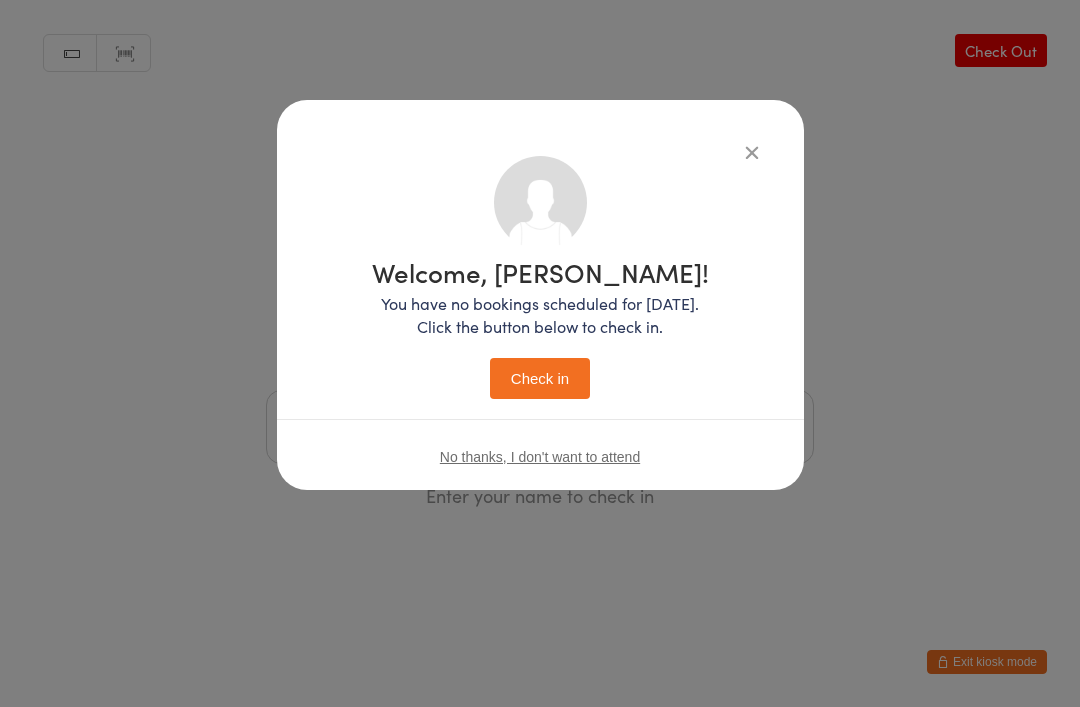 click on "Check in" at bounding box center (540, 378) 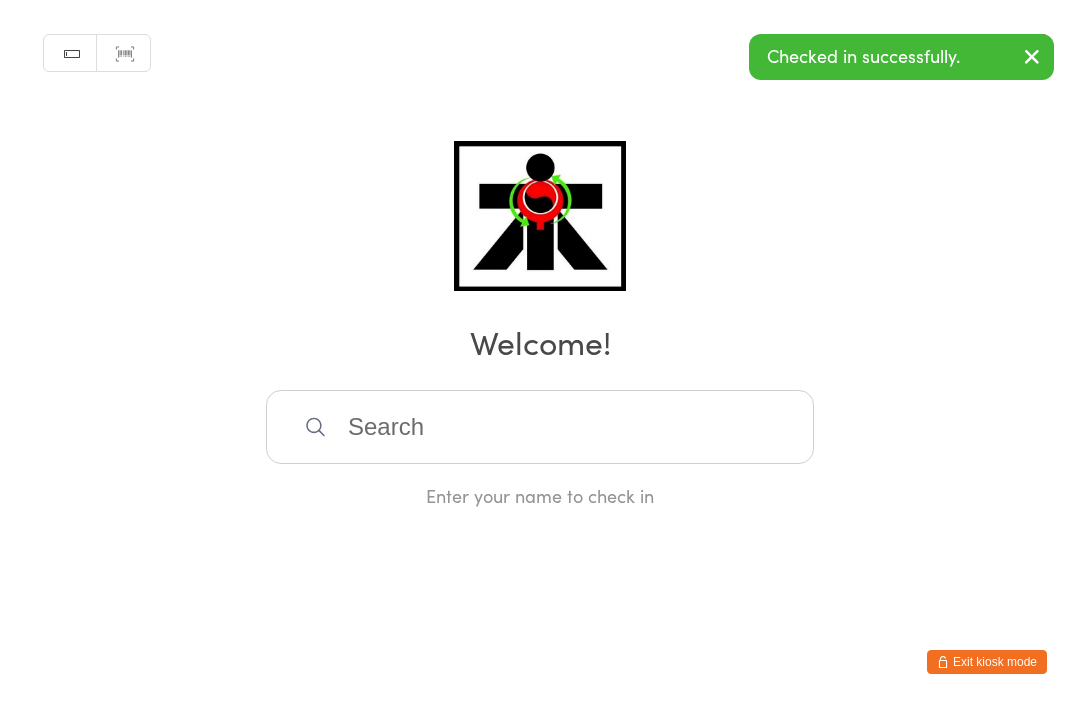 click at bounding box center [540, 427] 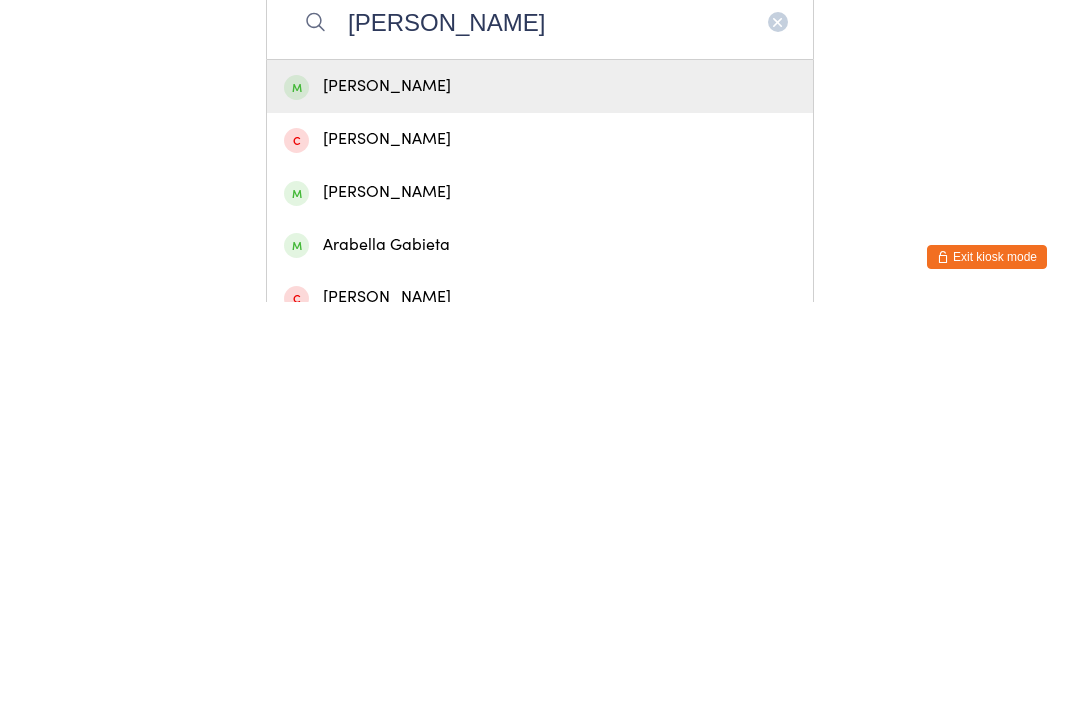 type on "[PERSON_NAME]" 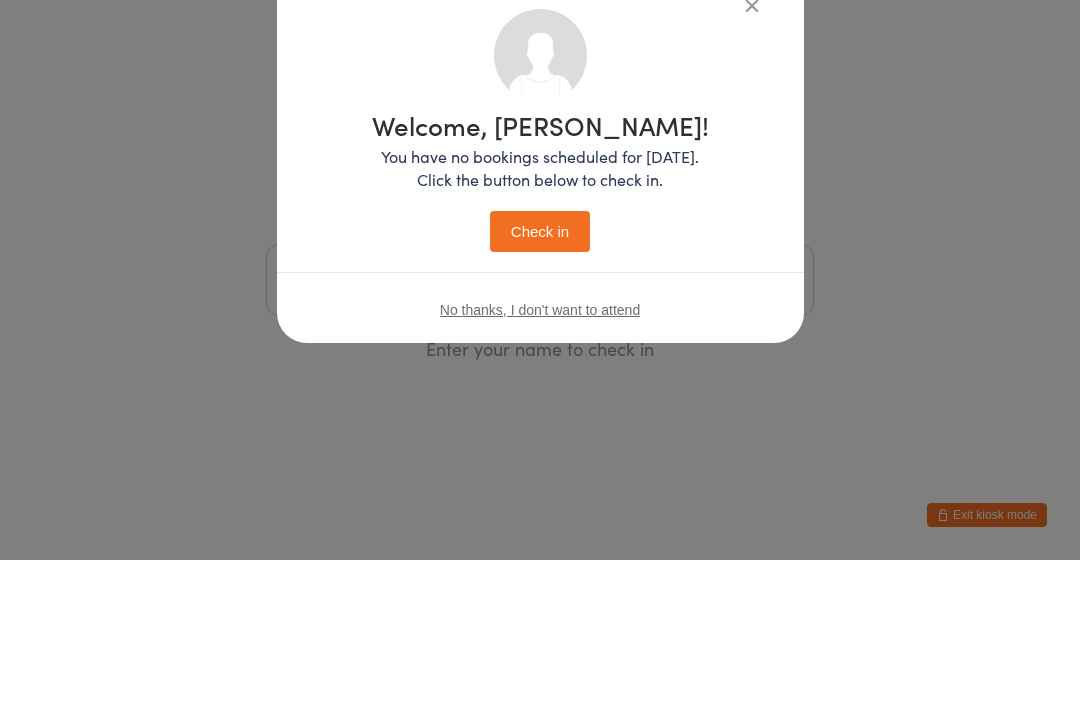 click on "Welcome, [PERSON_NAME]! You have no bookings scheduled for [DATE]. Click the button below to check in. Check in No thanks, I don't want to attend" at bounding box center [540, 325] 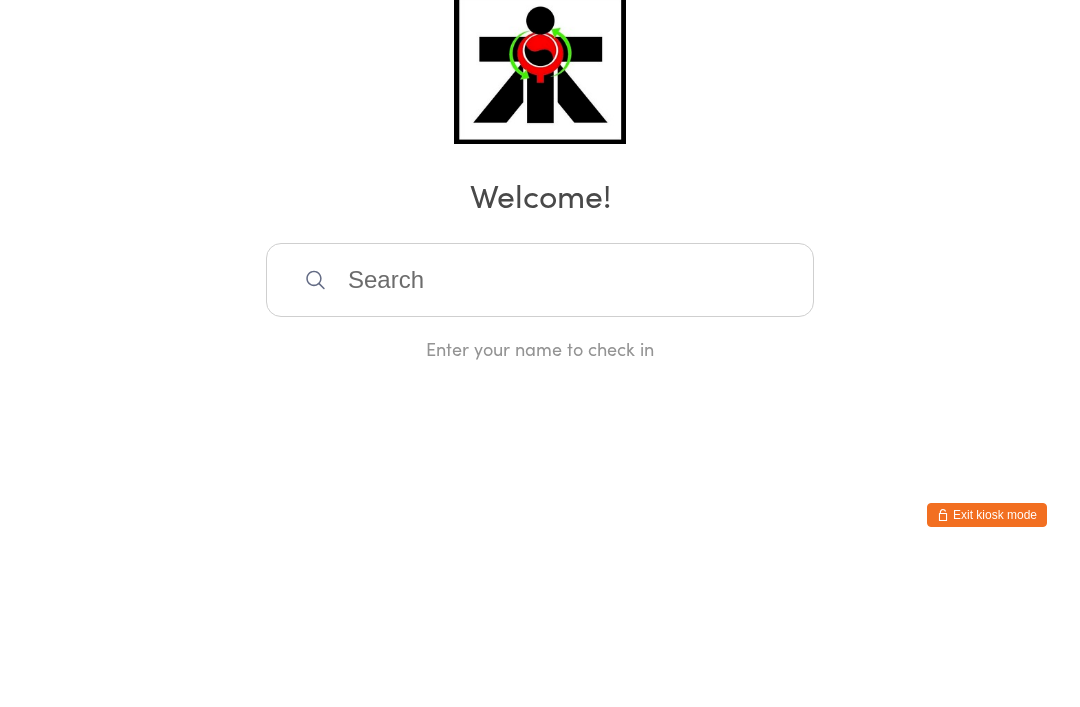 click at bounding box center [540, 427] 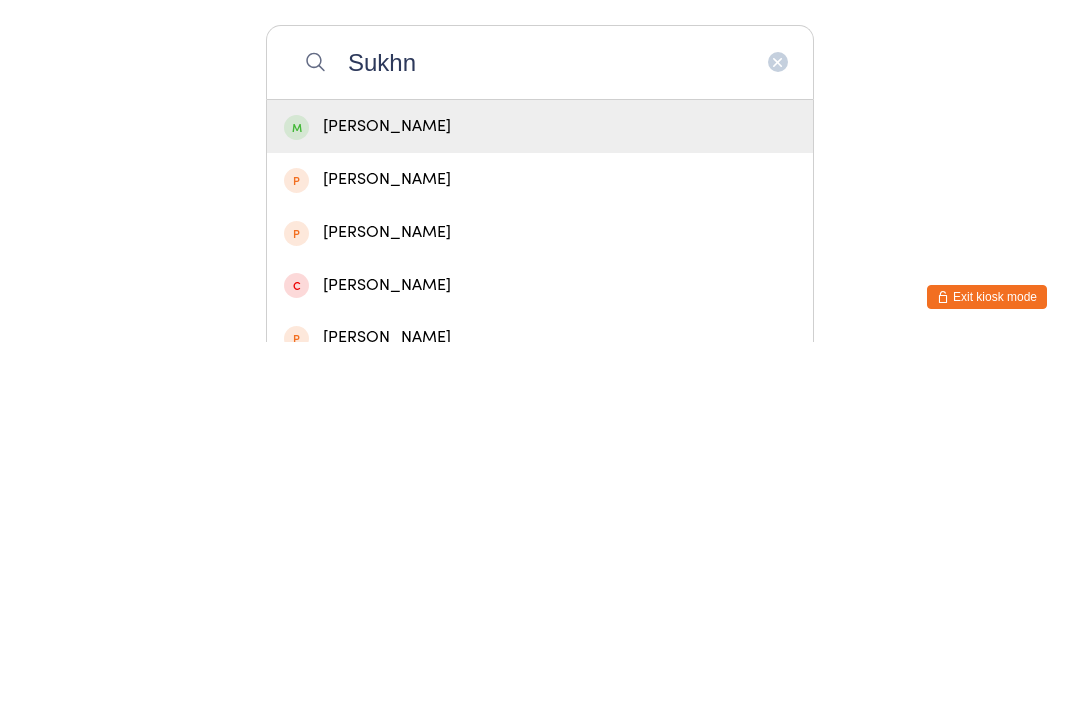 type on "Sukhn" 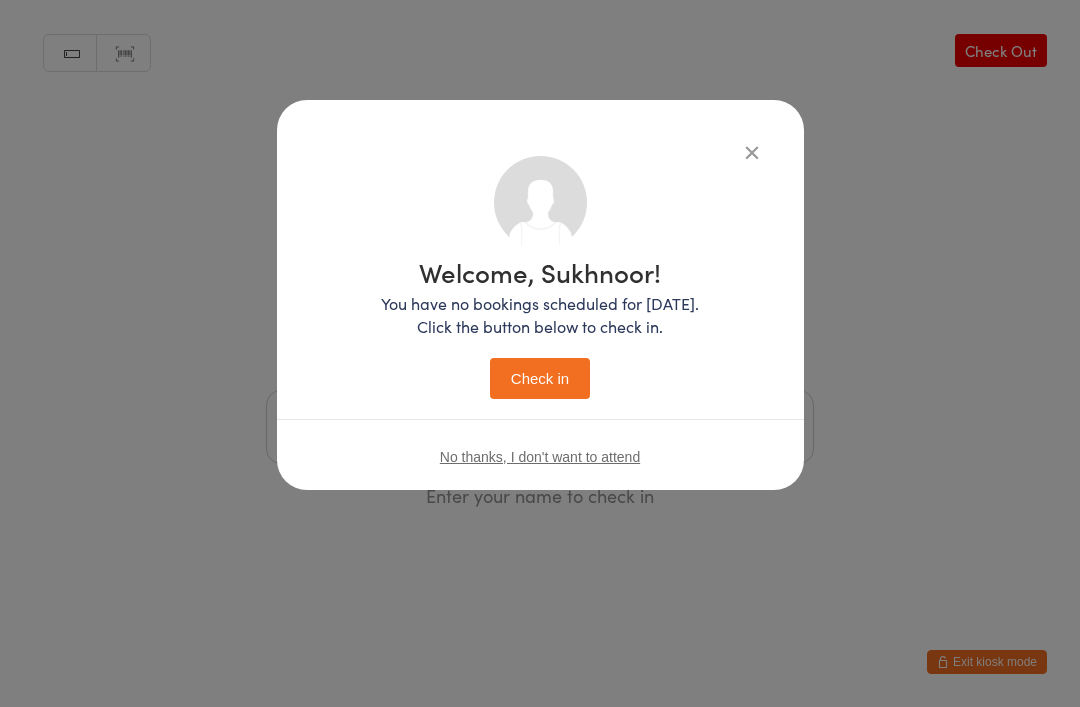 click on "Check in" at bounding box center (540, 378) 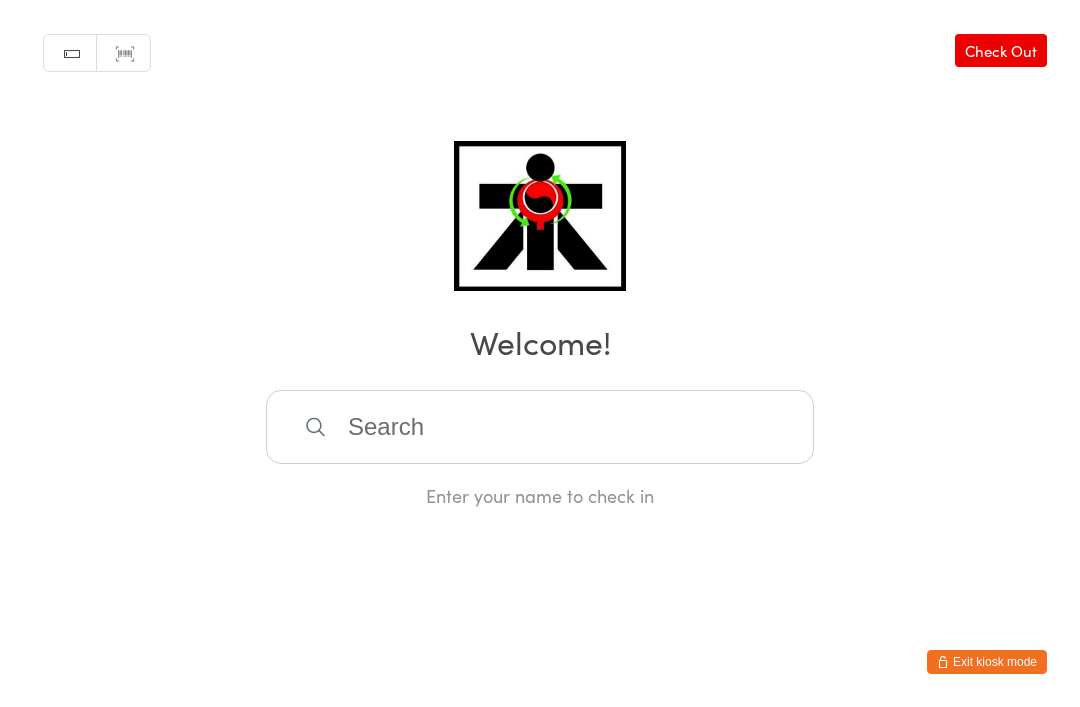 click at bounding box center (540, 427) 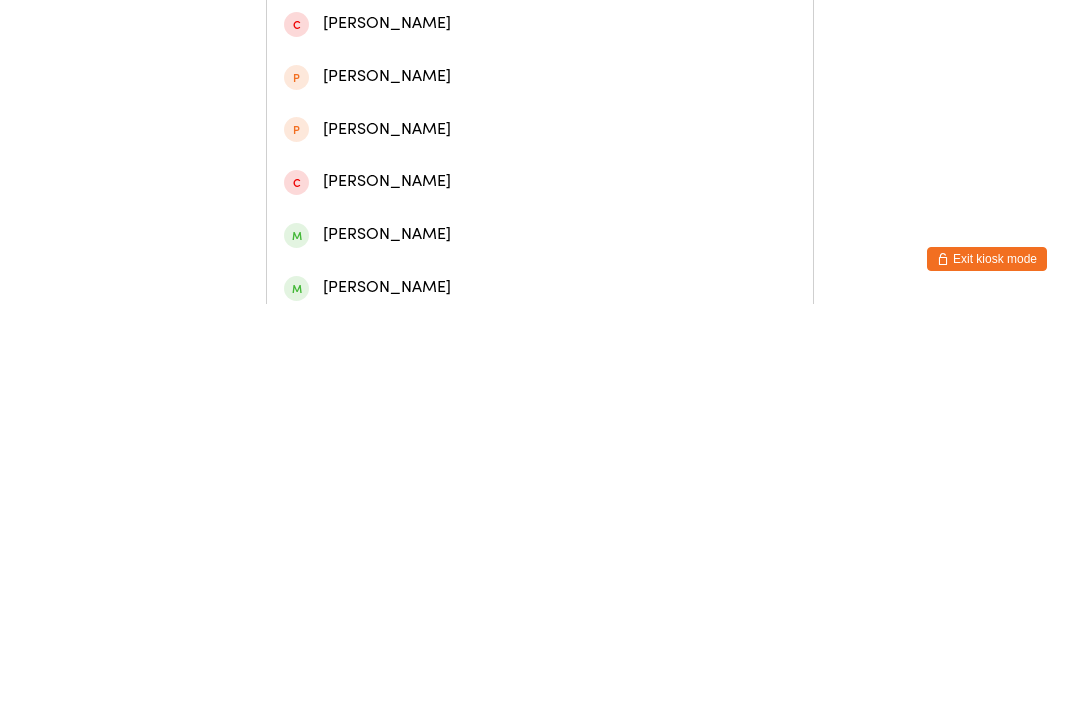 scroll, scrollTop: 127, scrollLeft: 0, axis: vertical 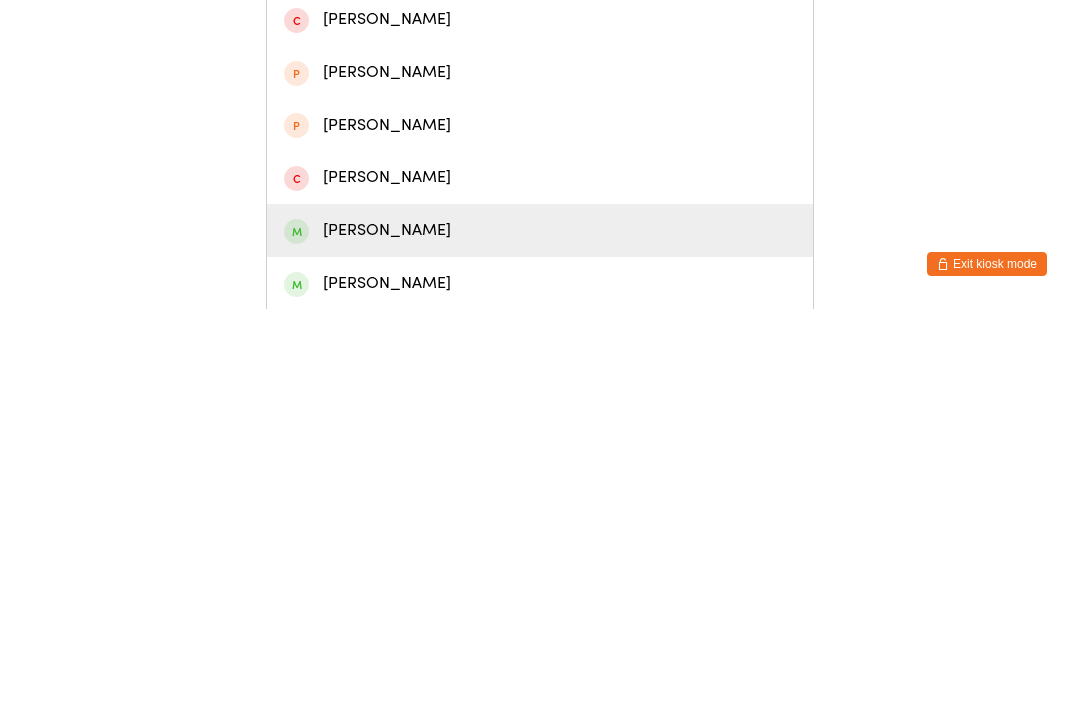 type on "[PERSON_NAME]" 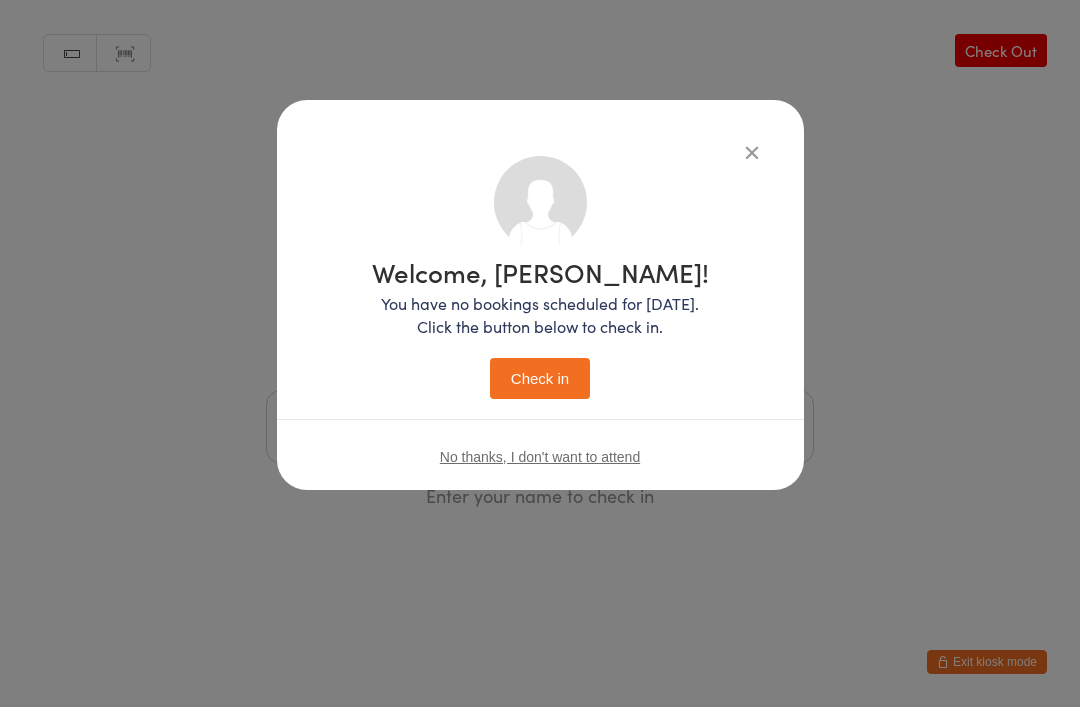 click on "Check in" at bounding box center [540, 378] 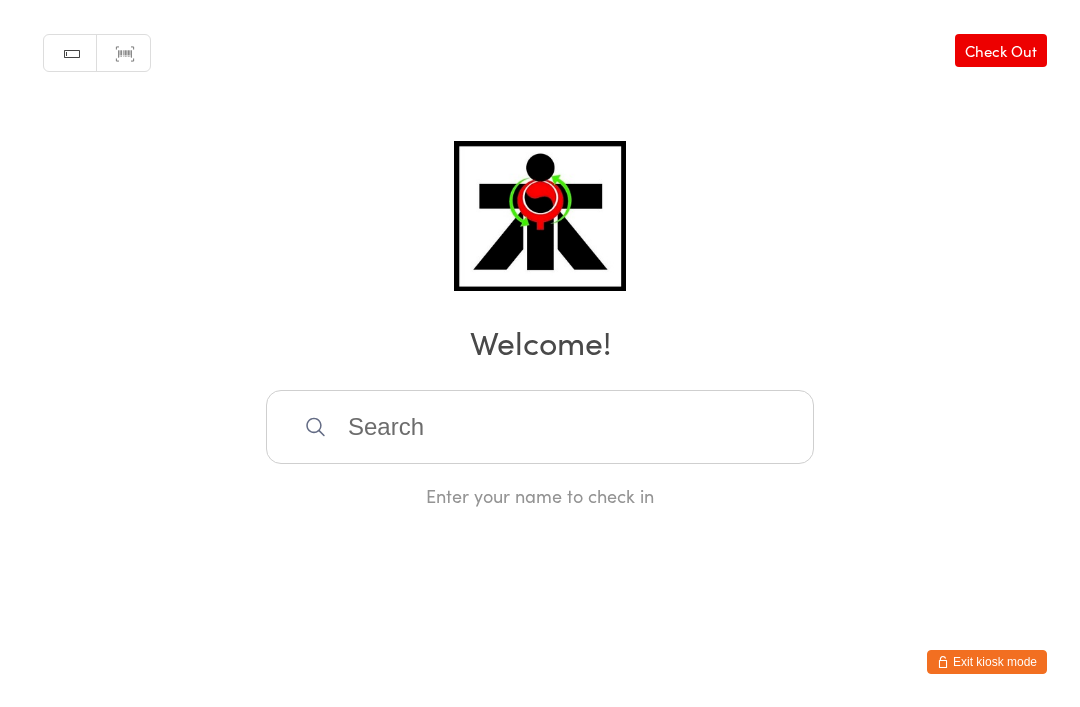 click at bounding box center [540, 427] 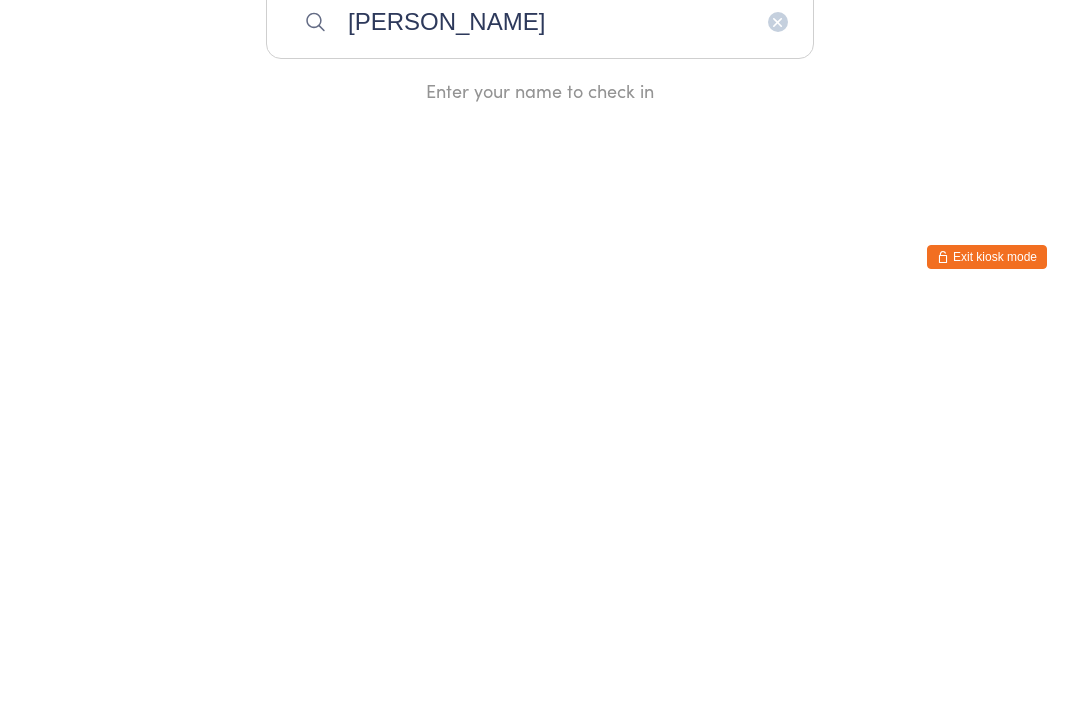 type on "[PERSON_NAME]" 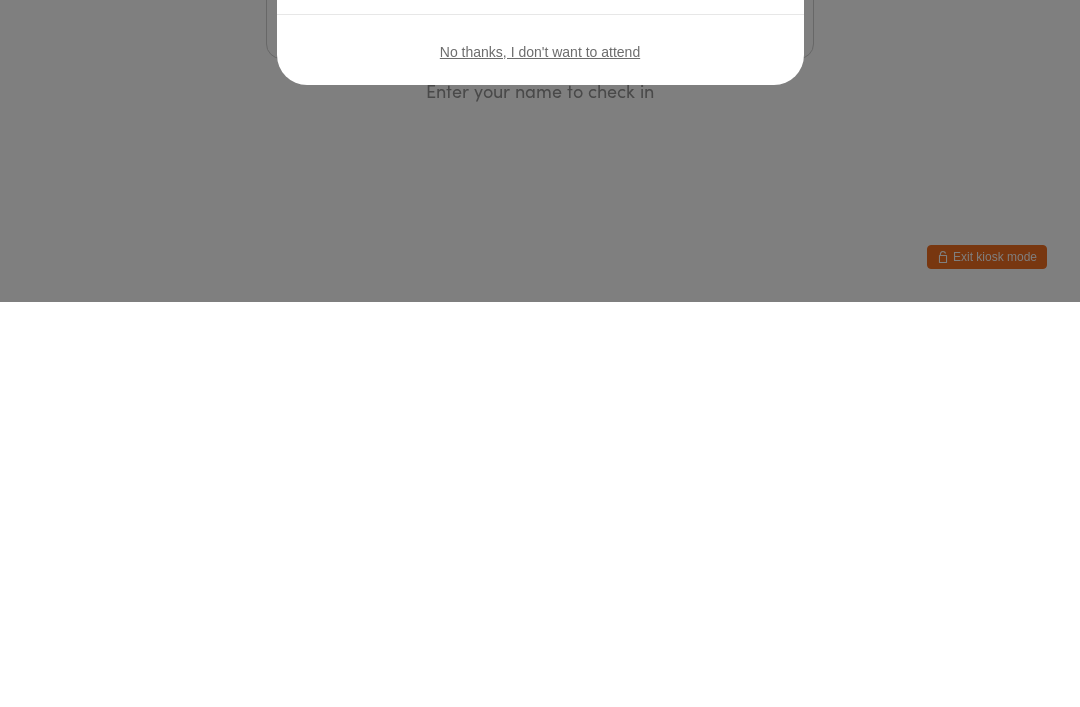 click on "Welcome, [PERSON_NAME]! You have no bookings scheduled for [DATE]. Click the button below to check in. Check in No thanks, I don't want to attend" at bounding box center (540, 353) 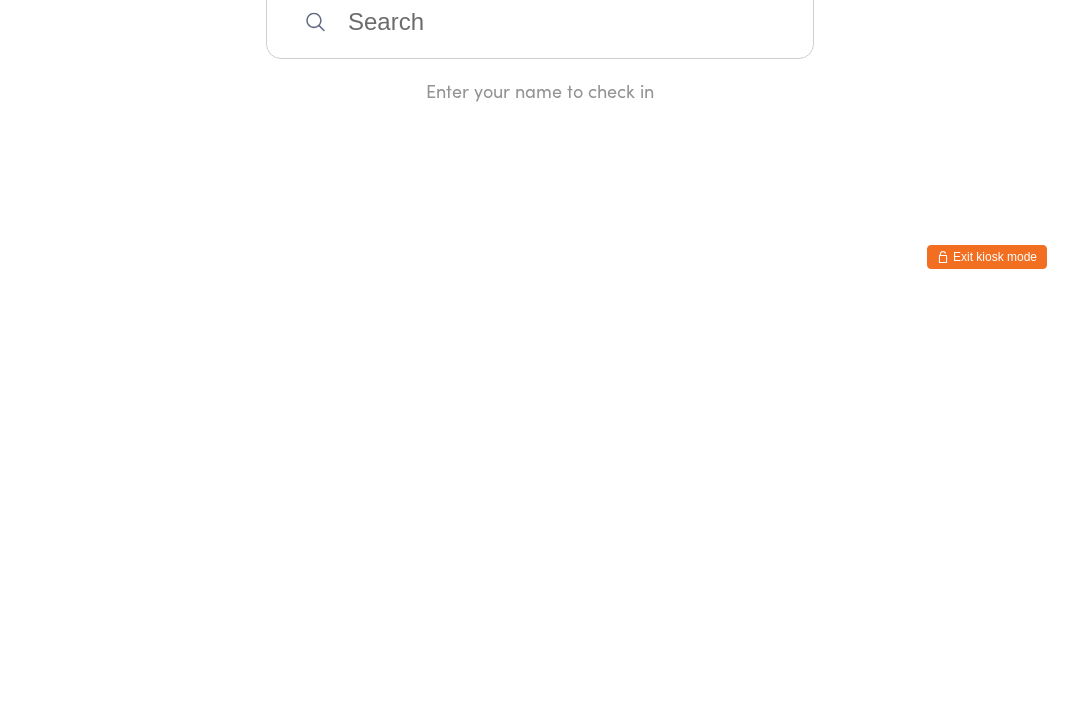 click on "Manual search Scanner input Check Out Welcome! Enter your name to check in" at bounding box center [540, 254] 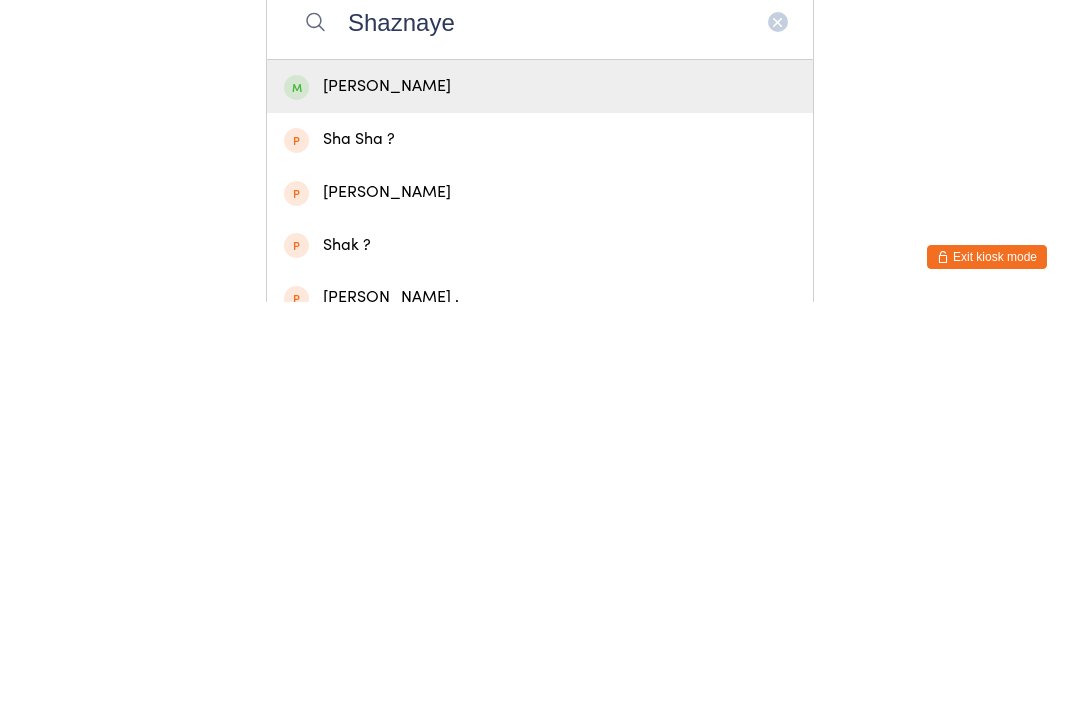 type on "Shaznaye" 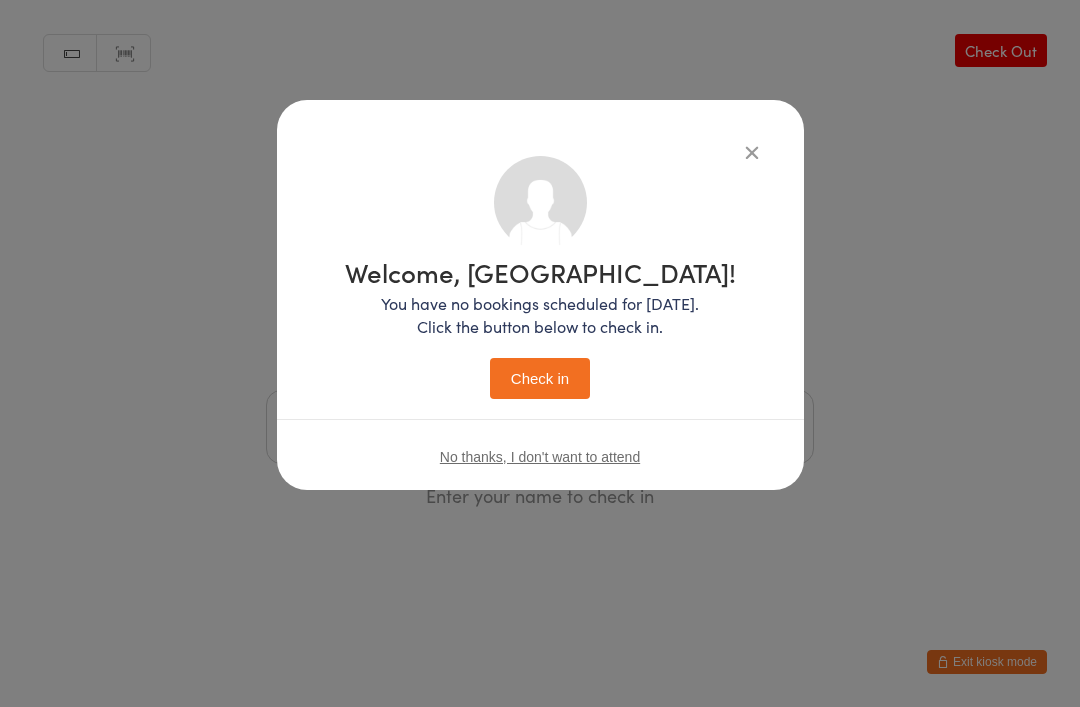 click on "Check in" at bounding box center (540, 378) 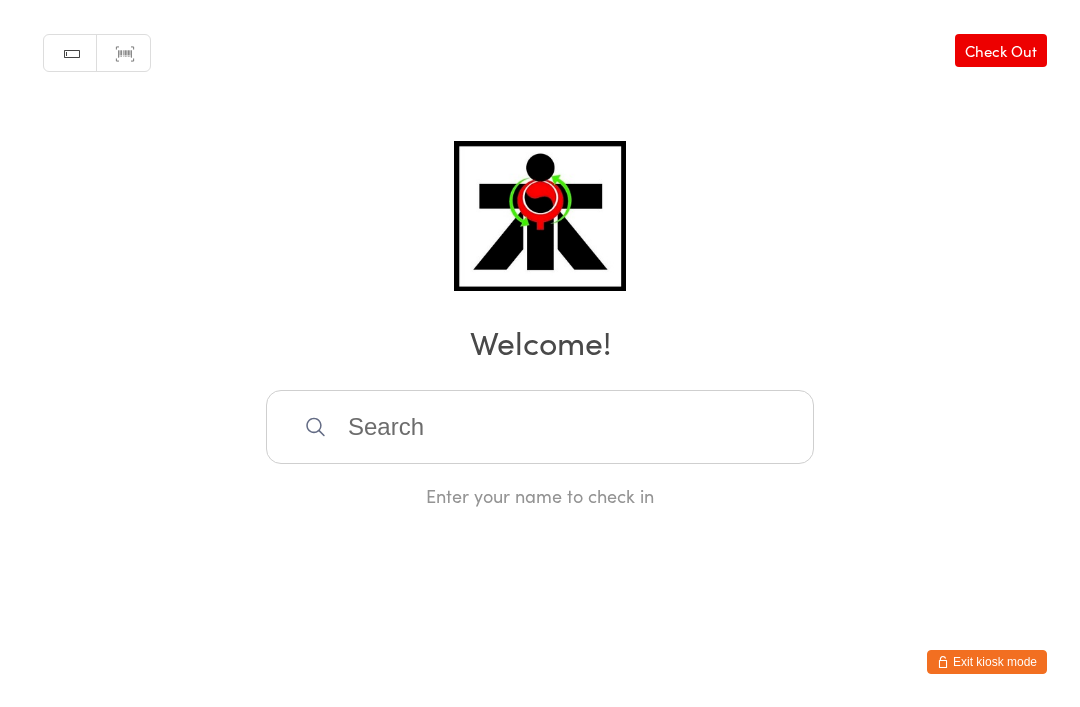 click at bounding box center [540, 427] 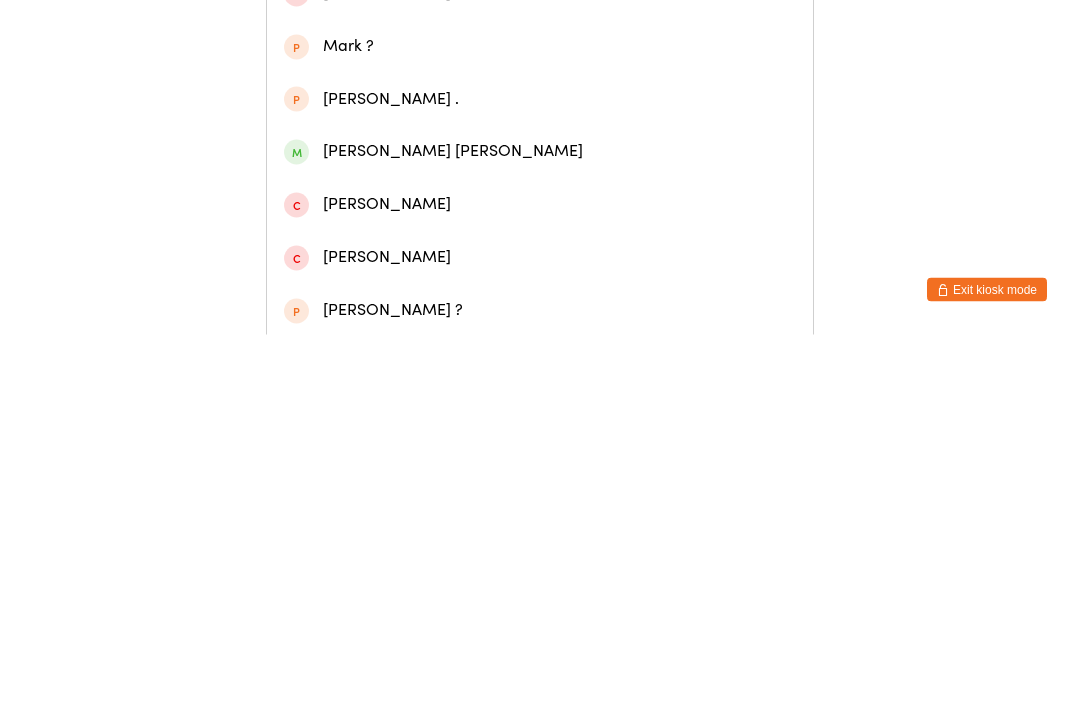 scroll, scrollTop: 182, scrollLeft: 0, axis: vertical 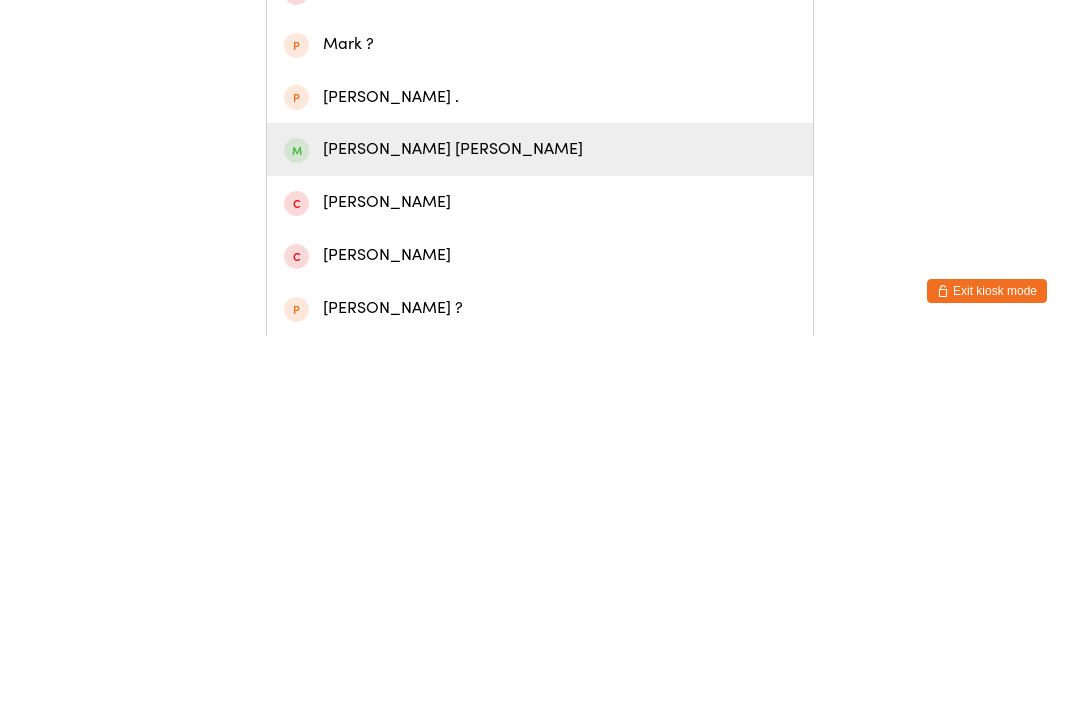 type on "[PERSON_NAME]" 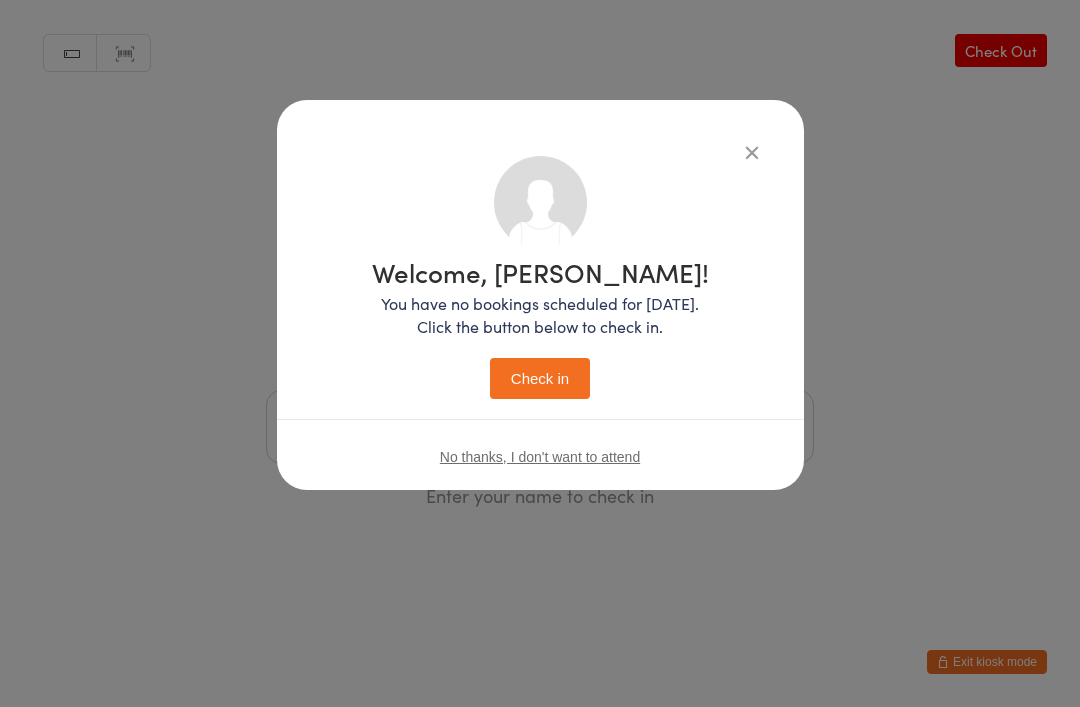 click on "Check in" at bounding box center (540, 378) 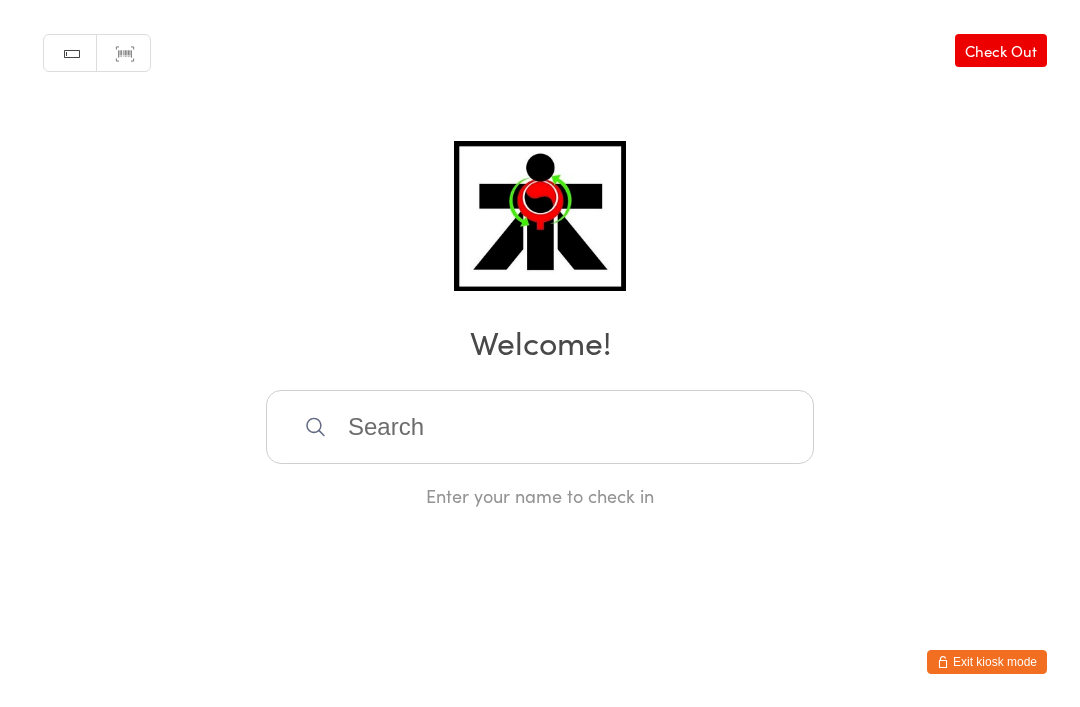 click on "Welcome!" at bounding box center (540, 341) 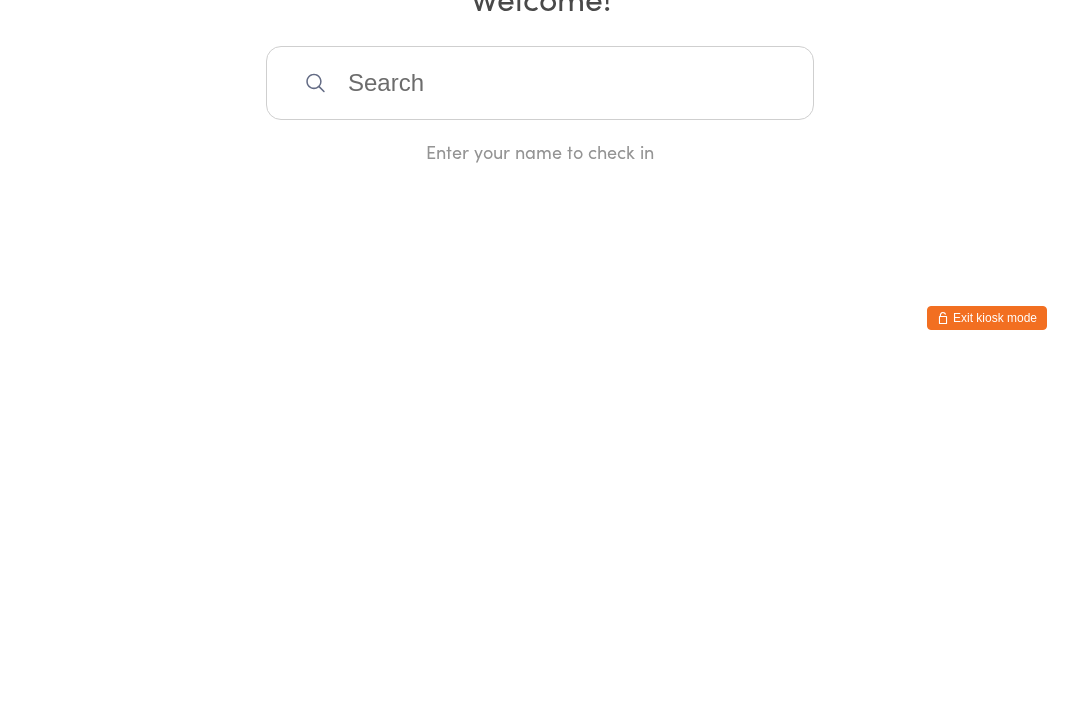 scroll, scrollTop: 0, scrollLeft: 0, axis: both 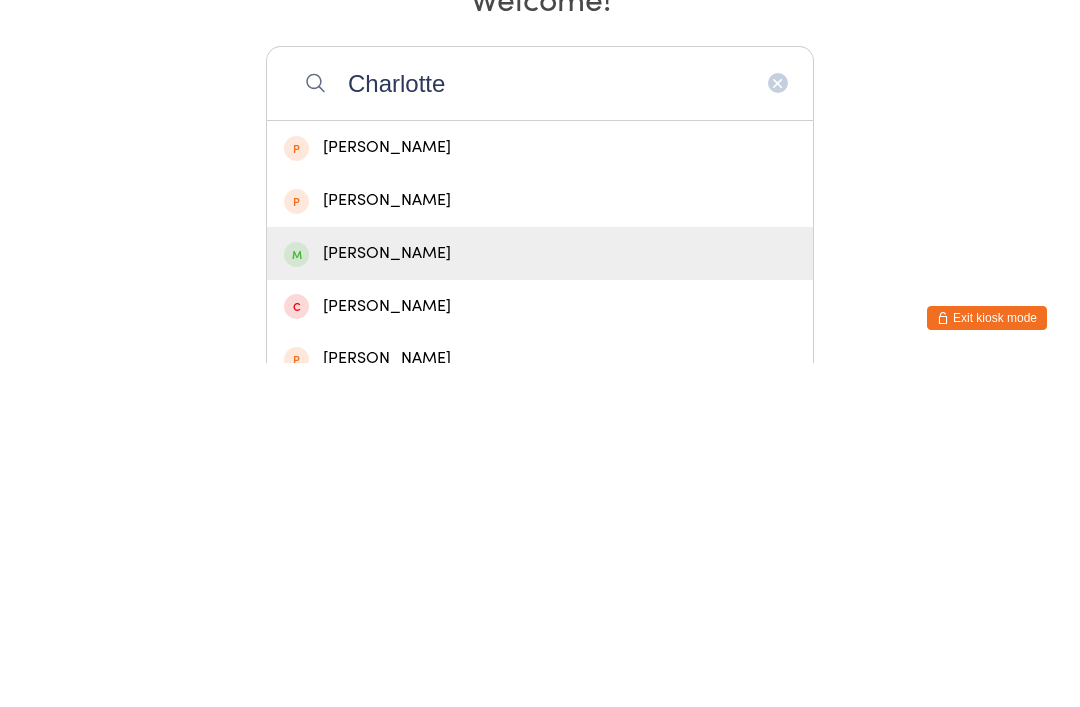 type on "Charlotte" 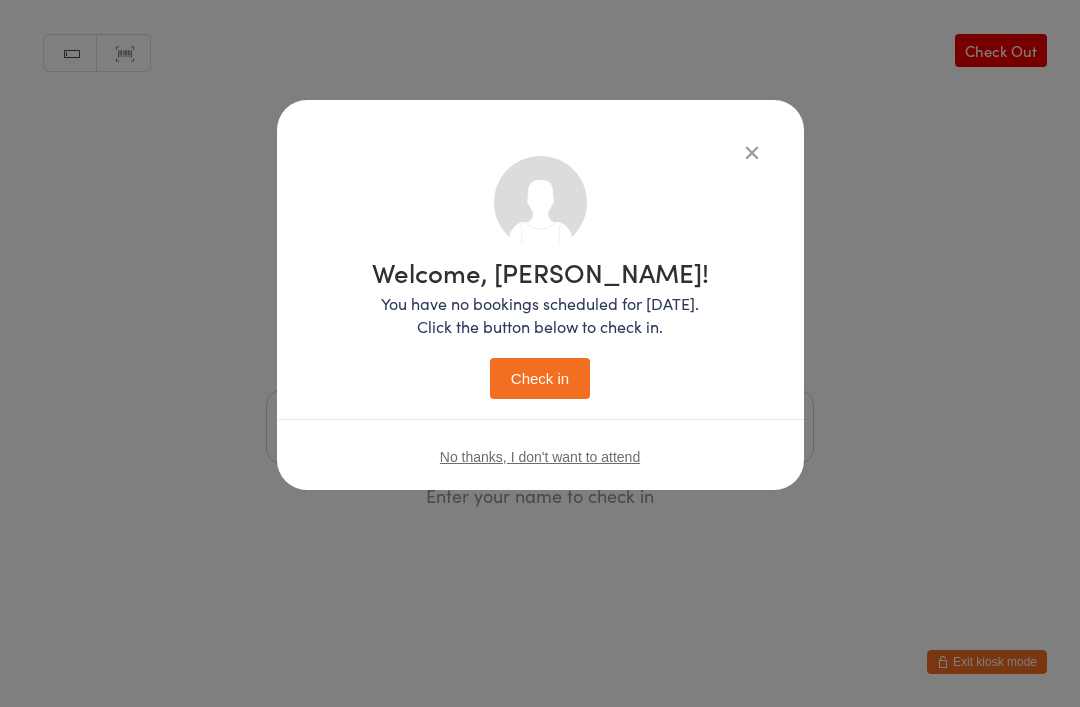 click on "Check in" at bounding box center (540, 378) 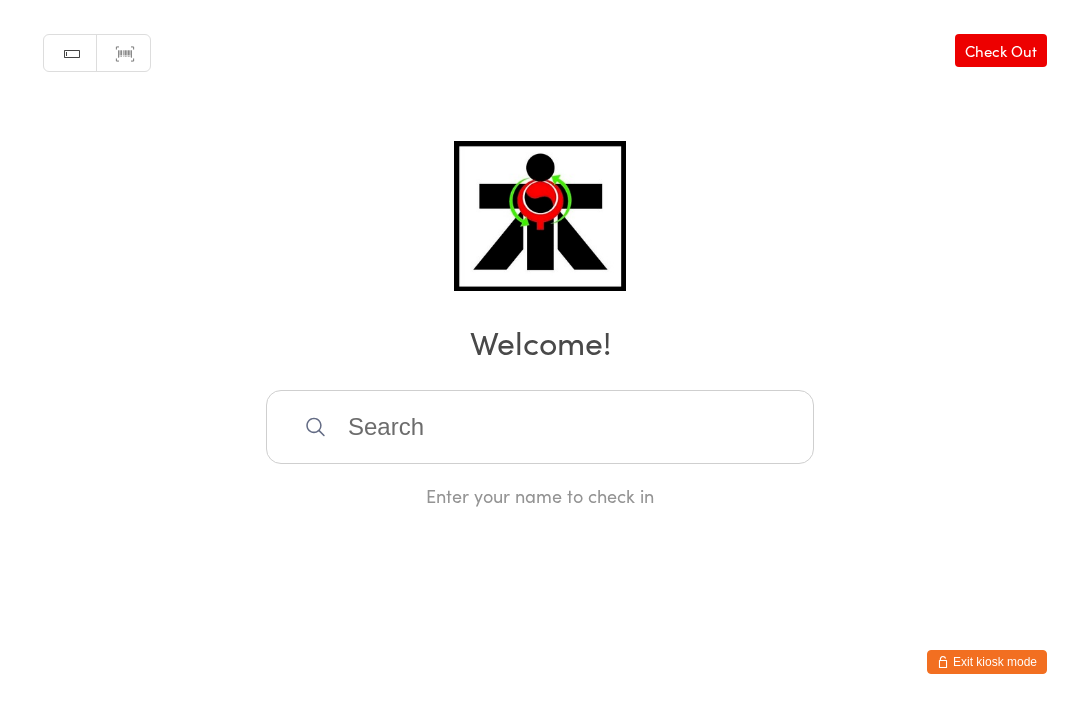 click at bounding box center [540, 427] 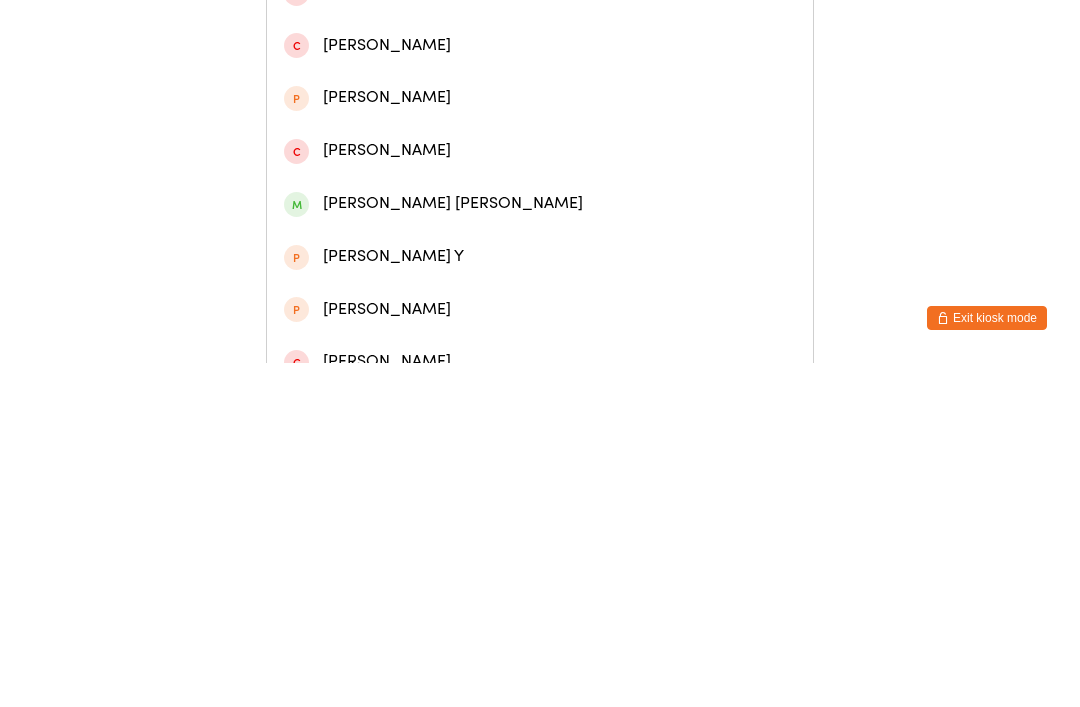 scroll, scrollTop: 262, scrollLeft: 0, axis: vertical 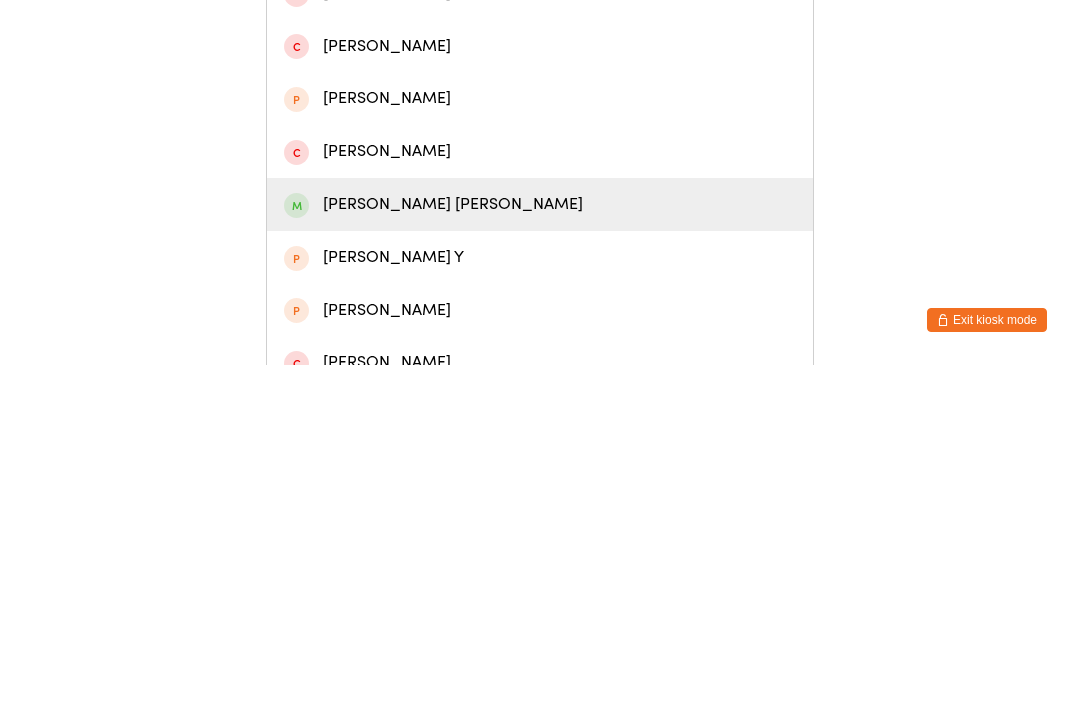 type on "[PERSON_NAME]" 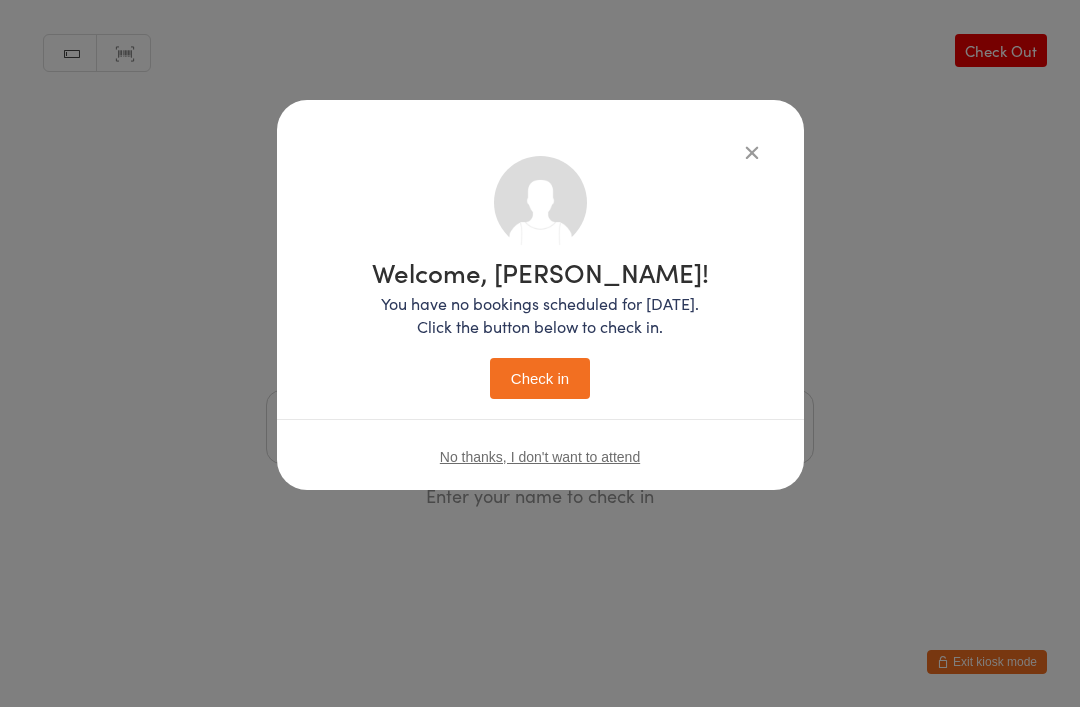 click on "Check in" at bounding box center (540, 378) 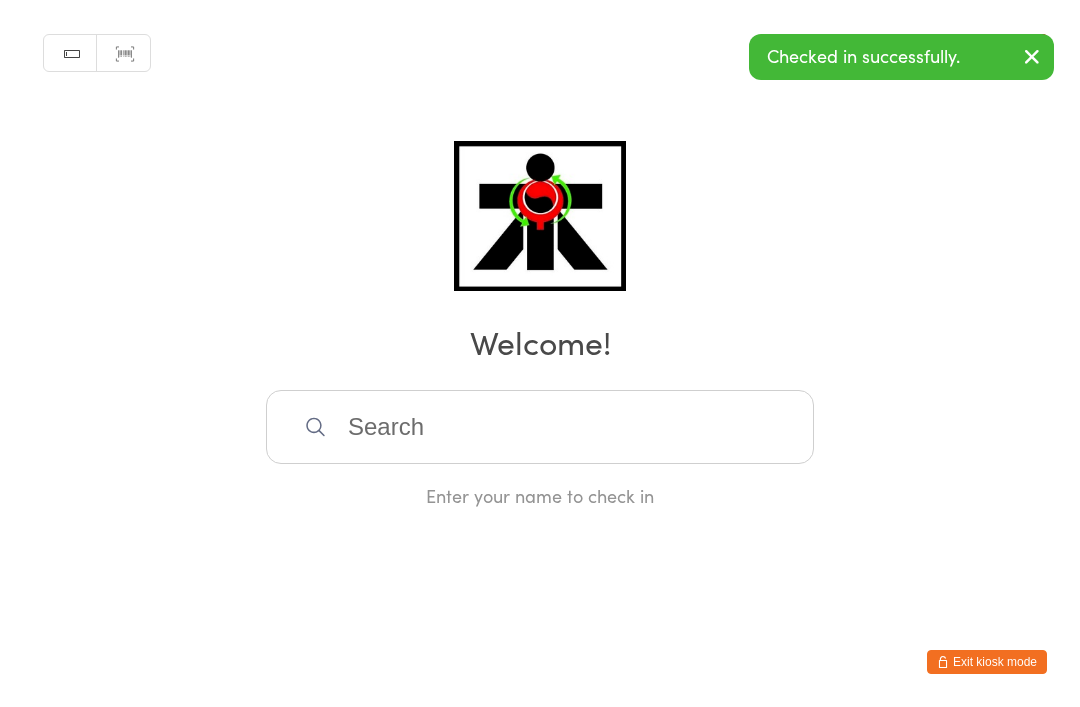 click at bounding box center [540, 427] 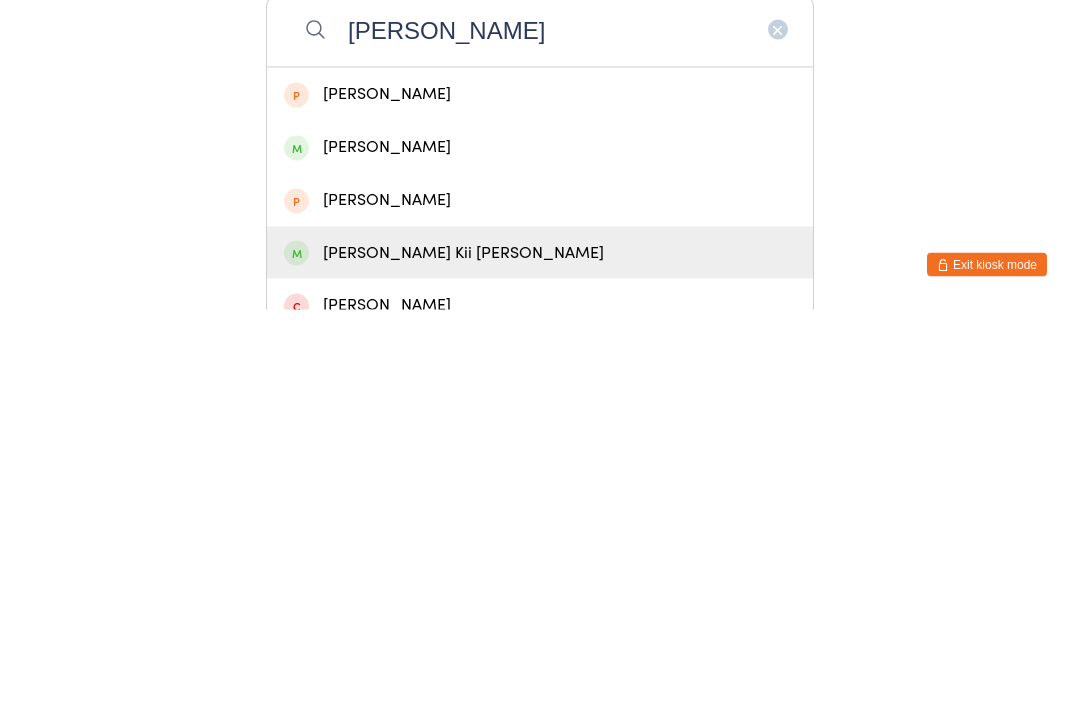 type on "[PERSON_NAME]" 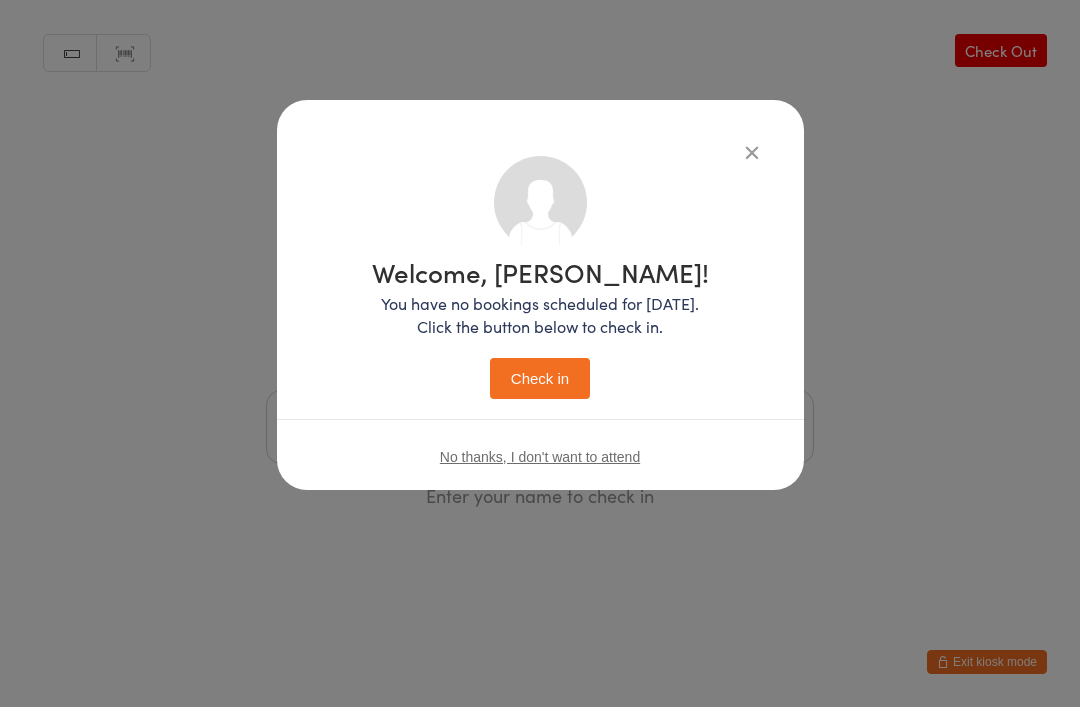 click on "Check in" at bounding box center [540, 378] 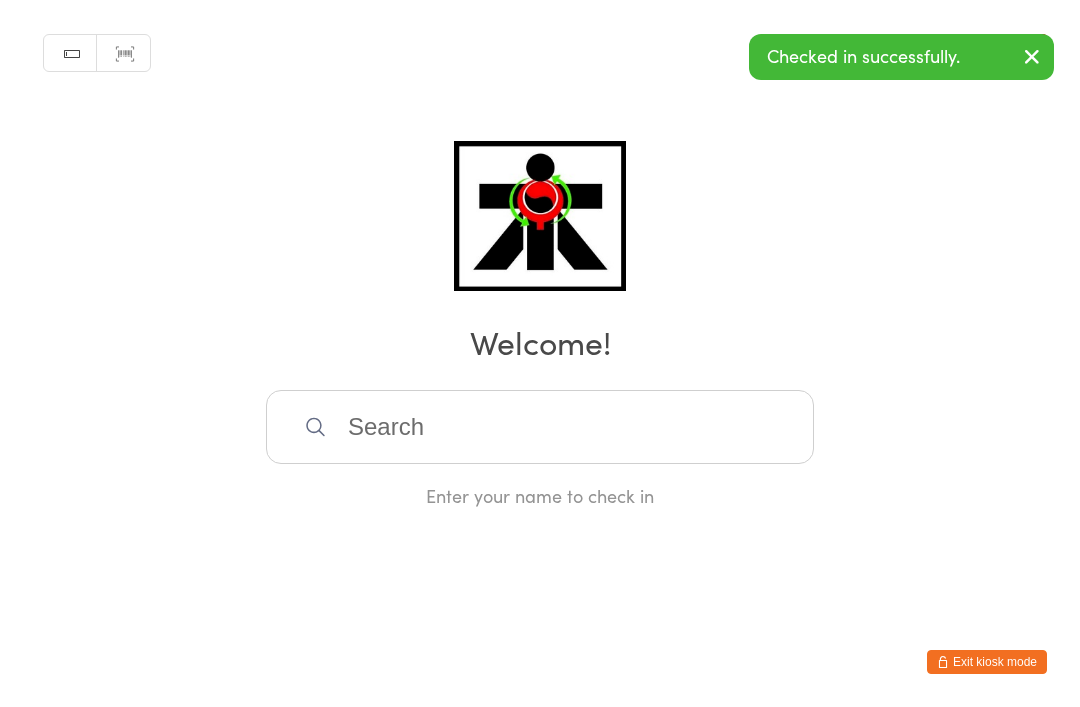 click at bounding box center (540, 427) 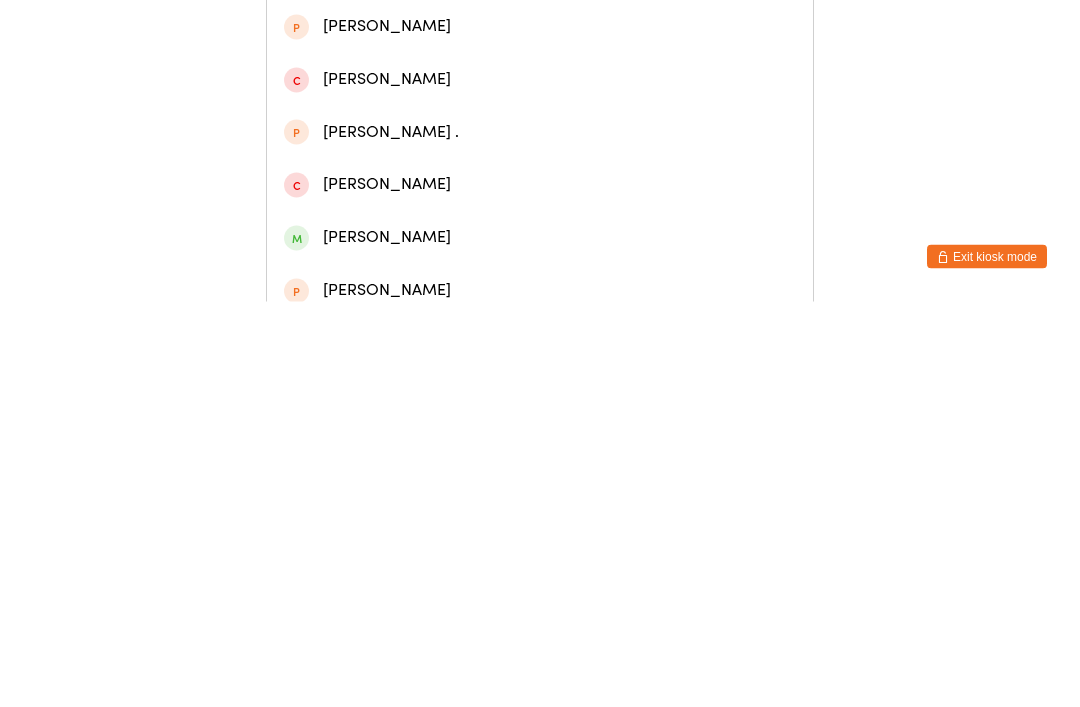 scroll, scrollTop: 119, scrollLeft: 0, axis: vertical 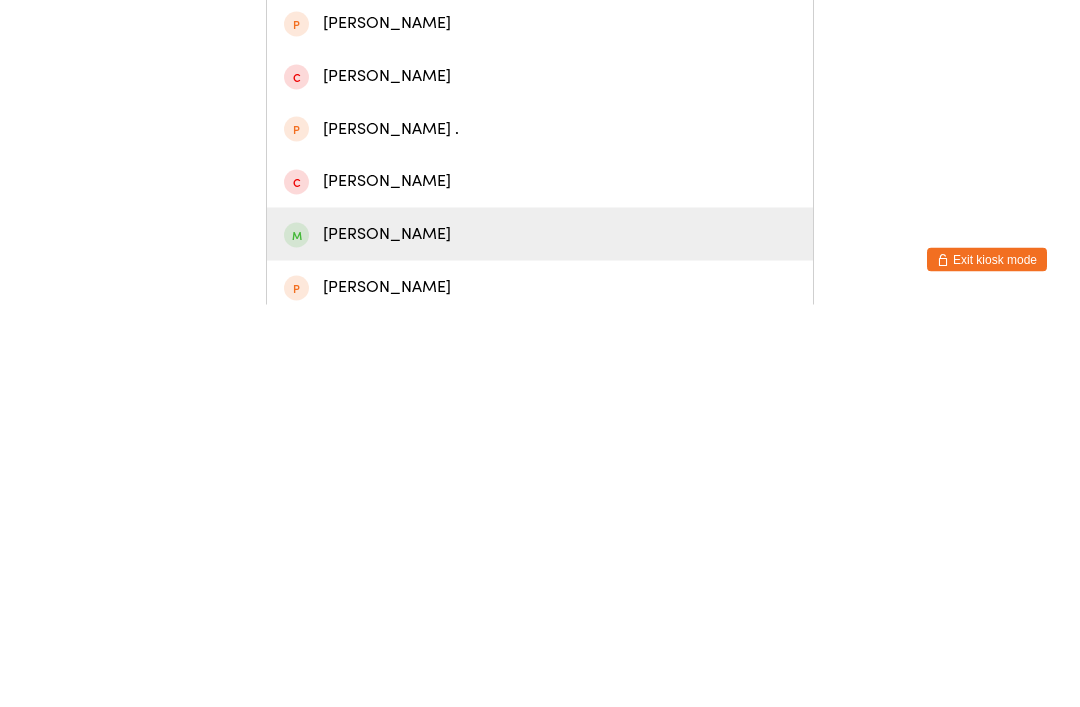 type on "[PERSON_NAME]" 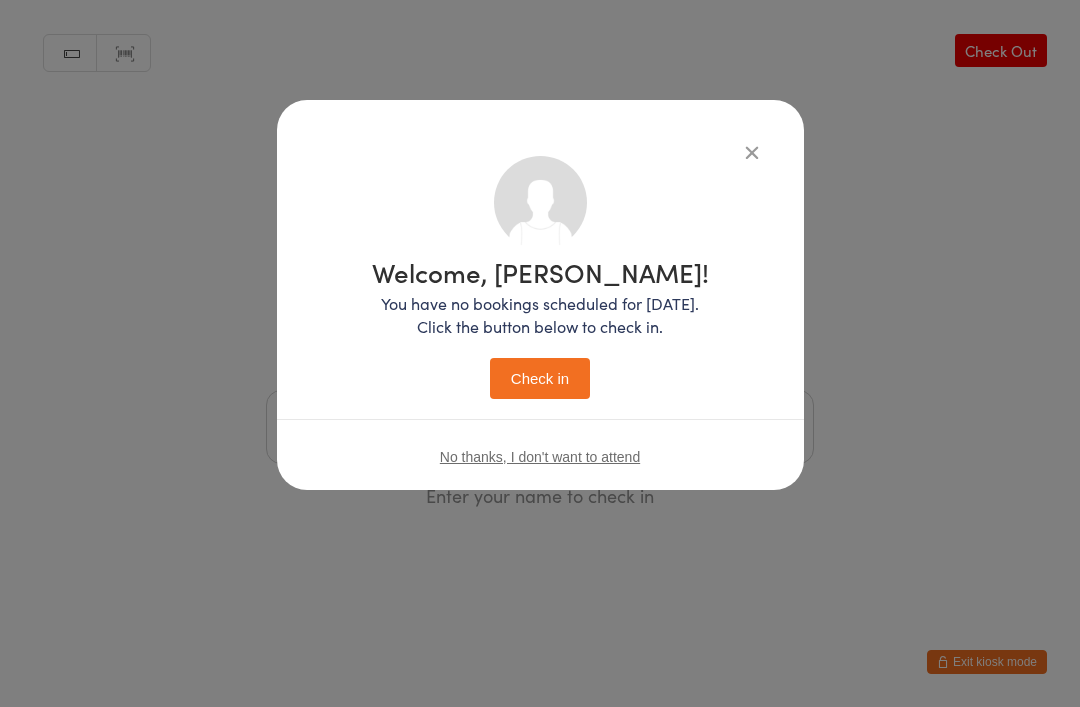 click on "Check in" at bounding box center [540, 378] 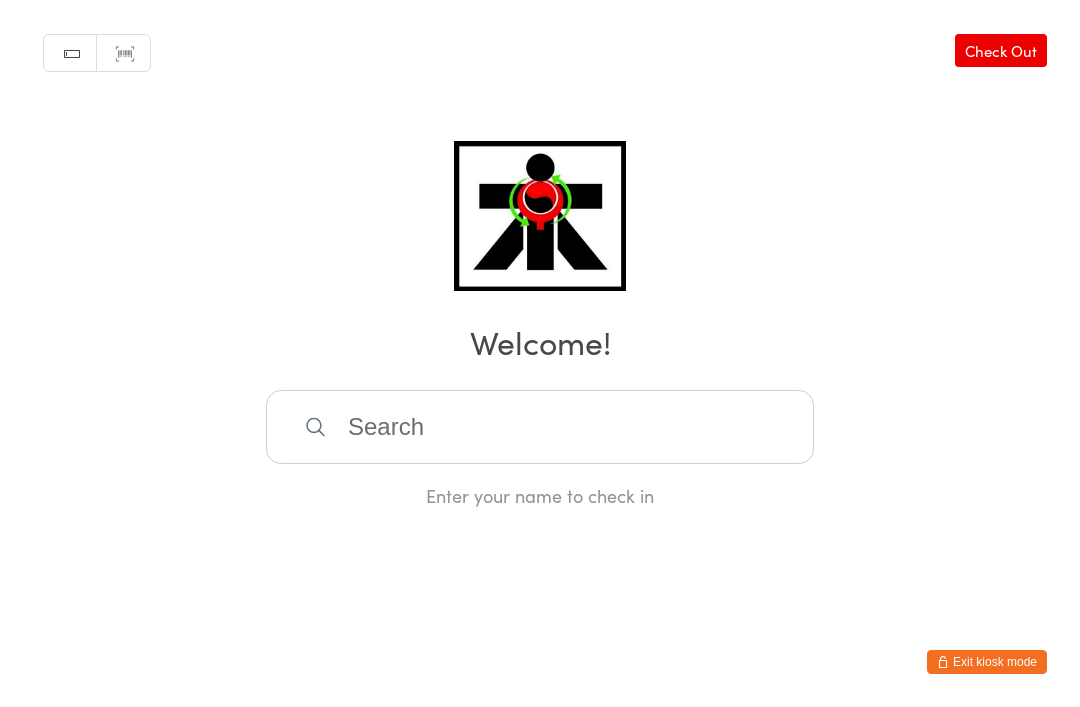 click at bounding box center (540, 427) 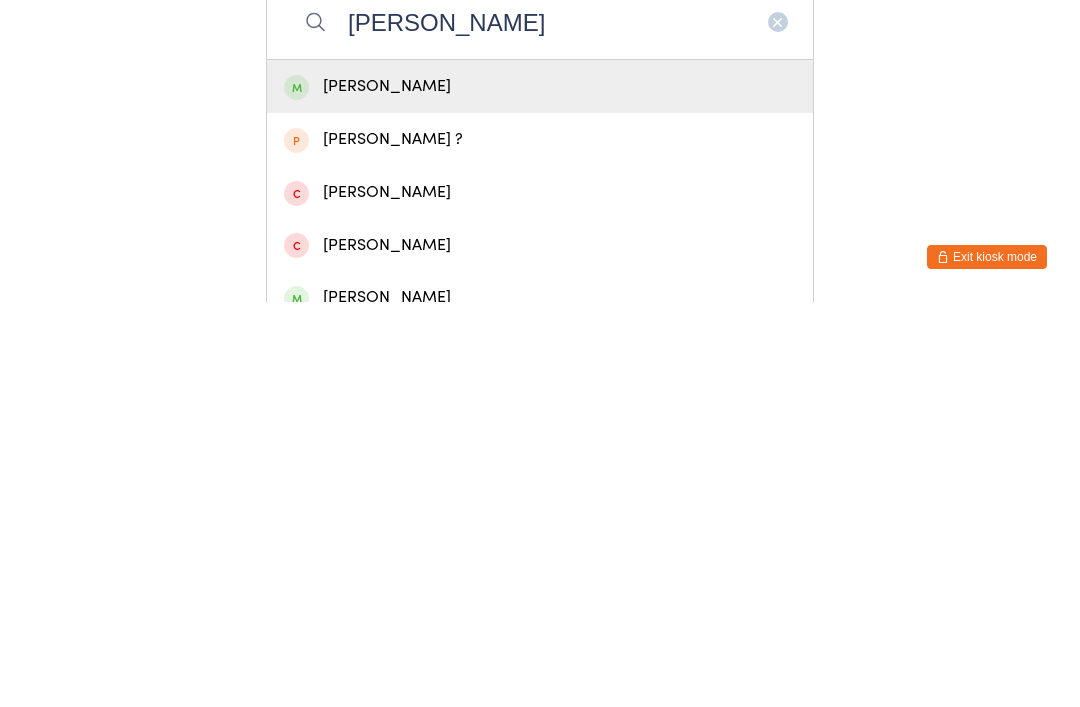 type on "[PERSON_NAME]" 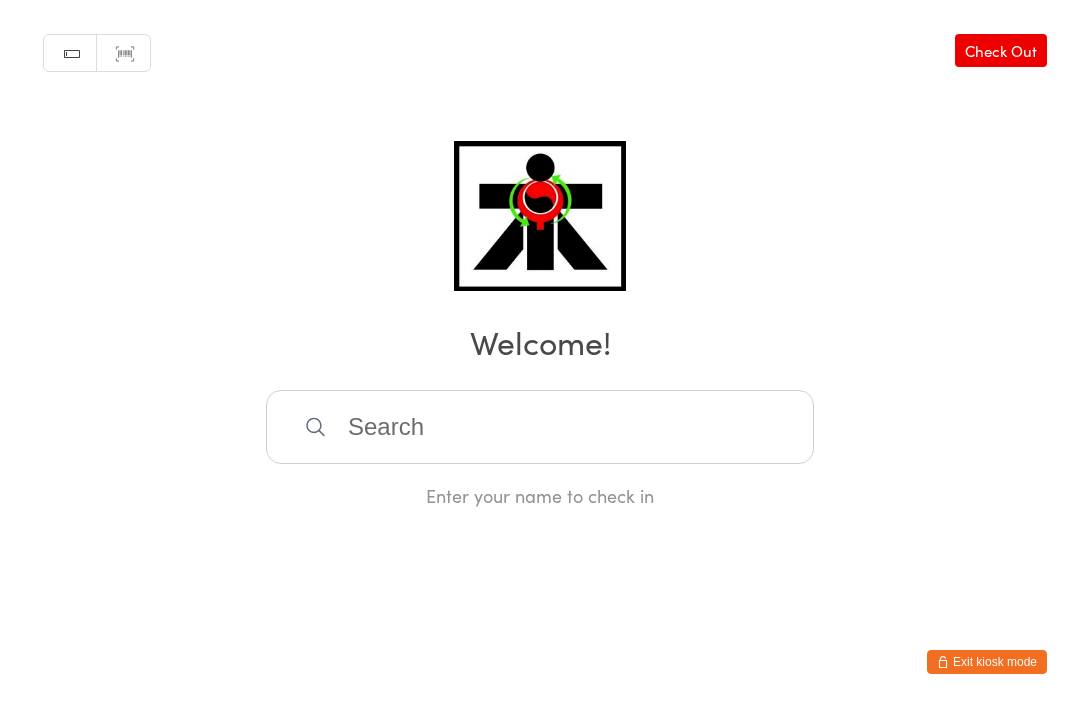 click at bounding box center (540, 427) 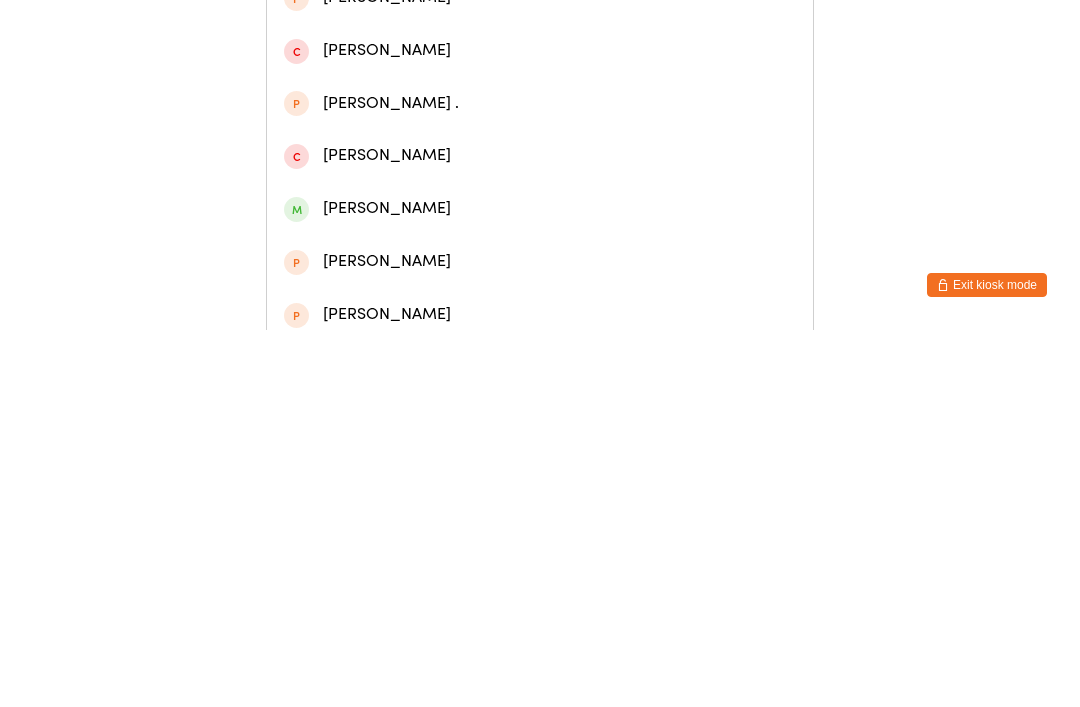scroll, scrollTop: 172, scrollLeft: 0, axis: vertical 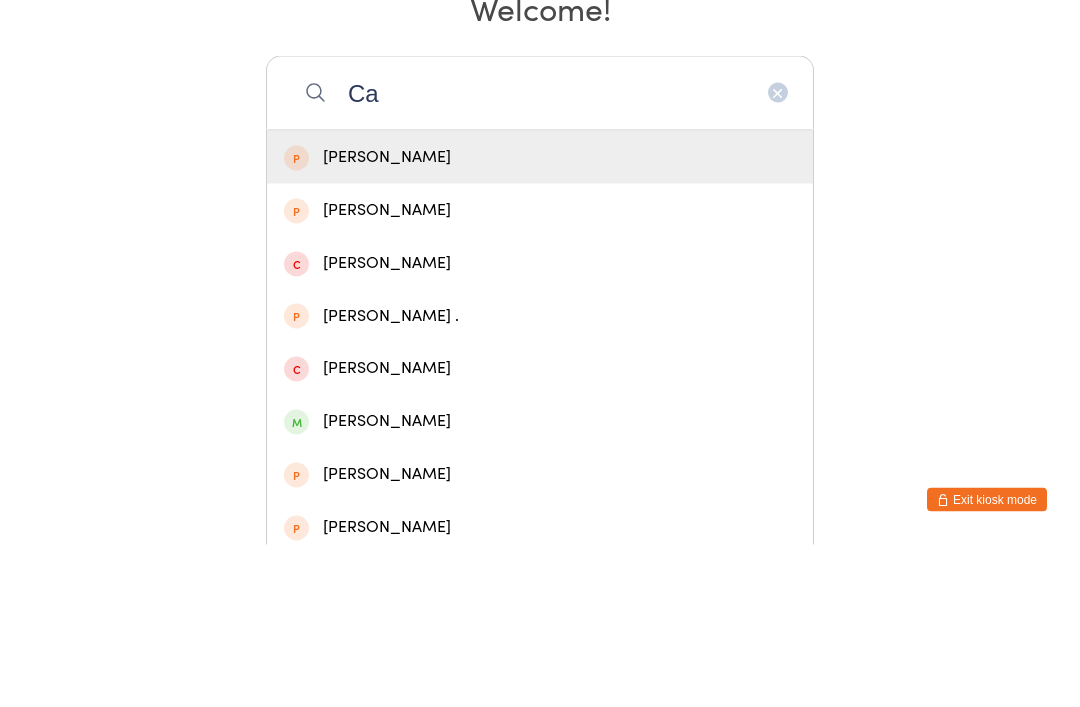 type on "C" 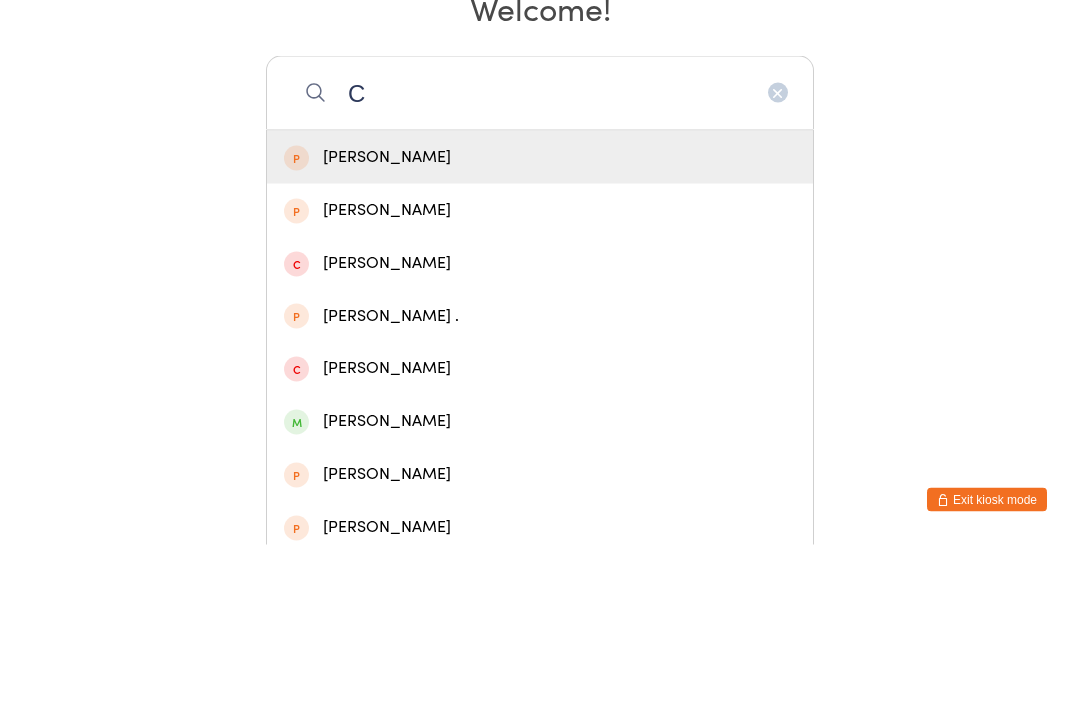 scroll, scrollTop: 0, scrollLeft: 0, axis: both 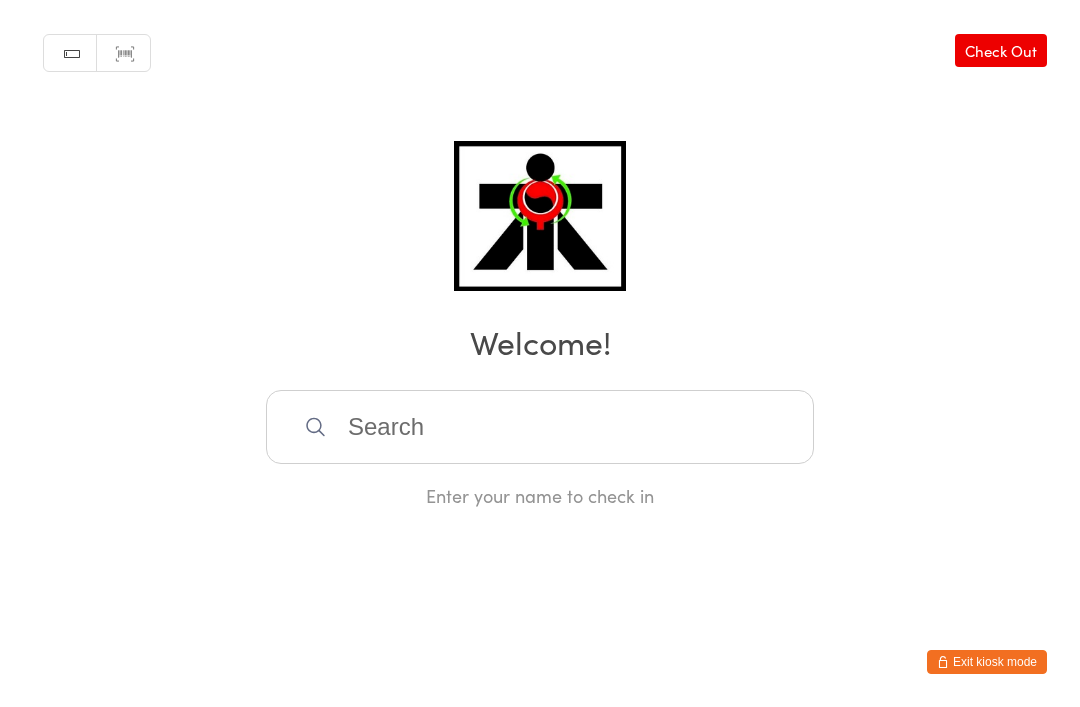 click on "Manual search Scanner input Check Out Welcome! Enter your name to check in" at bounding box center [540, 254] 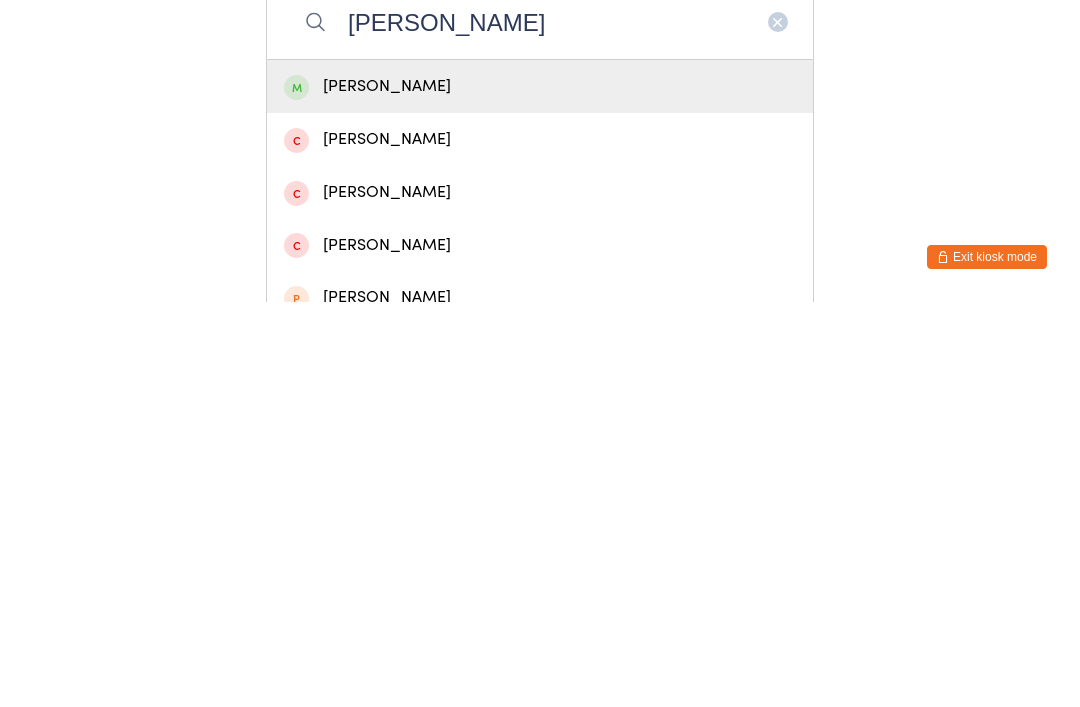 type on "[PERSON_NAME]" 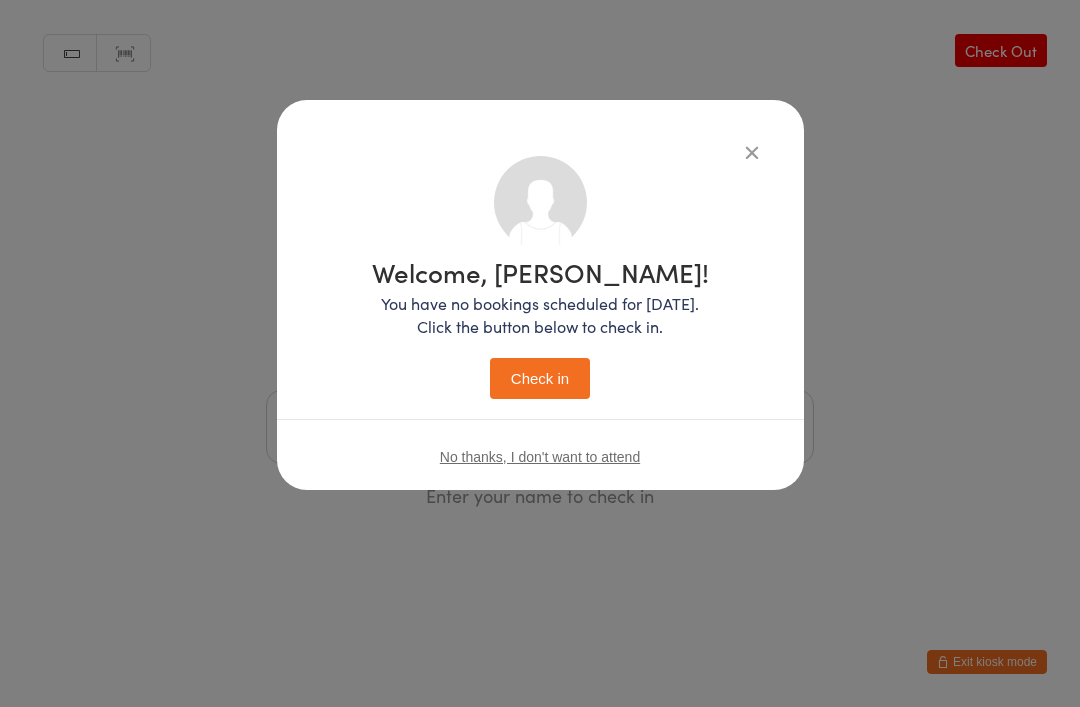 click on "Check in" at bounding box center [540, 378] 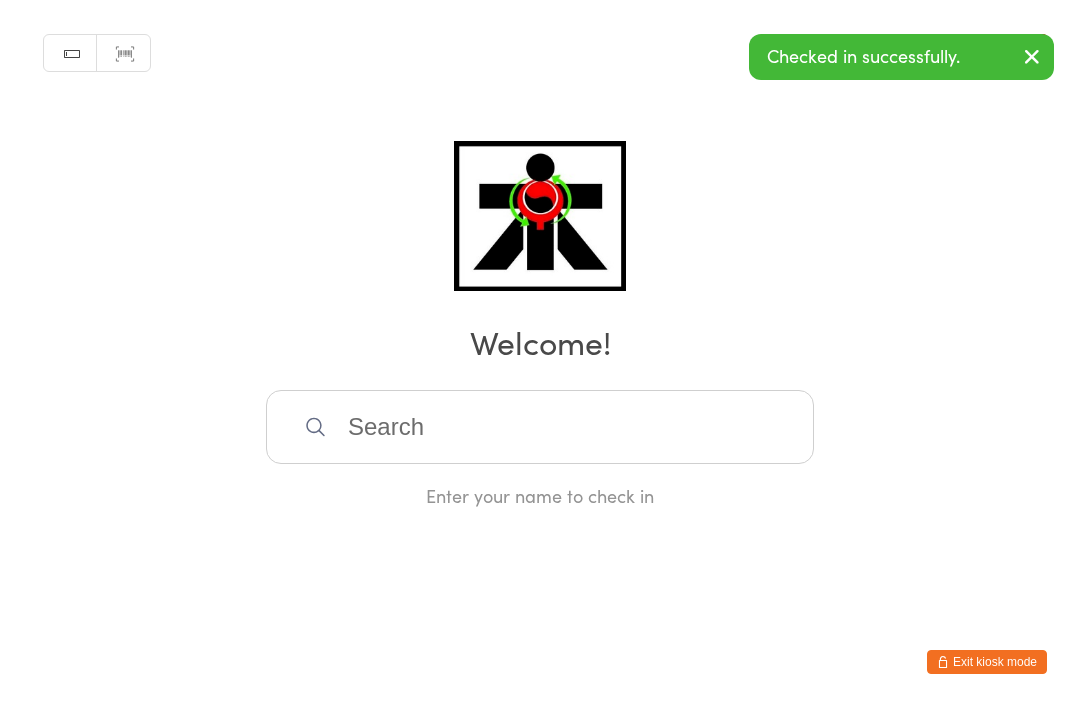 click at bounding box center (540, 427) 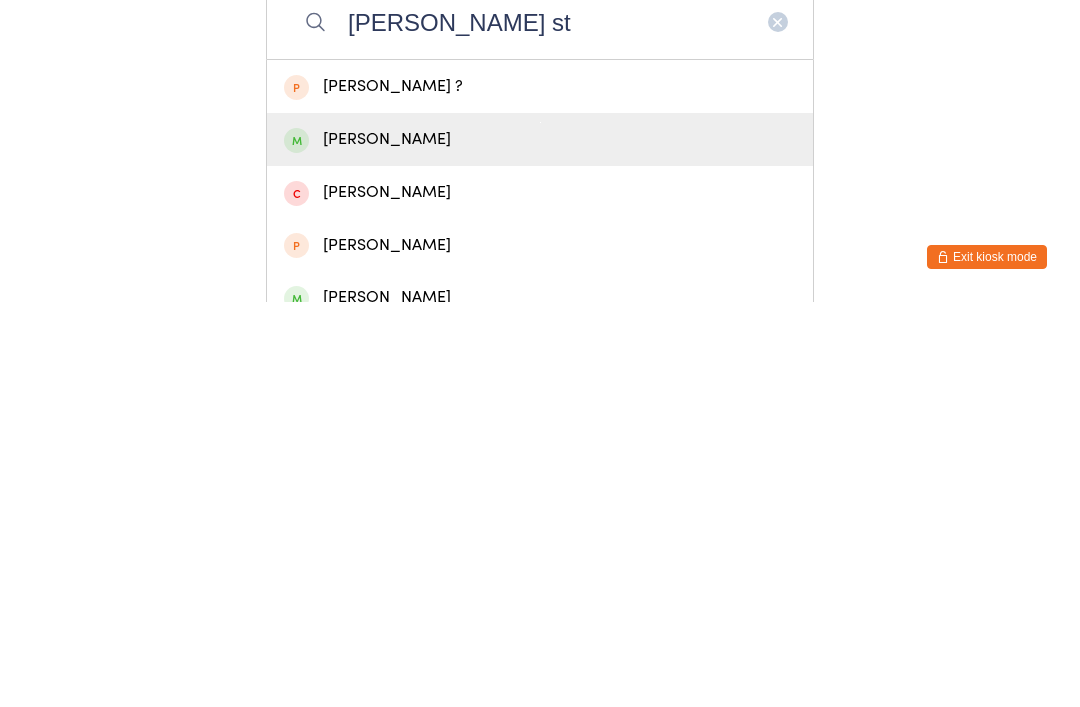 type on "[PERSON_NAME] st" 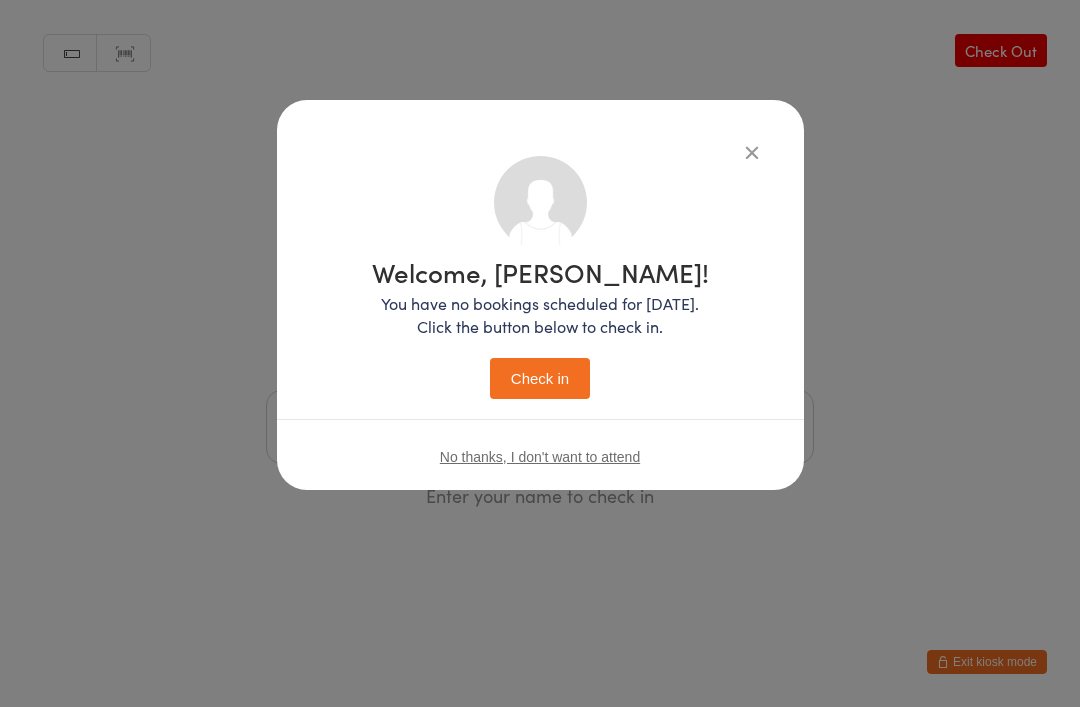 click on "Check in" at bounding box center [540, 378] 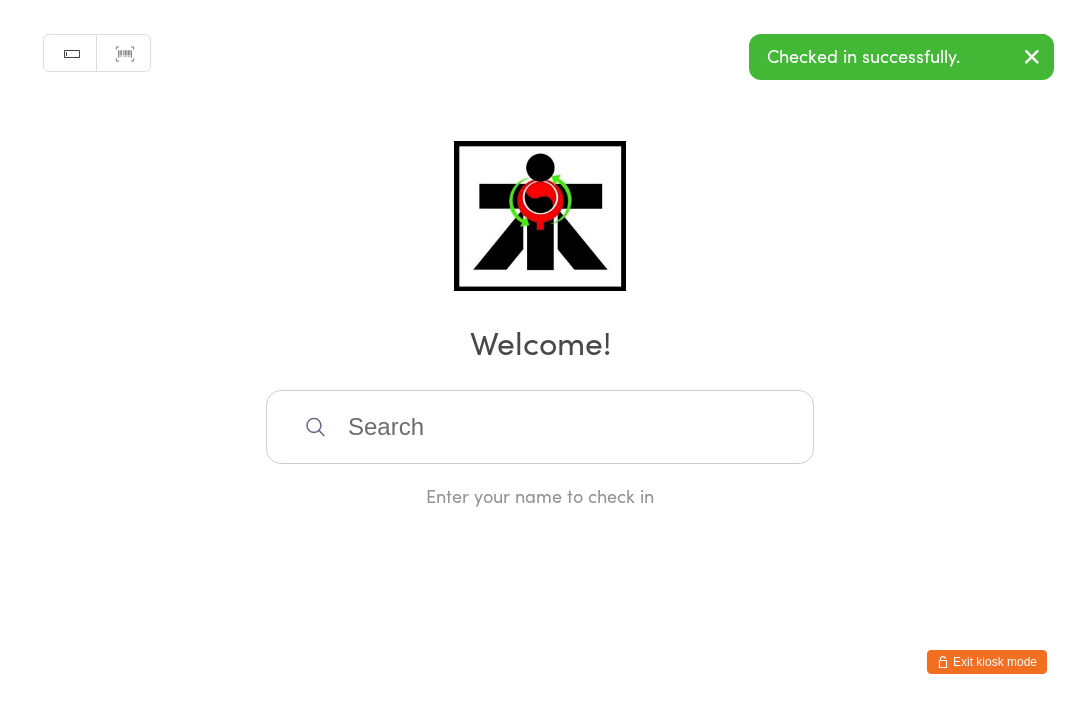 click at bounding box center (540, 427) 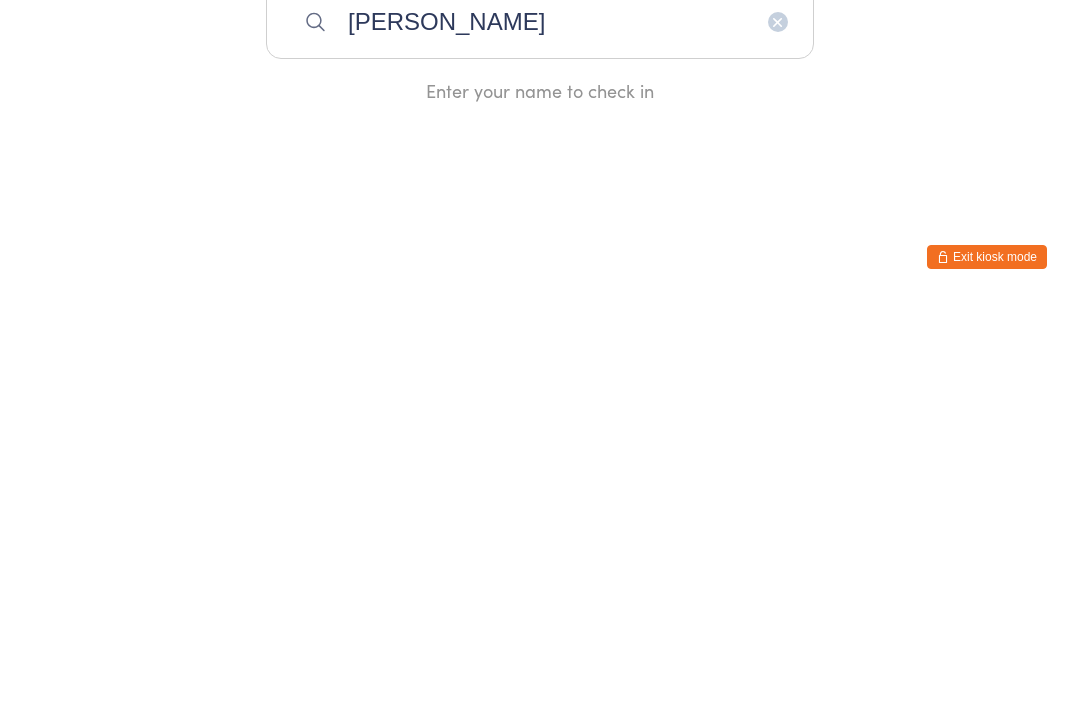 type on "[PERSON_NAME]" 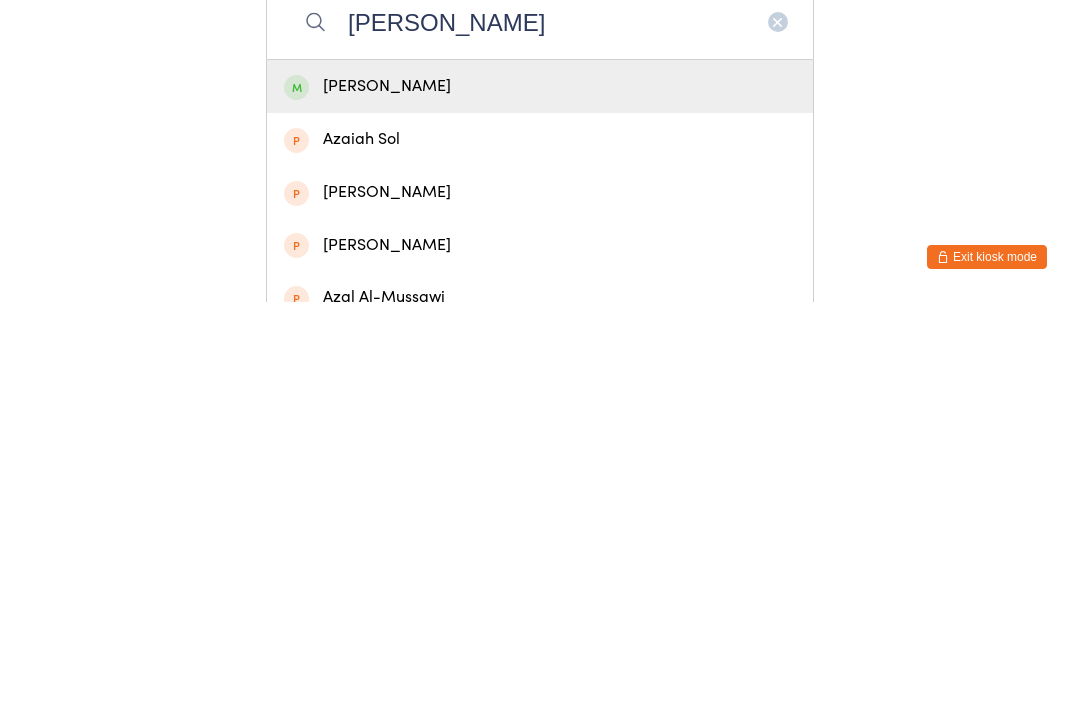 click on "[PERSON_NAME]" at bounding box center [540, 491] 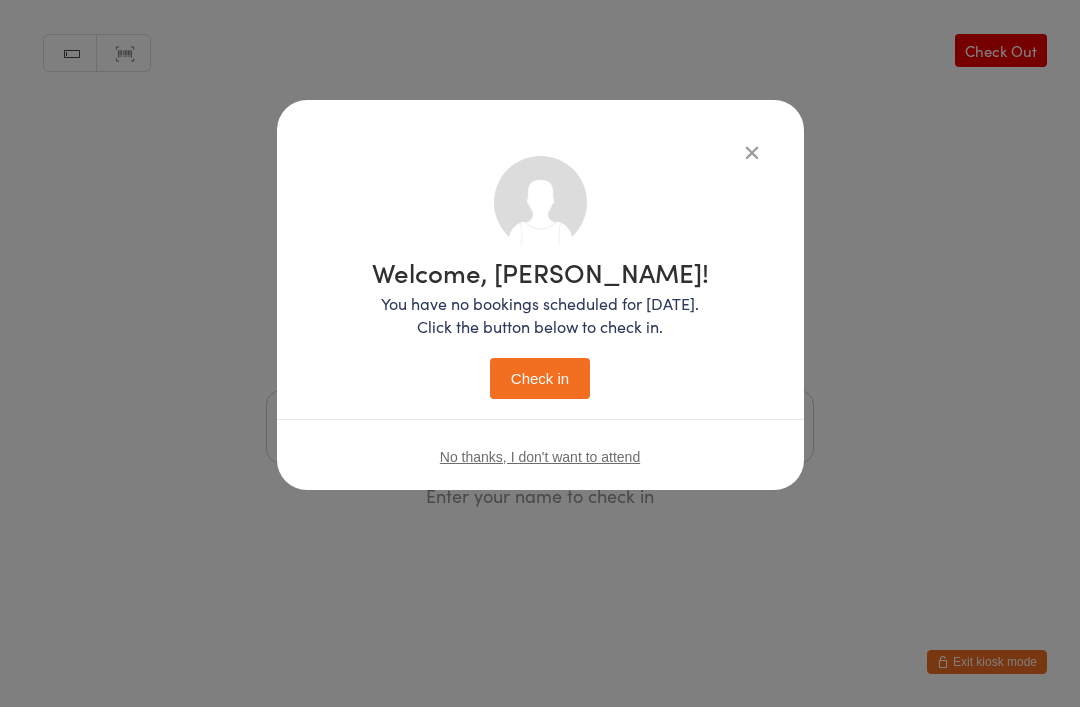 click on "Check in" at bounding box center (540, 378) 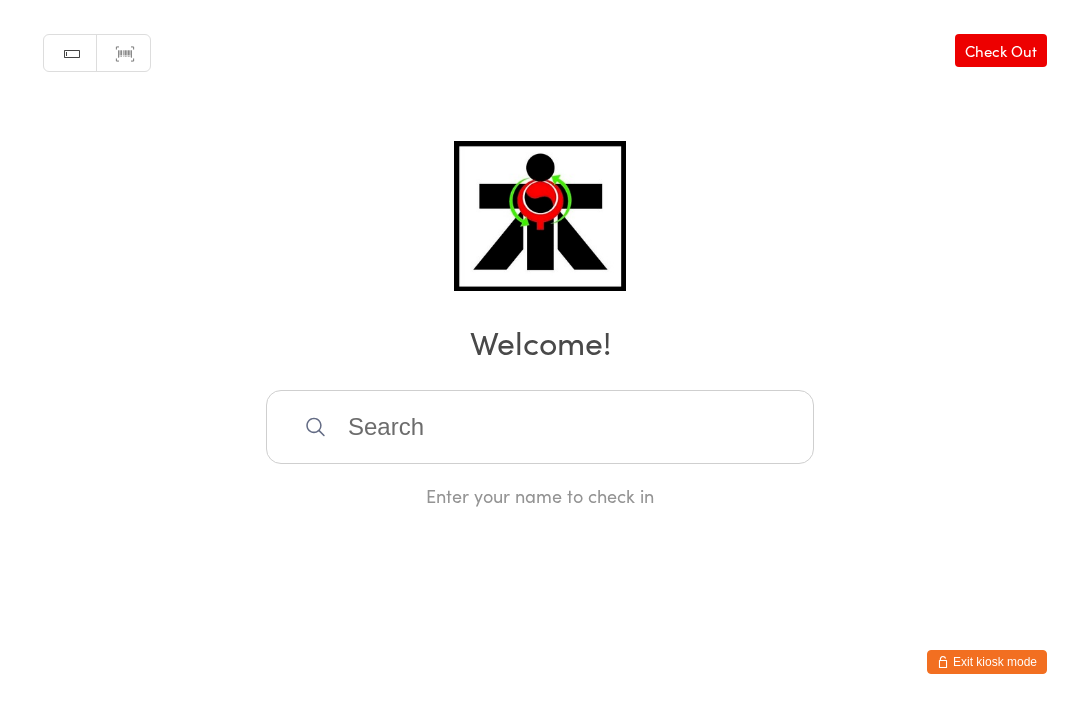 click at bounding box center (540, 427) 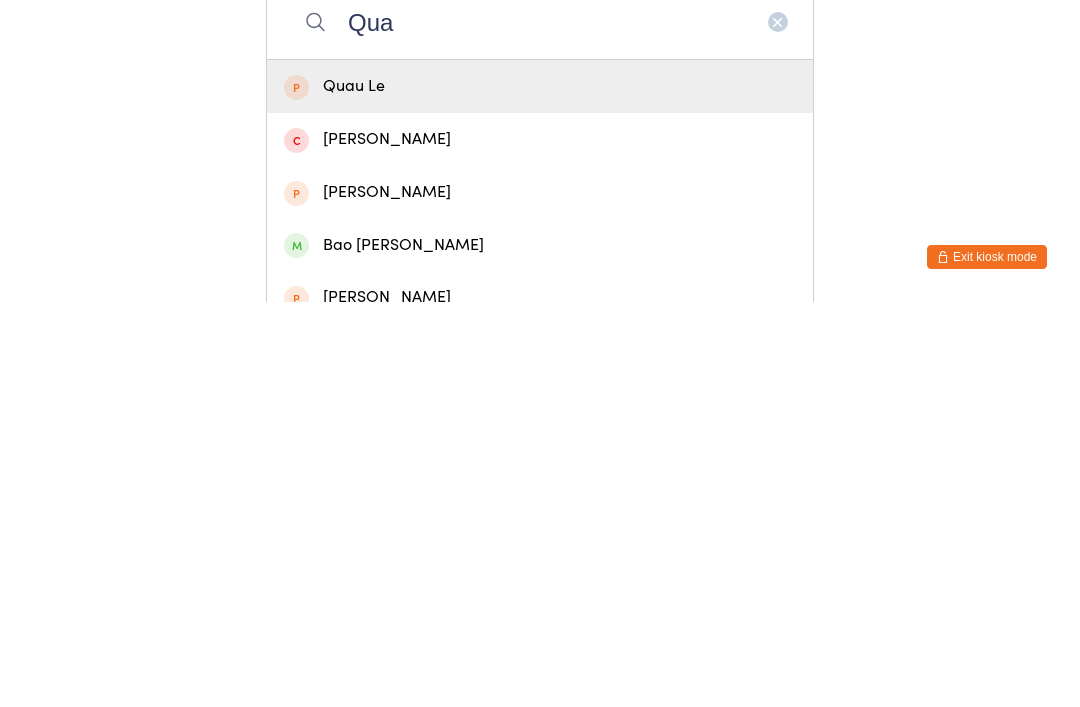 type on "Qua" 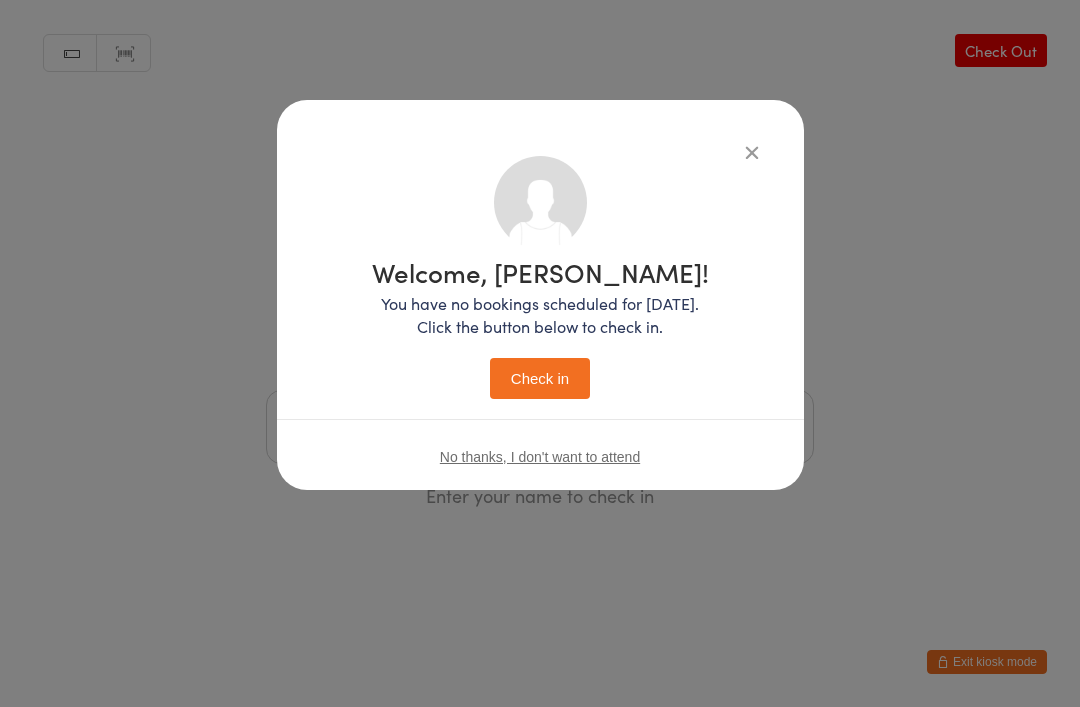 click on "Check in" at bounding box center (540, 378) 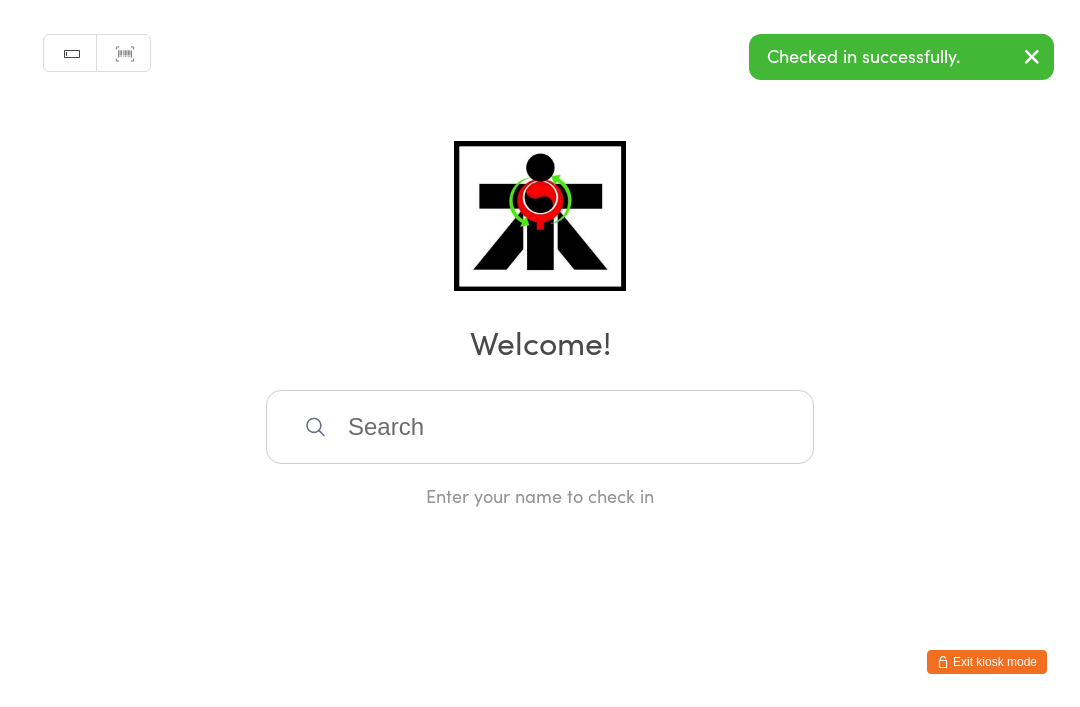 click at bounding box center (540, 427) 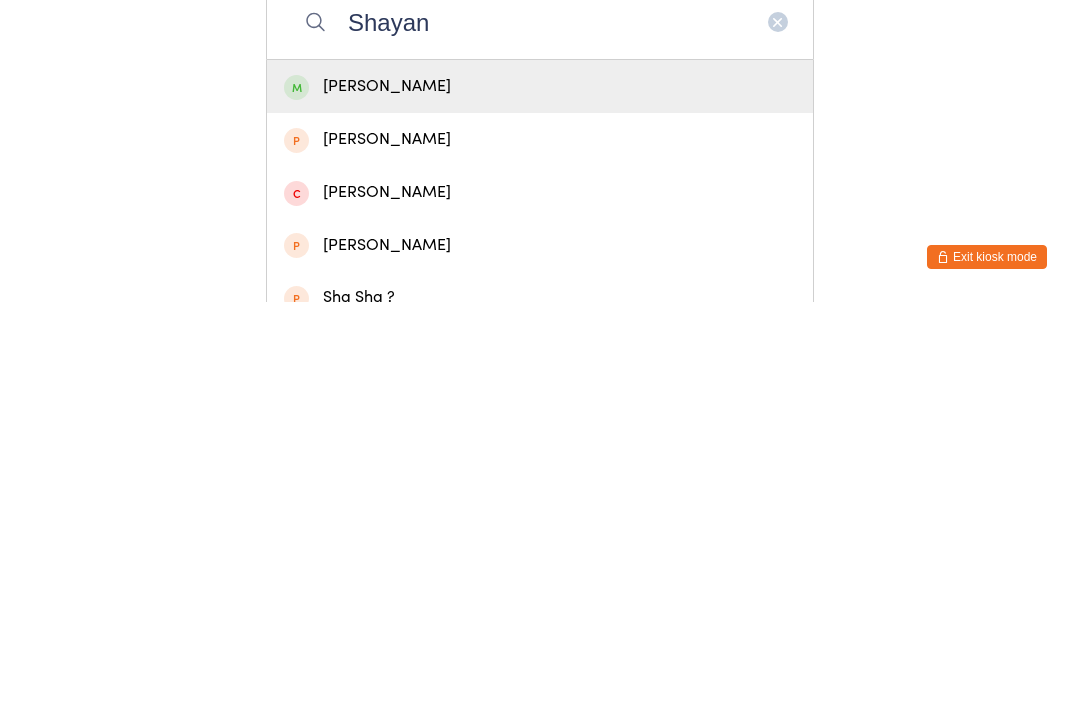 type on "Shayan" 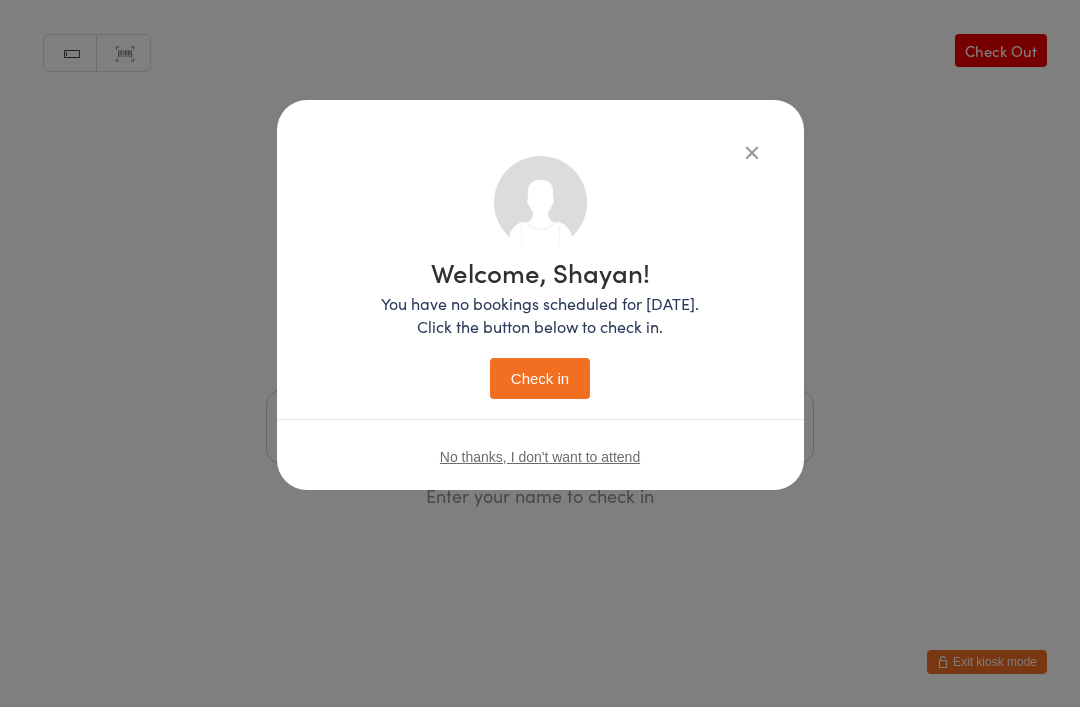 click on "Check in" at bounding box center (540, 378) 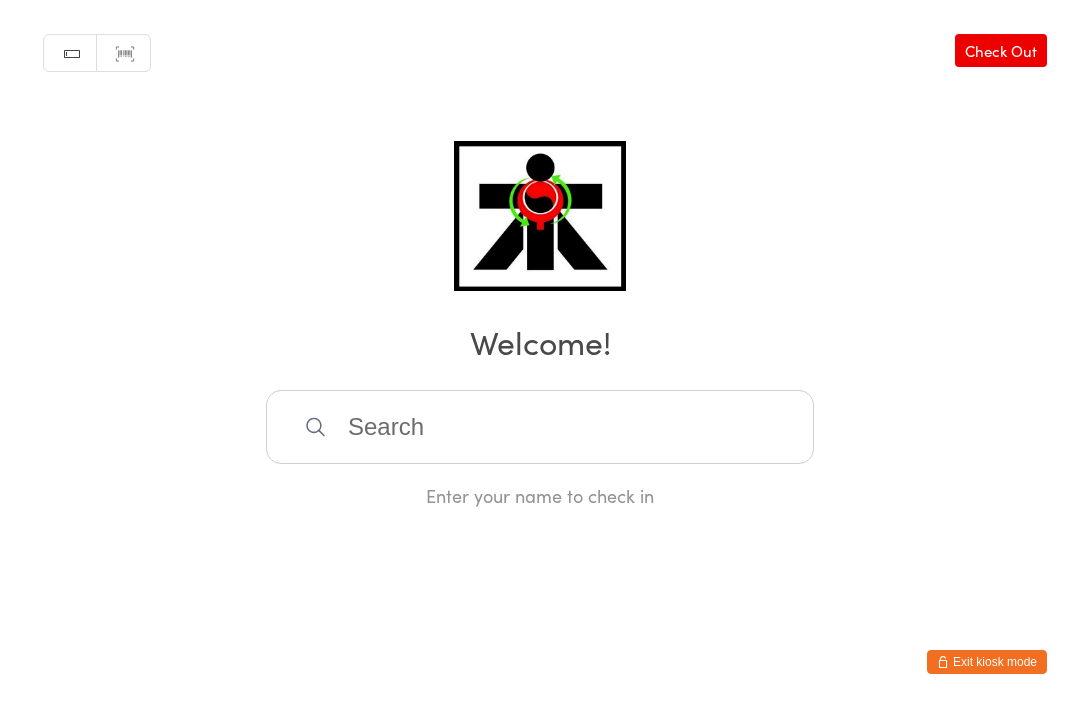 click at bounding box center [540, 427] 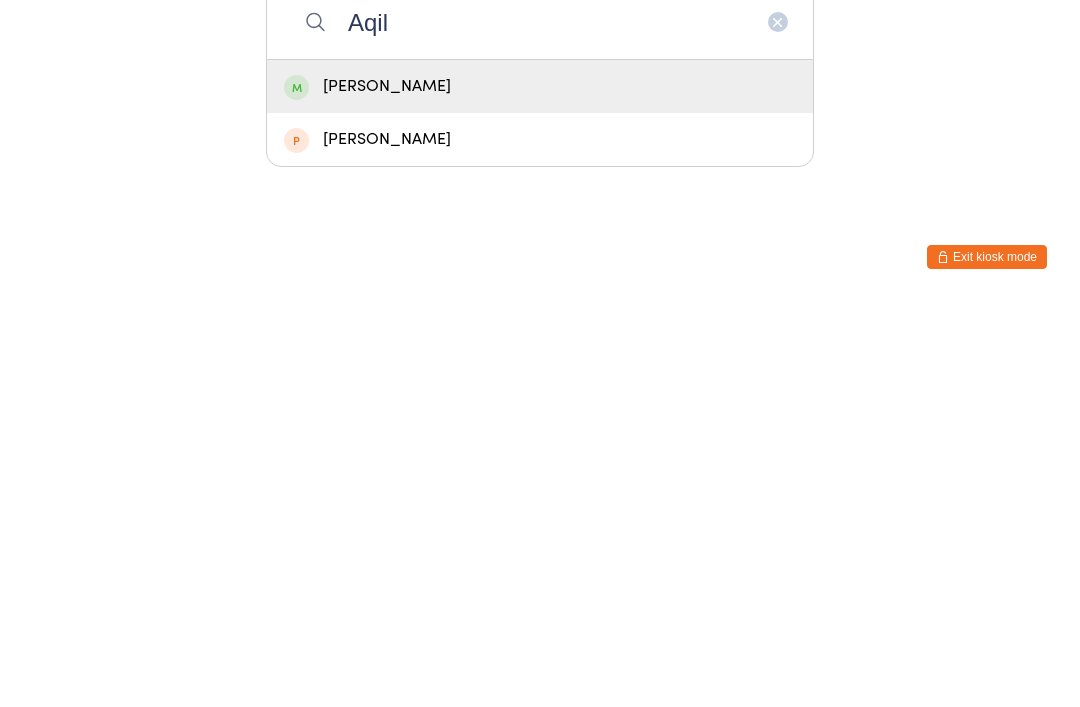 type on "Aqil" 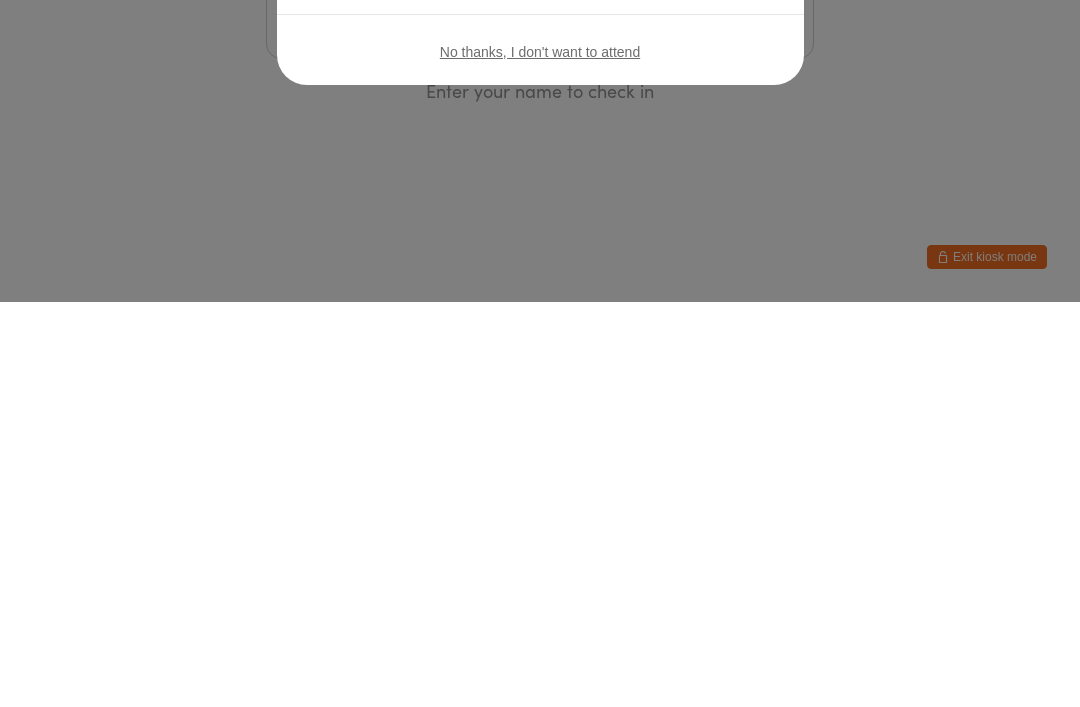 click on "Welcome, Aqil! You have no bookings scheduled for [DATE]. Click the button below to check in. Check in No thanks, I don't want to attend" at bounding box center (540, 353) 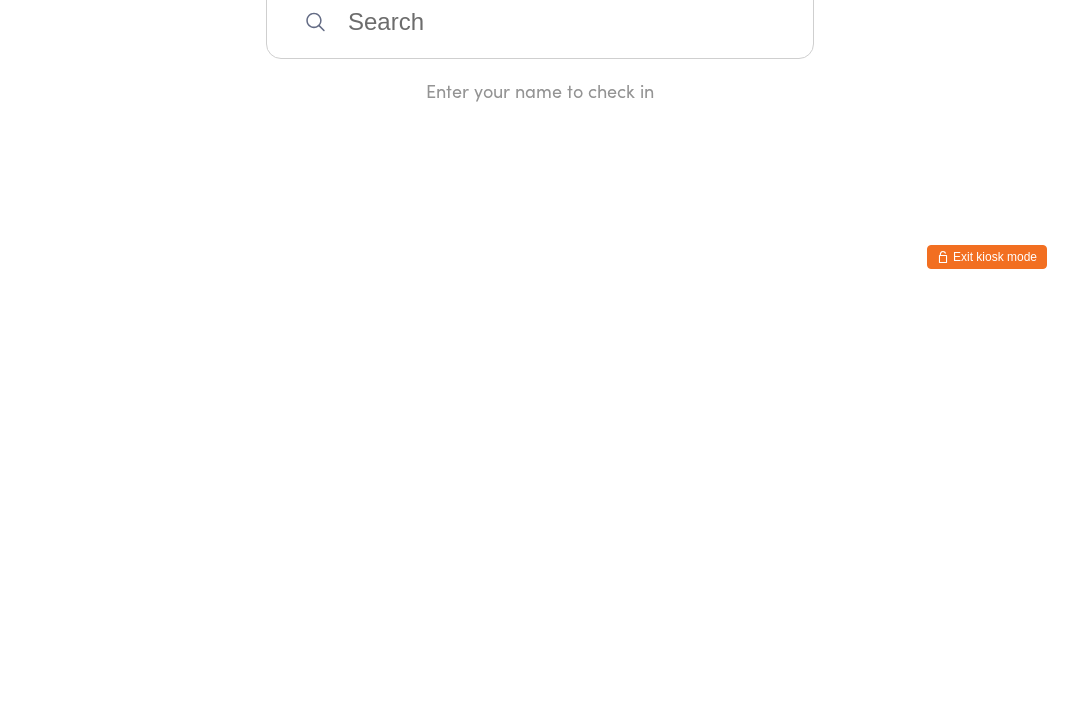 click on "Enter your name to check in" at bounding box center [540, 449] 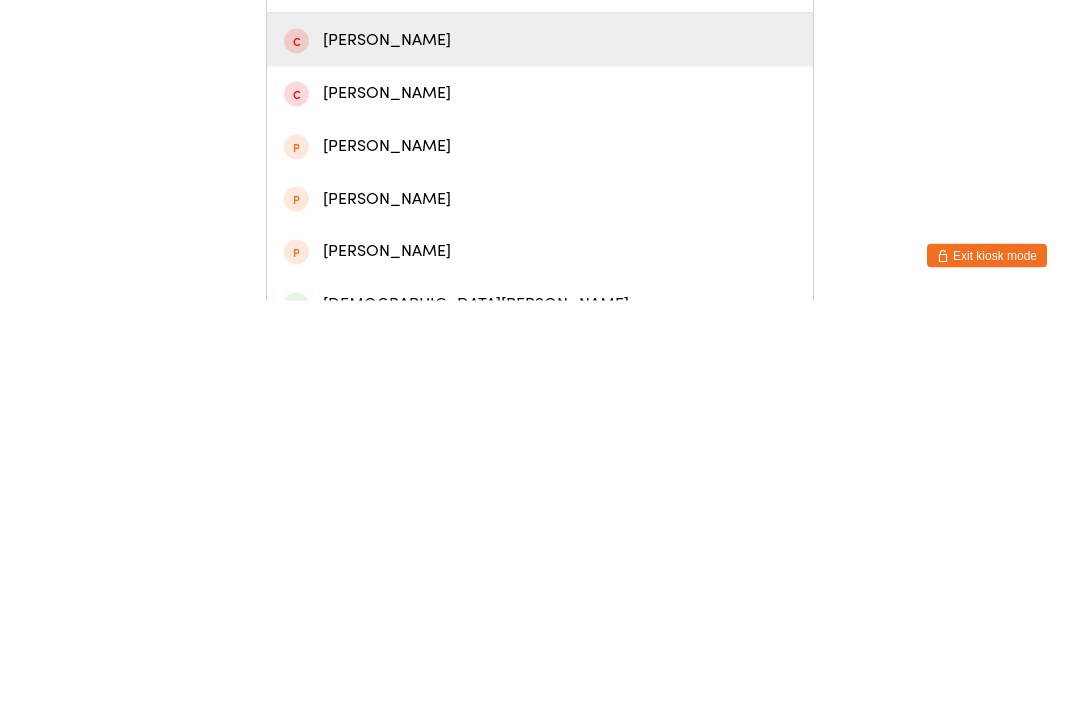 scroll, scrollTop: 67, scrollLeft: 0, axis: vertical 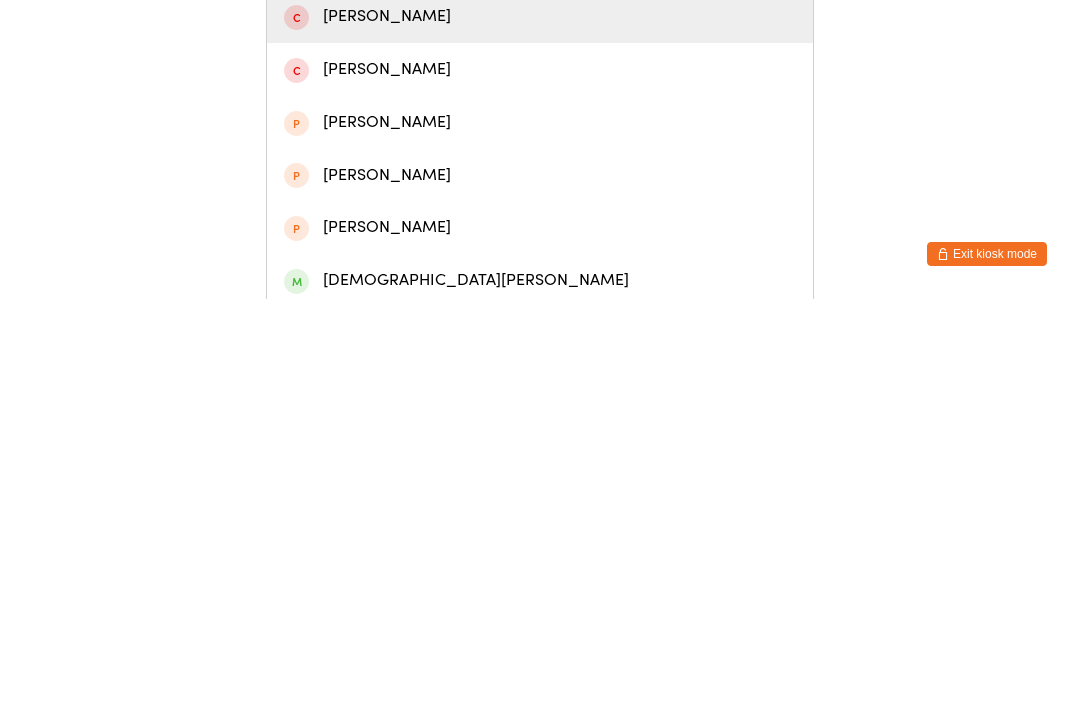 type on "[PERSON_NAME]" 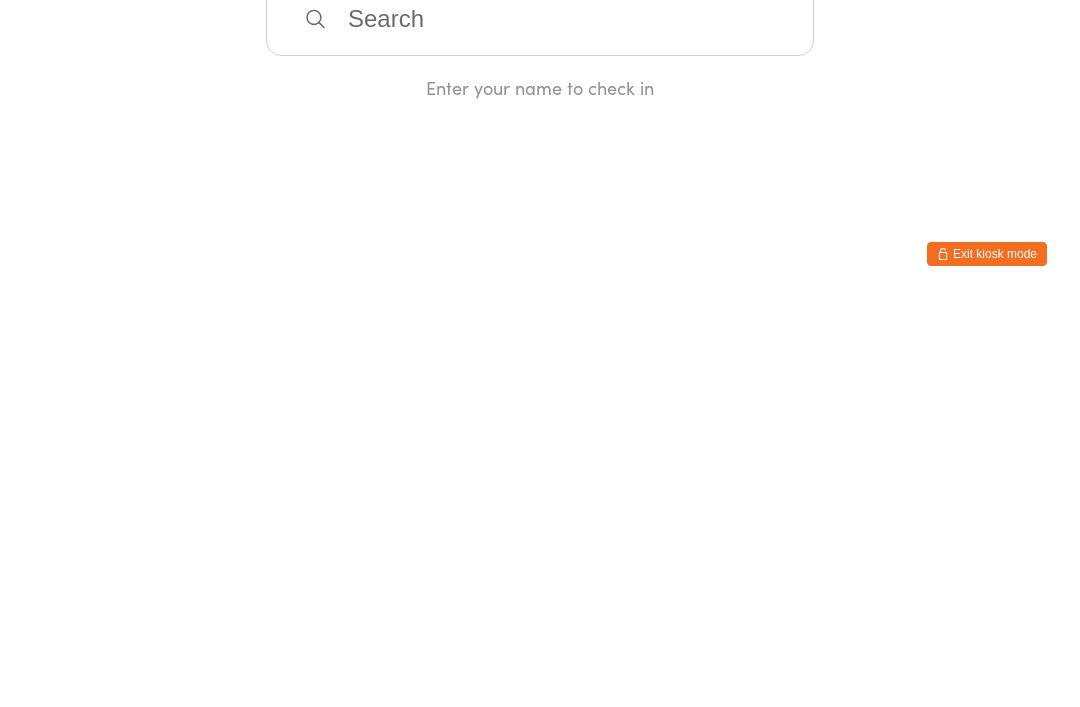scroll, scrollTop: 0, scrollLeft: 0, axis: both 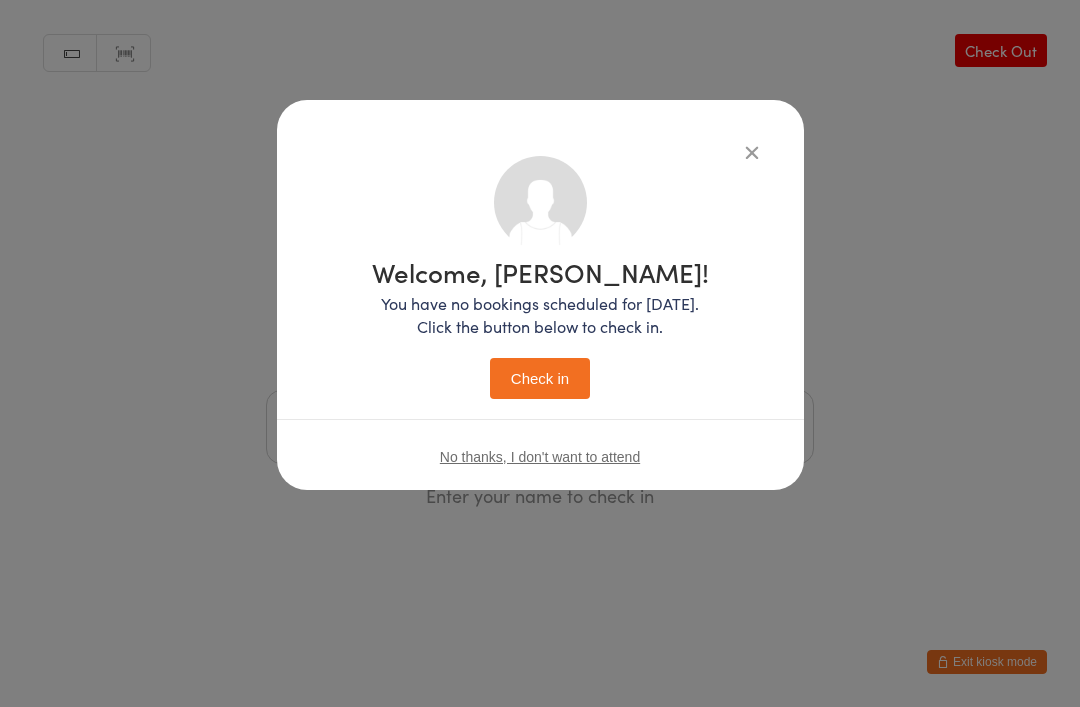 click on "Check in" at bounding box center (540, 378) 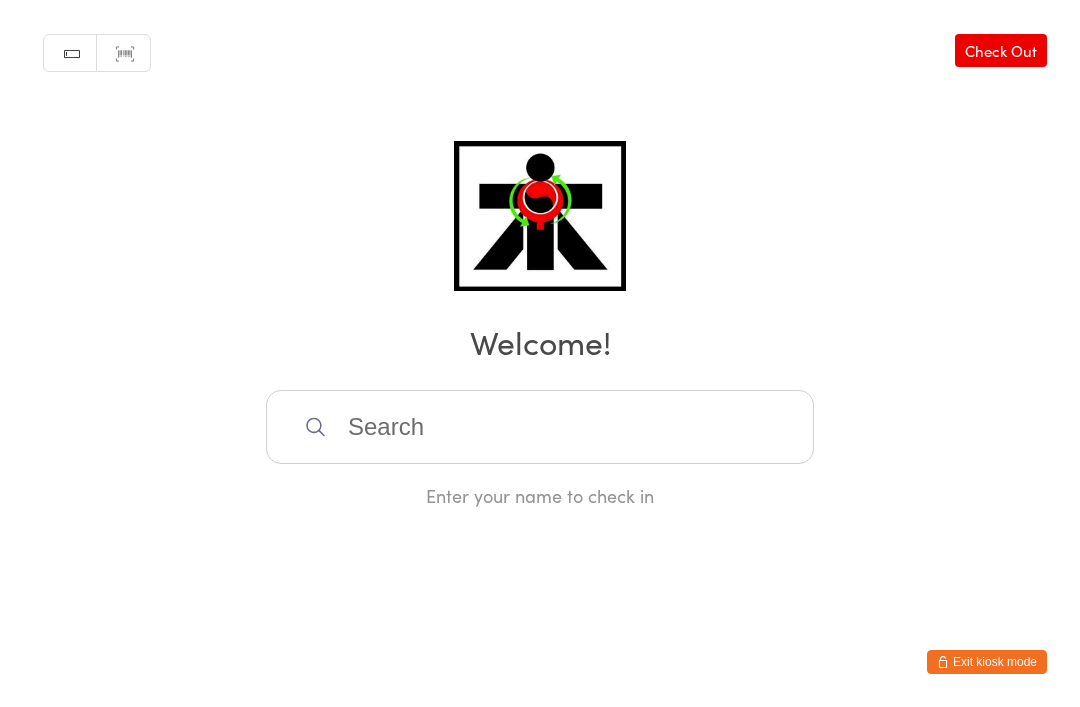 click at bounding box center (540, 427) 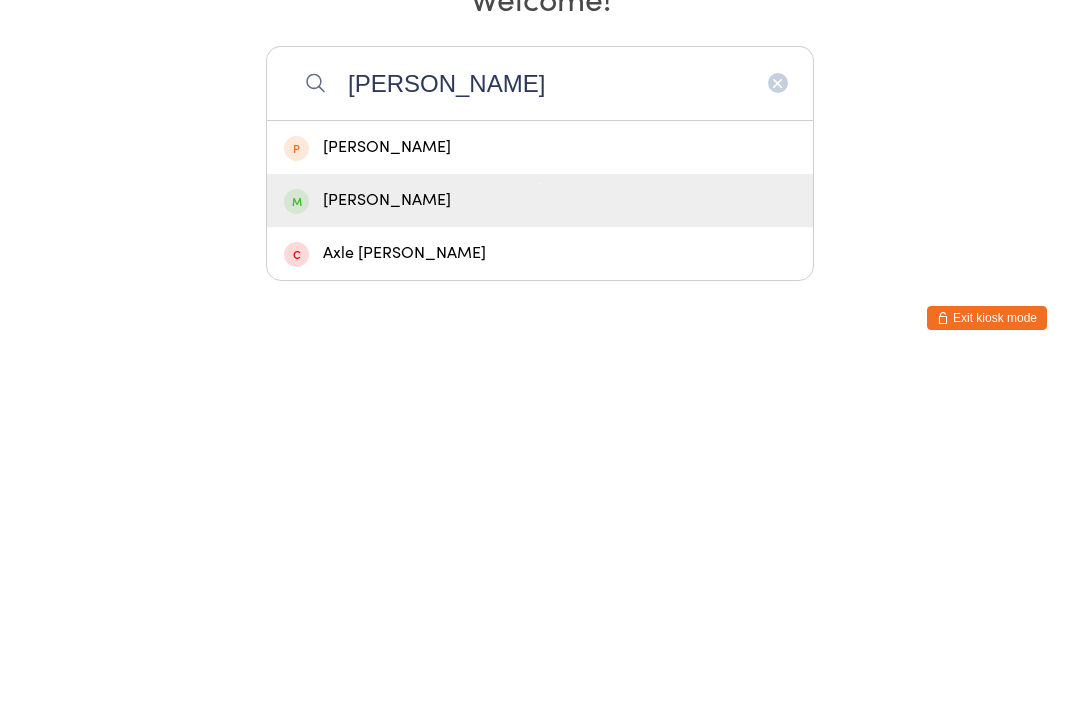 type on "[PERSON_NAME]" 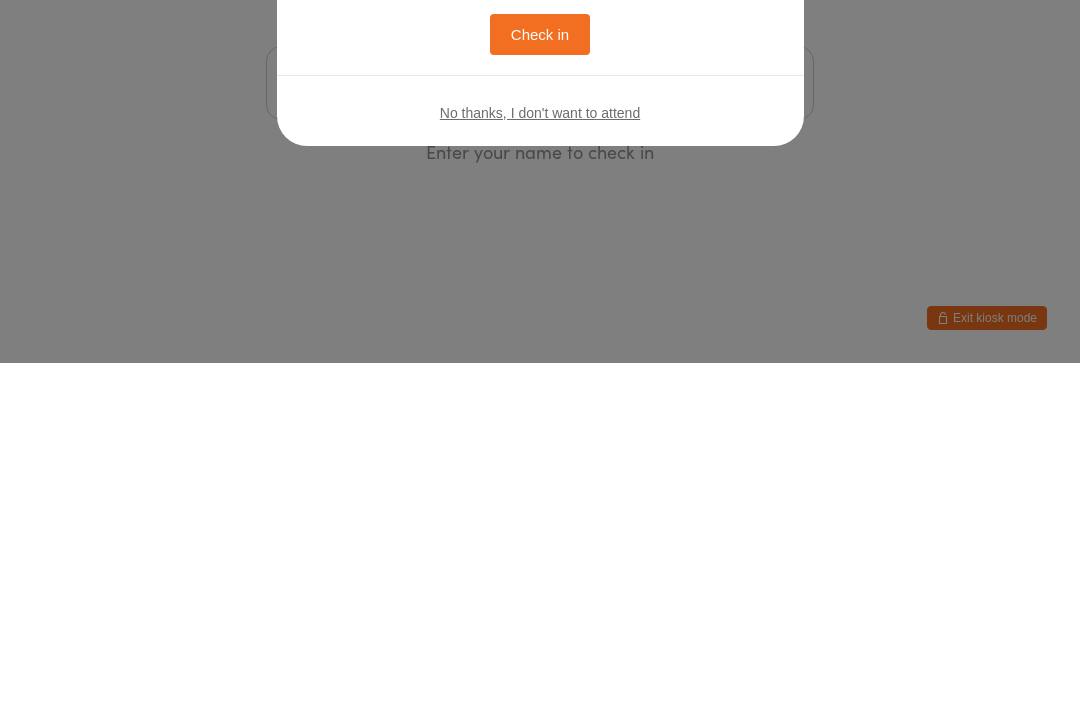 click on "Welcome, [PERSON_NAME]! You have no bookings scheduled for [DATE]. Click the button below to check in. Check in No thanks, I don't want to attend" at bounding box center [540, 353] 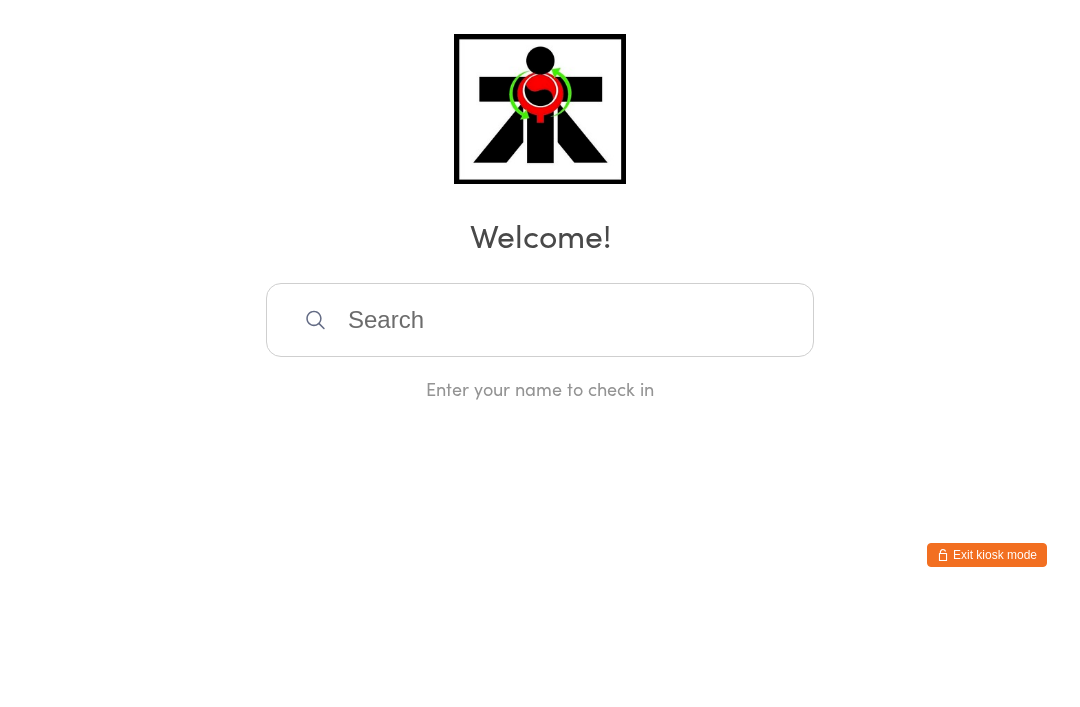 scroll, scrollTop: 0, scrollLeft: 0, axis: both 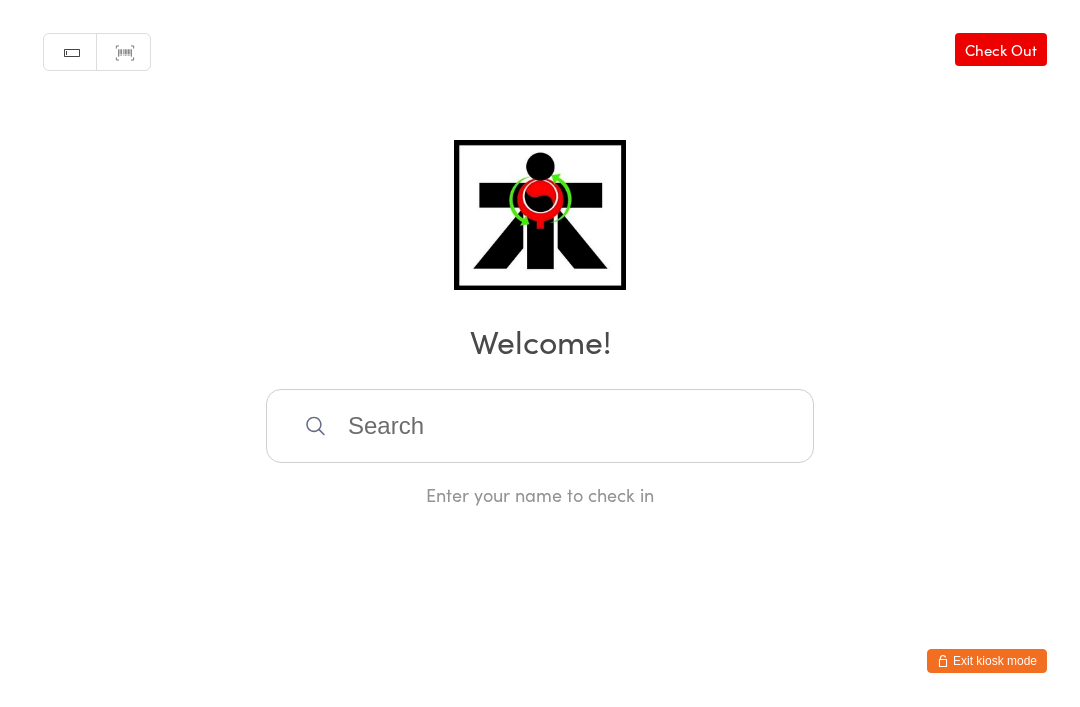 click at bounding box center [540, 427] 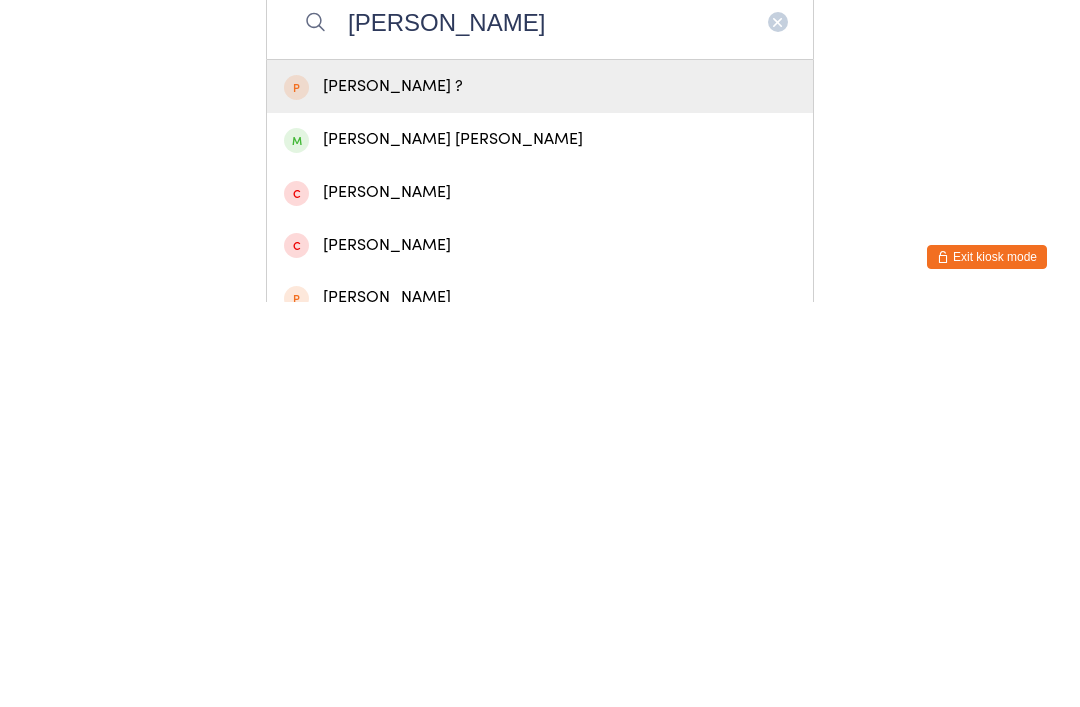 type on "[PERSON_NAME]" 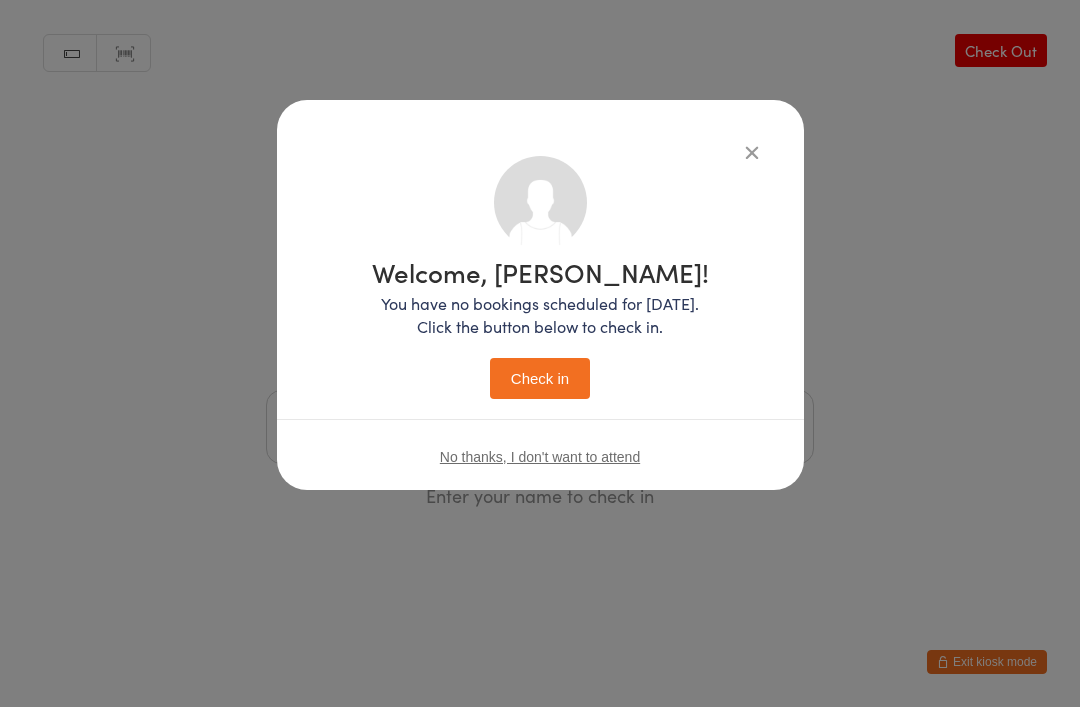 click on "Check in" at bounding box center (540, 378) 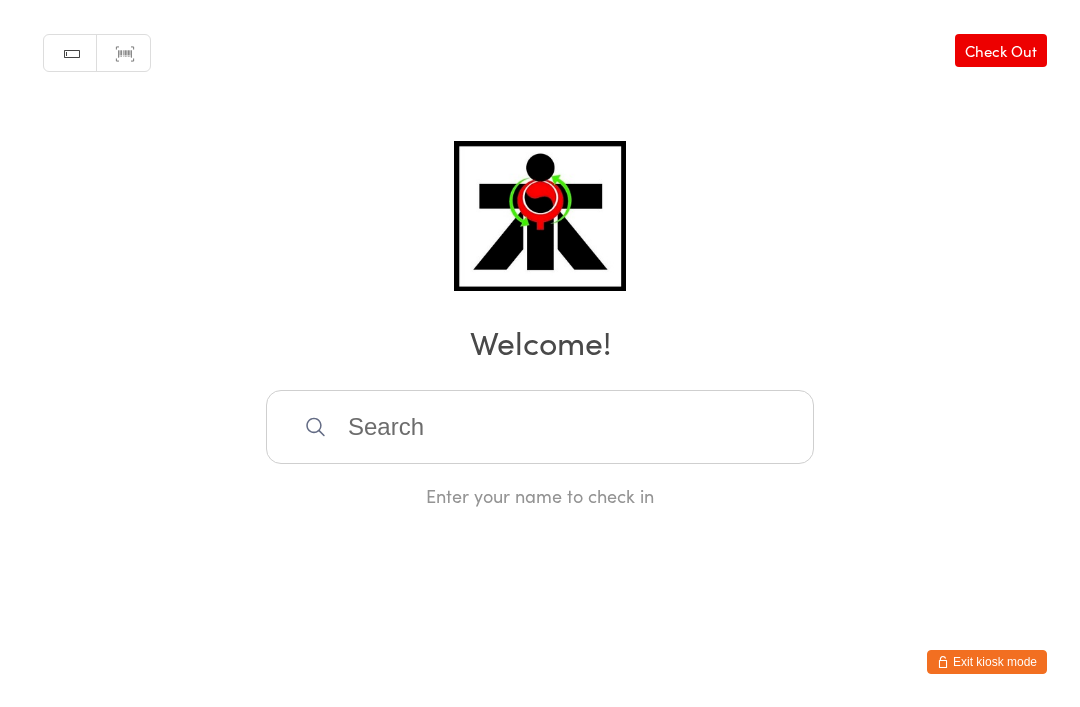 click at bounding box center (540, 427) 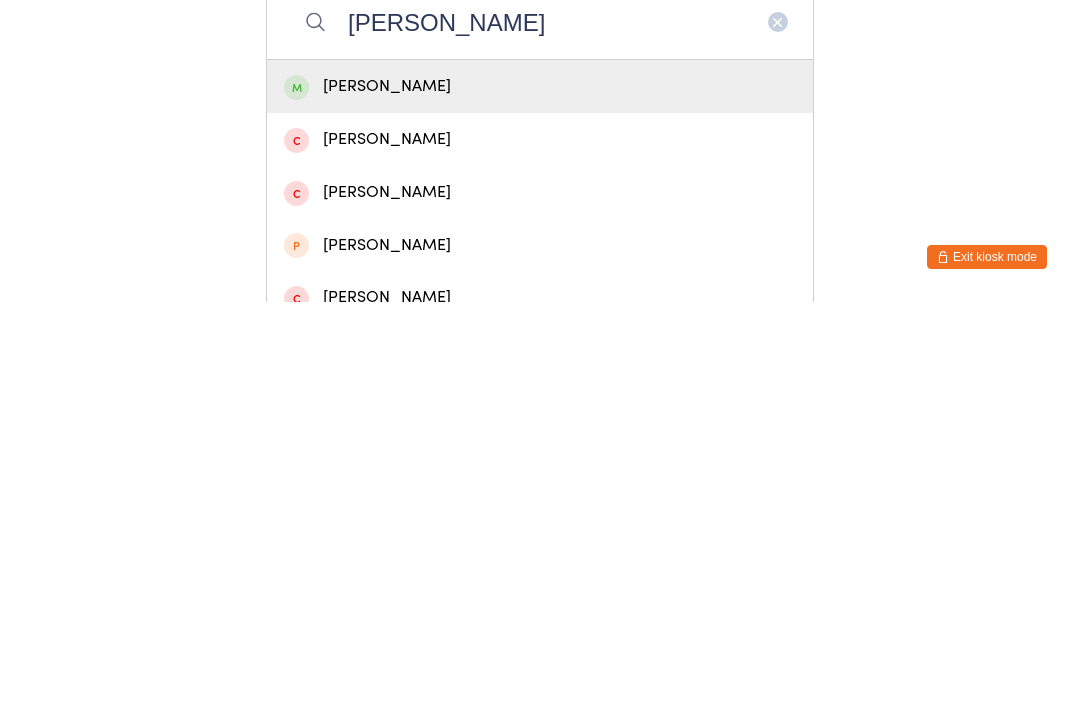 type on "[PERSON_NAME]" 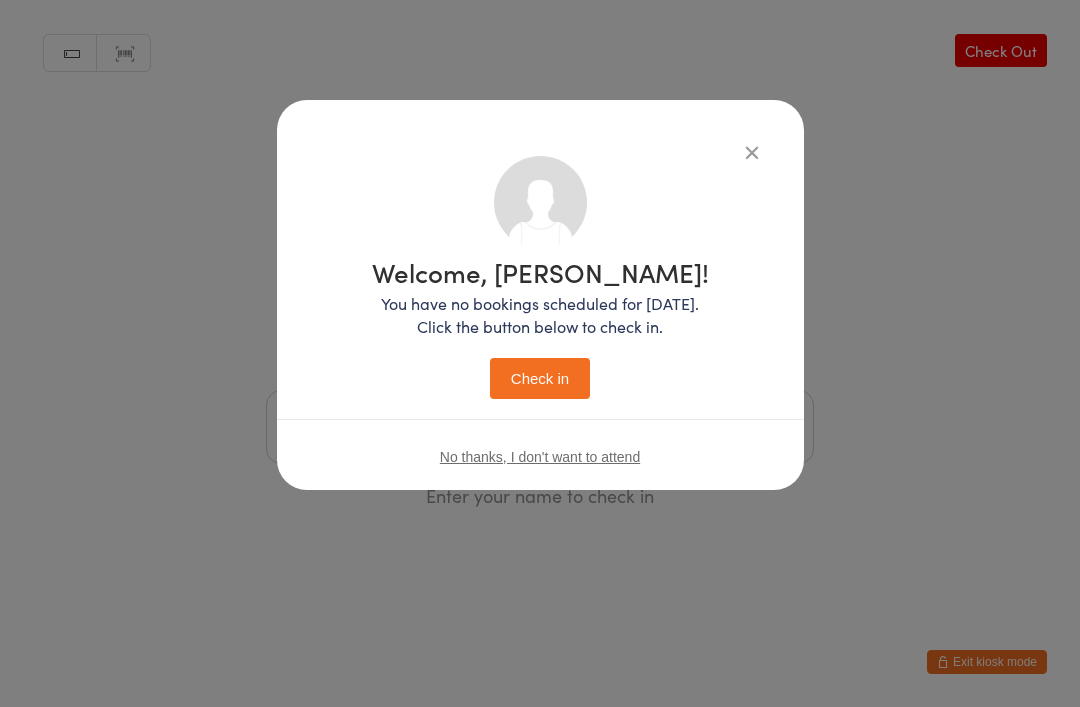 click on "Check in" at bounding box center [540, 378] 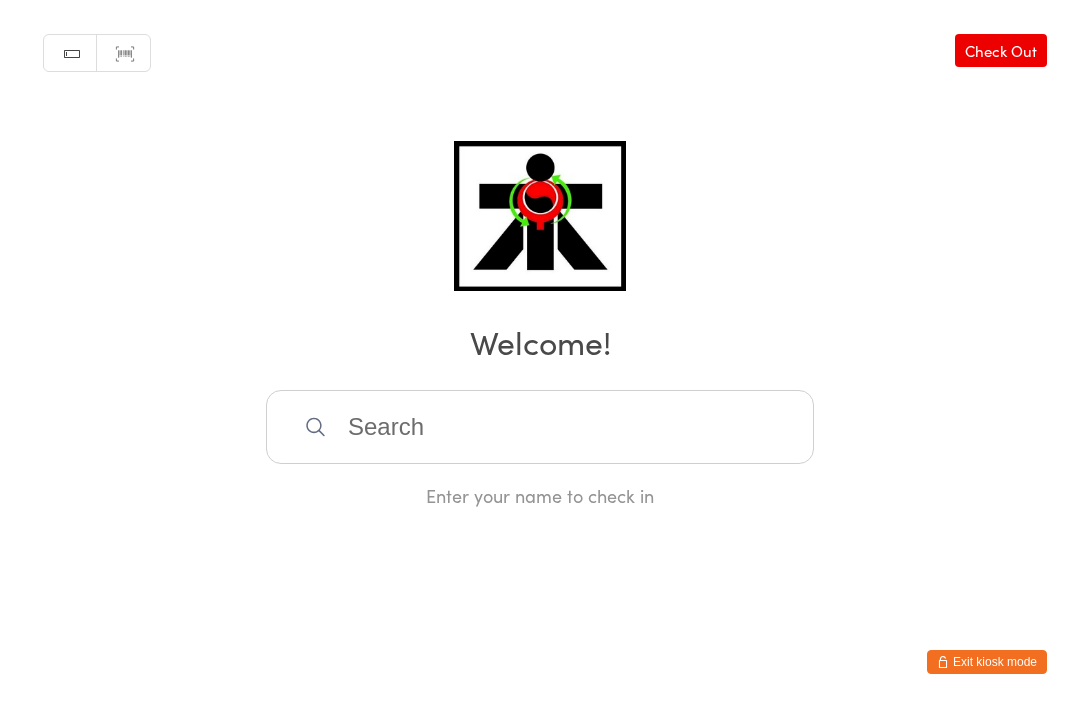 click at bounding box center (540, 427) 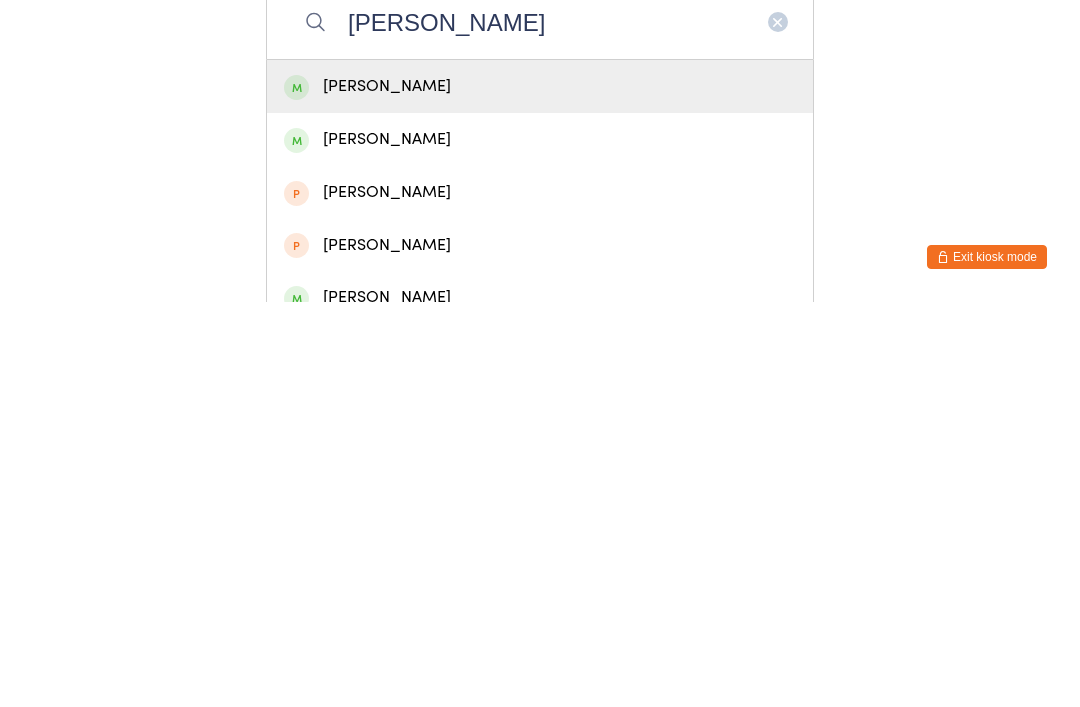 type on "[PERSON_NAME]" 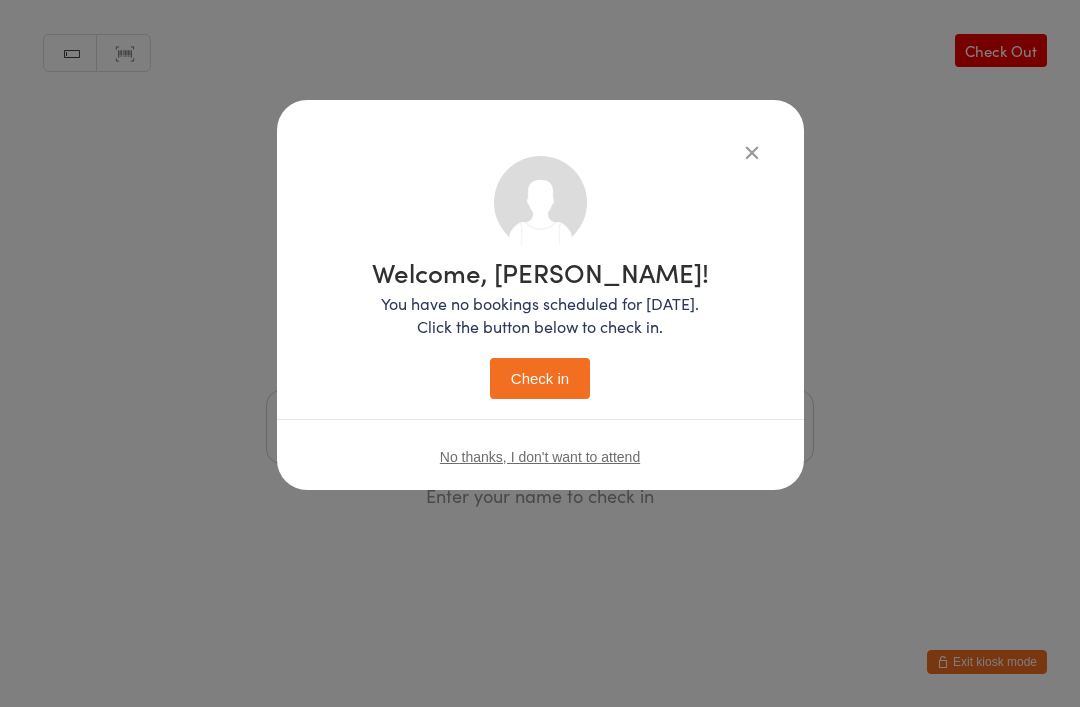 click on "Check in" at bounding box center [540, 378] 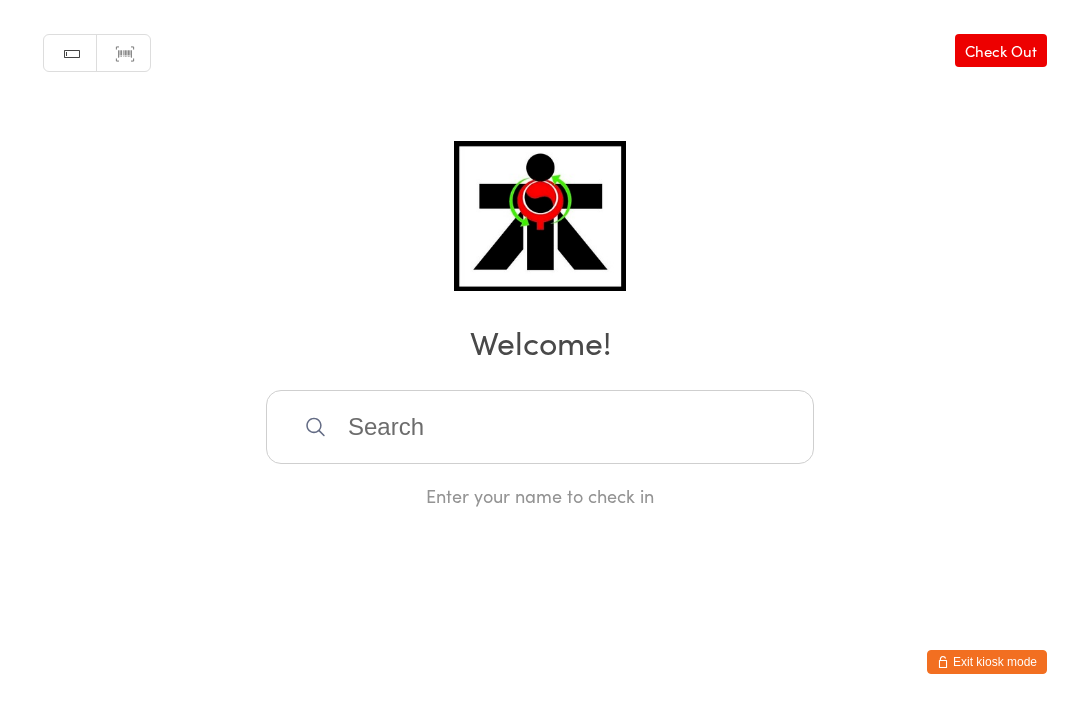 click on "Enter your name to check in" at bounding box center [540, 449] 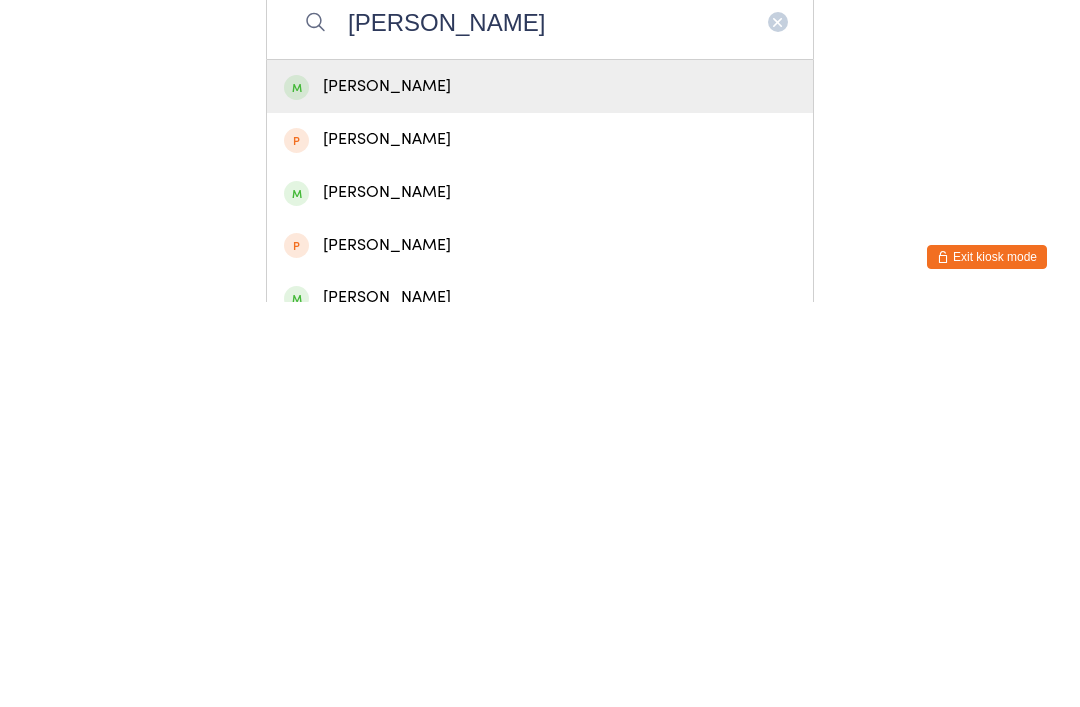 type on "[PERSON_NAME]" 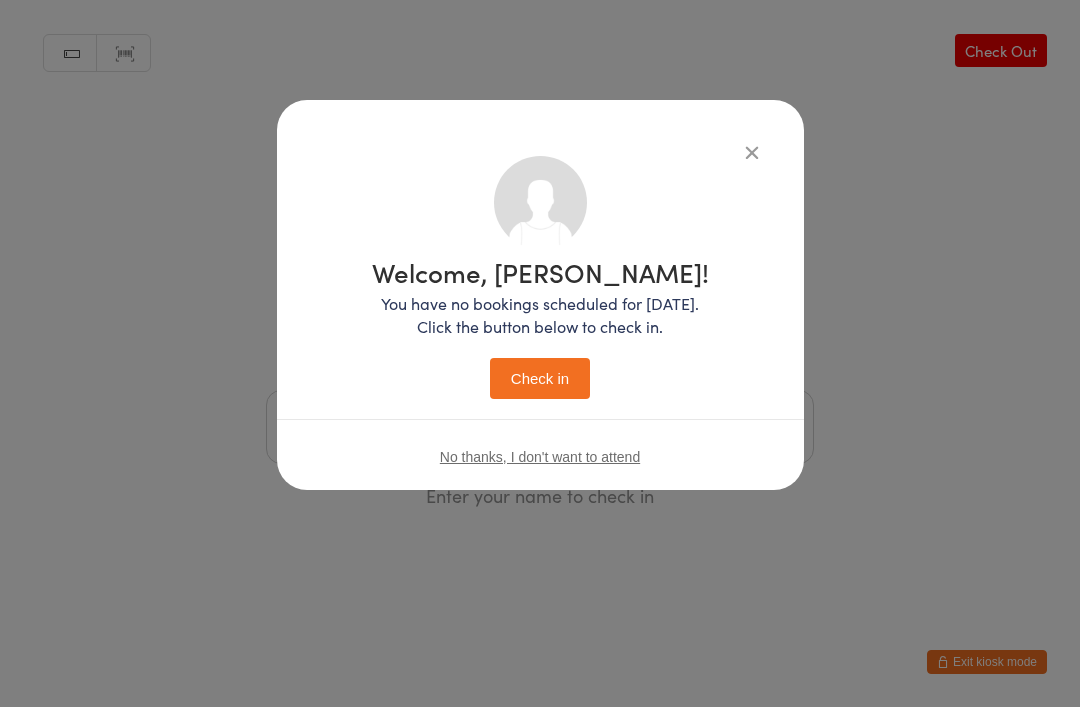 click on "Check in" at bounding box center (540, 378) 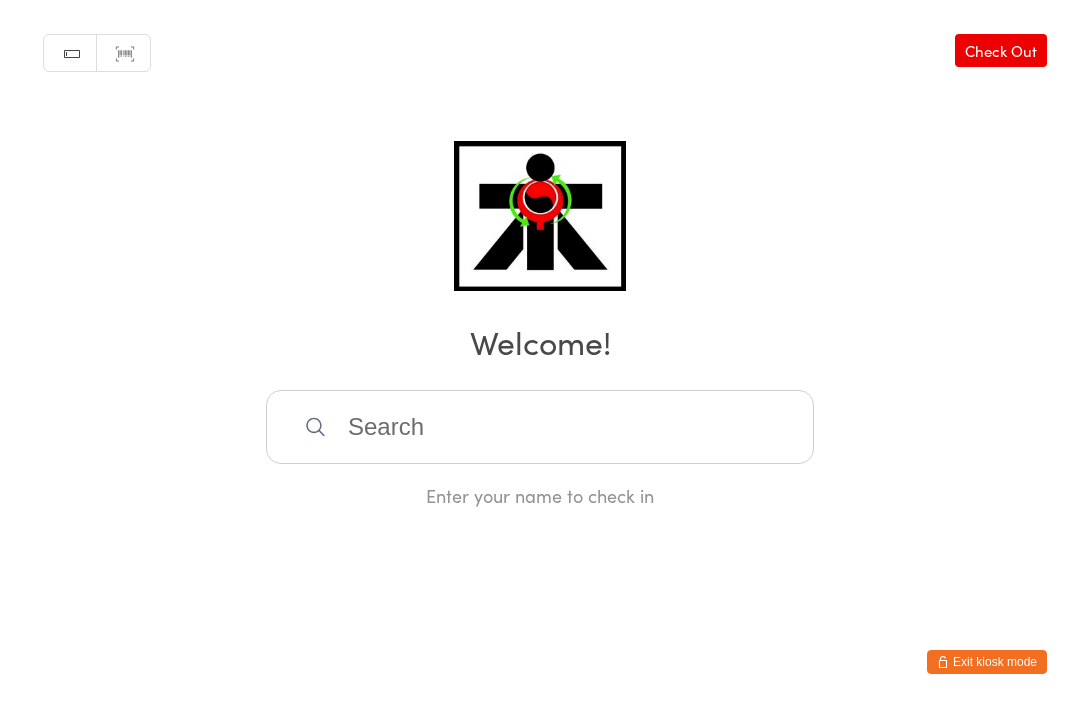 click at bounding box center [540, 427] 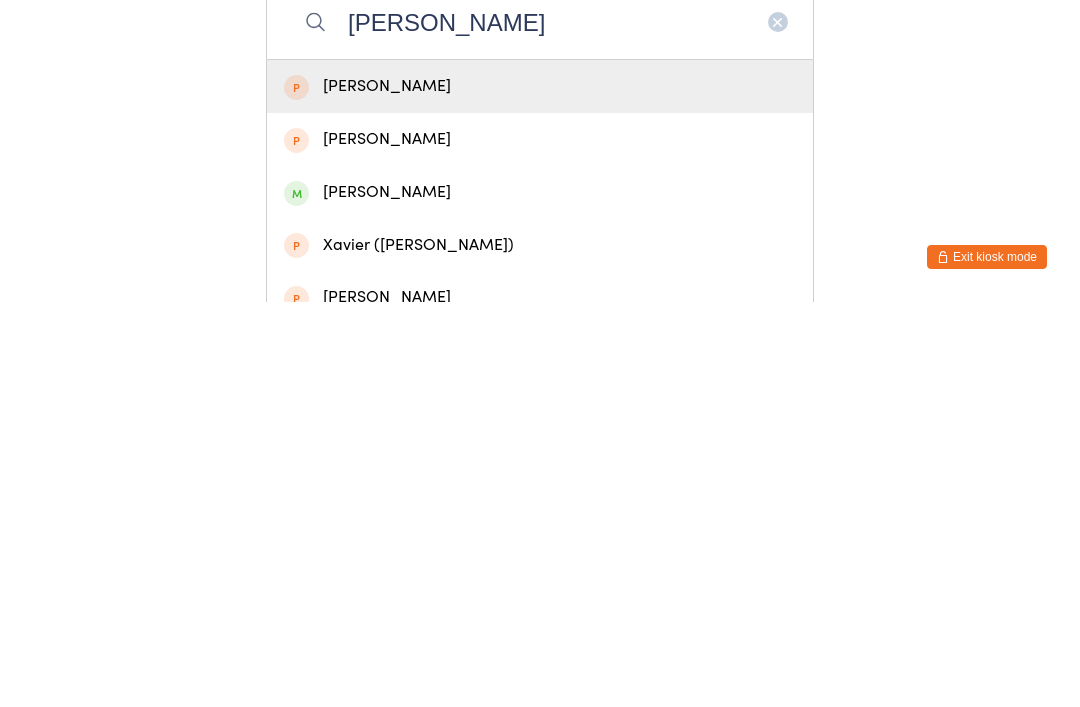type on "[PERSON_NAME]" 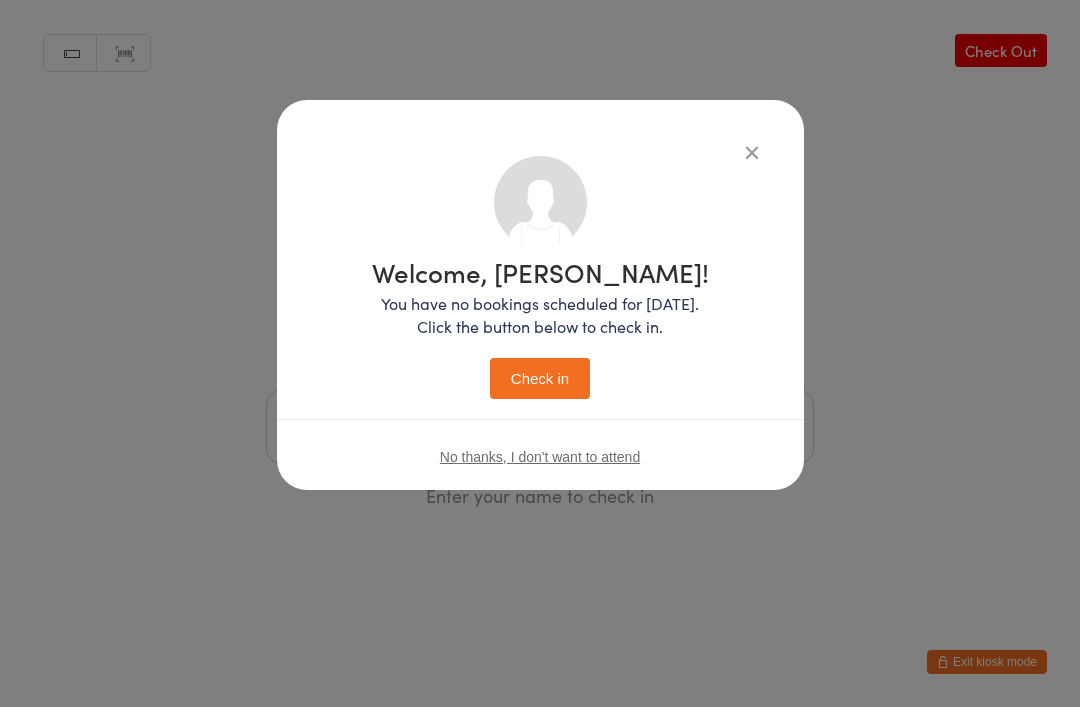 click on "Check in" at bounding box center (540, 378) 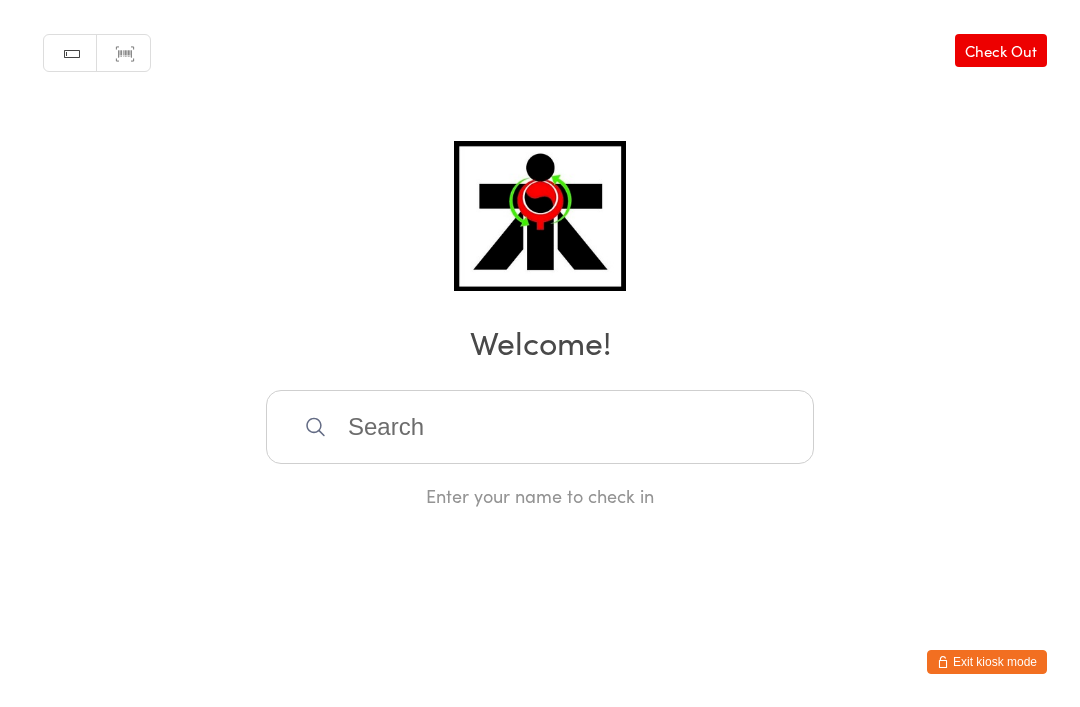 click on "You have now entered Kiosk Mode. Members will be able to check themselves in using the search field below. Click "Exit kiosk mode" below to exit Kiosk Mode at any time. Checked in successfully. Manual search Scanner input Check Out Welcome! Enter your name to check in Exit kiosk mode" at bounding box center (540, 353) 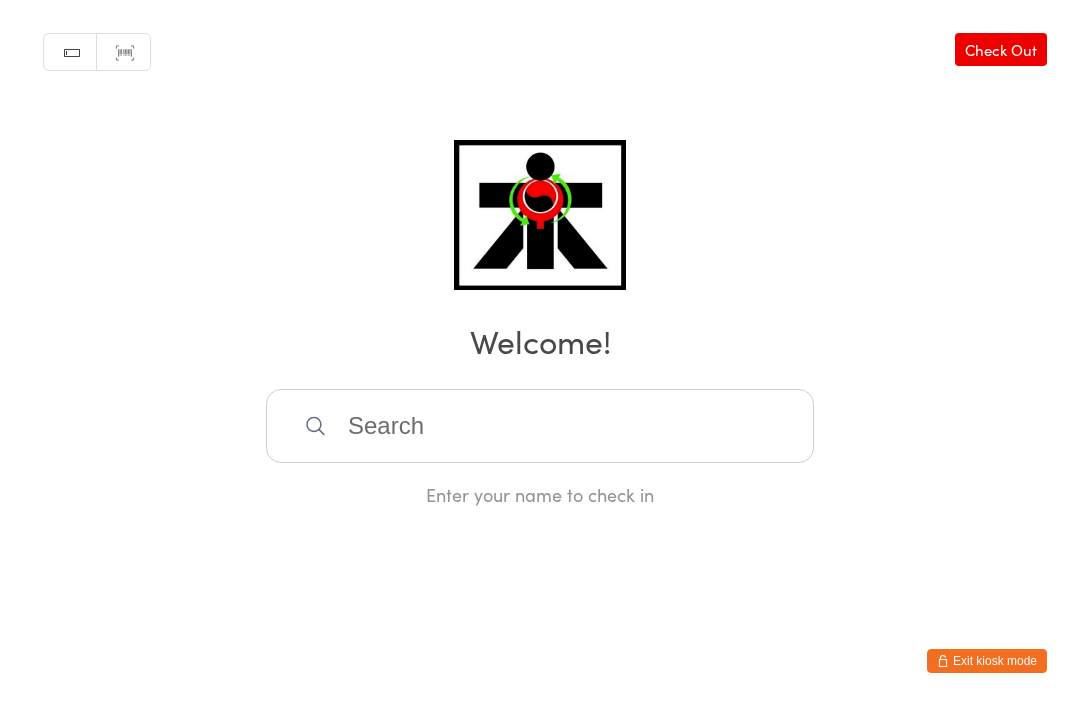 click at bounding box center (540, 427) 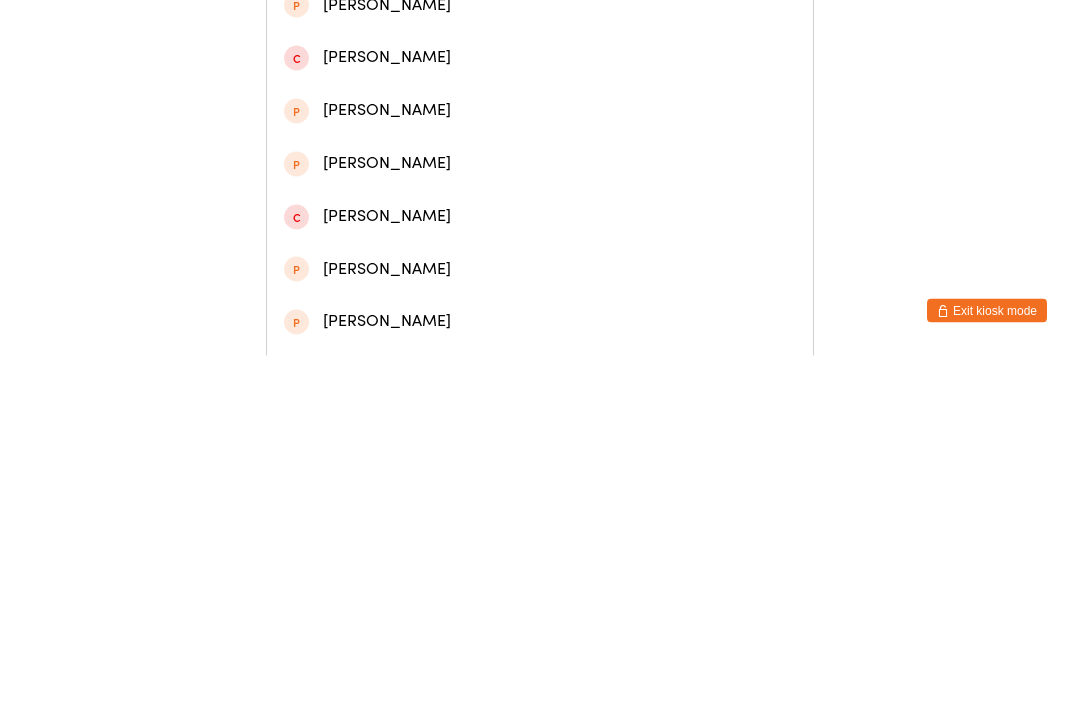 scroll, scrollTop: 580, scrollLeft: 0, axis: vertical 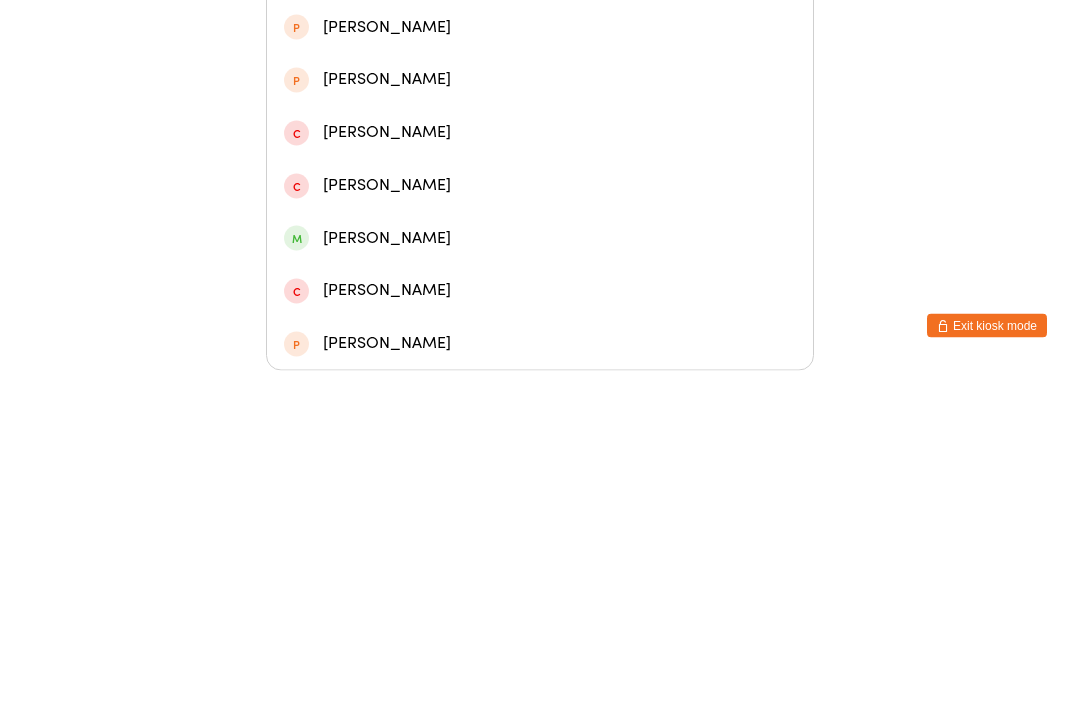 type on "[PERSON_NAME]" 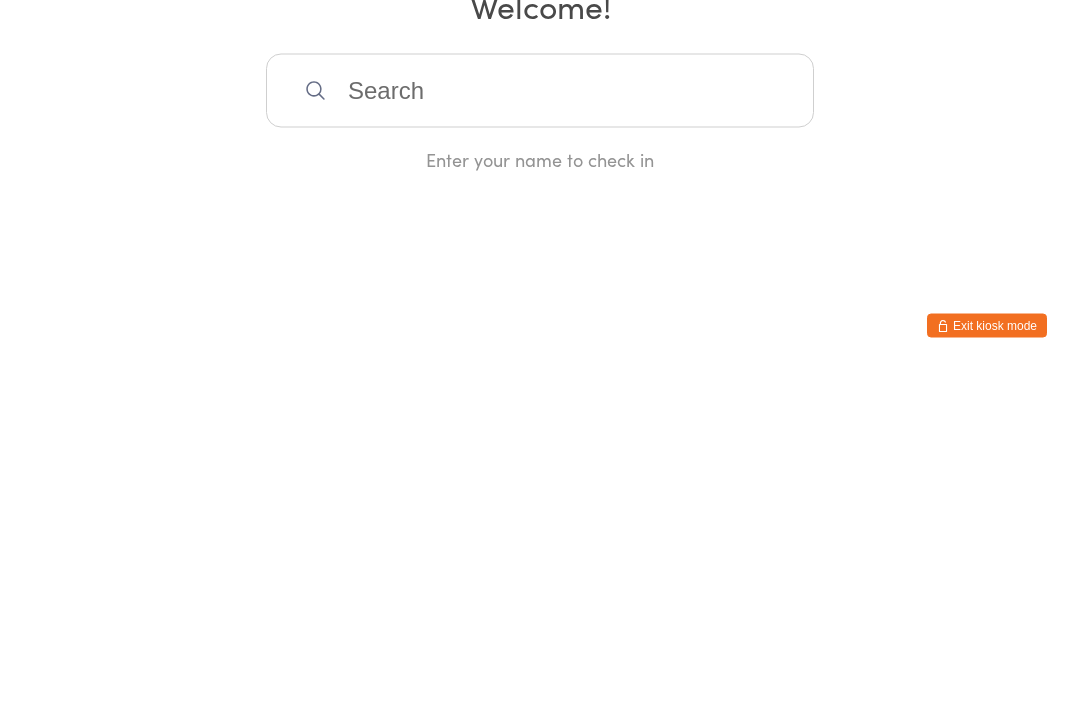 scroll, scrollTop: 344, scrollLeft: 0, axis: vertical 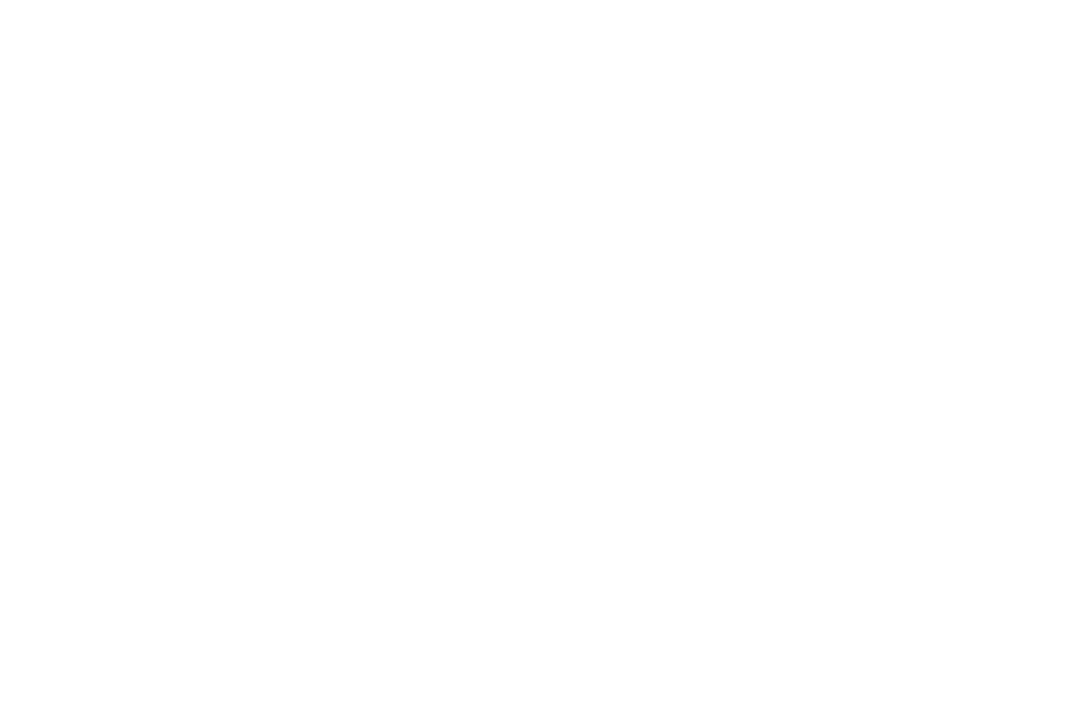 click on "Check in" at bounding box center [540, 378] 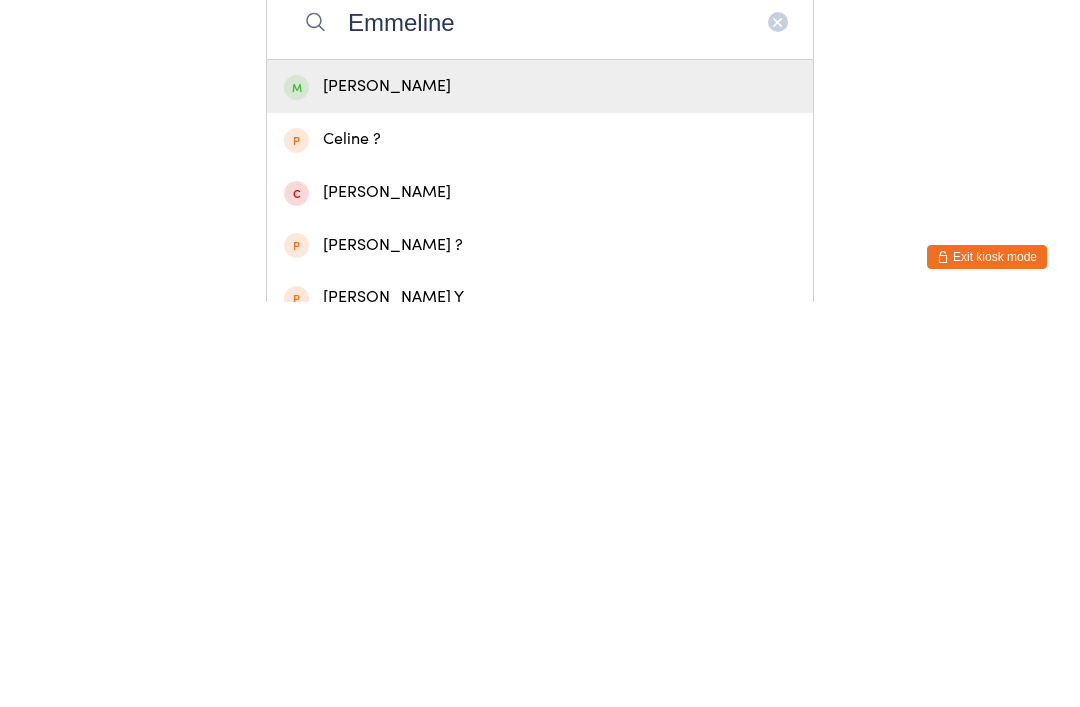 type on "Emmeline" 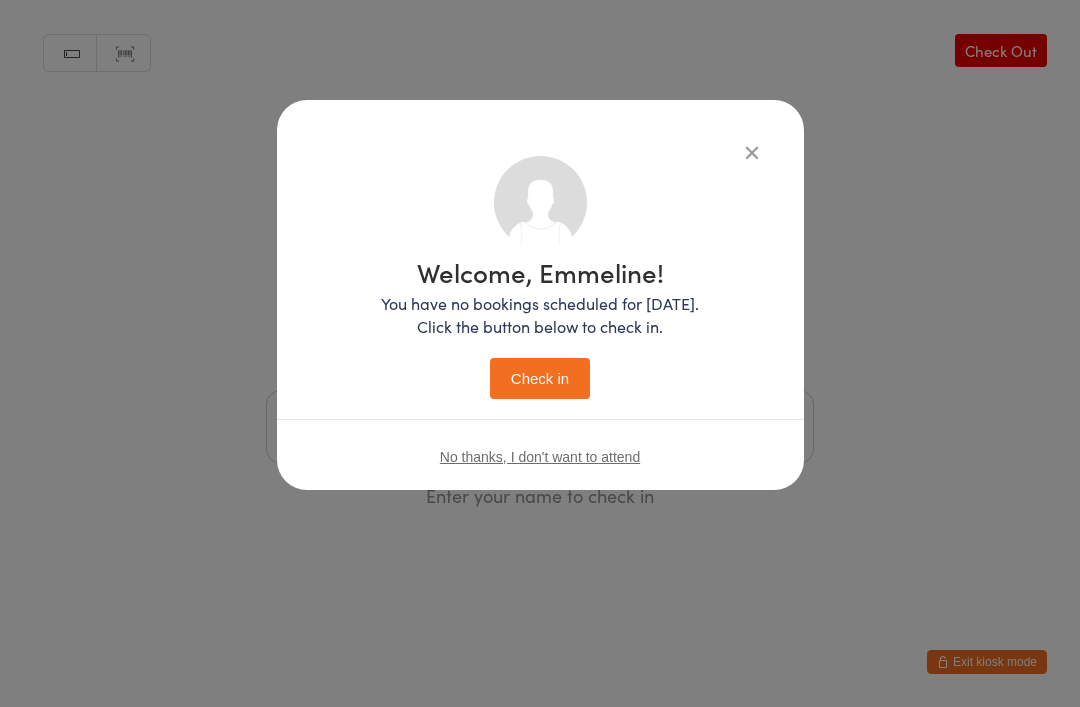 click on "Check in" at bounding box center [540, 378] 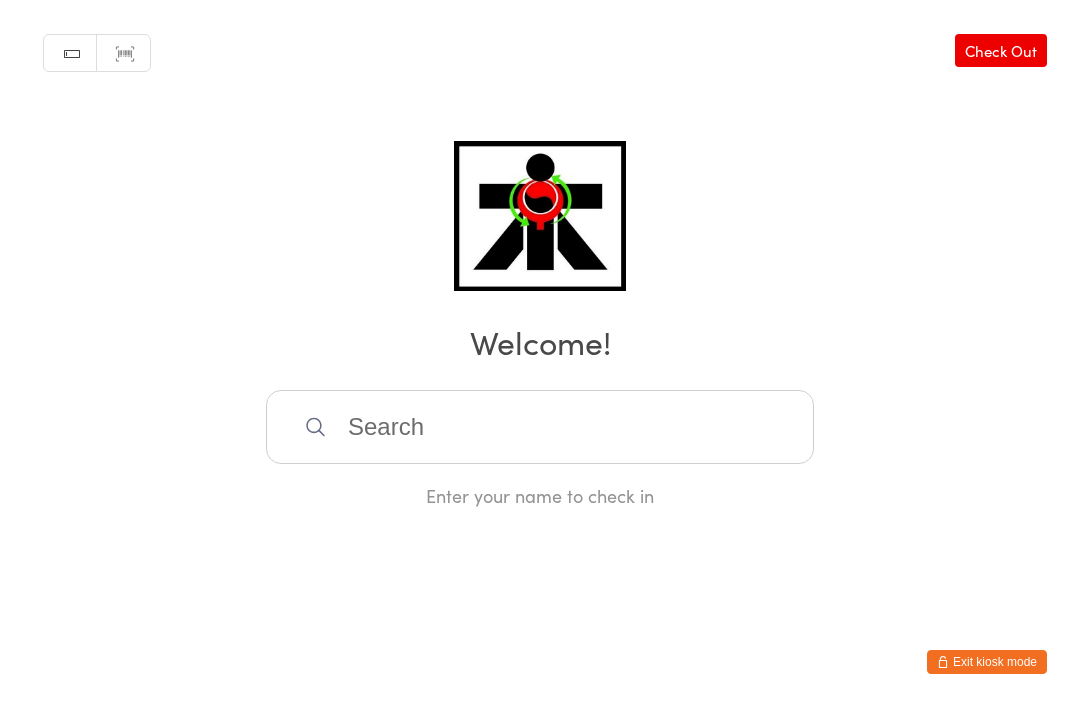 click at bounding box center (540, 427) 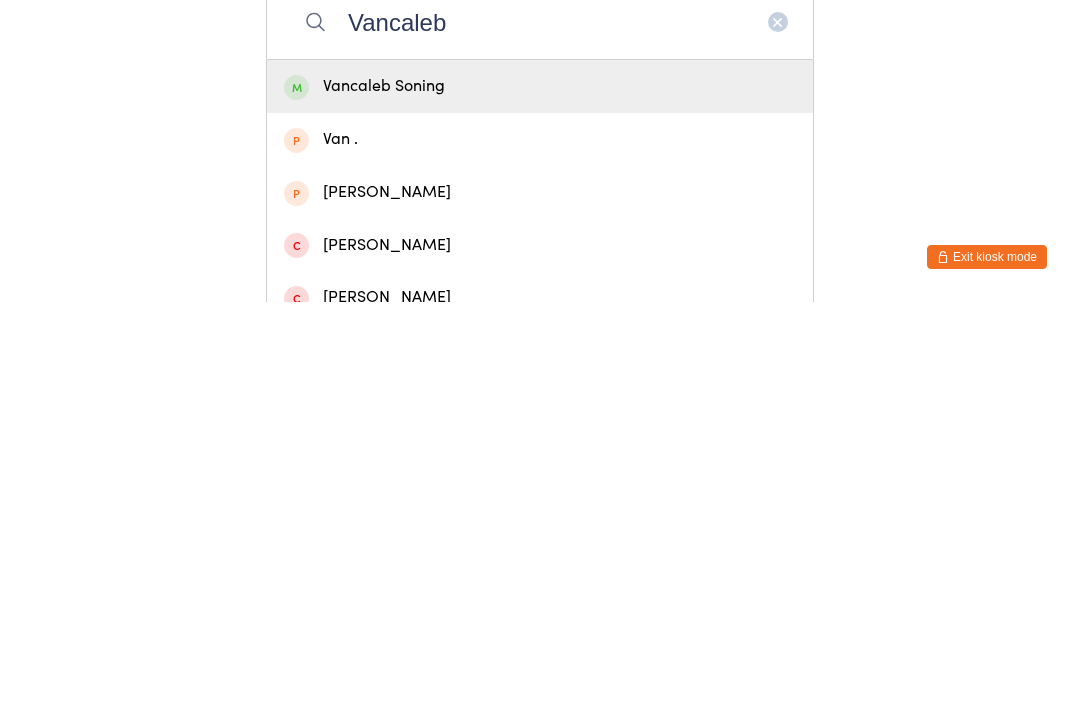 type on "Vancaleb" 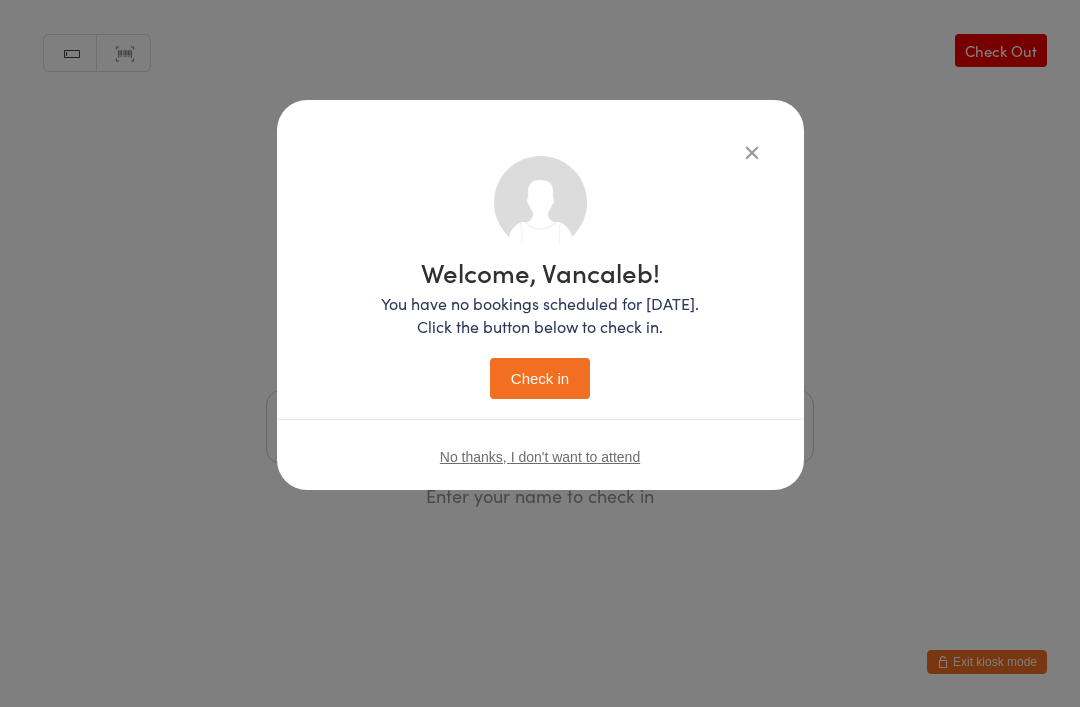 click on "Check in" at bounding box center (540, 378) 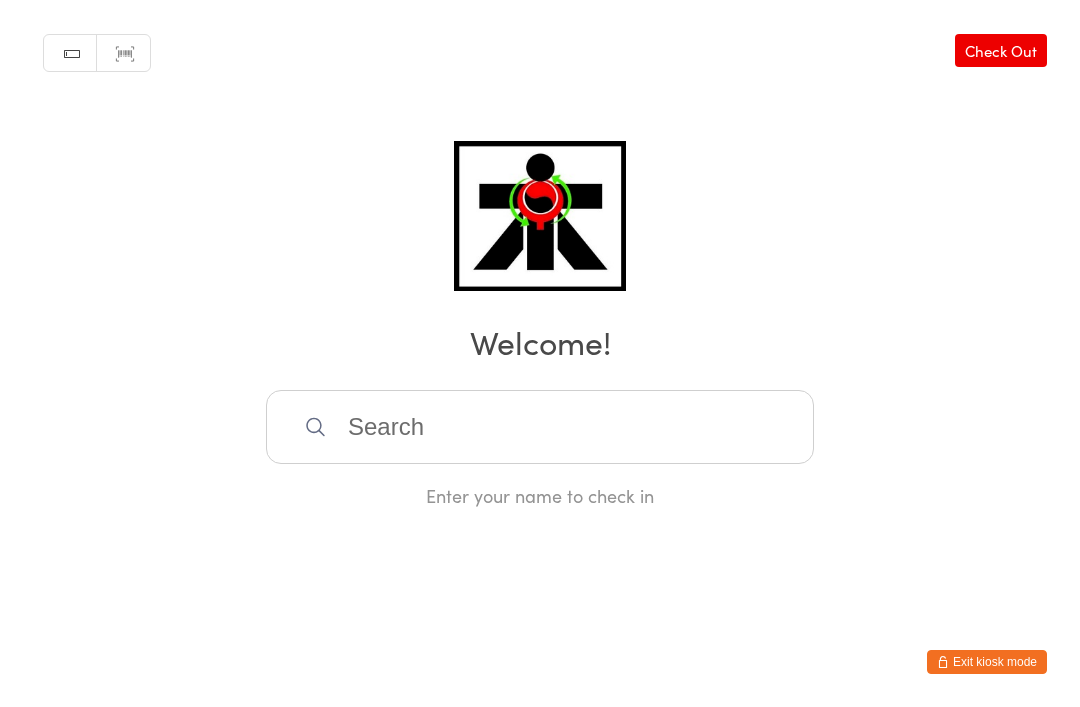 click at bounding box center (540, 427) 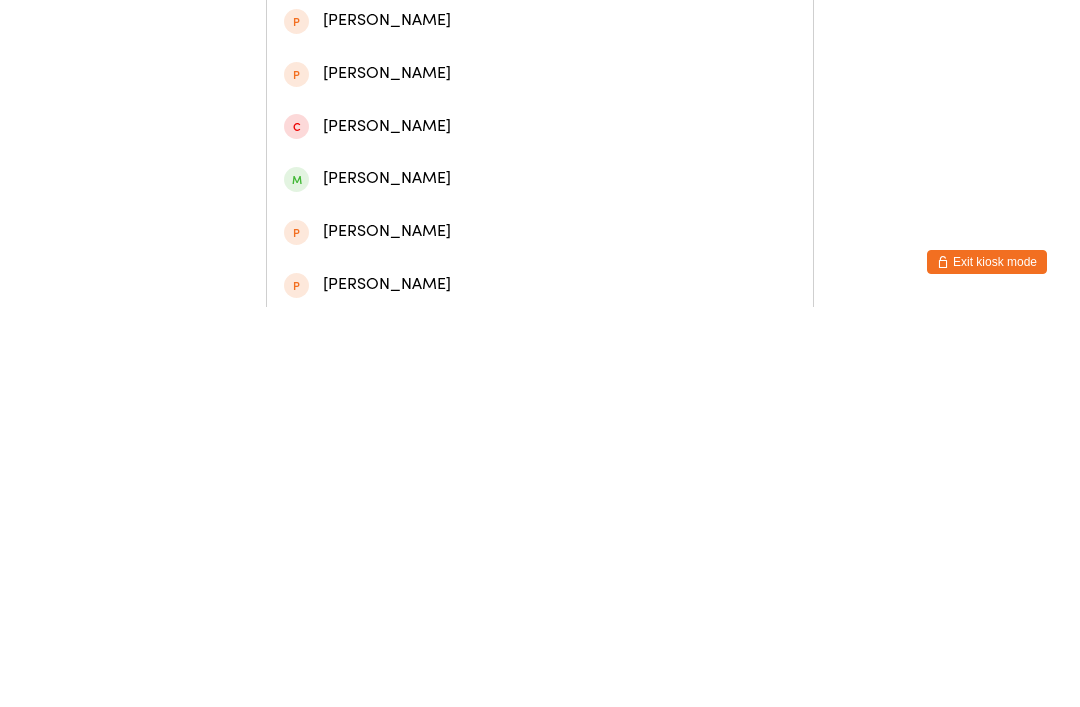 scroll, scrollTop: 143, scrollLeft: 0, axis: vertical 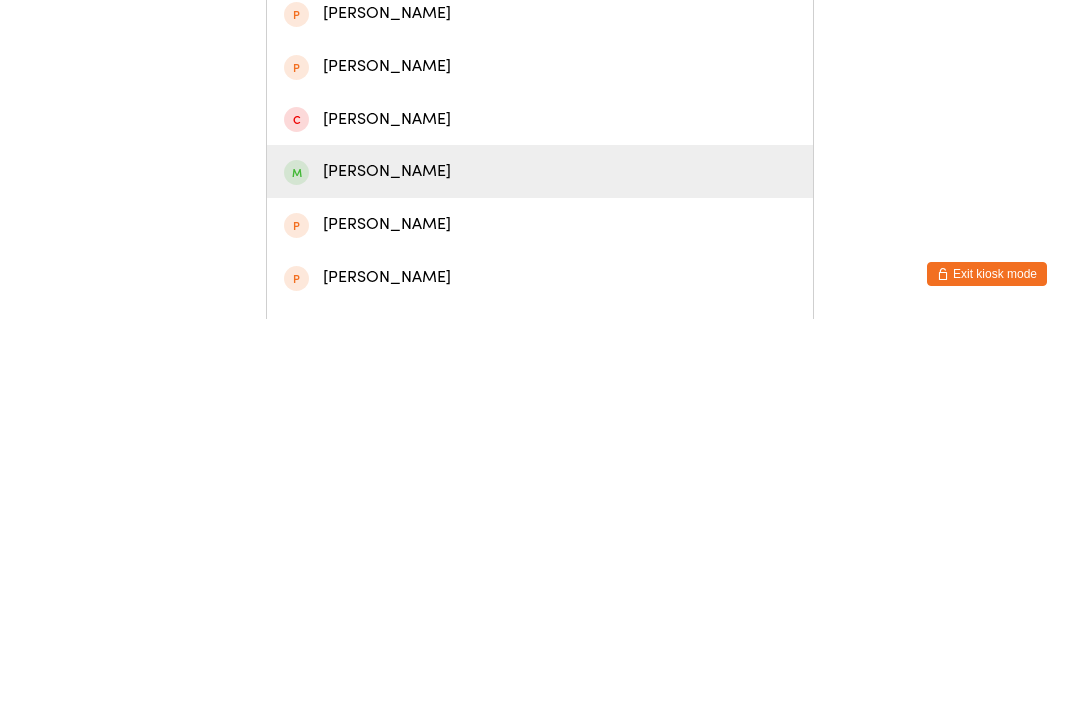 type on "Lily" 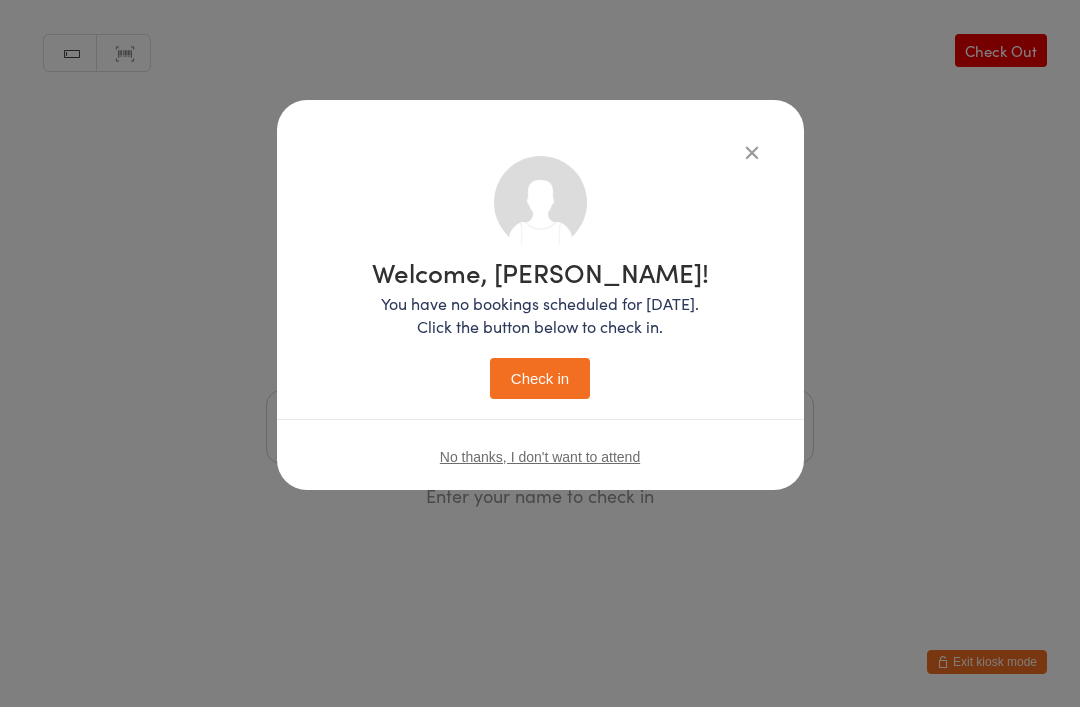 click on "Check in" at bounding box center [540, 378] 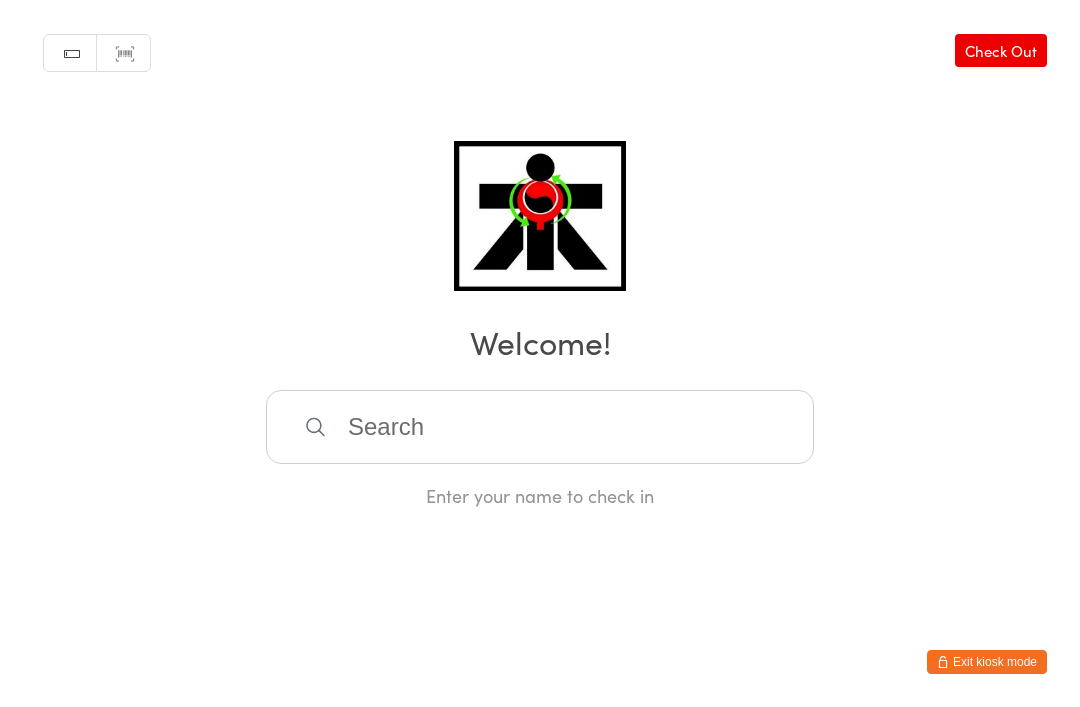 click at bounding box center [540, 427] 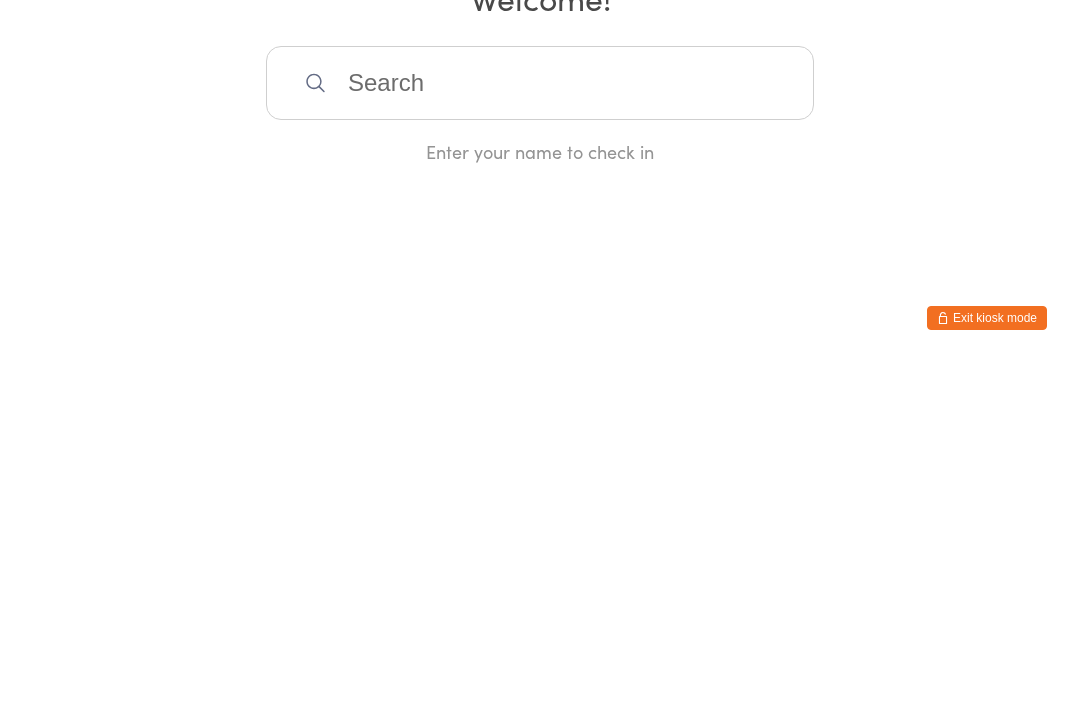 scroll, scrollTop: 0, scrollLeft: 0, axis: both 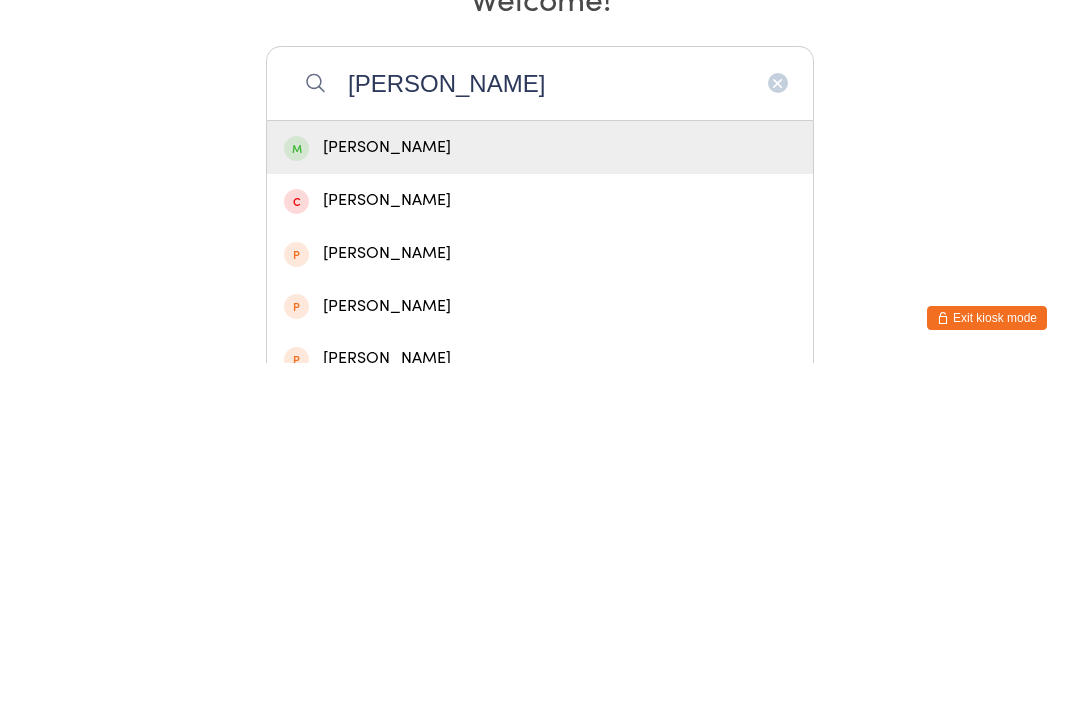type on "[PERSON_NAME]" 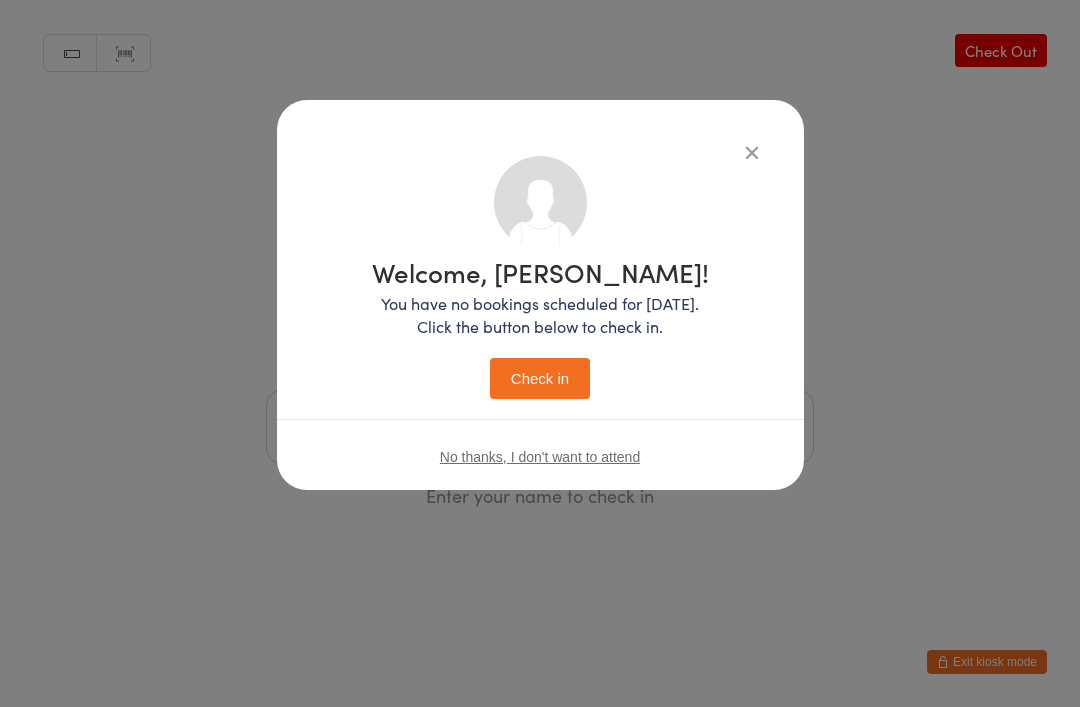 click on "Check in" at bounding box center [540, 378] 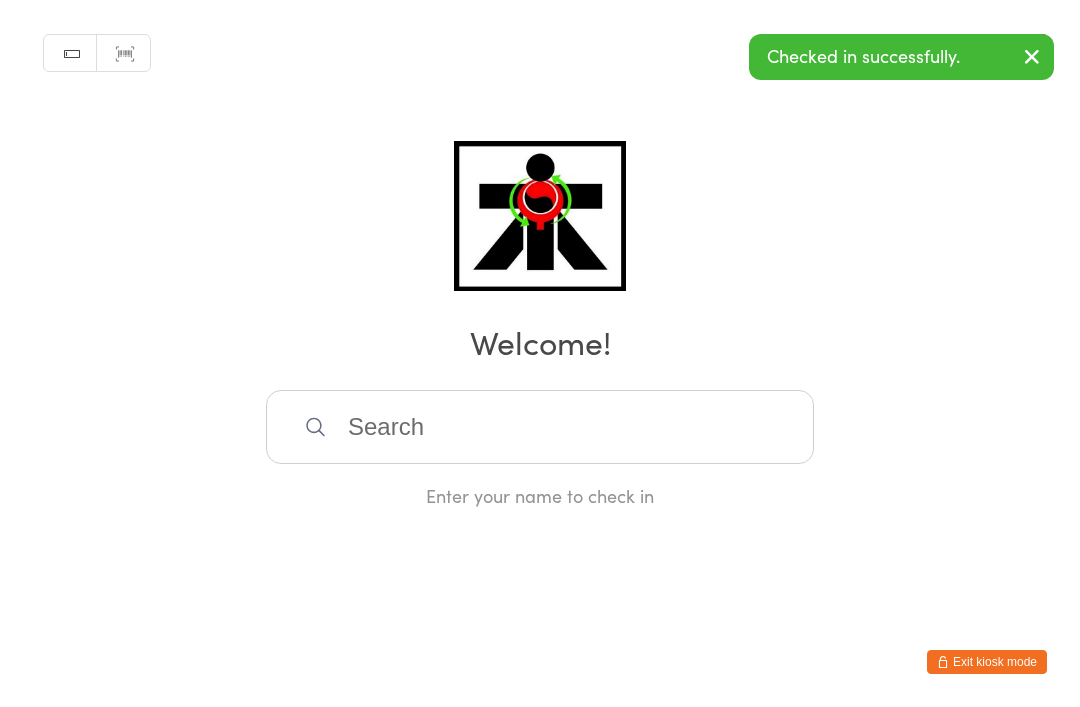 click at bounding box center [540, 427] 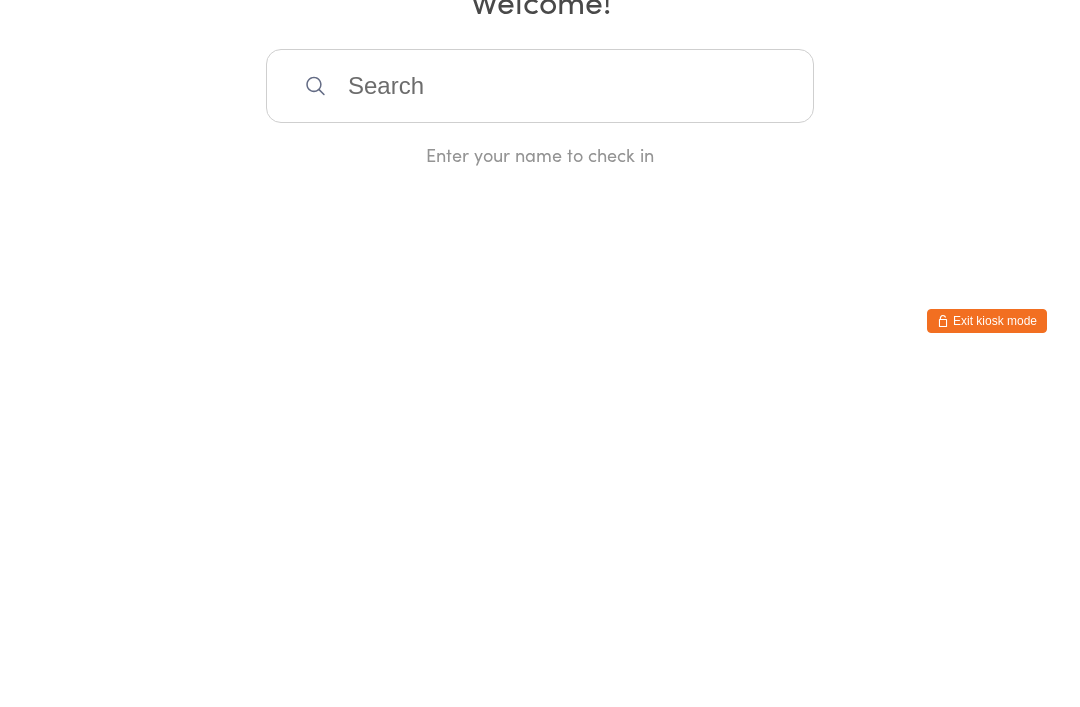 scroll, scrollTop: 0, scrollLeft: 0, axis: both 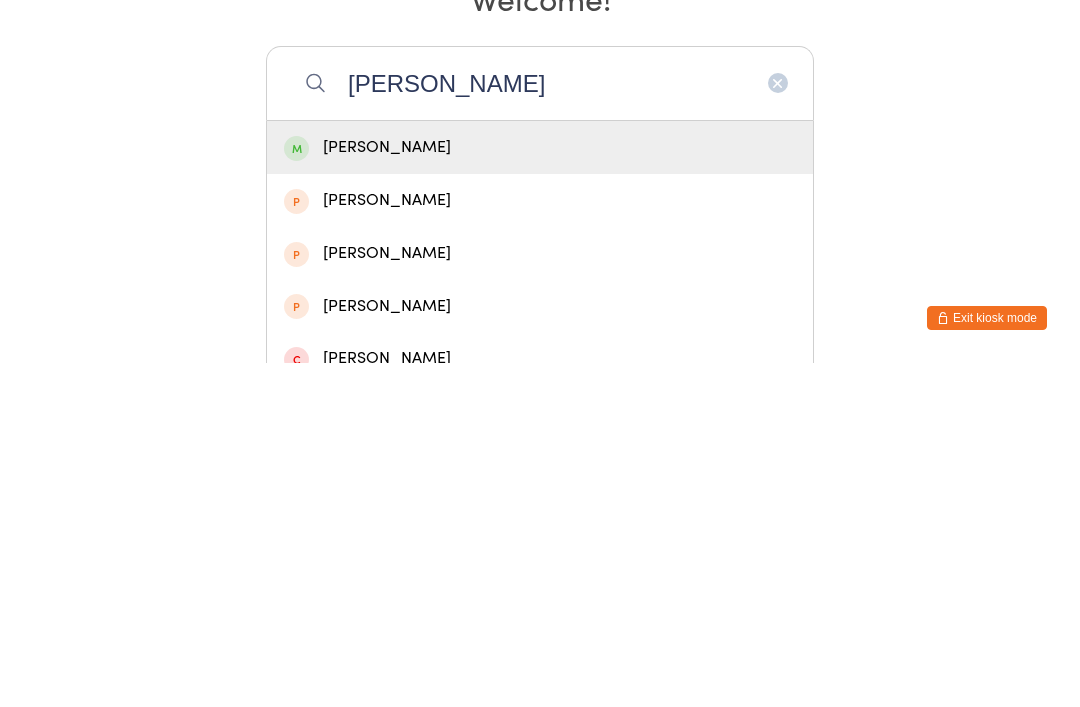 type on "[PERSON_NAME]" 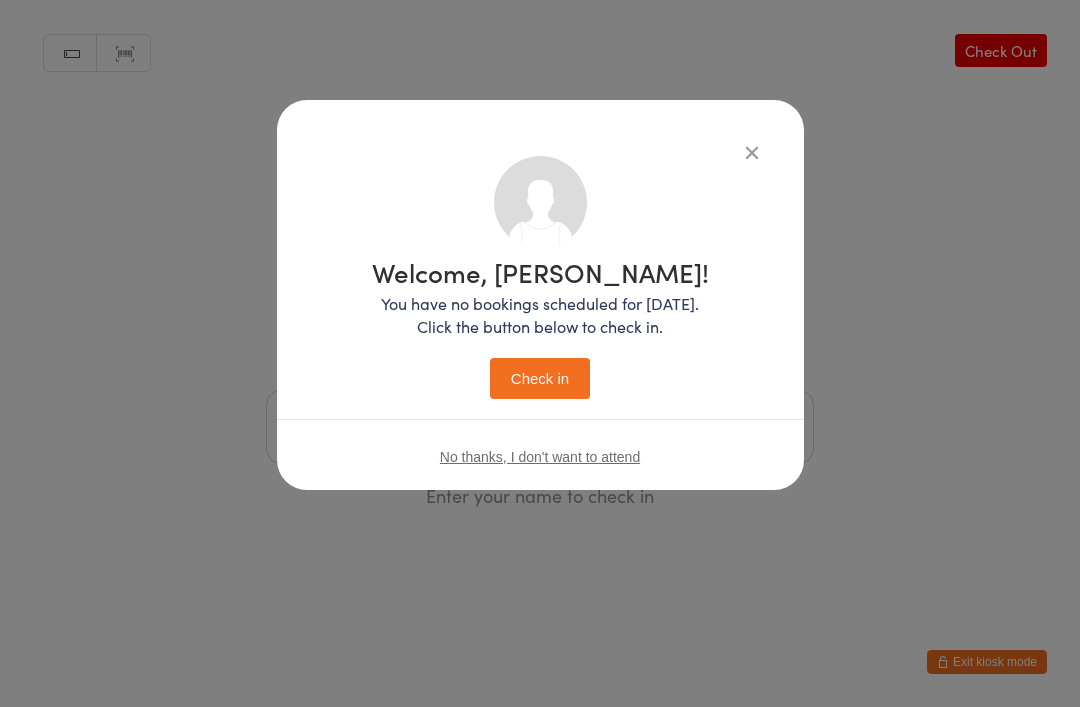 click on "Check in" at bounding box center [540, 378] 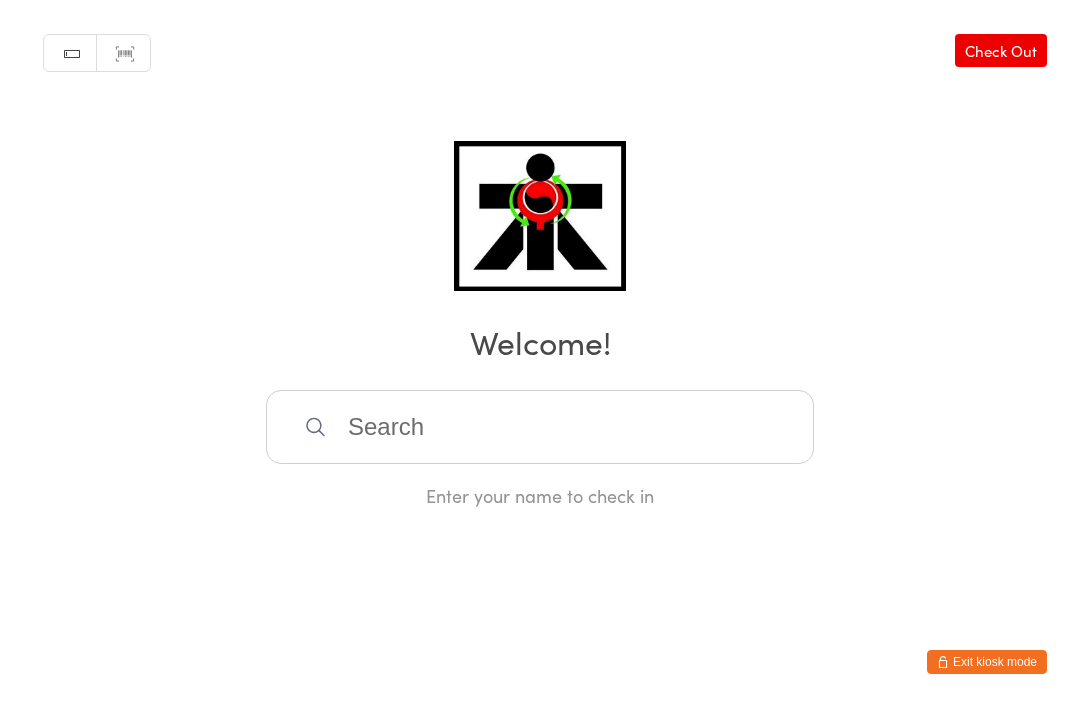 click at bounding box center (540, 427) 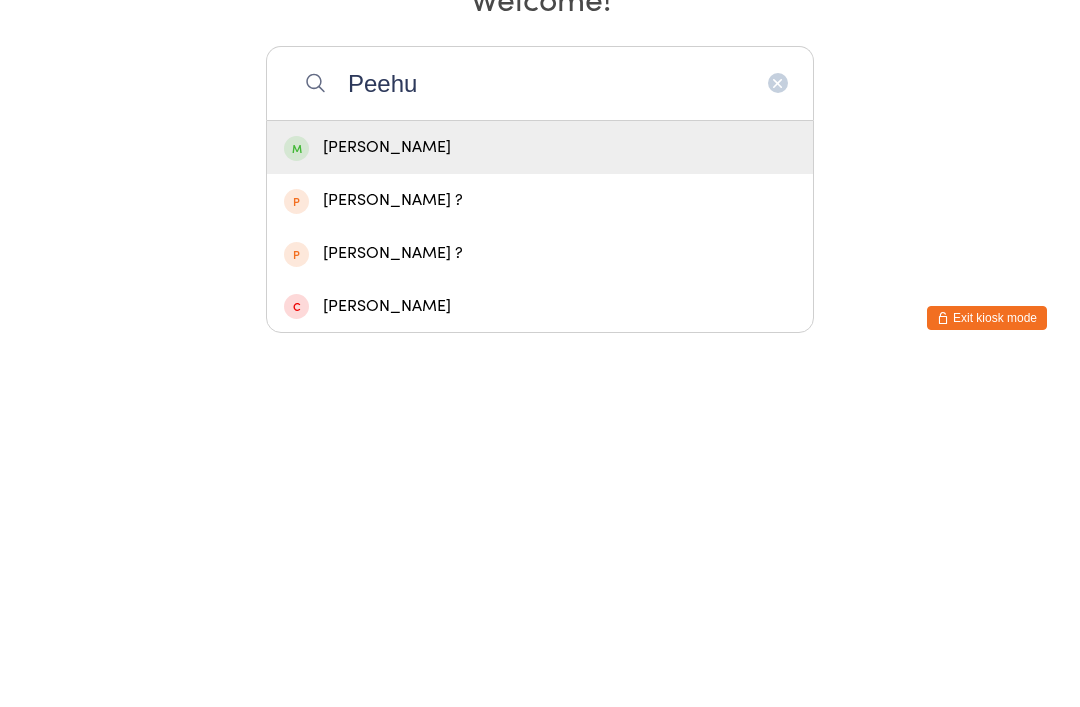 type on "Peehu" 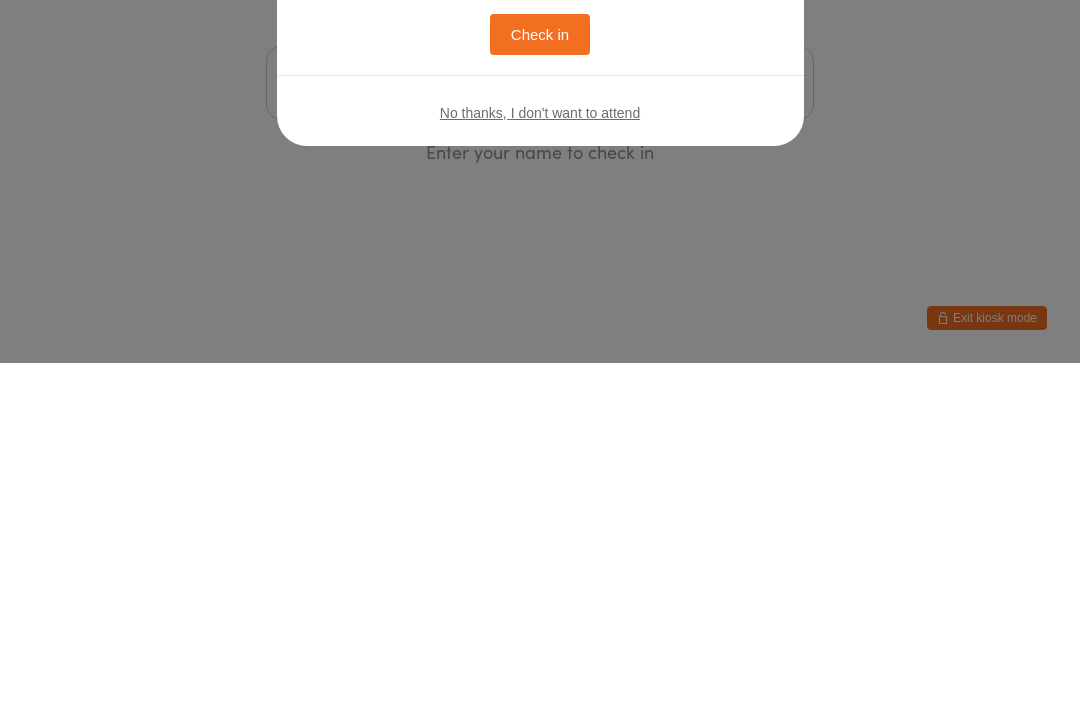 click on "Welcome, Peehu! You have no bookings scheduled for [DATE]. Click the button below to check in. Check in No thanks, I don't want to attend" at bounding box center [540, 325] 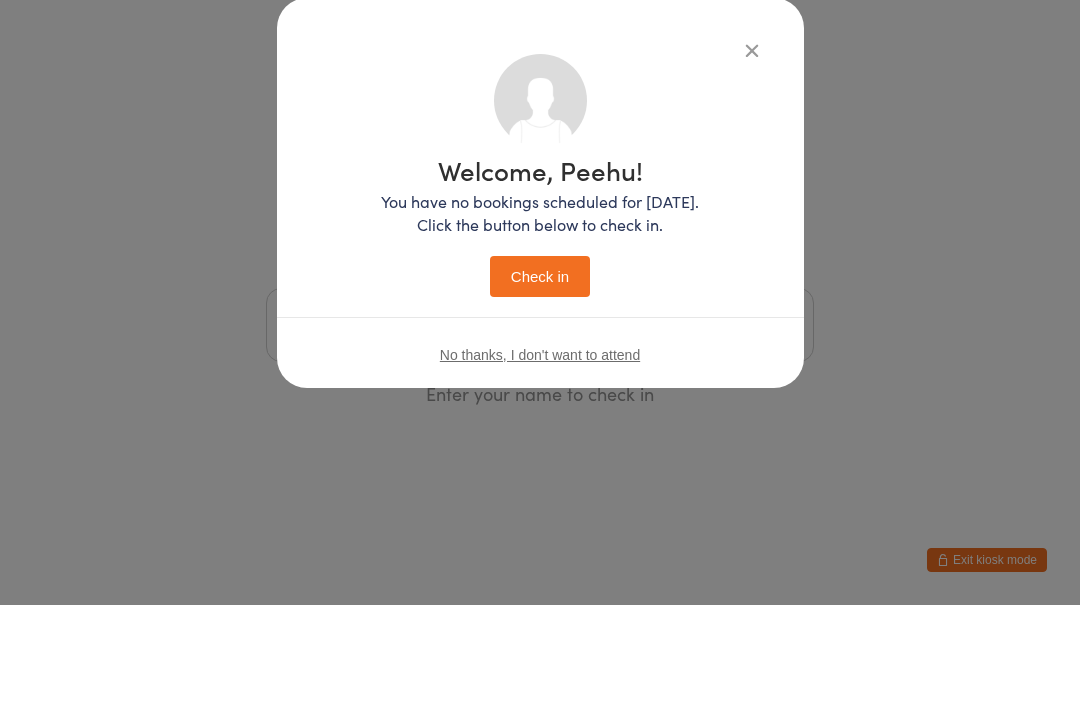 scroll, scrollTop: 0, scrollLeft: 0, axis: both 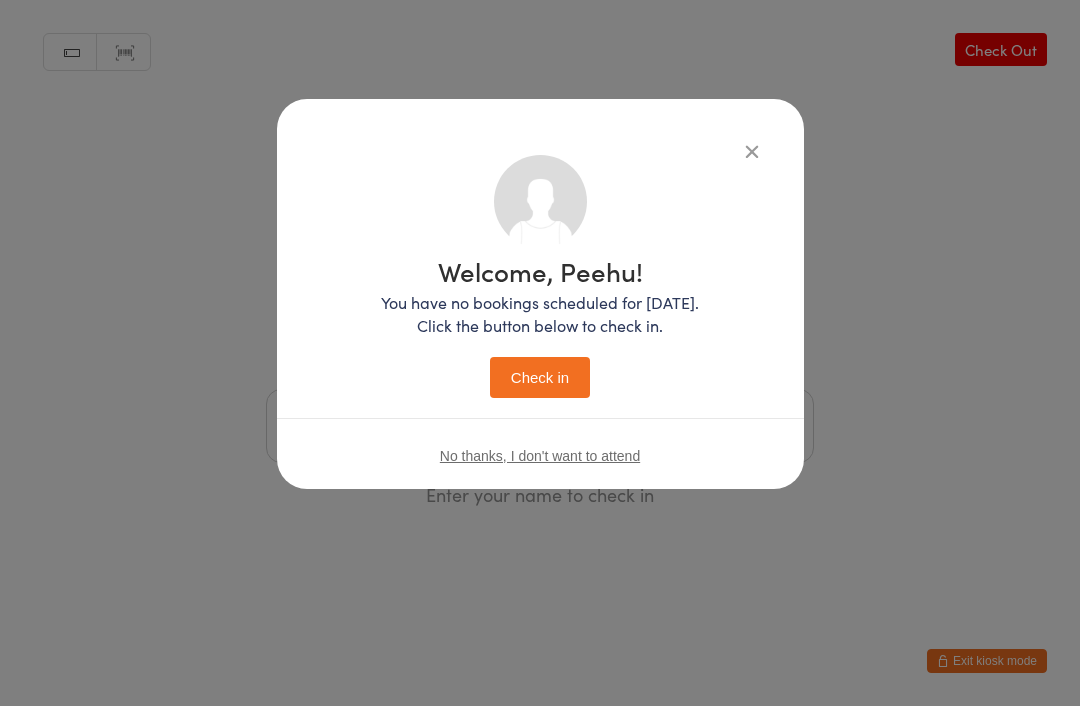 click on "Check in" at bounding box center [540, 378] 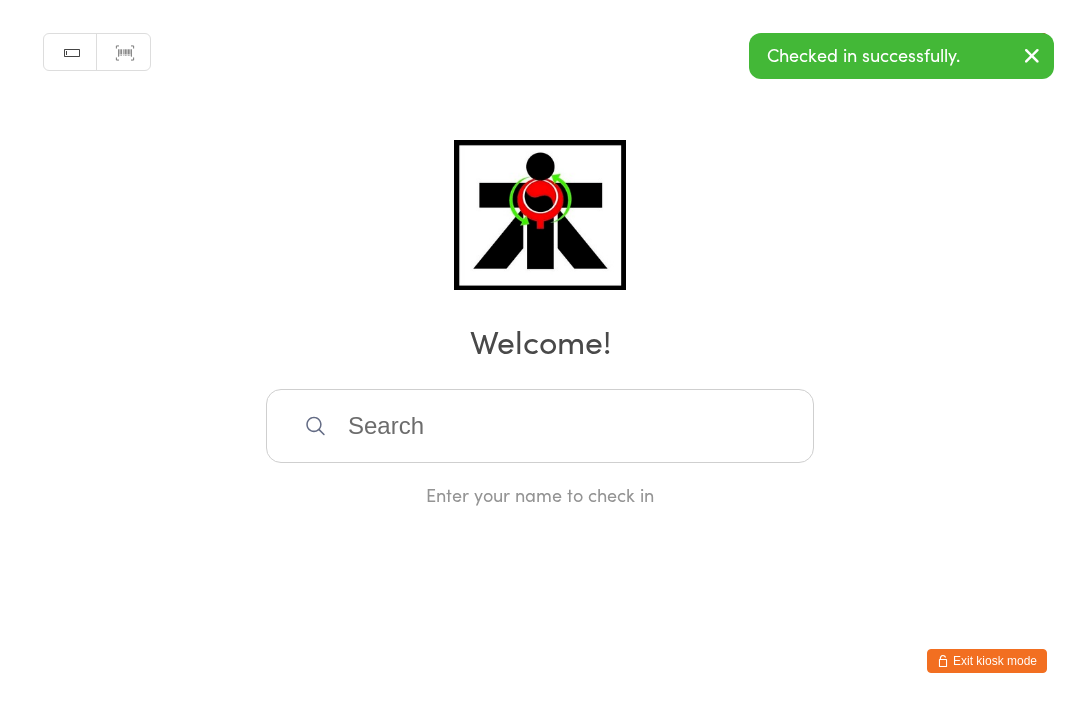 click at bounding box center [540, 427] 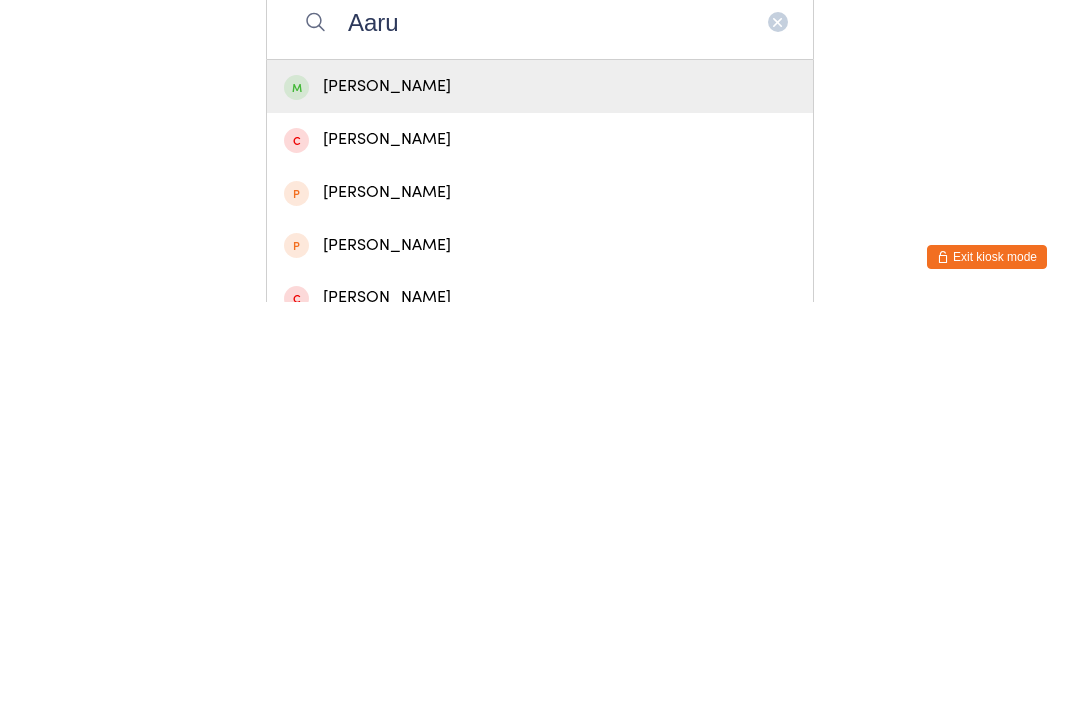 type on "Aaru" 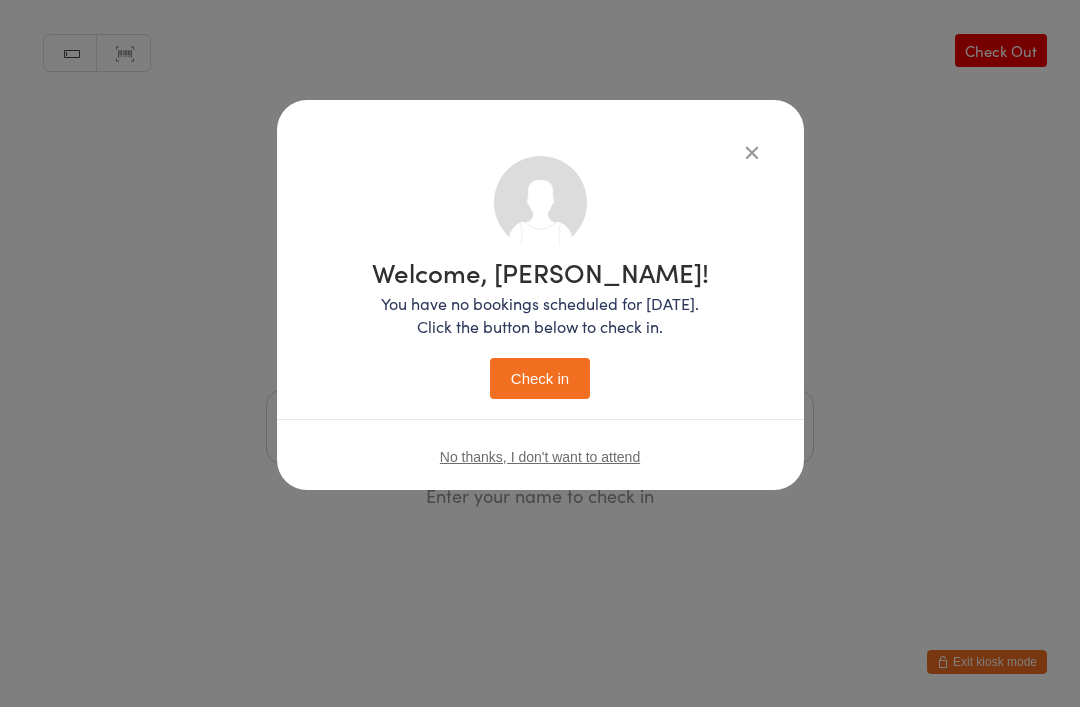 click on "Check in" at bounding box center (540, 378) 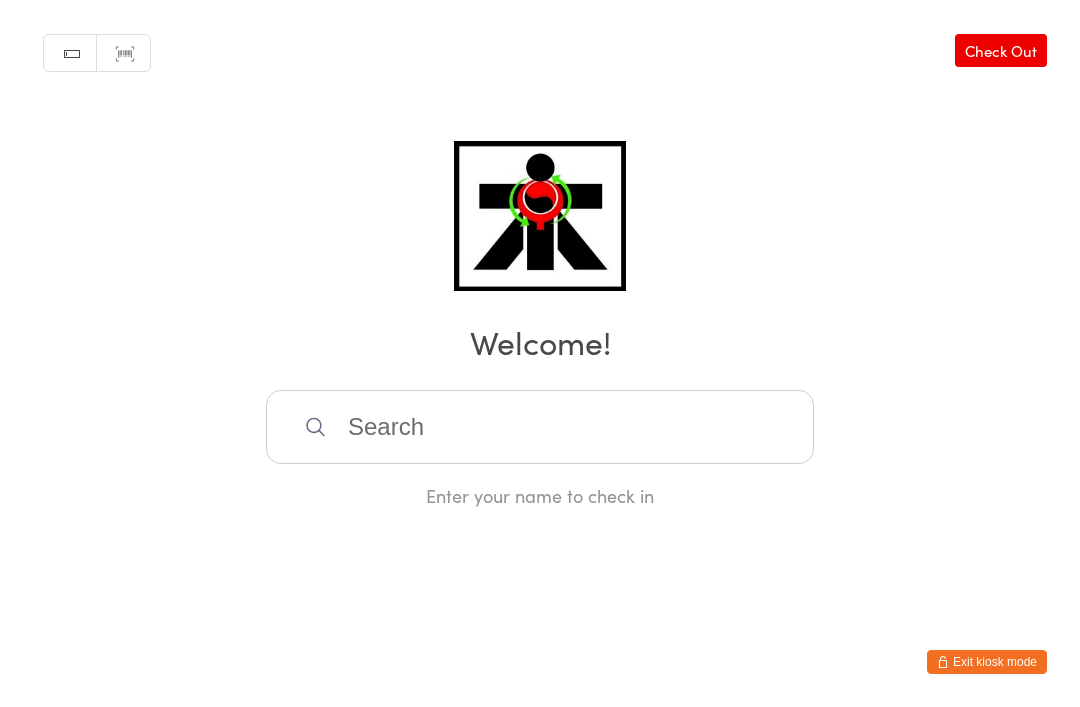 click at bounding box center [540, 427] 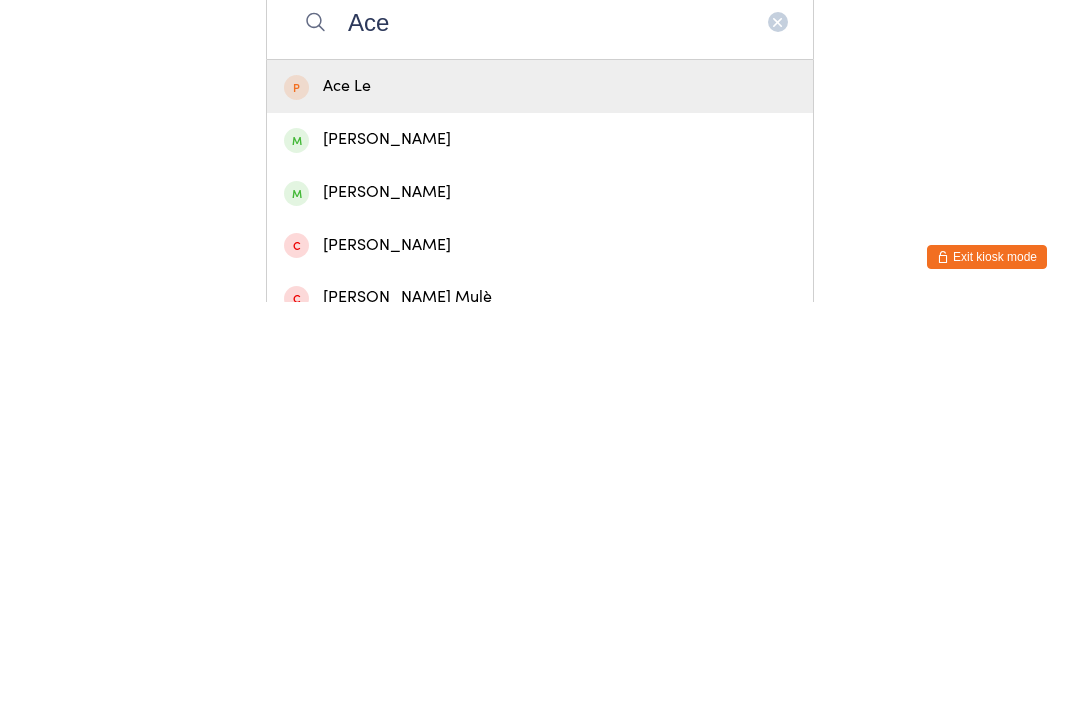 type on "Ace" 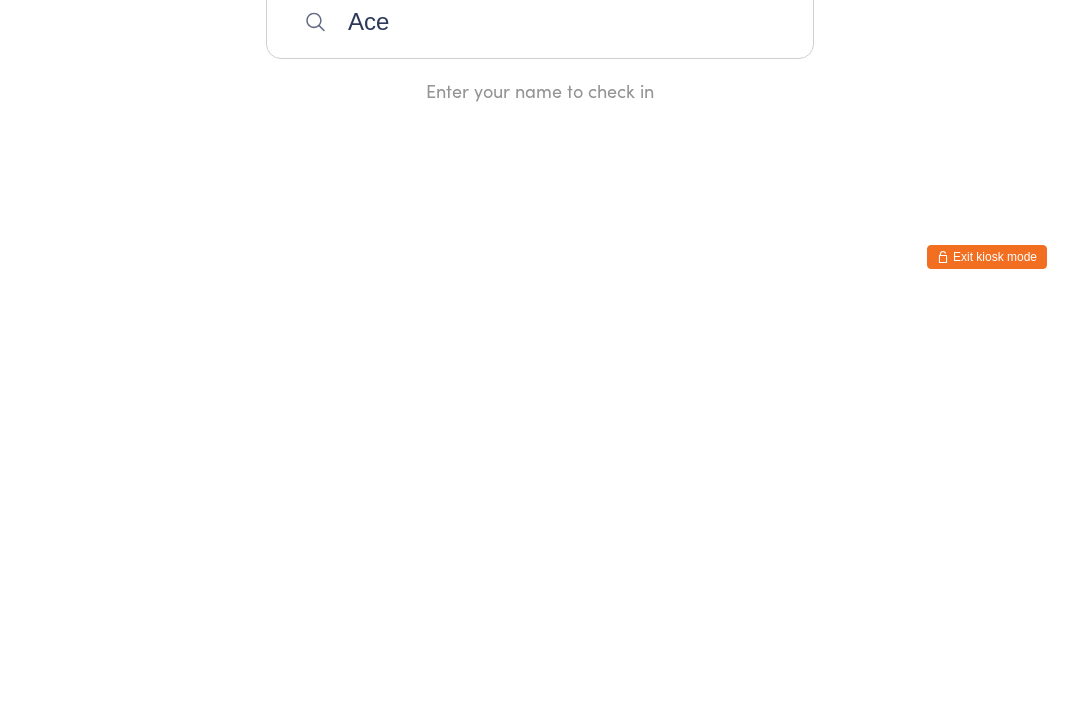 type 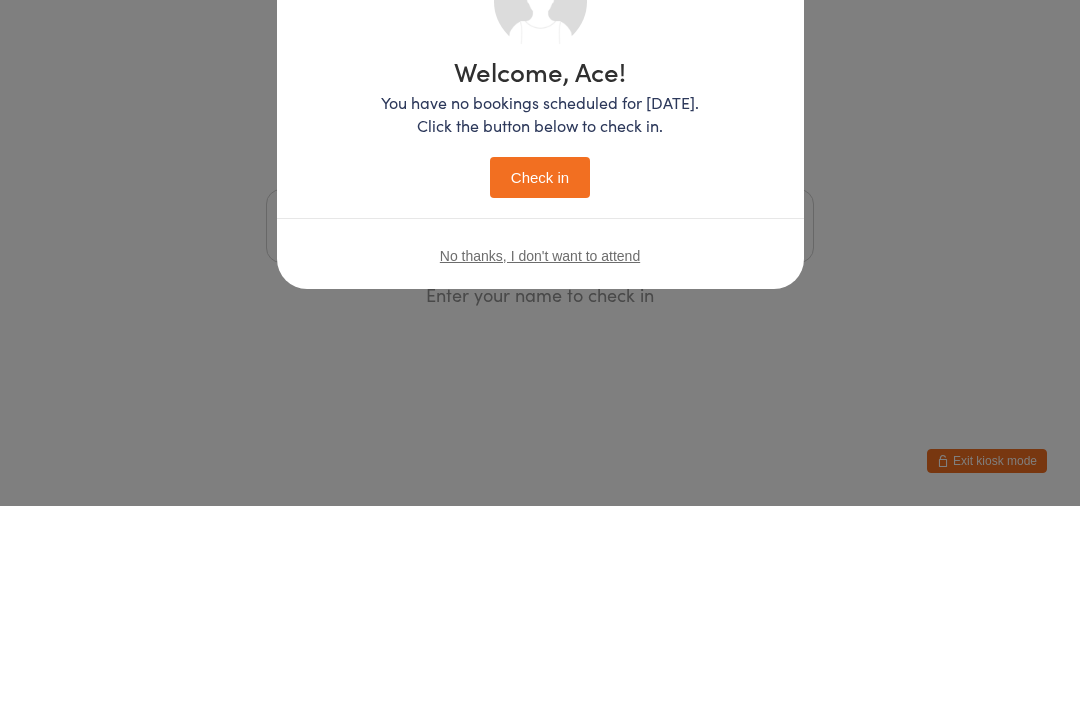 click on "Welcome, Ace! You have no bookings scheduled for [DATE]. Click the button below to check in. Check in No thanks, I don't want to attend" at bounding box center (540, 353) 